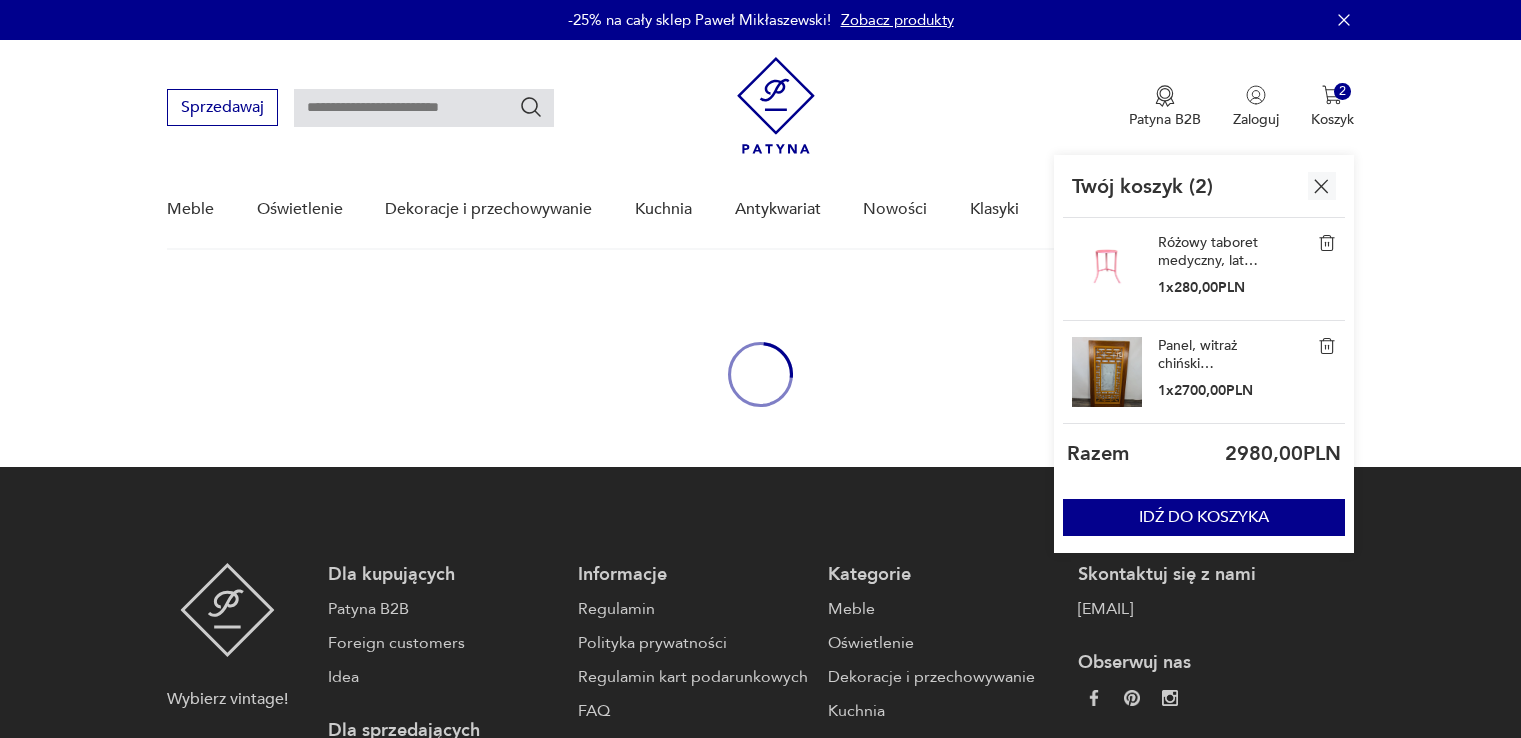 scroll, scrollTop: 29, scrollLeft: 0, axis: vertical 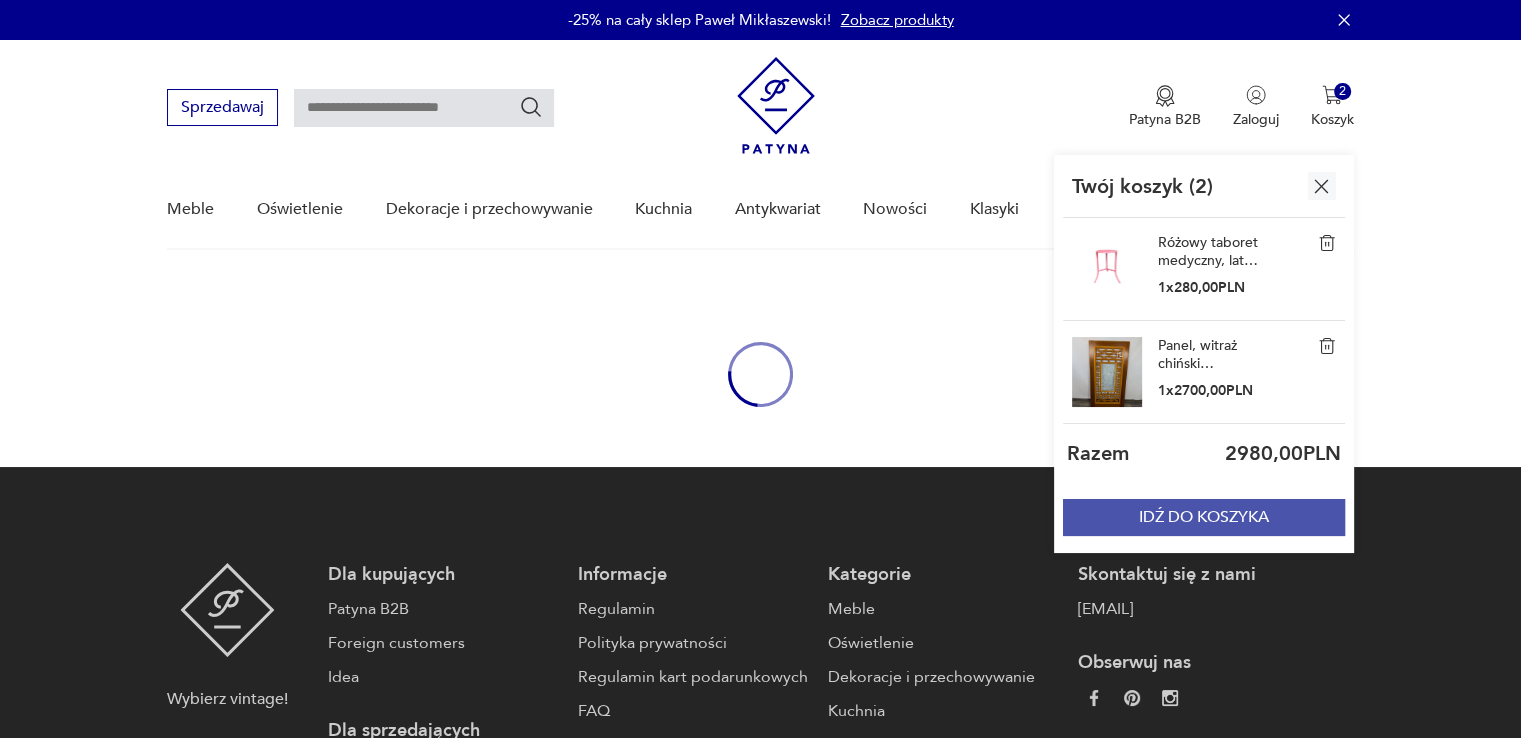 click on "IDŹ DO KOSZYKA" at bounding box center (1204, 517) 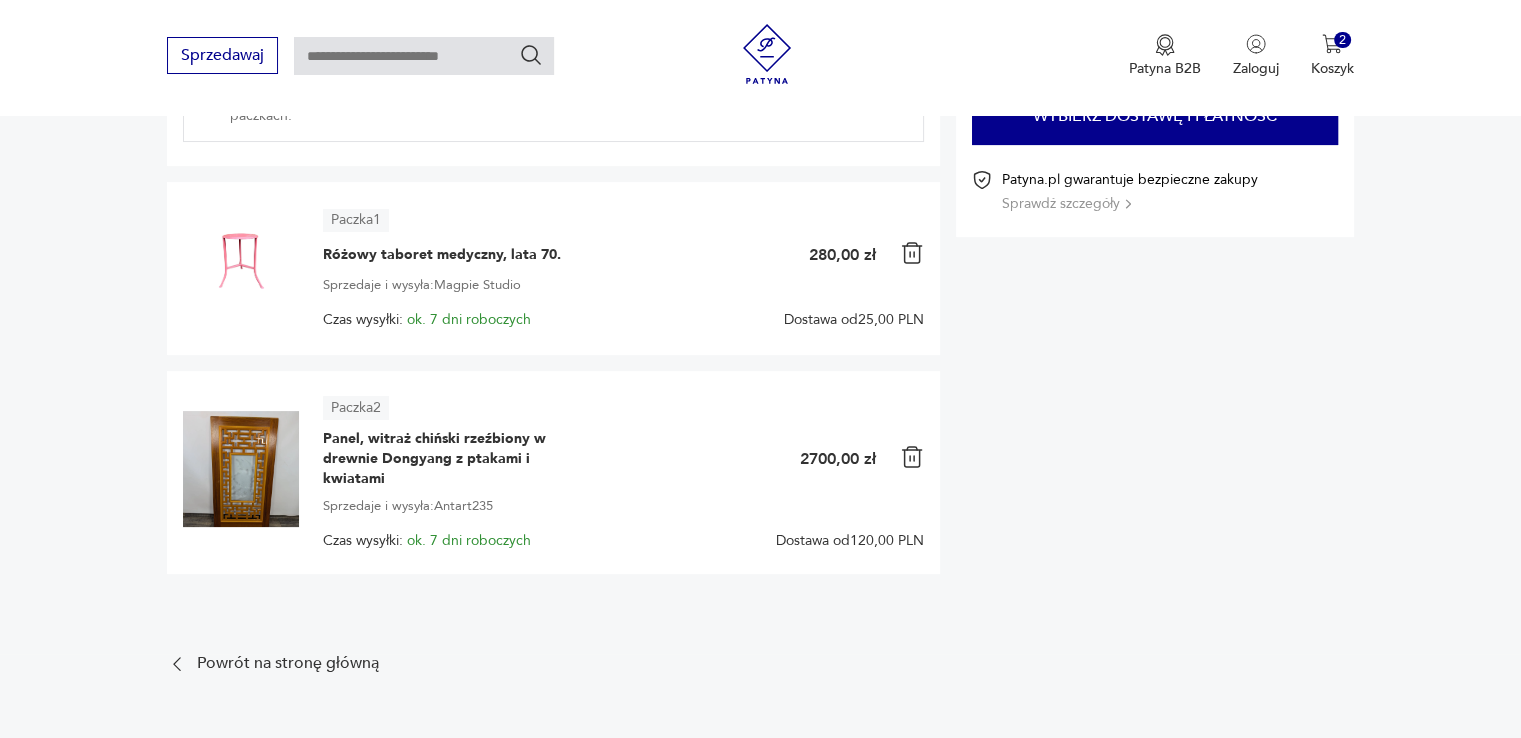 scroll, scrollTop: 0, scrollLeft: 0, axis: both 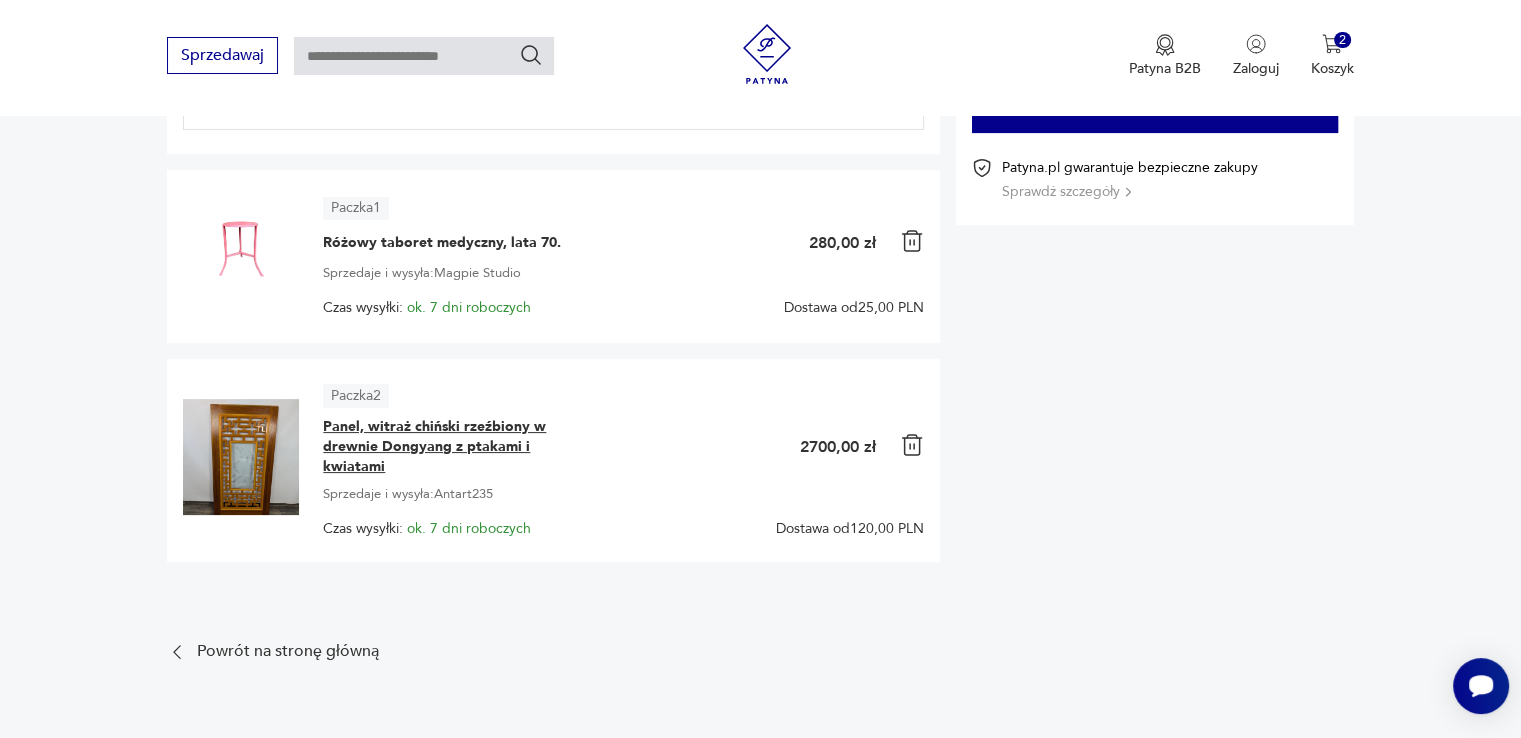 click on "Panel, witraż chiński rzeźbiony w drewnie Dongyang z ptakami i kwiatami" at bounding box center (448, 447) 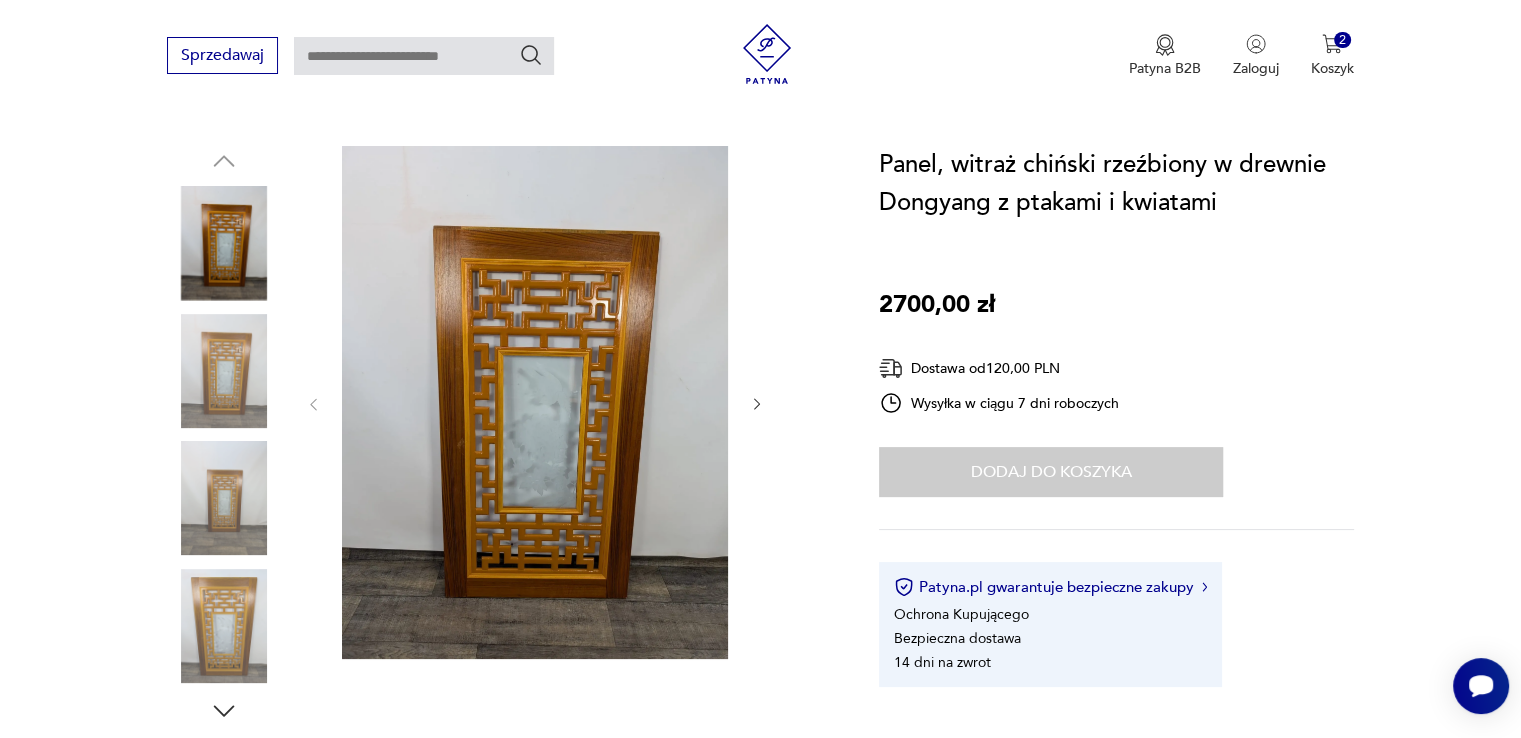 scroll, scrollTop: 0, scrollLeft: 0, axis: both 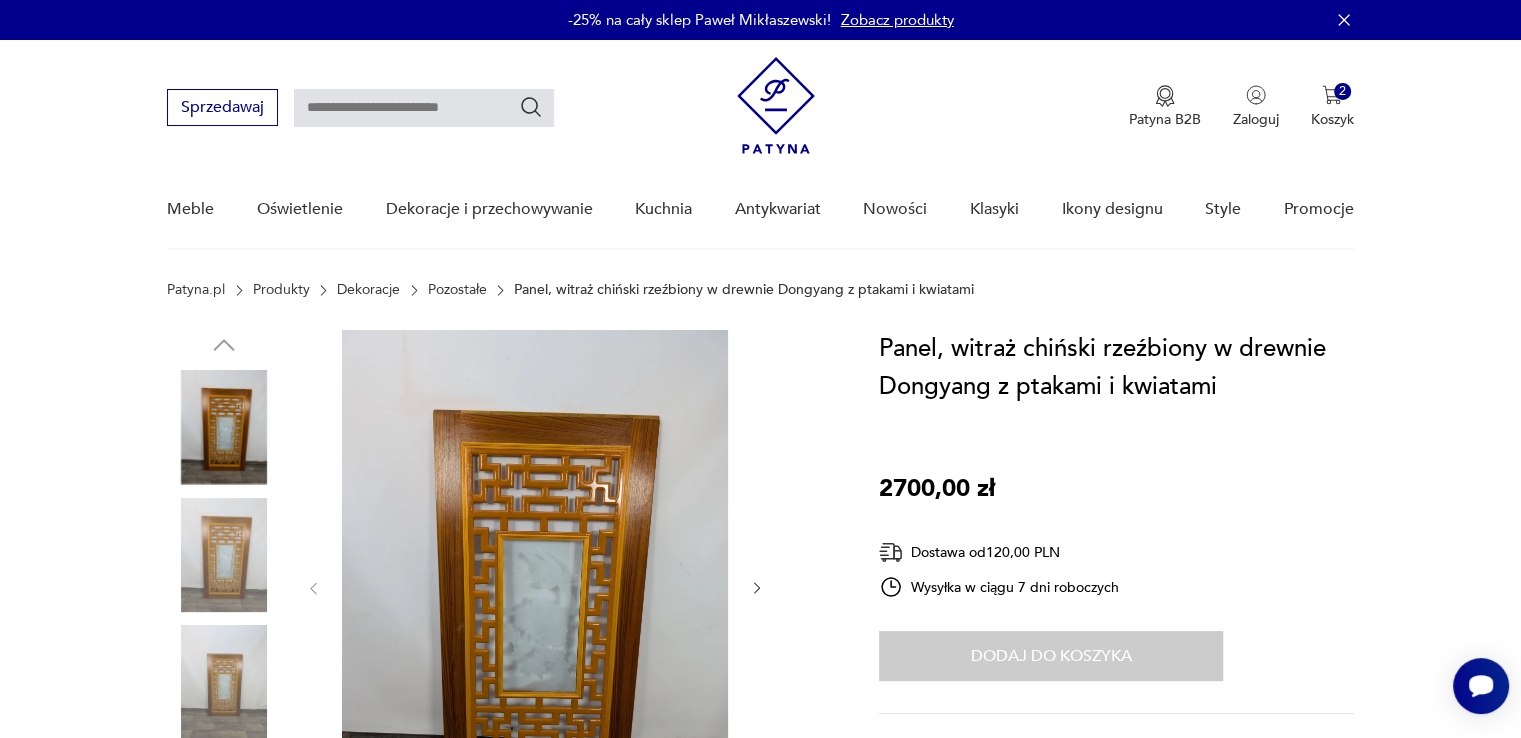 click at bounding box center (424, 108) 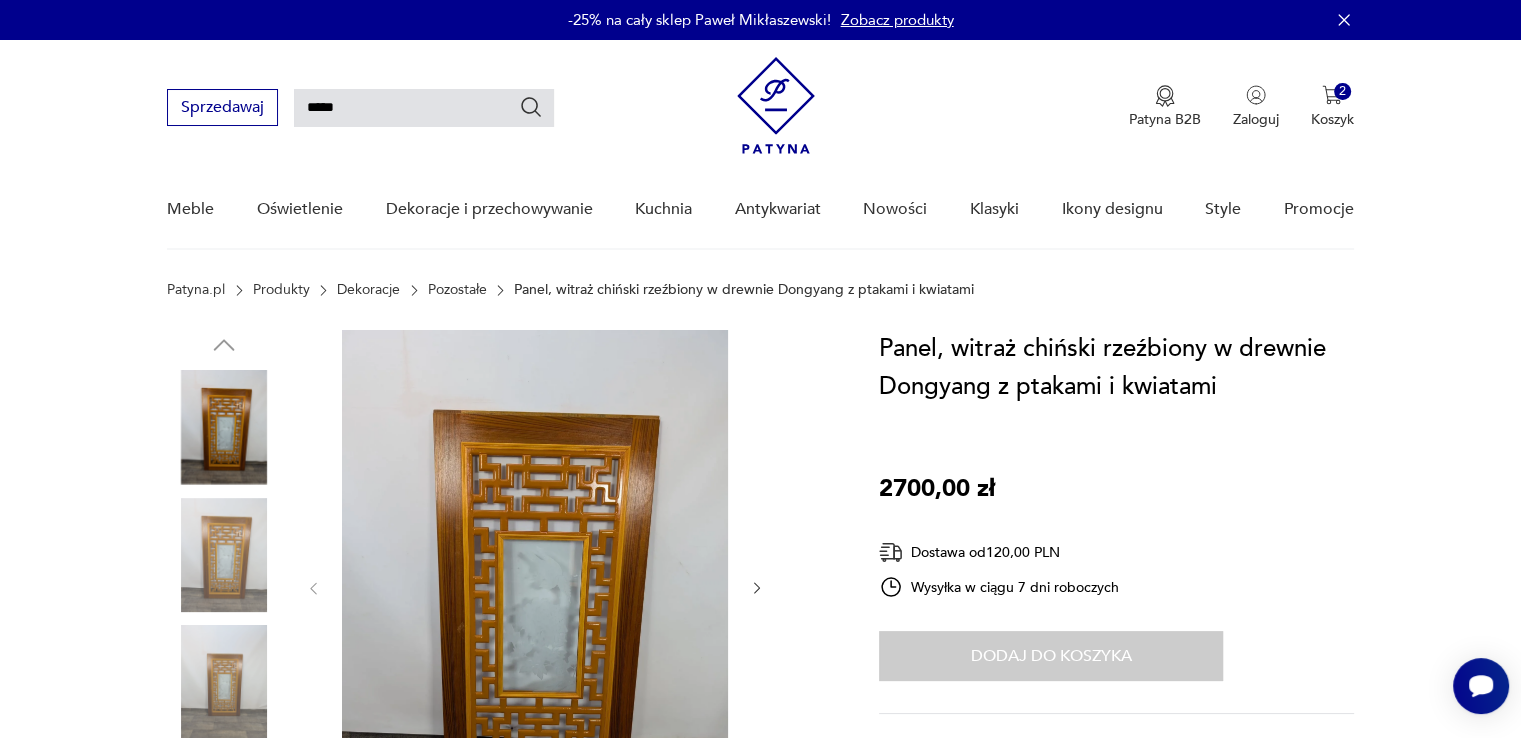 type on "*****" 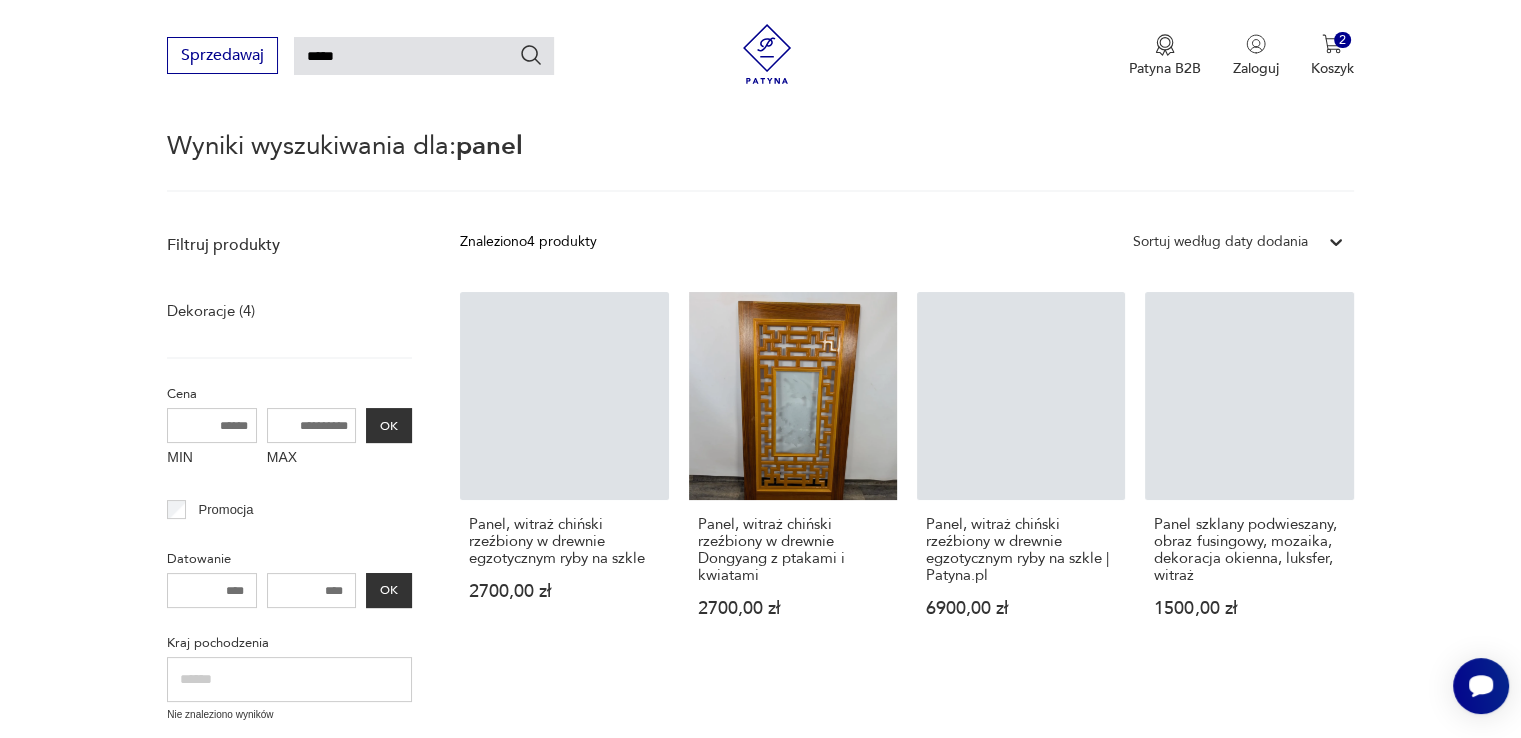 scroll, scrollTop: 271, scrollLeft: 0, axis: vertical 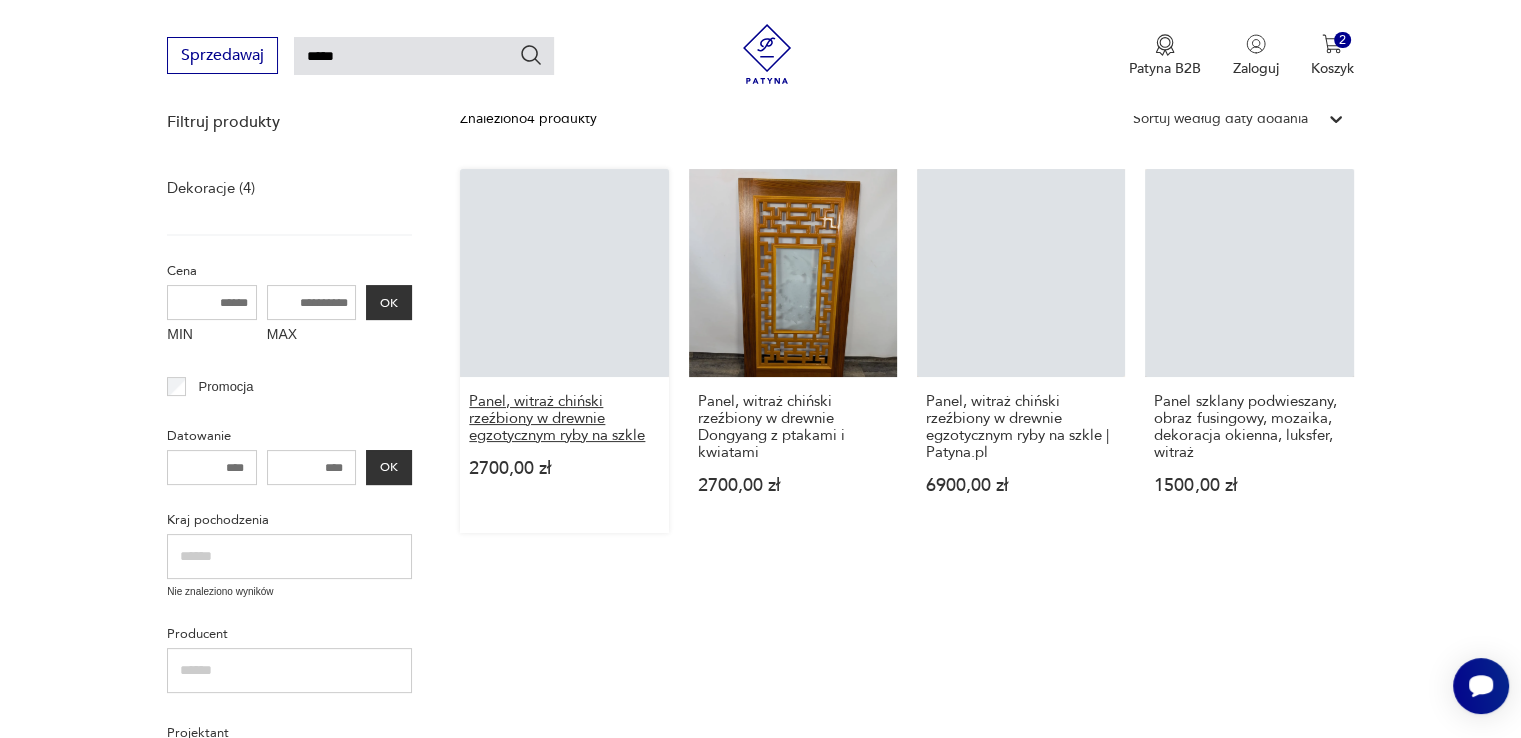 click on "Panel, witraż chiński rzeźbiony w drewnie egzotycznym ryby na szkle" at bounding box center (564, 418) 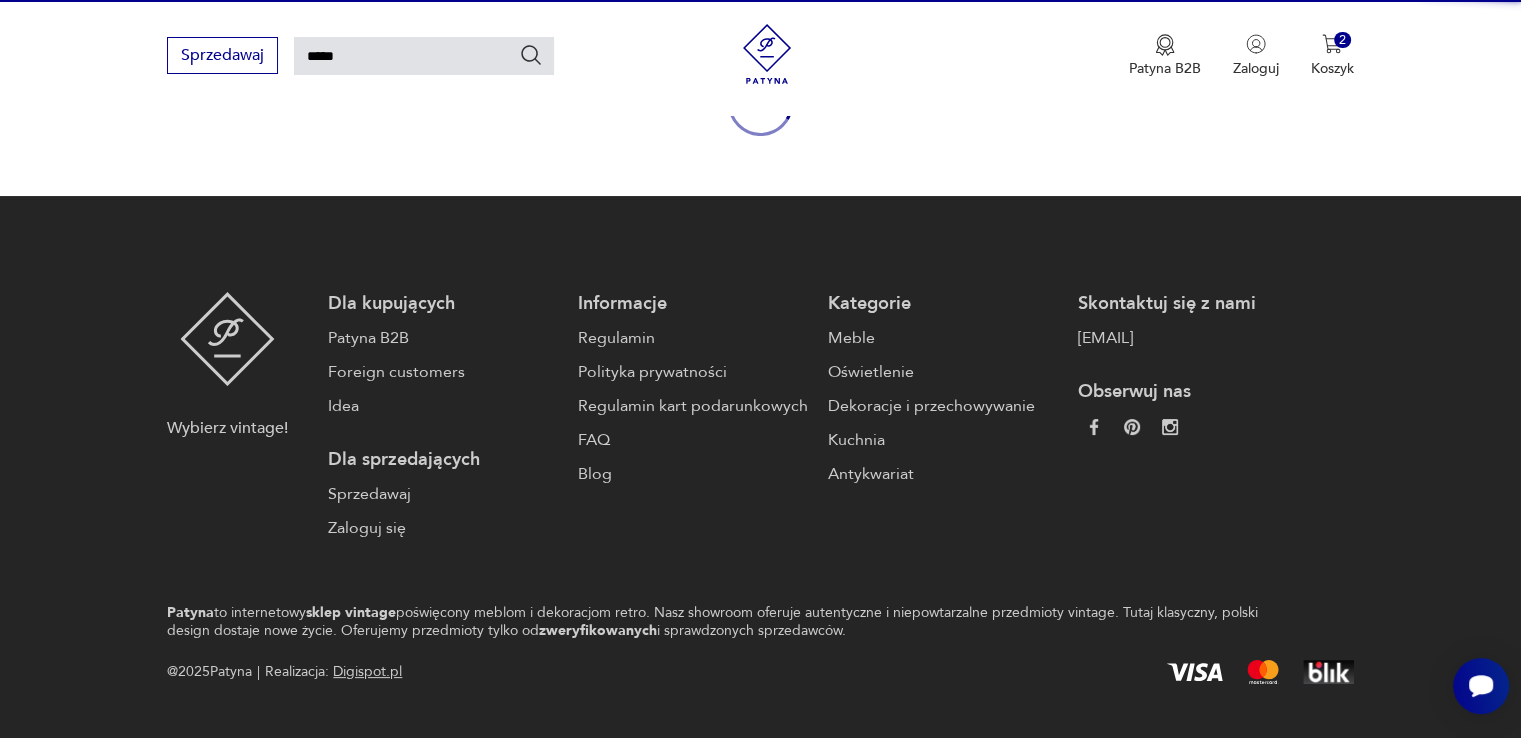 type 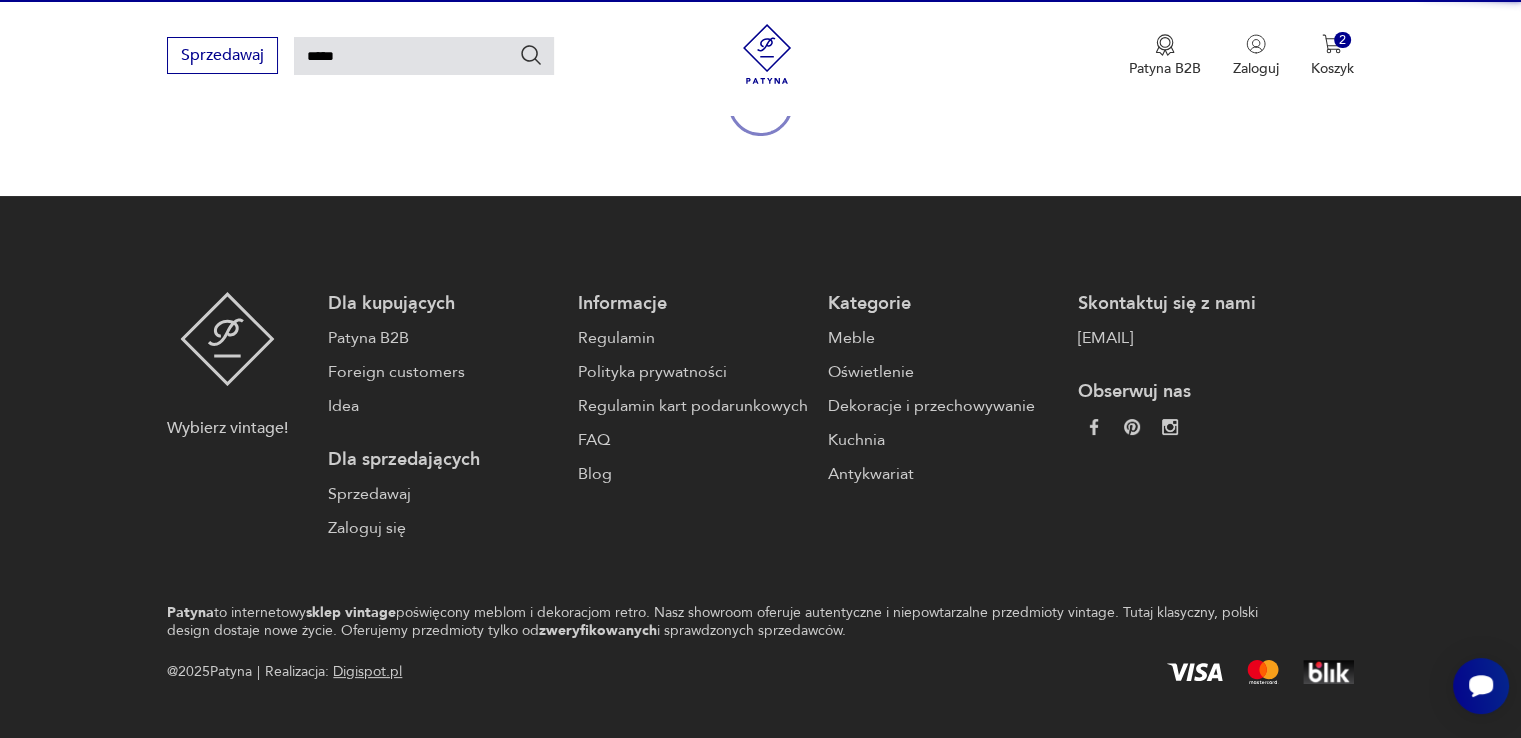type 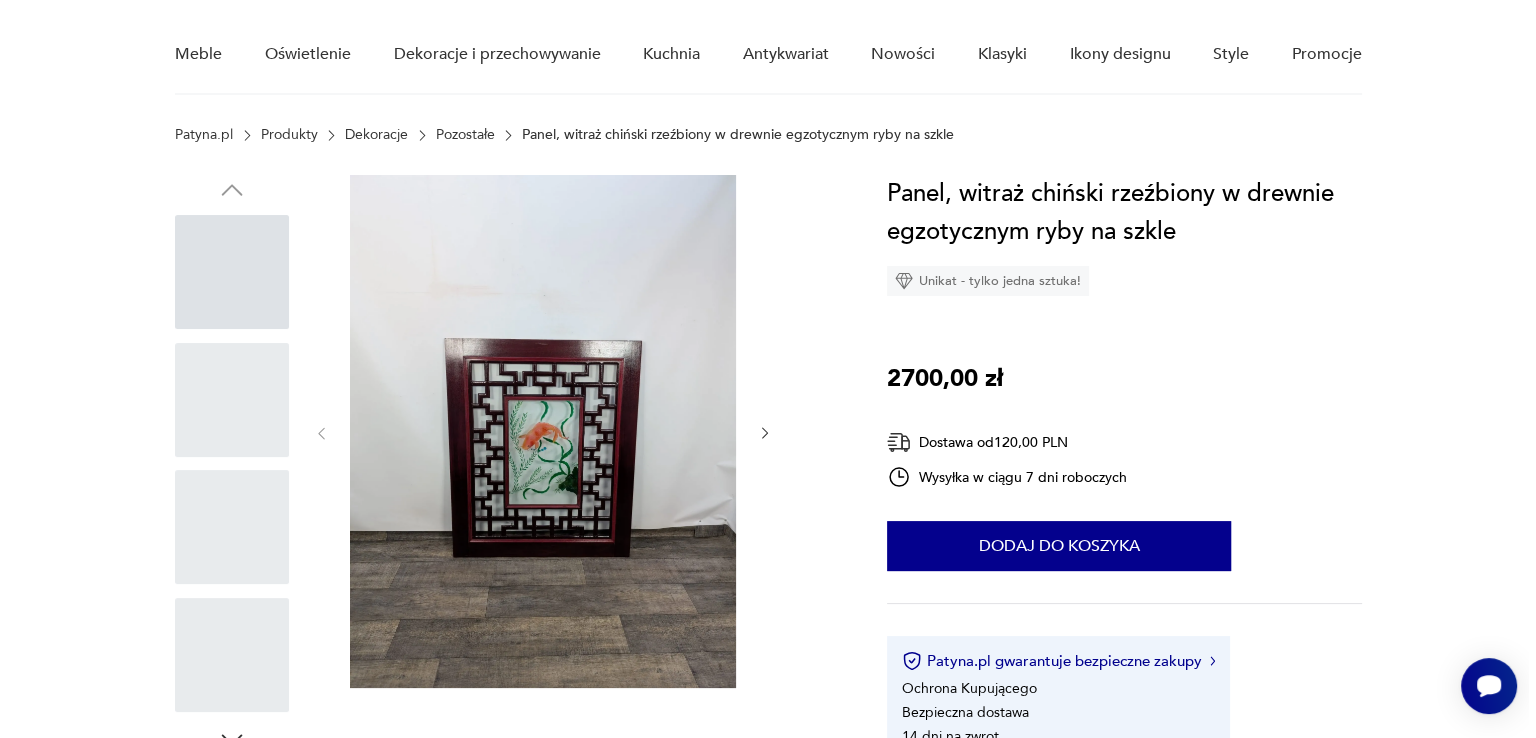 scroll, scrollTop: 200, scrollLeft: 0, axis: vertical 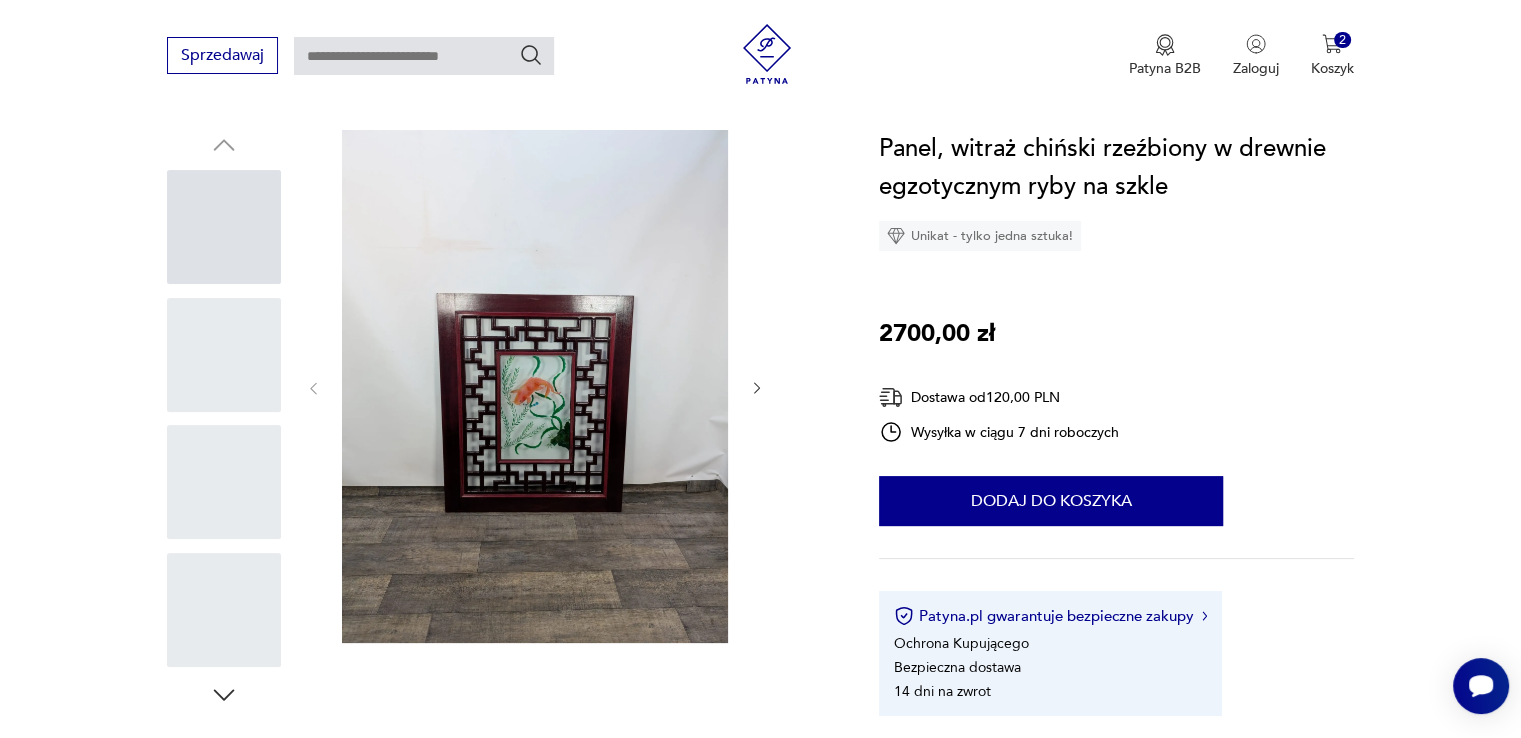 click at bounding box center [535, 386] 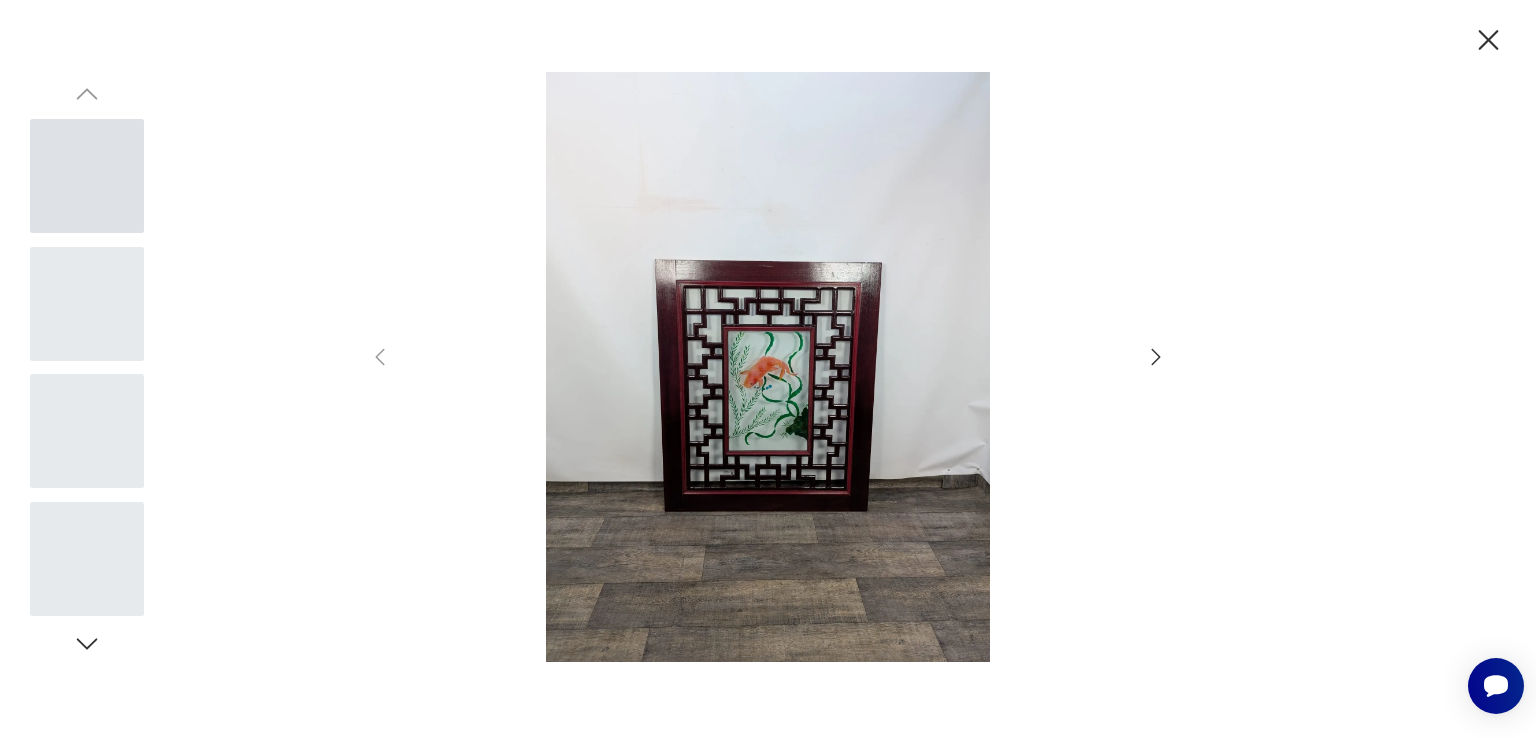 click at bounding box center [768, 367] 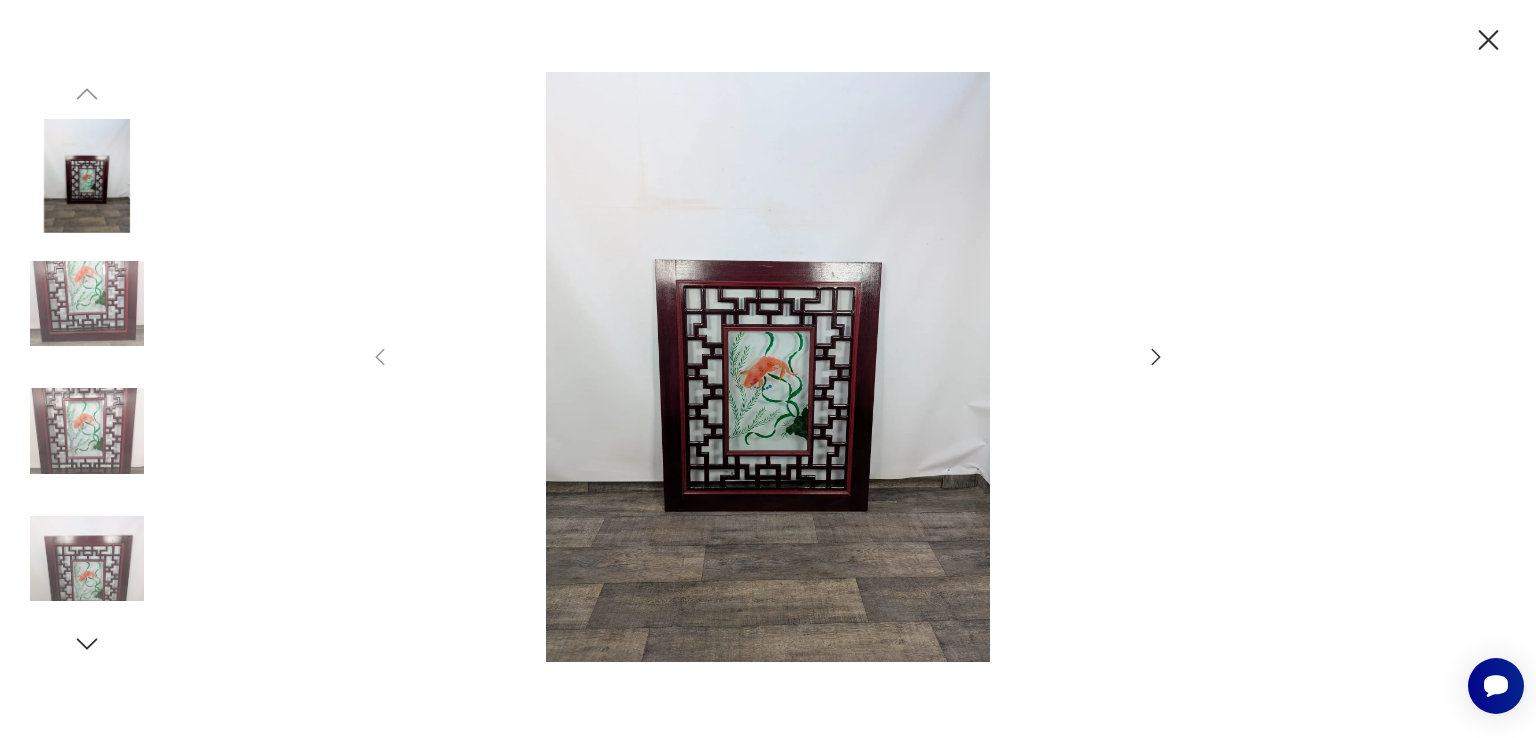 click 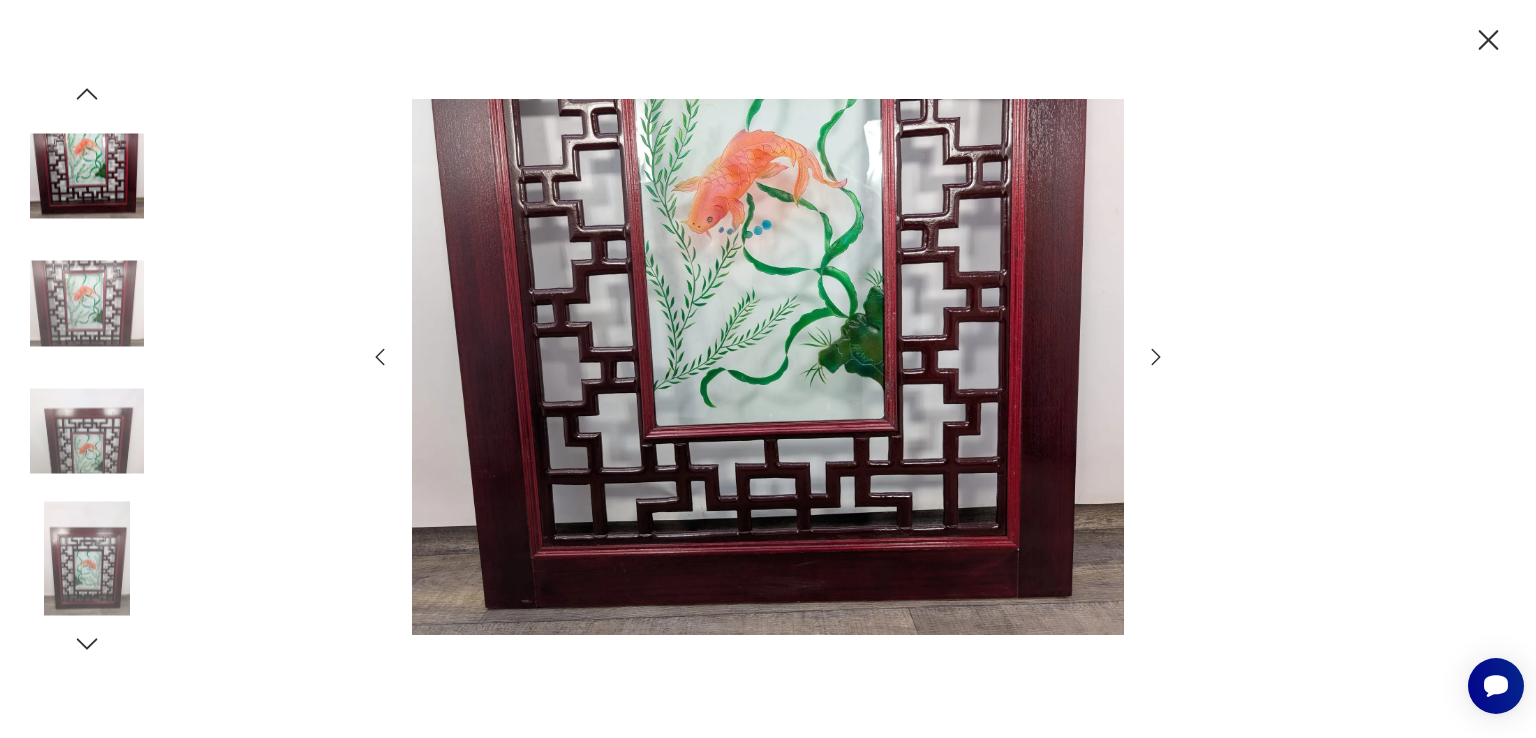 click at bounding box center [87, 559] 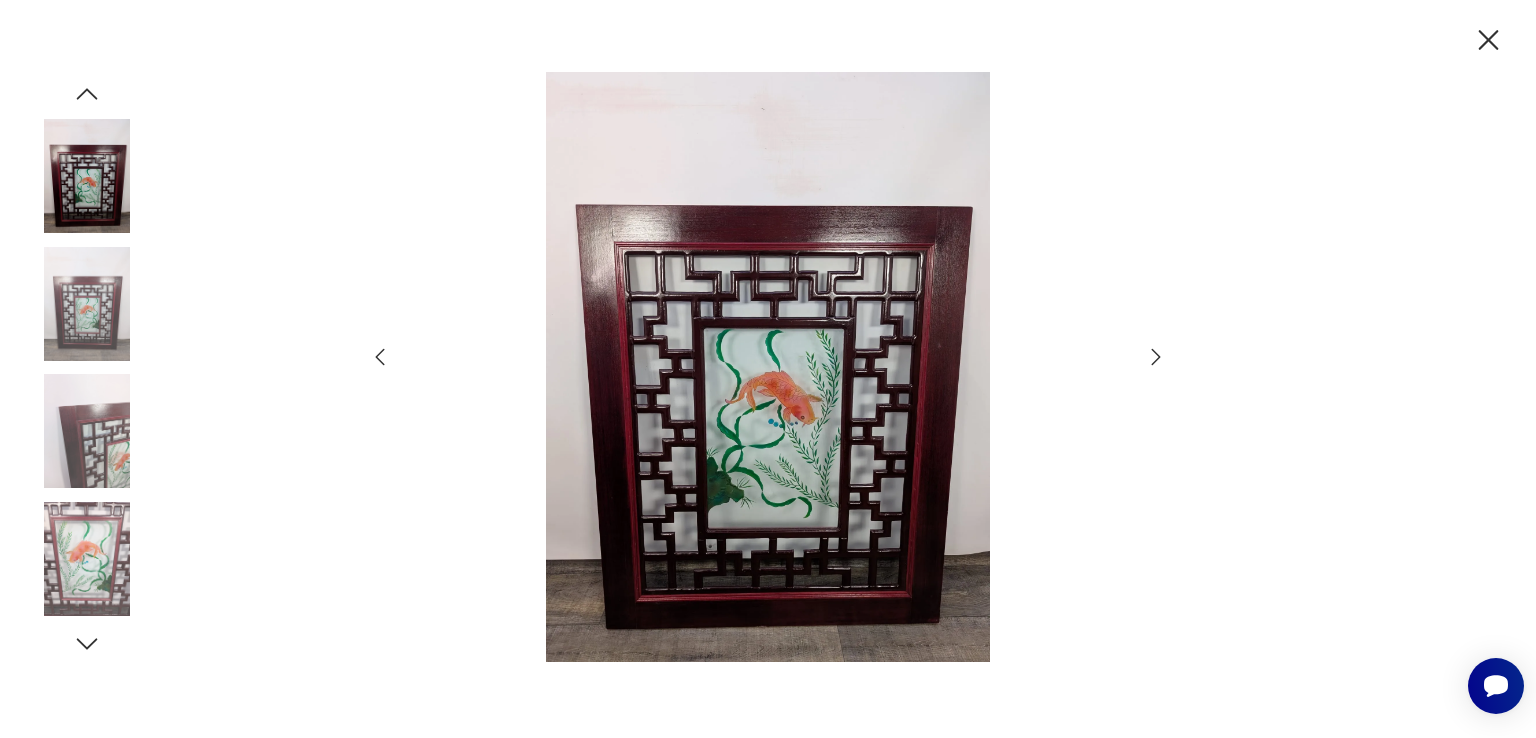 click 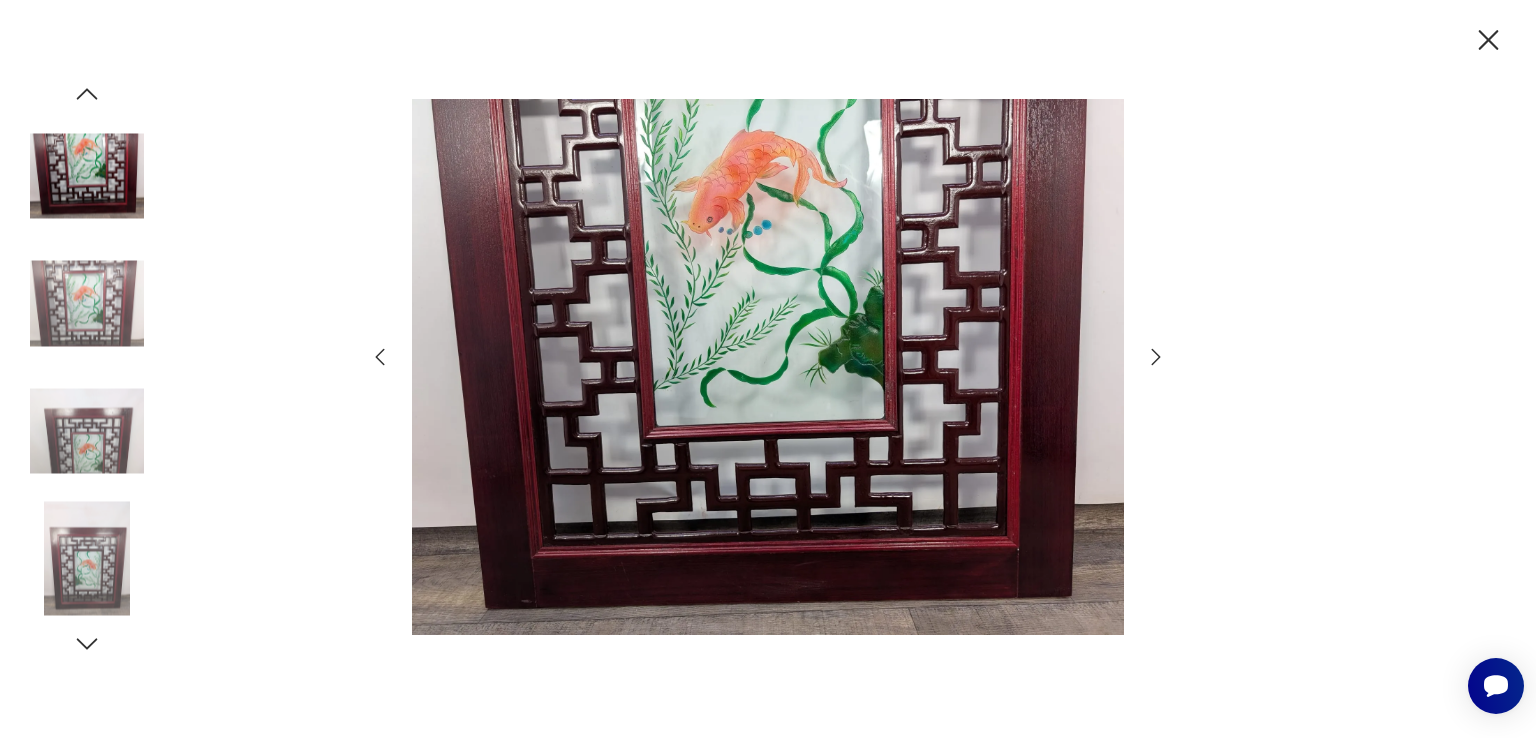 click at bounding box center (768, 367) 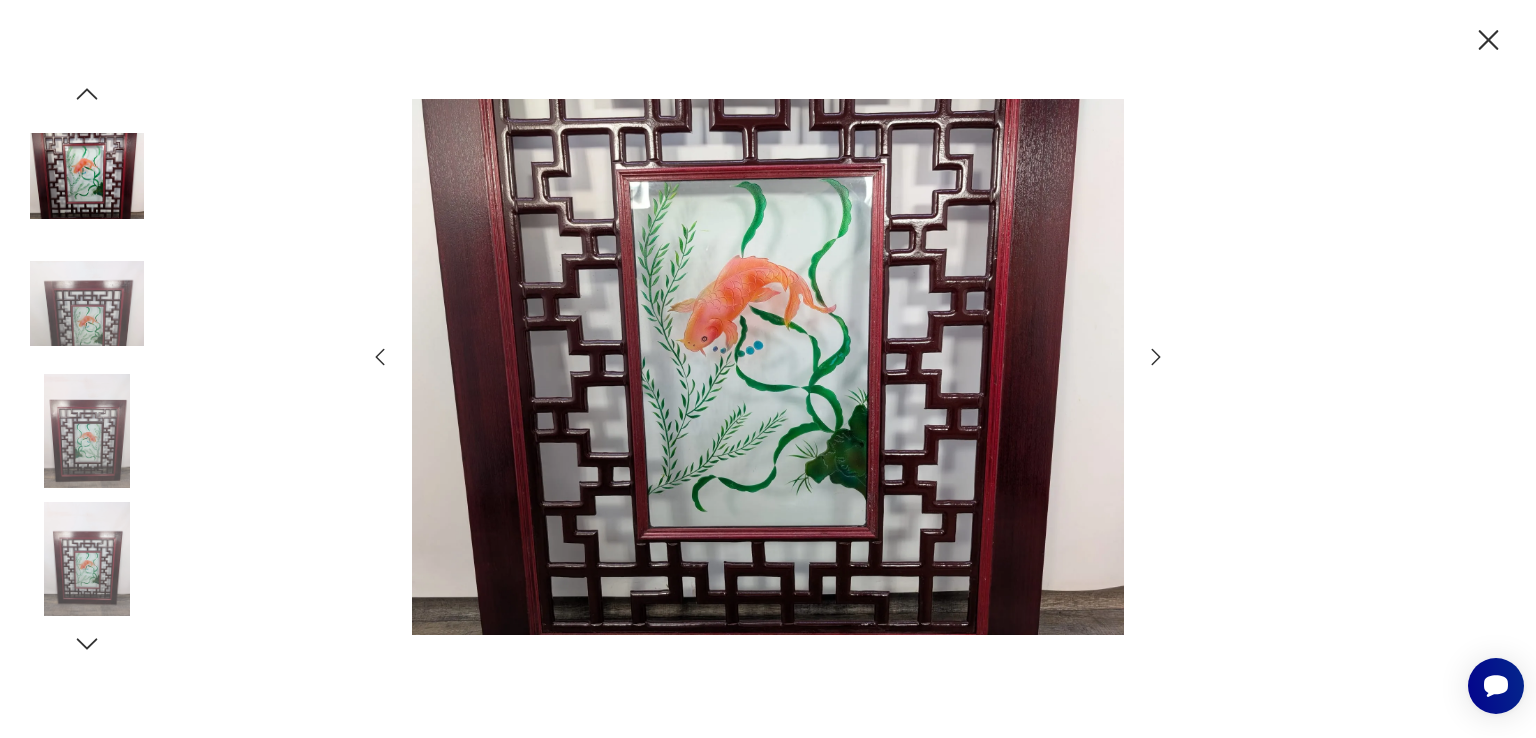 click at bounding box center [768, 367] 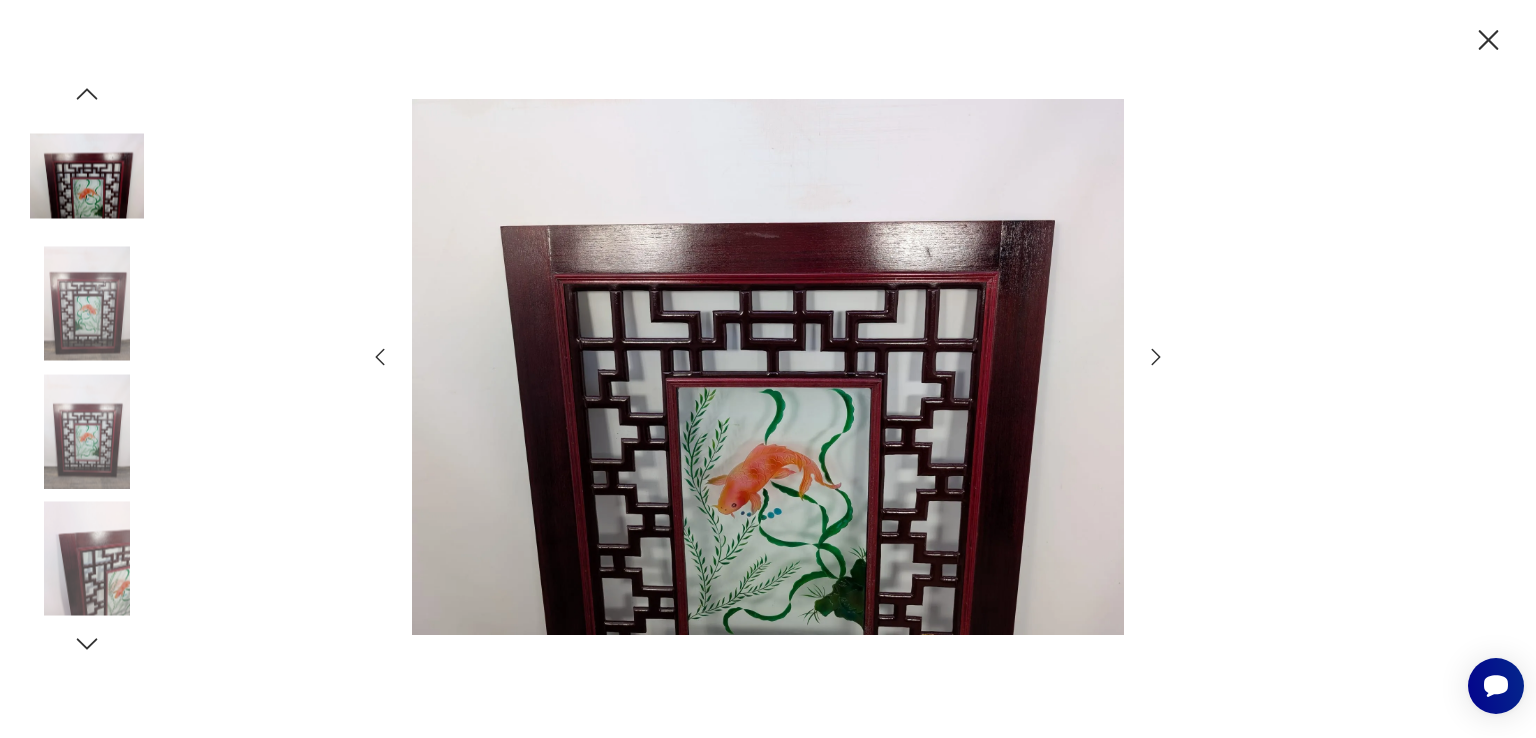click 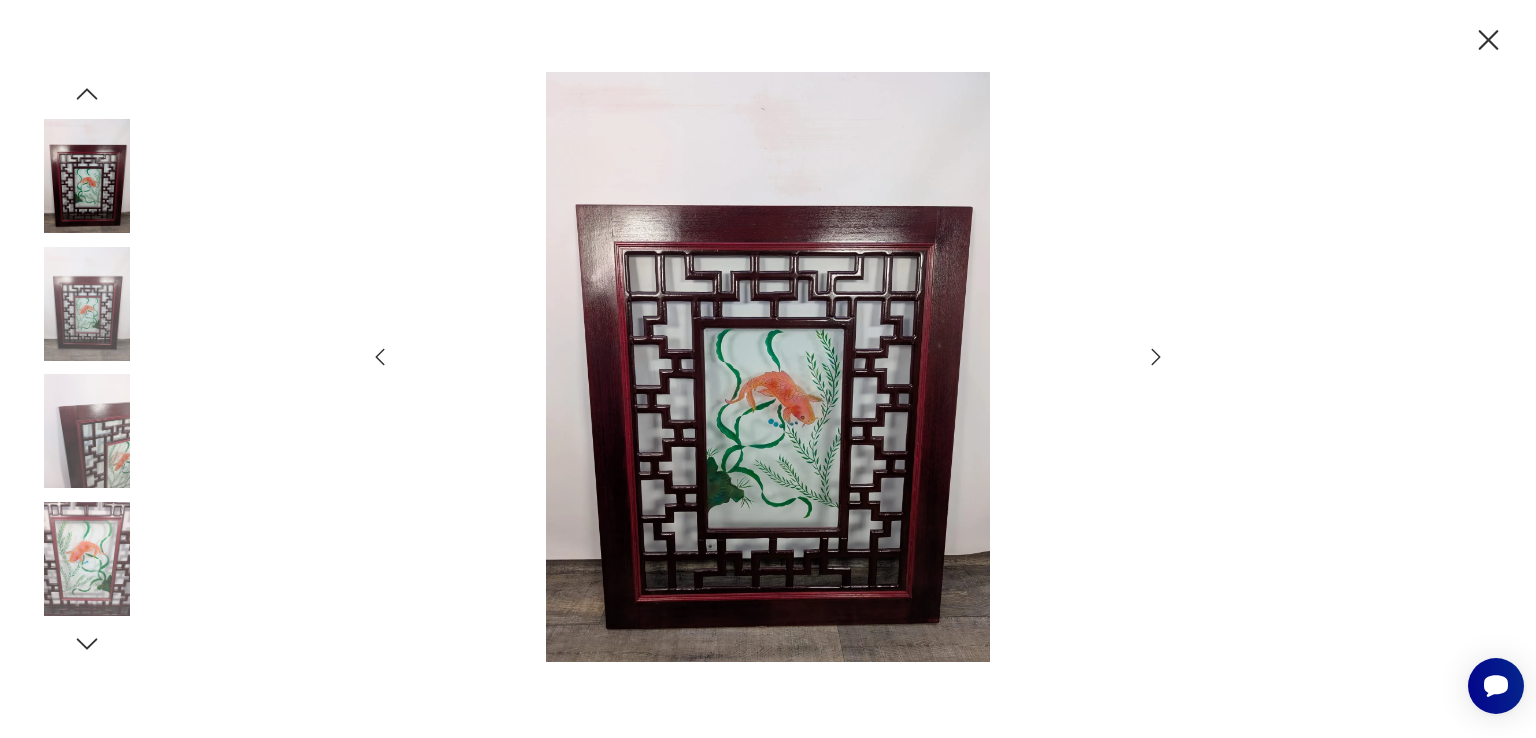 click at bounding box center (87, 559) 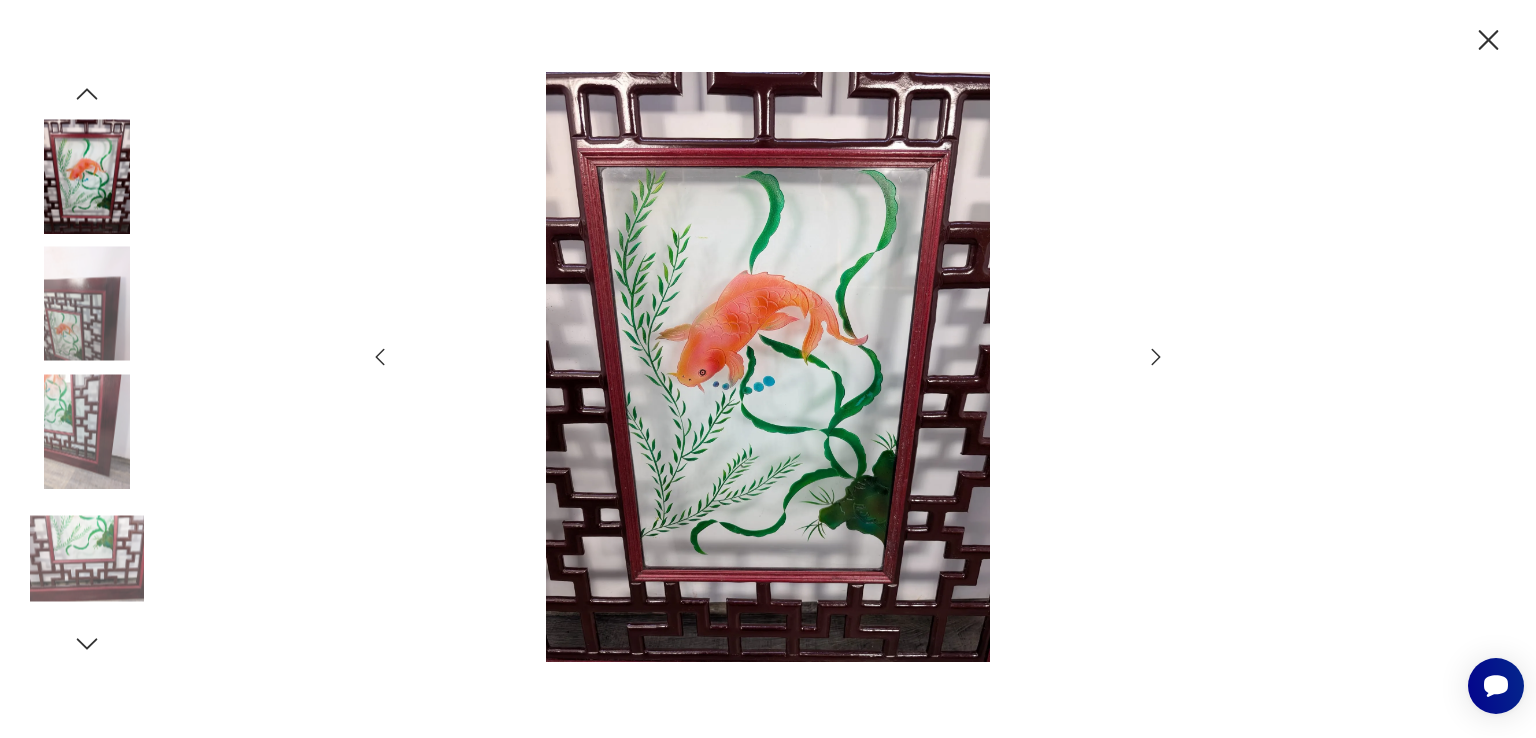 click 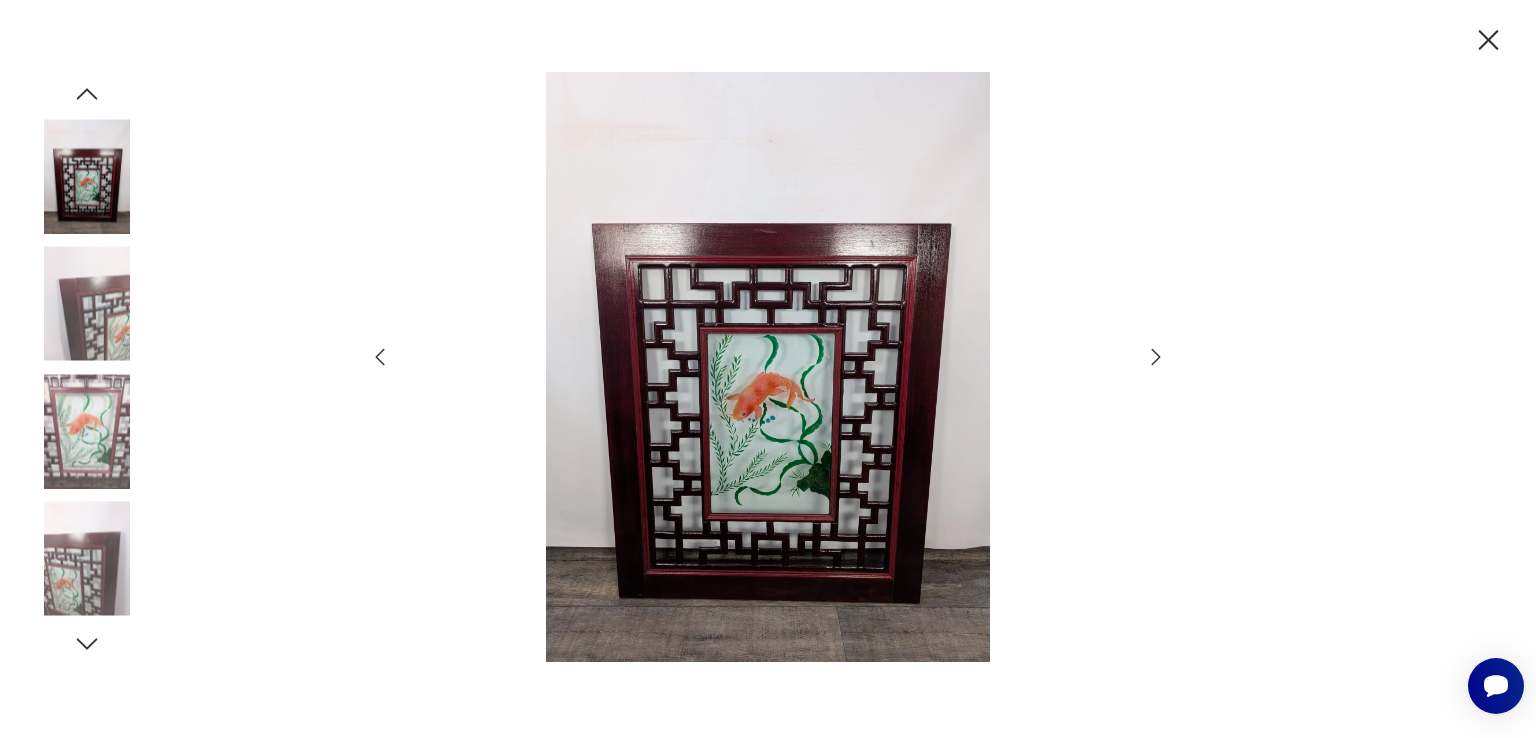 click at bounding box center [87, 304] 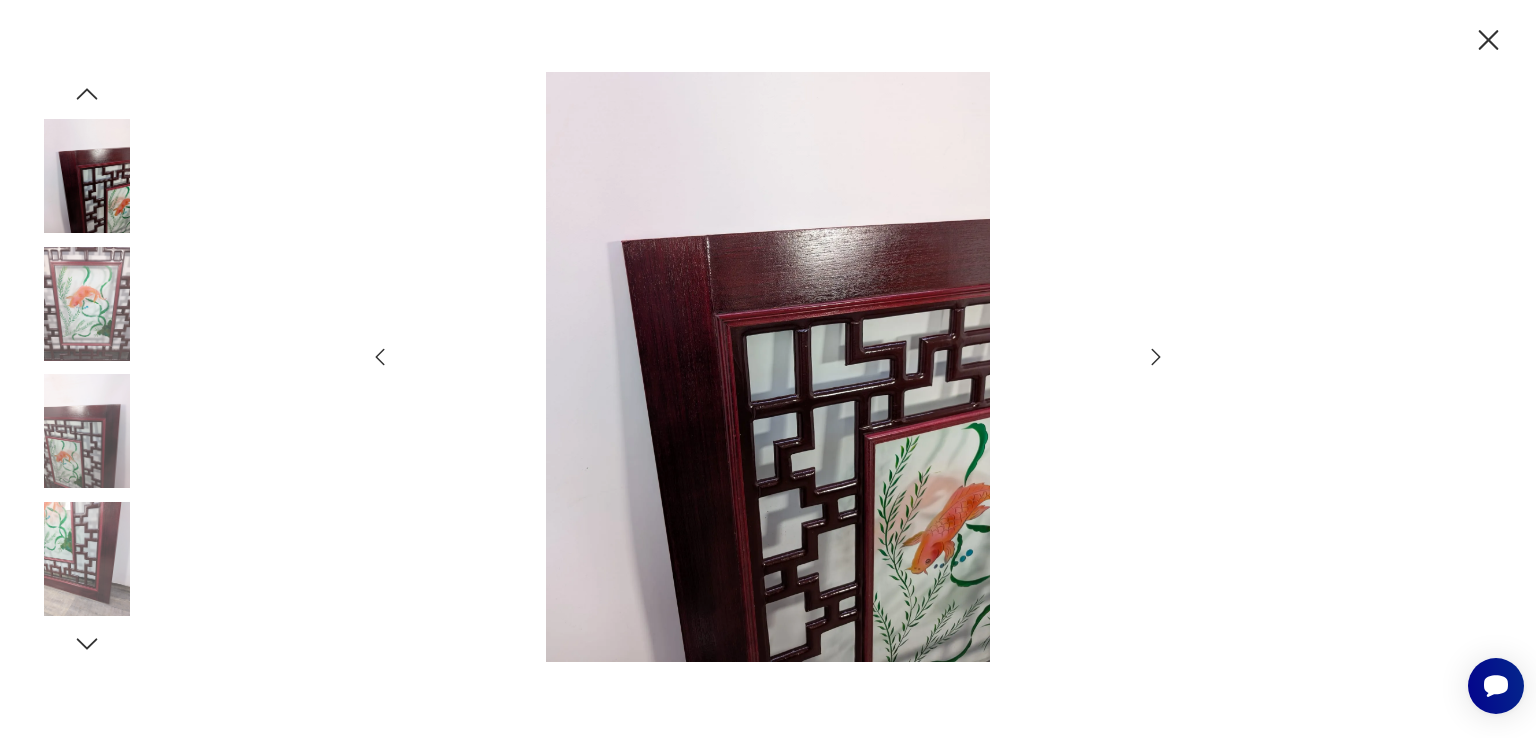 click at bounding box center [87, 431] 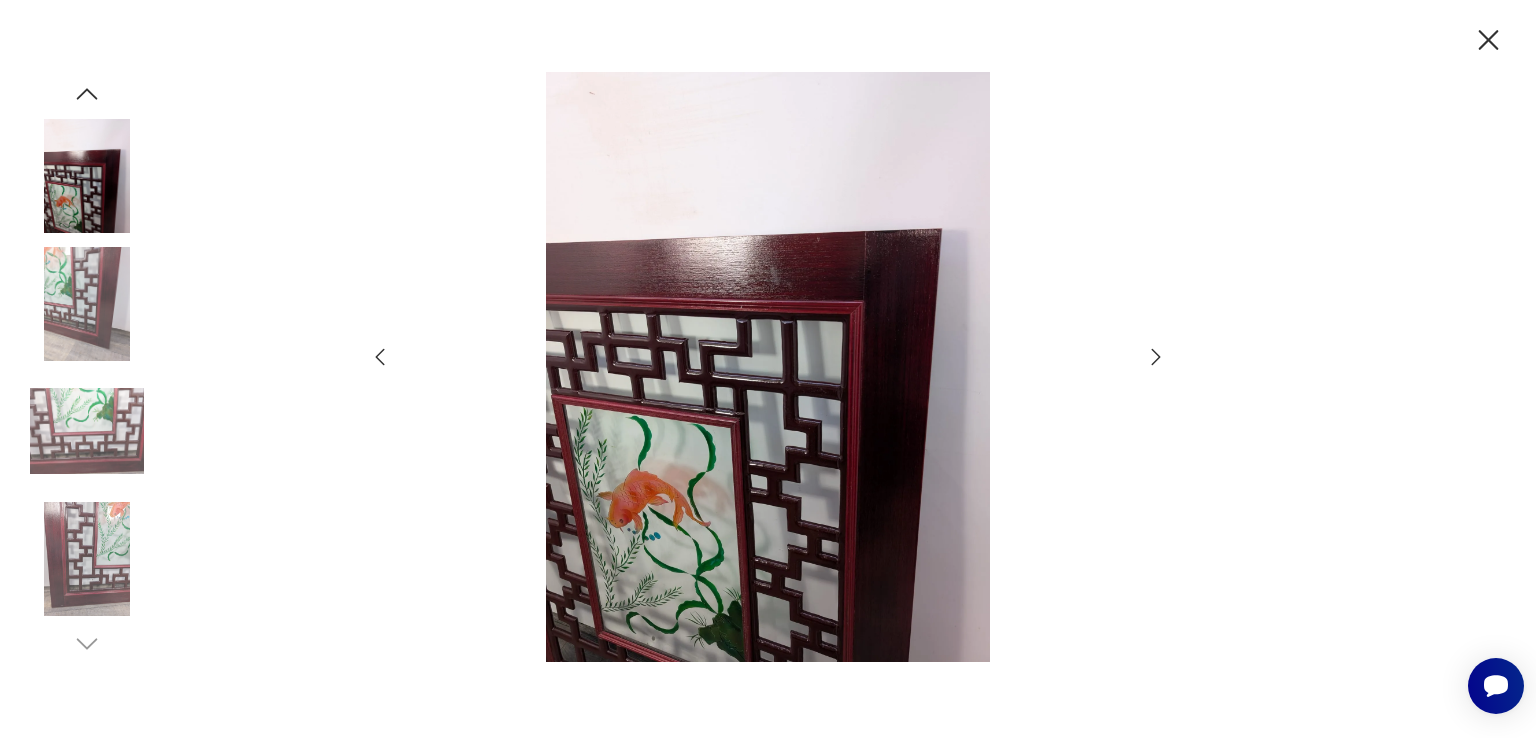 click at bounding box center [87, 176] 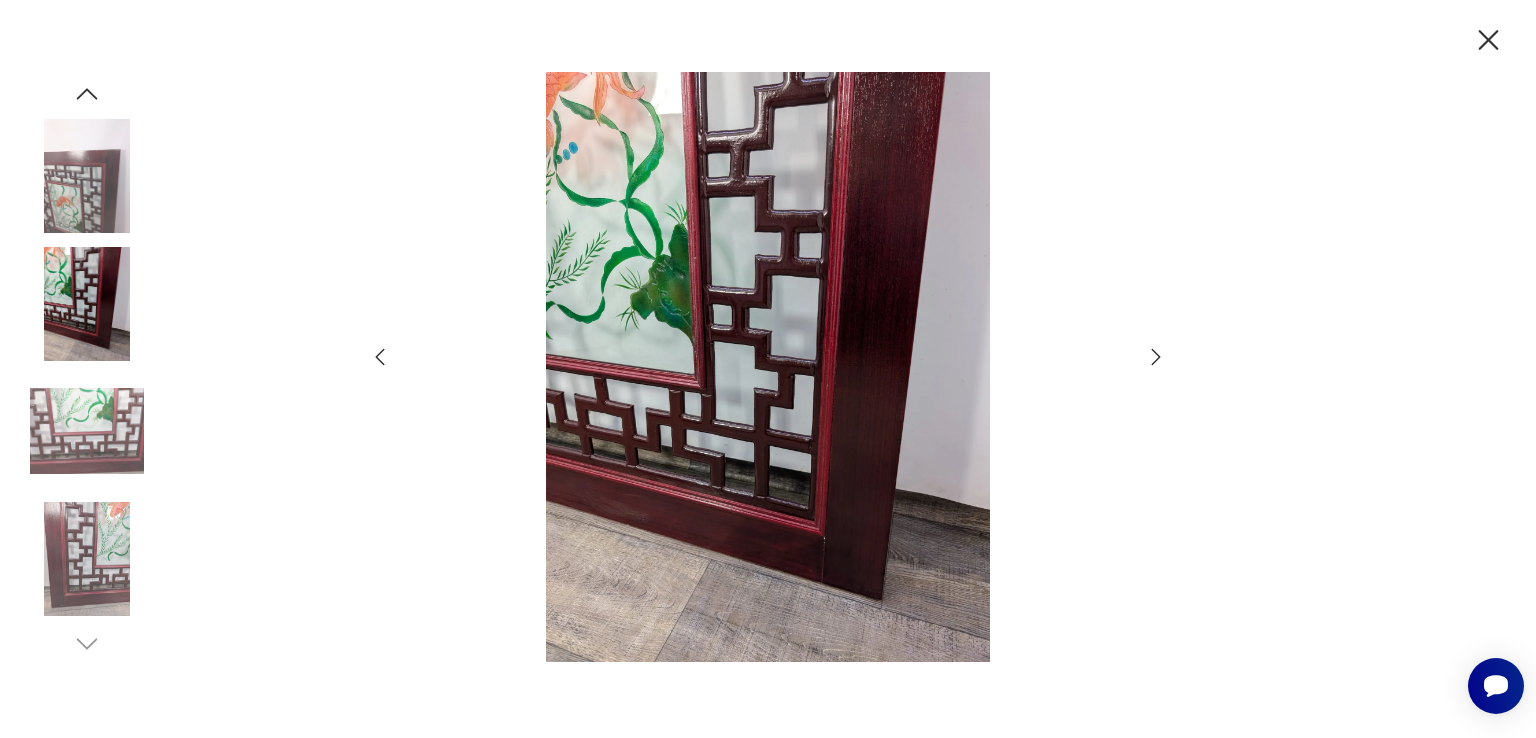 click at bounding box center [87, 431] 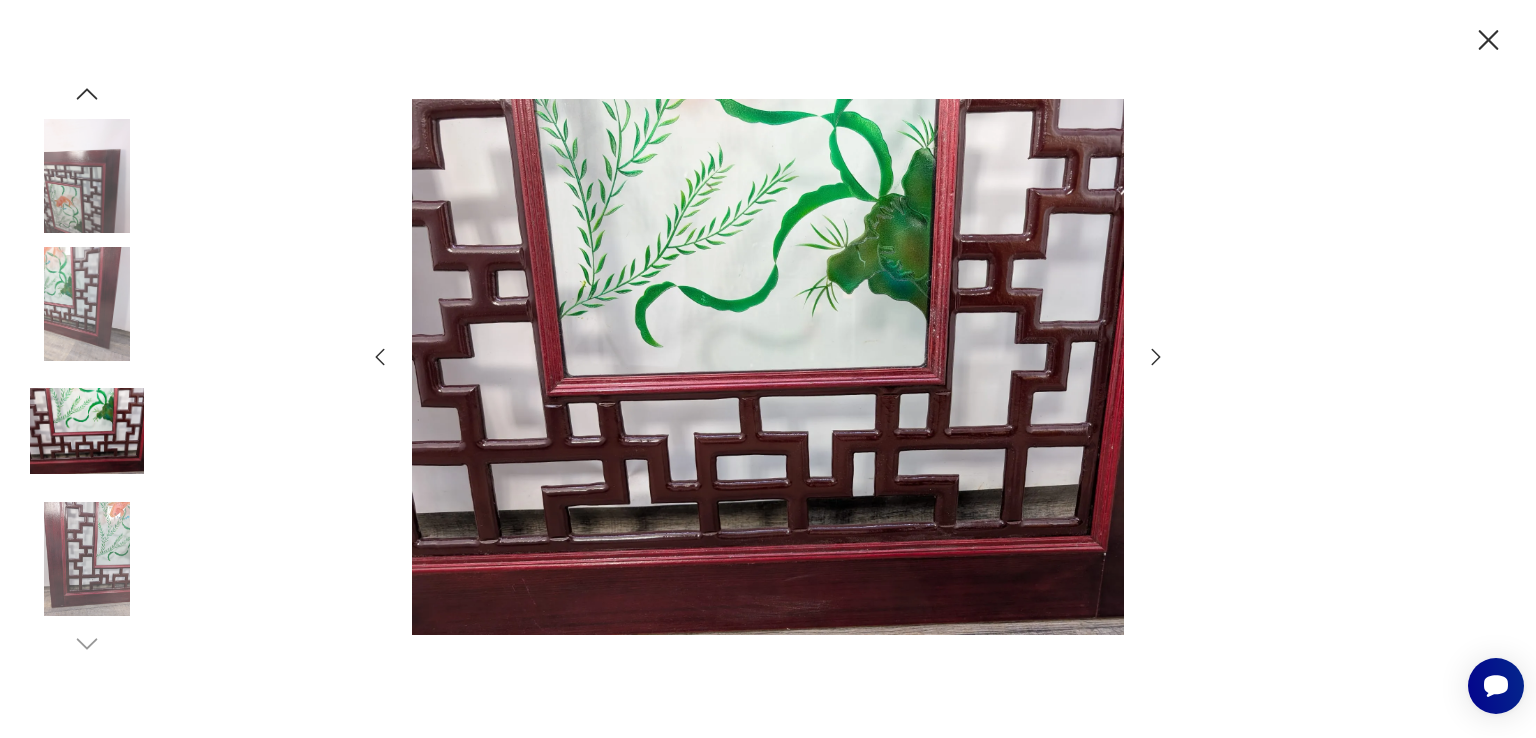 type on "*****" 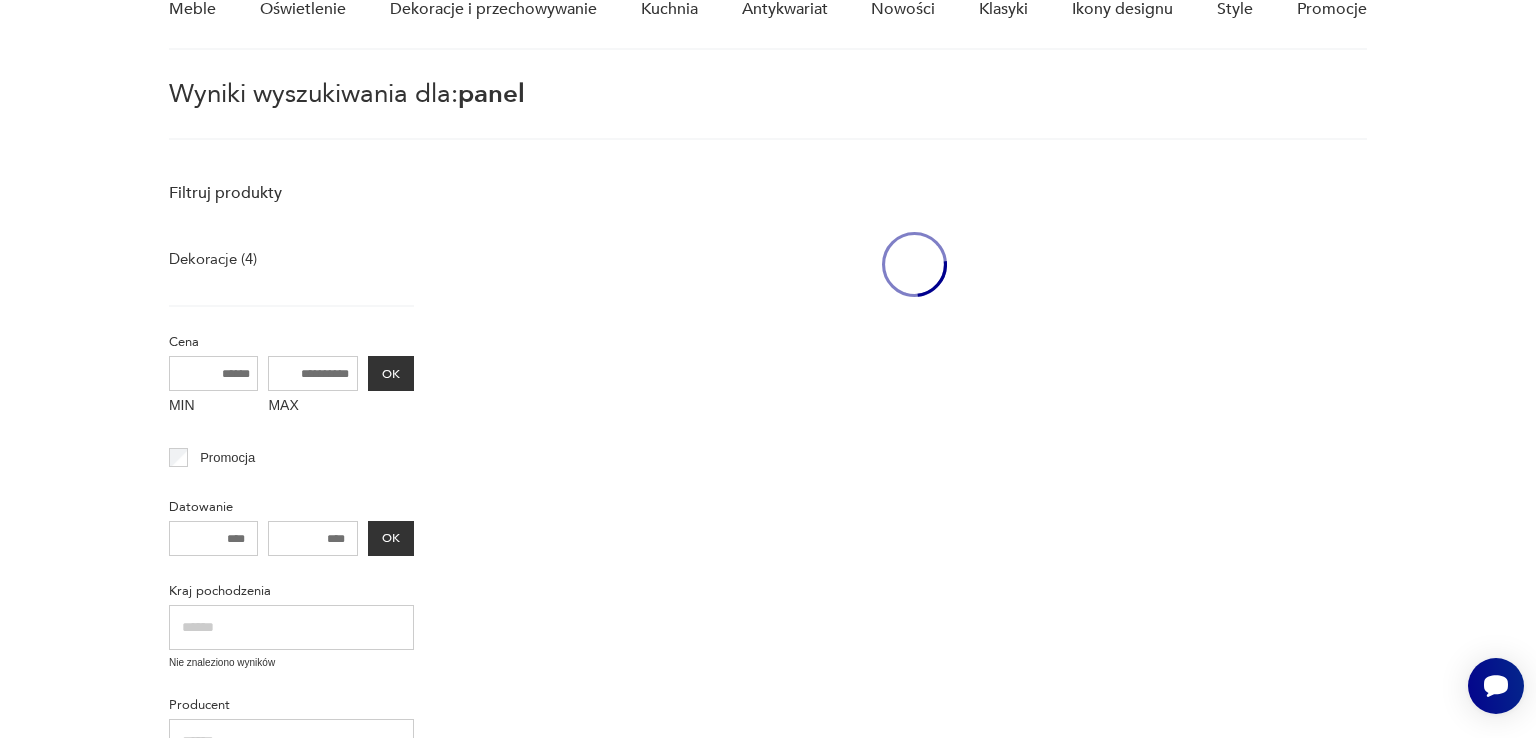scroll, scrollTop: 264, scrollLeft: 0, axis: vertical 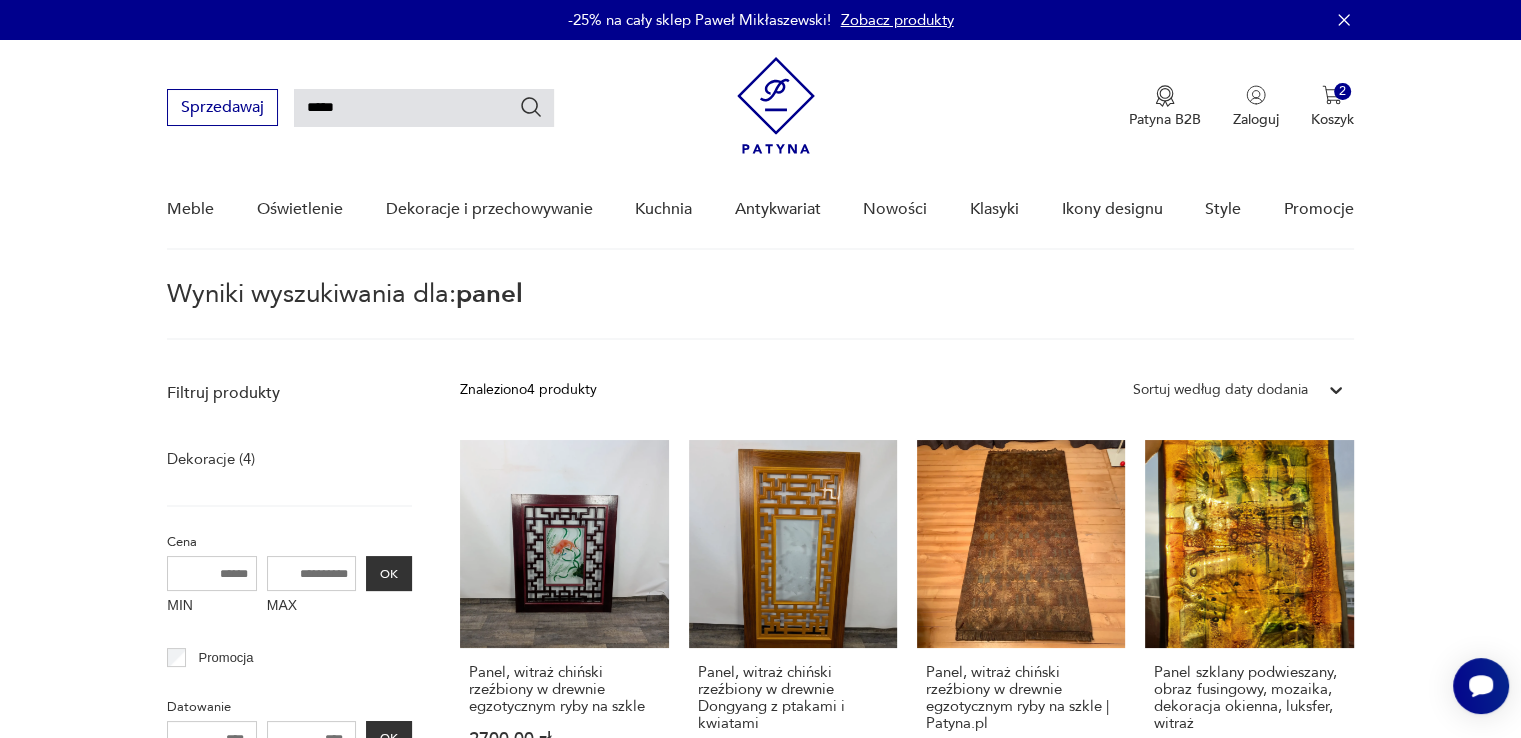 type 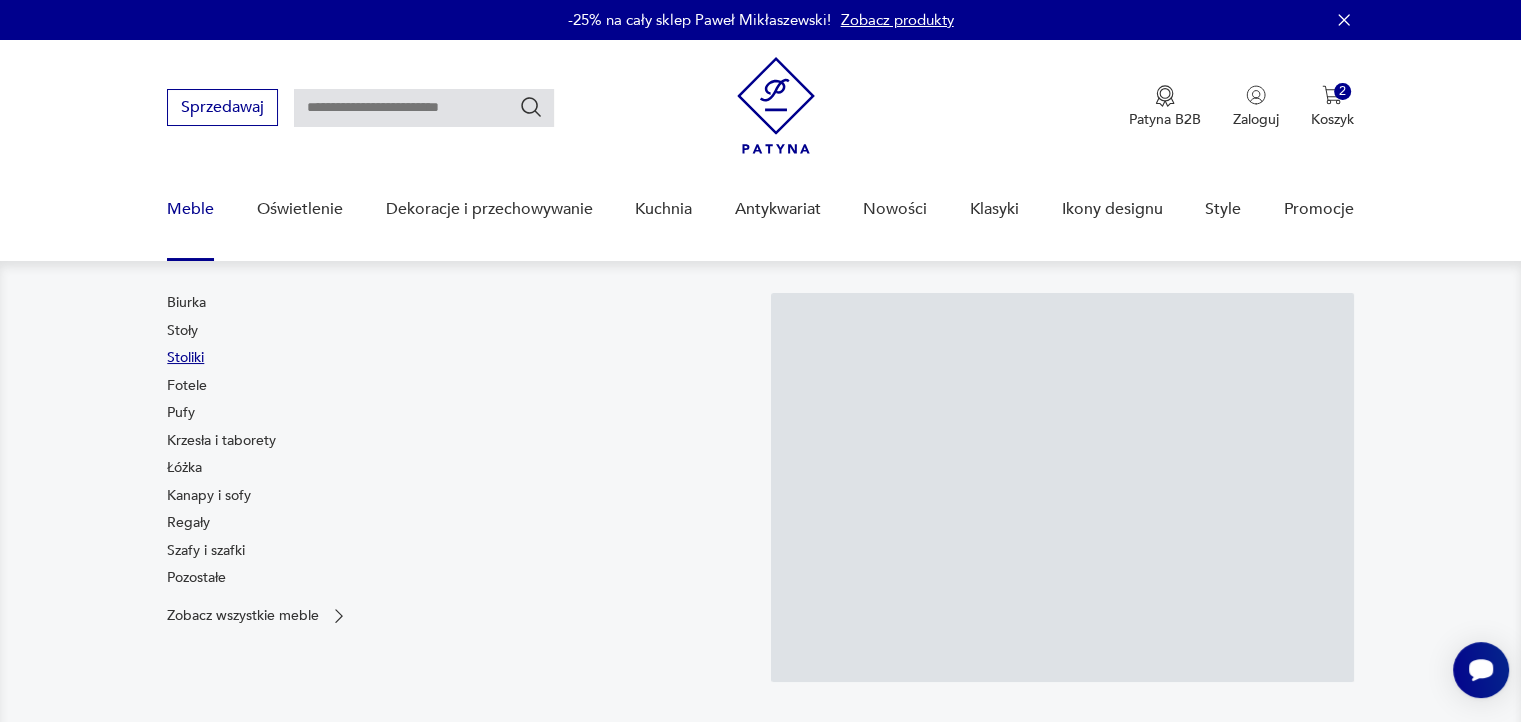 click on "Stoliki" at bounding box center (185, 358) 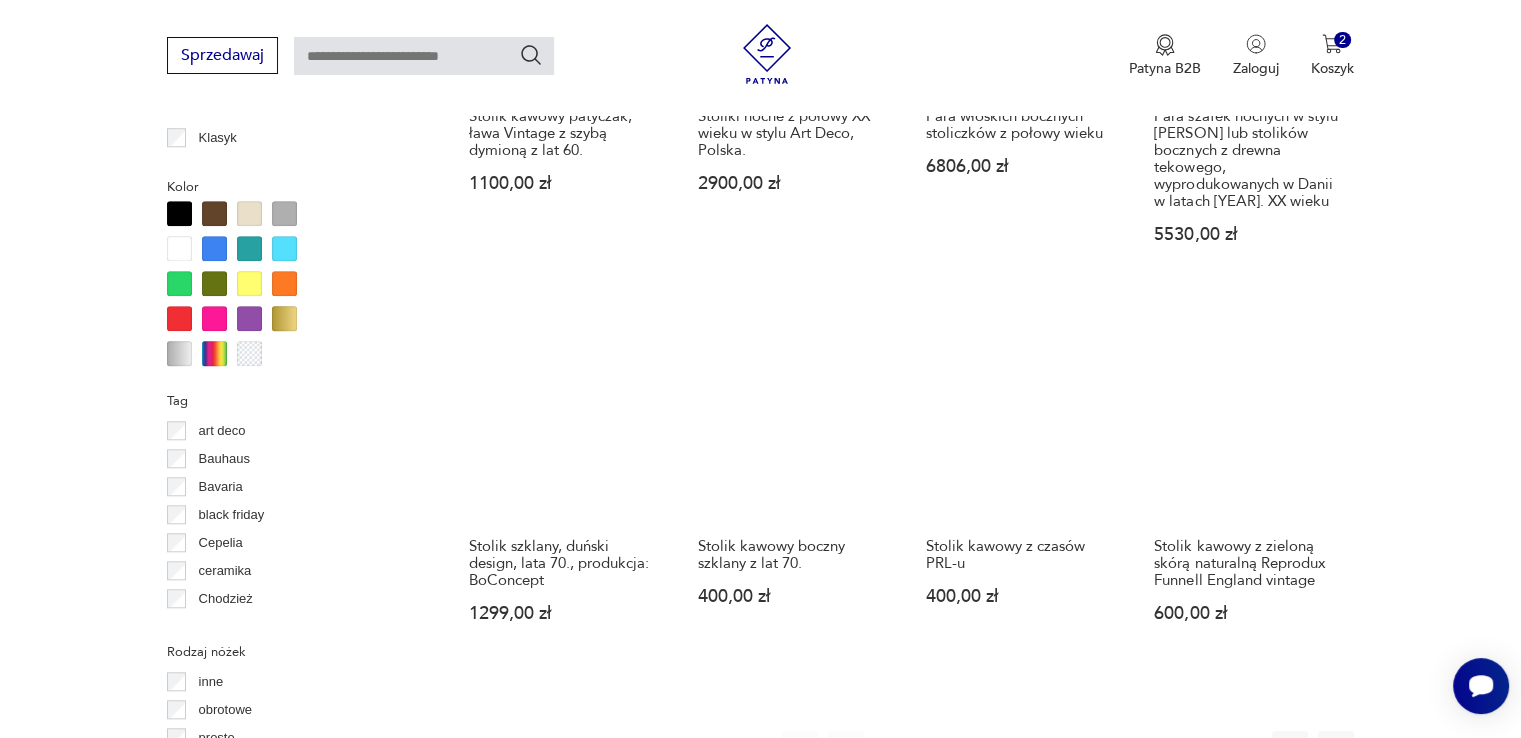 scroll, scrollTop: 1839, scrollLeft: 0, axis: vertical 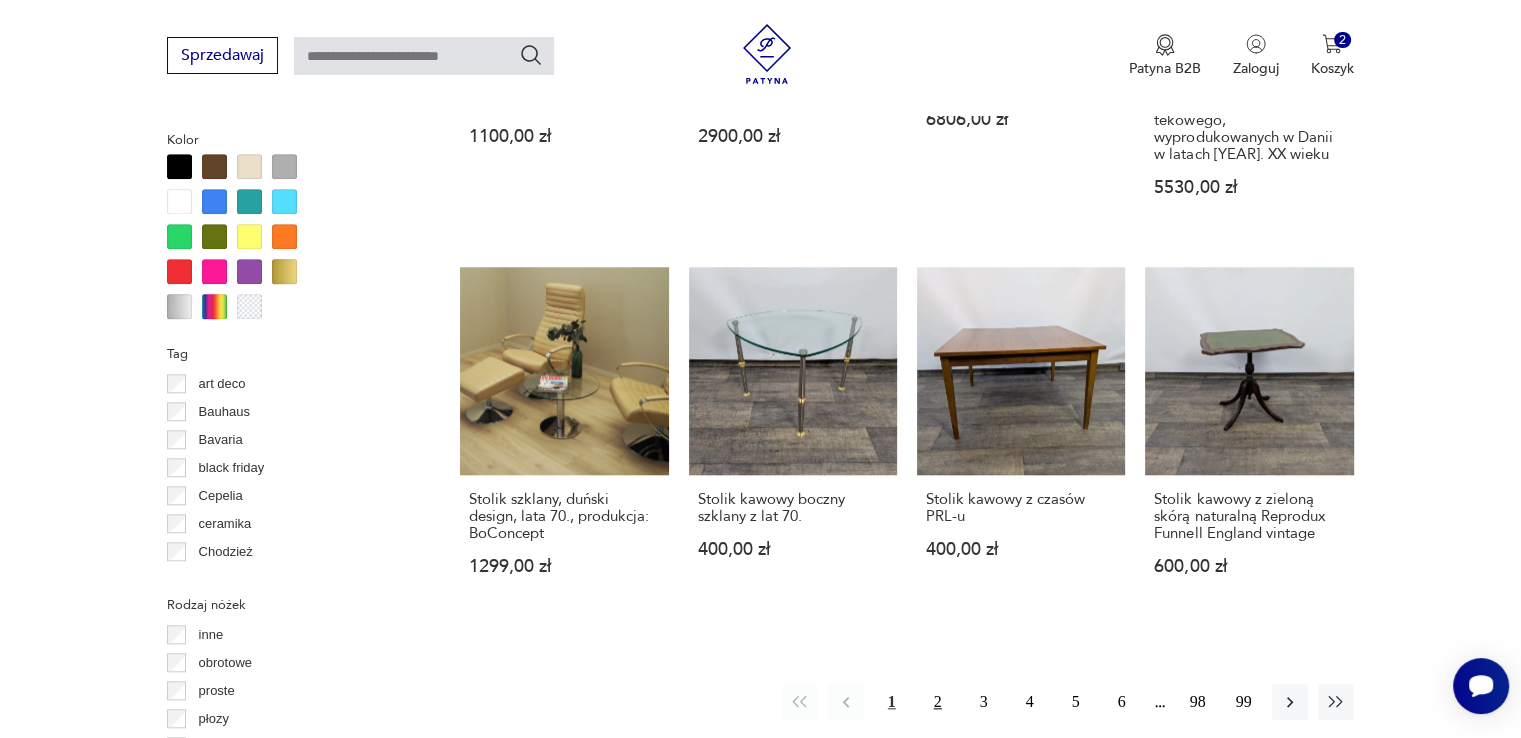 click on "2" at bounding box center [938, 702] 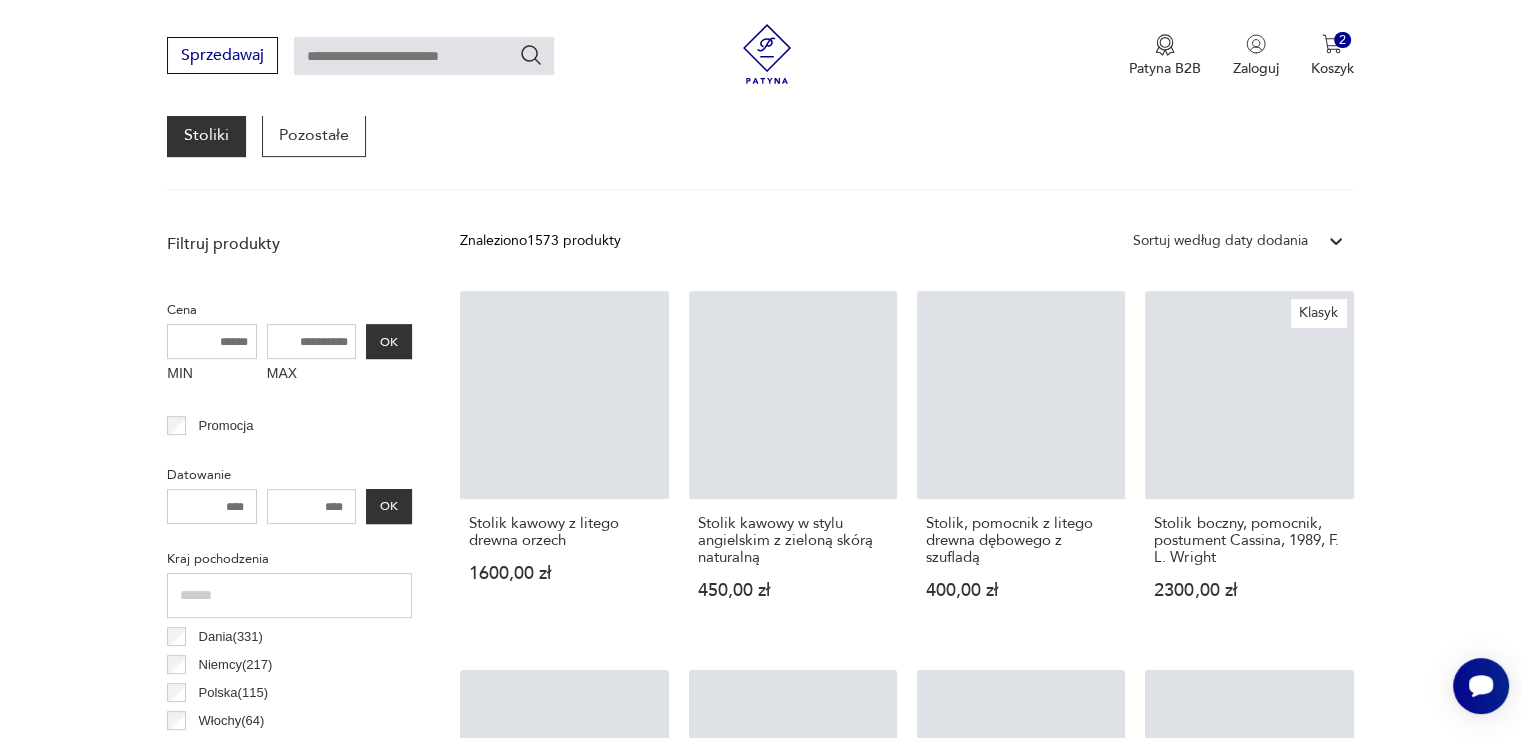 scroll, scrollTop: 730, scrollLeft: 0, axis: vertical 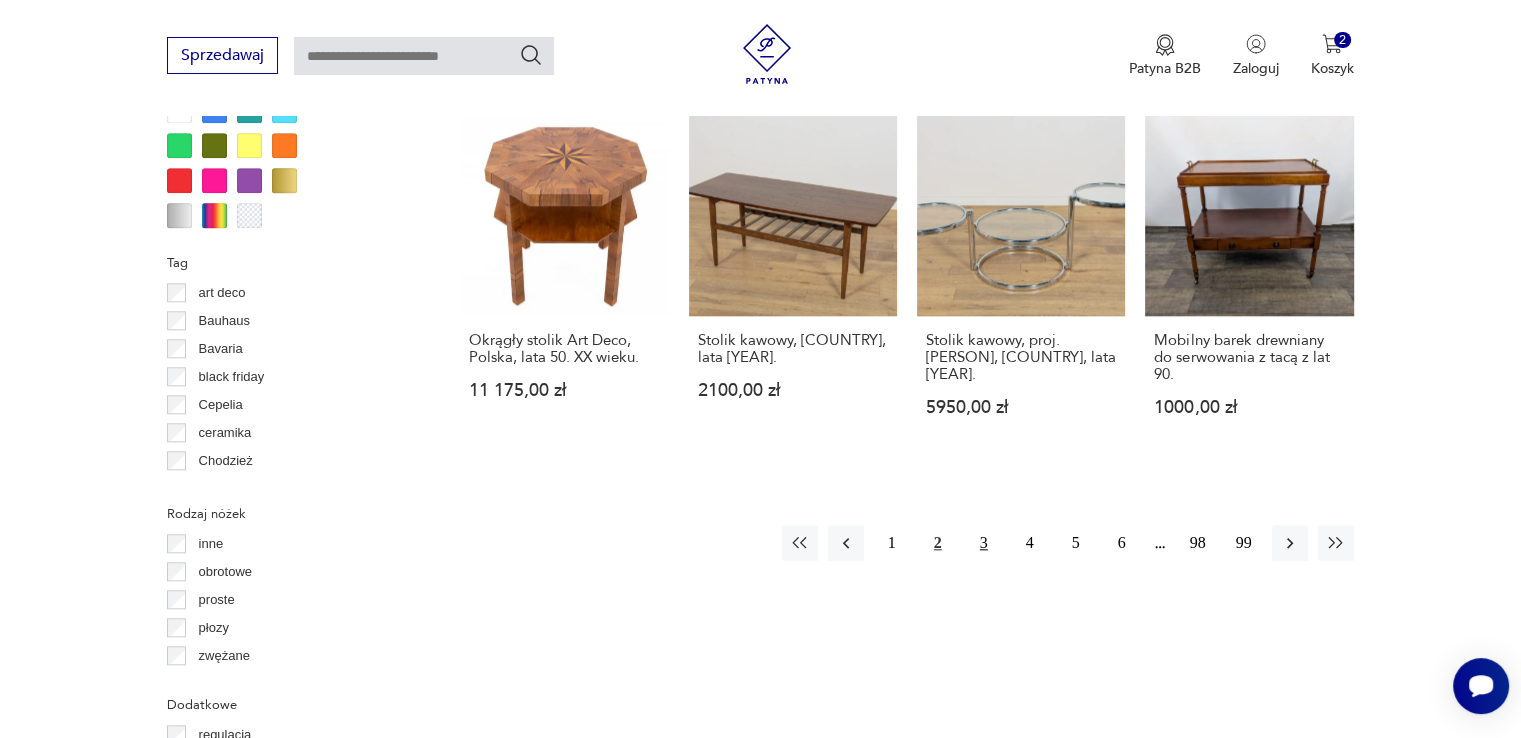 click on "3" at bounding box center [984, 543] 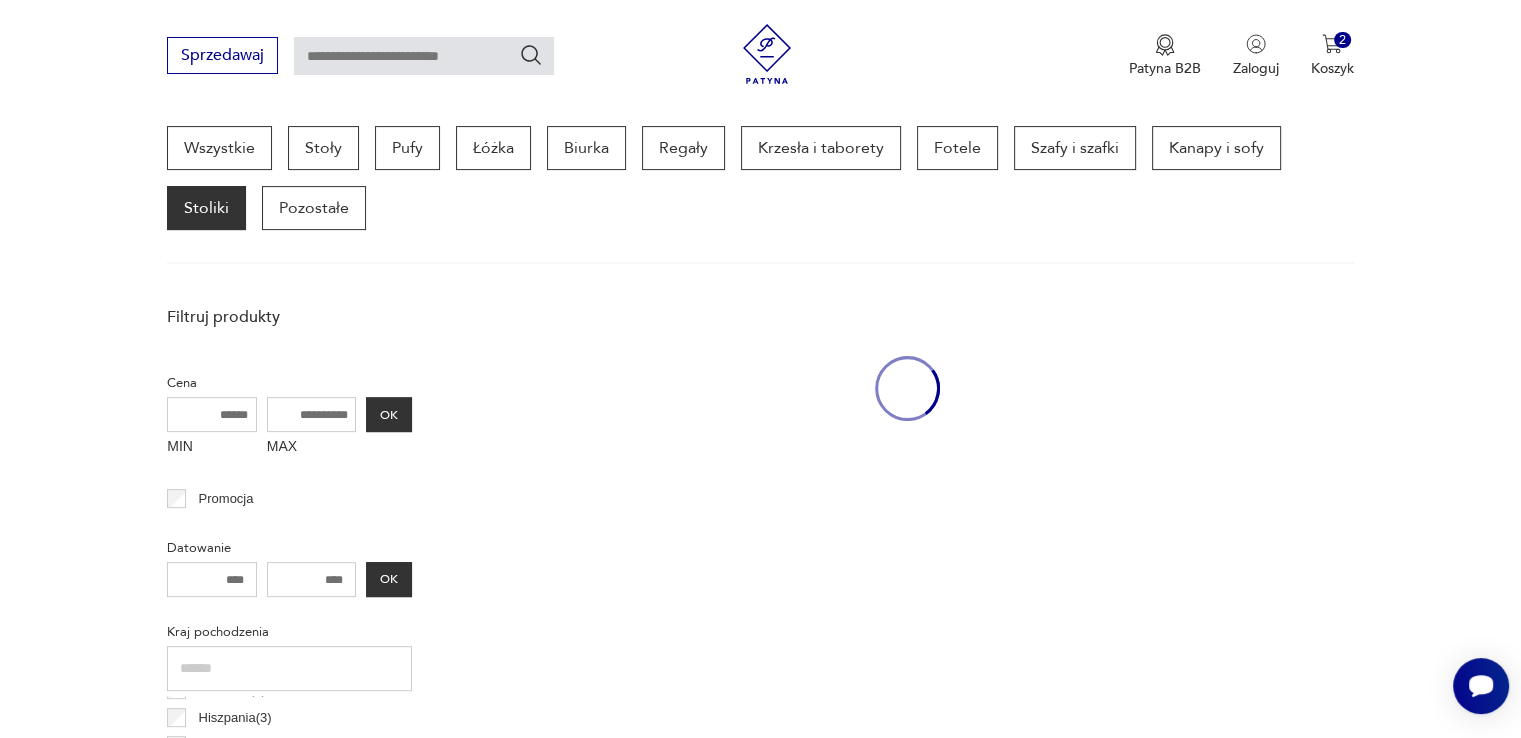 scroll, scrollTop: 530, scrollLeft: 0, axis: vertical 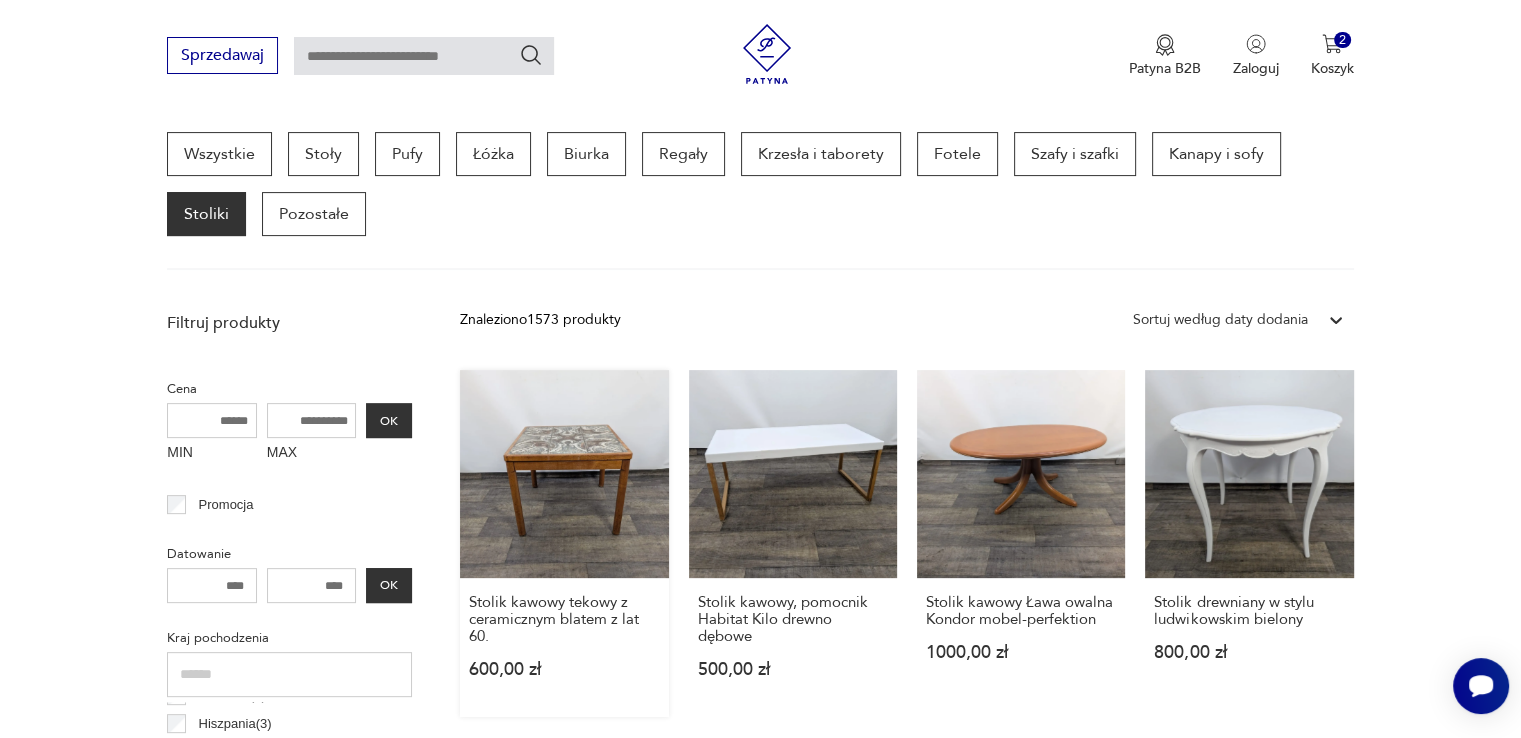 click on "Stolik kawowy tekowy z ceramicznym blatem z lat 60. 600,00 zł" at bounding box center [564, 543] 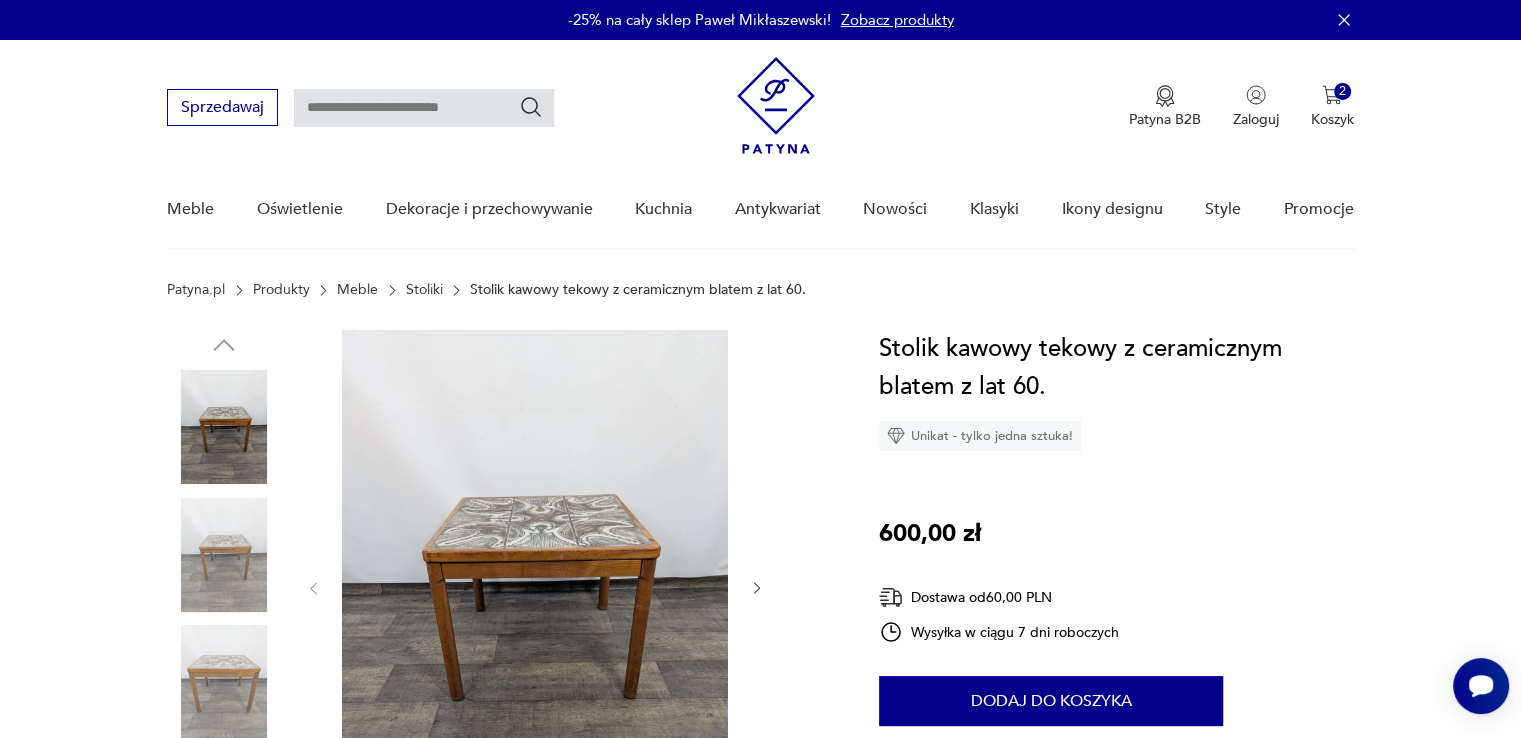 scroll, scrollTop: 200, scrollLeft: 0, axis: vertical 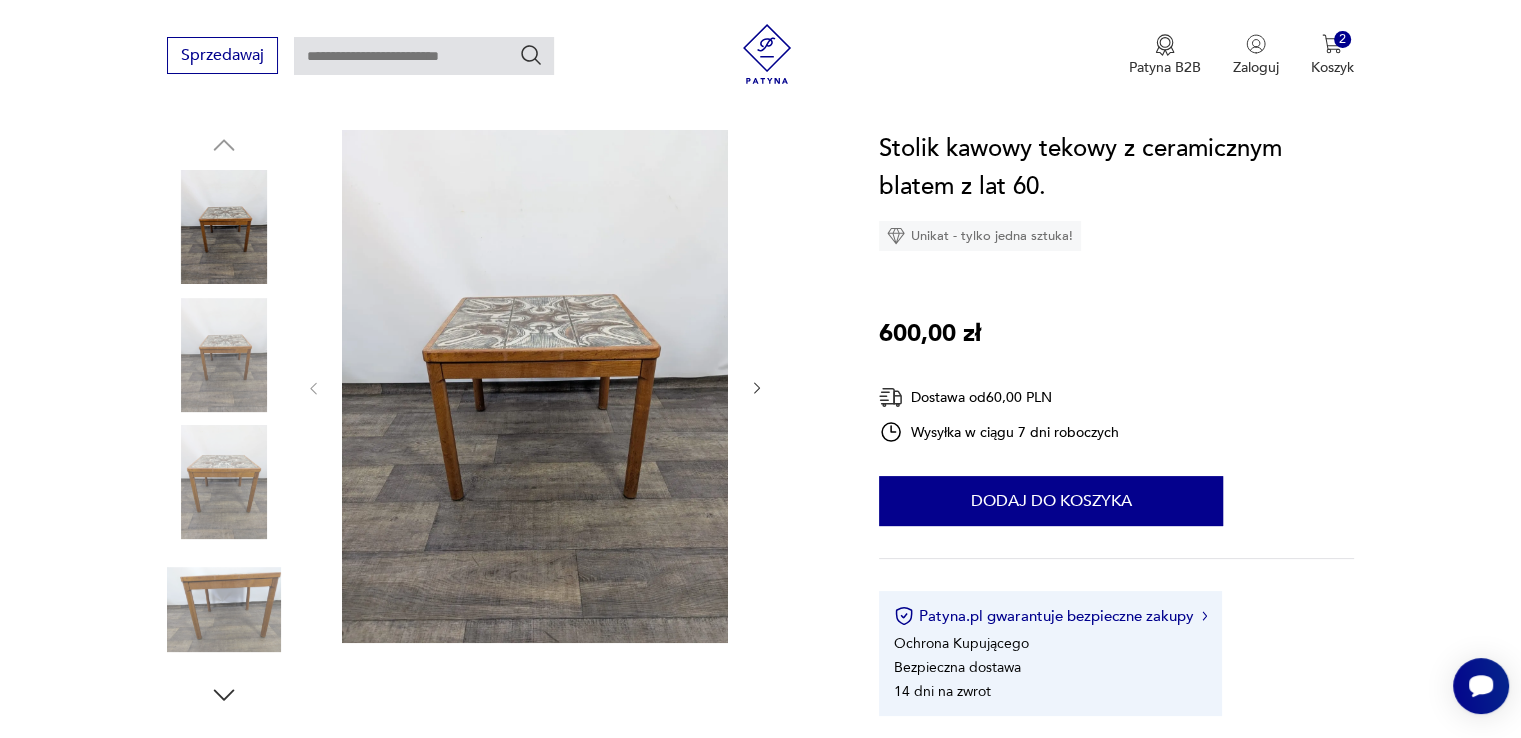click at bounding box center [224, 482] 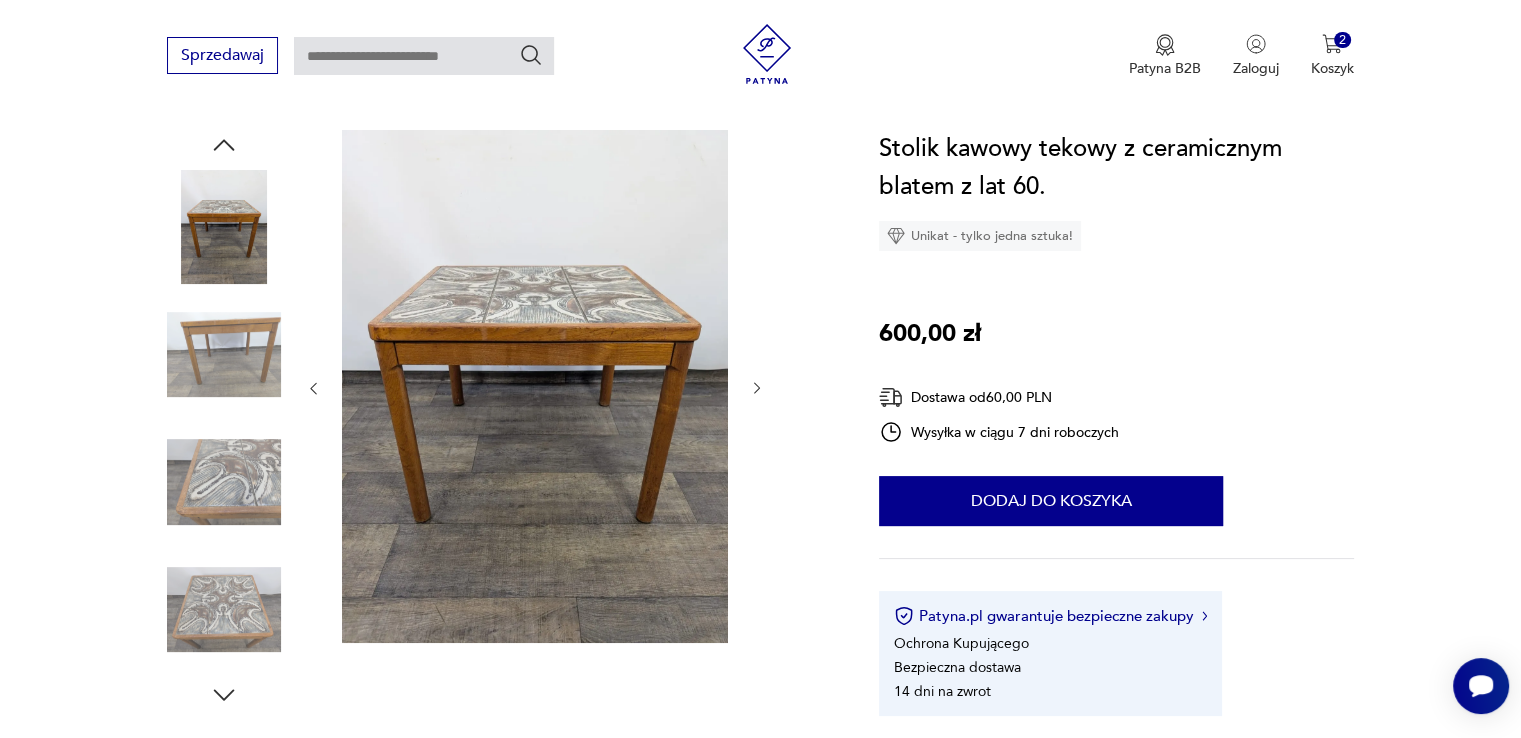 click at bounding box center (224, 610) 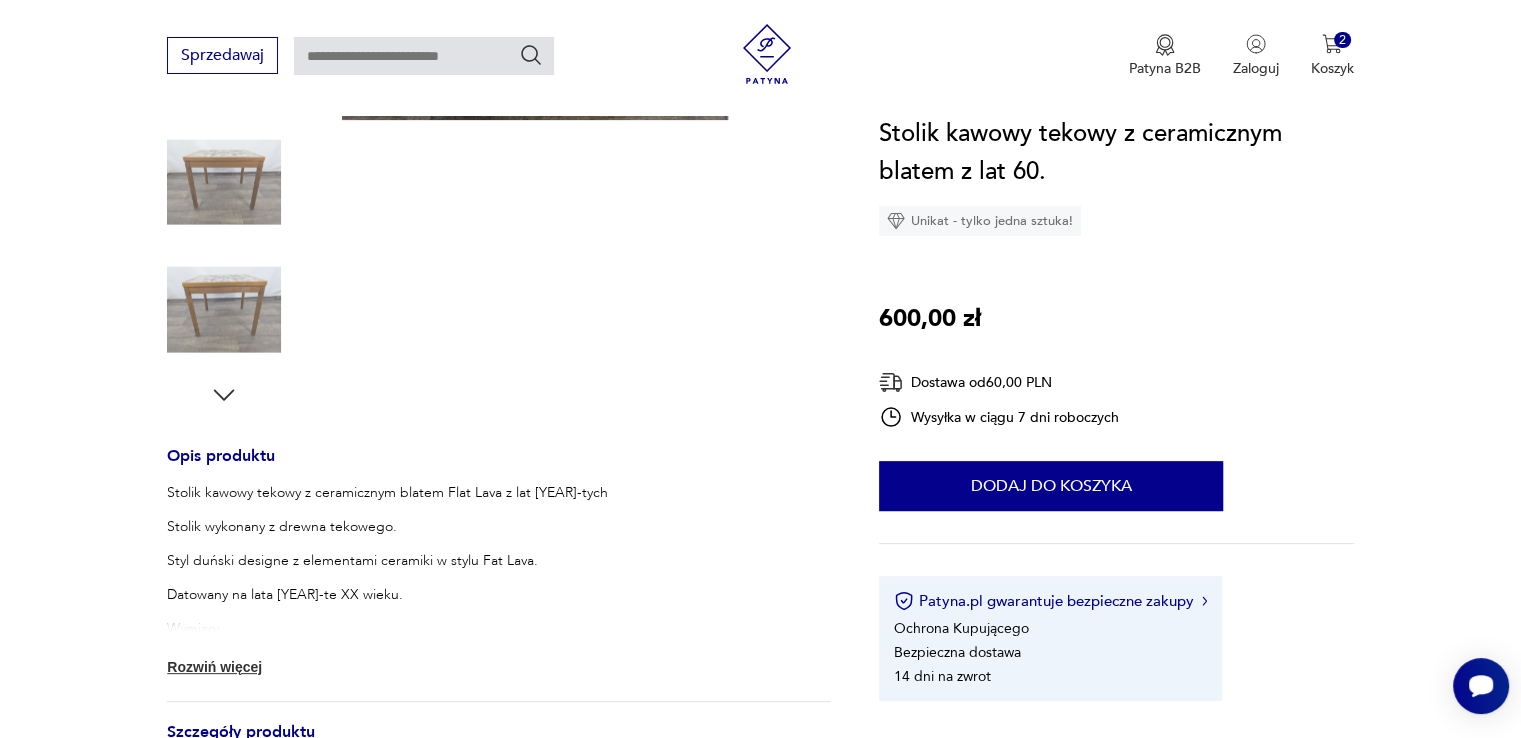 scroll, scrollTop: 600, scrollLeft: 0, axis: vertical 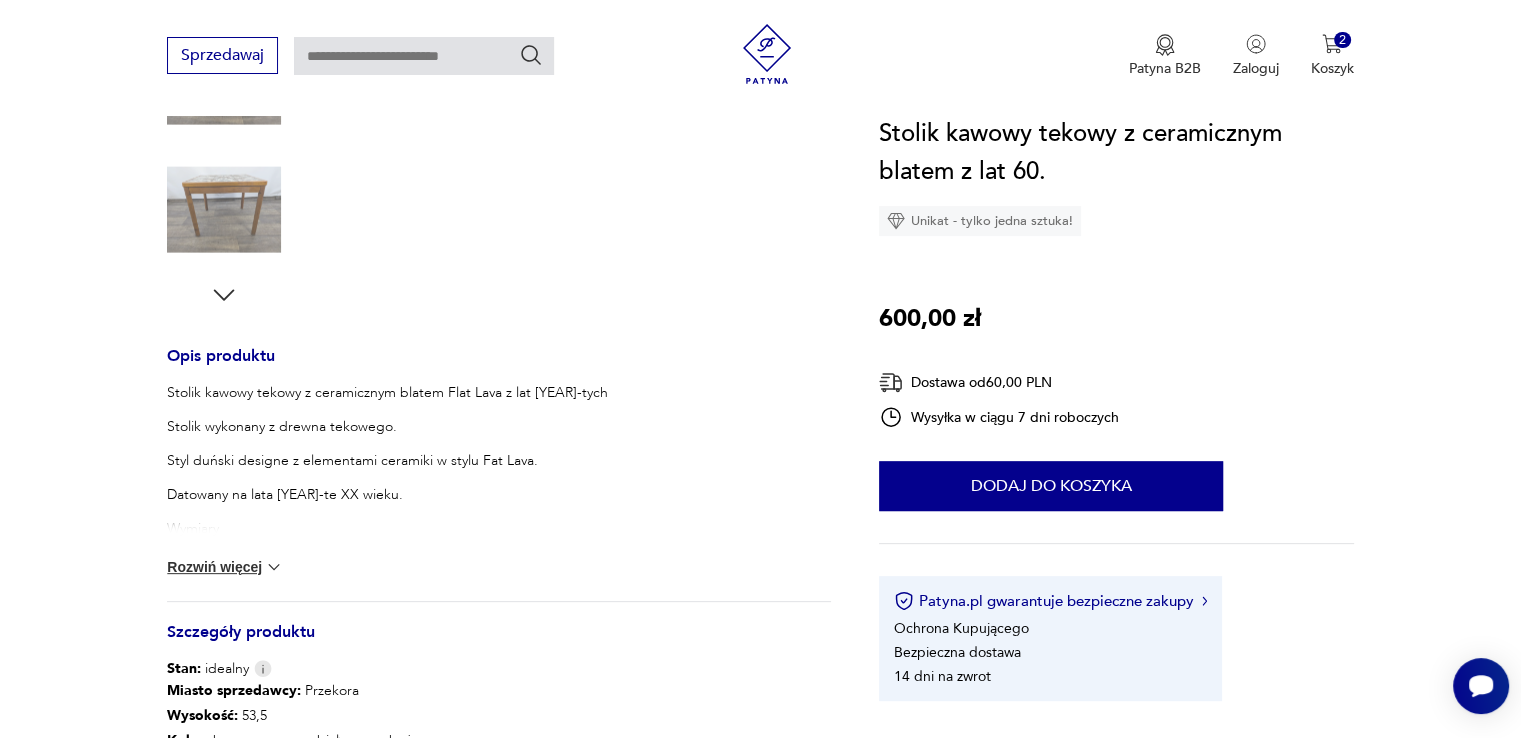 click at bounding box center [274, 567] 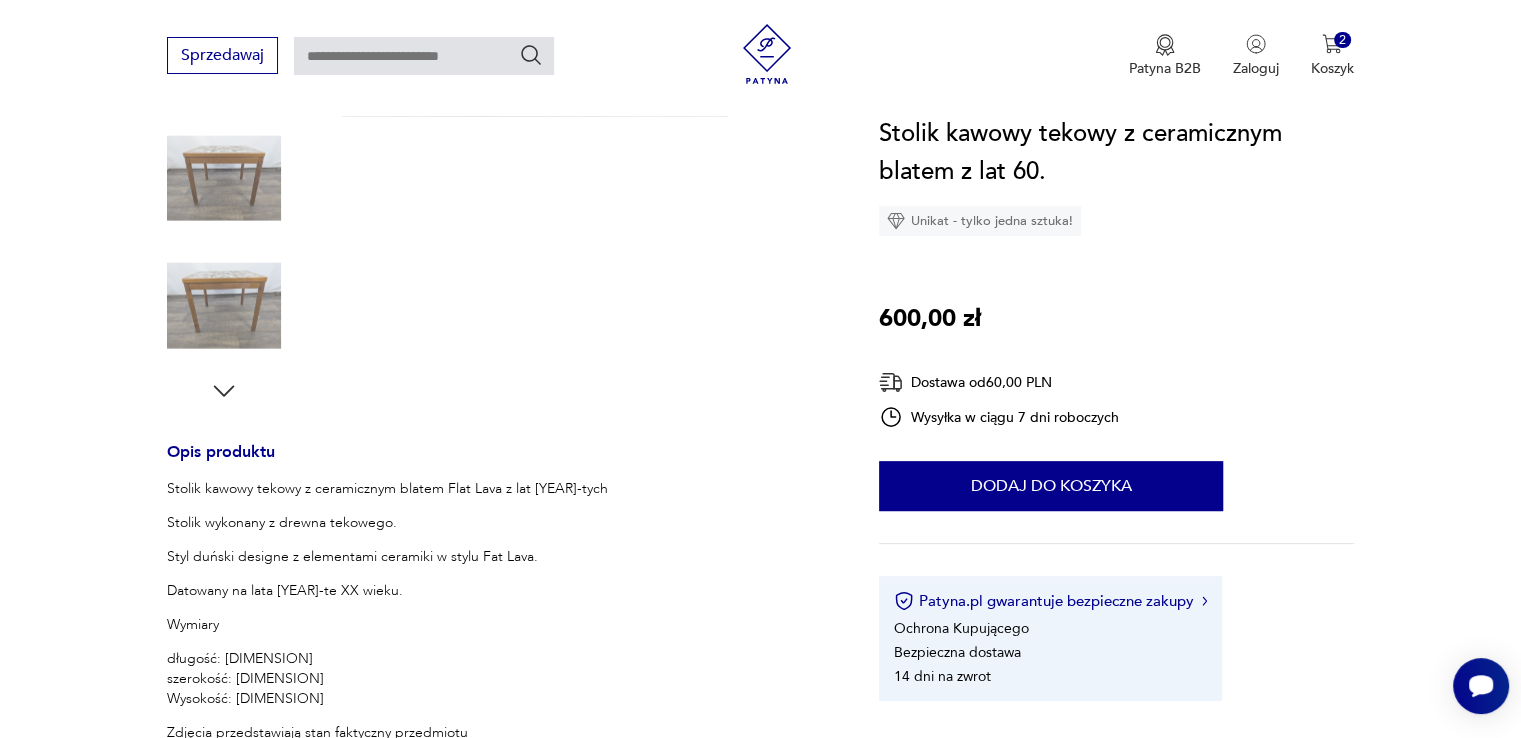 scroll, scrollTop: 400, scrollLeft: 0, axis: vertical 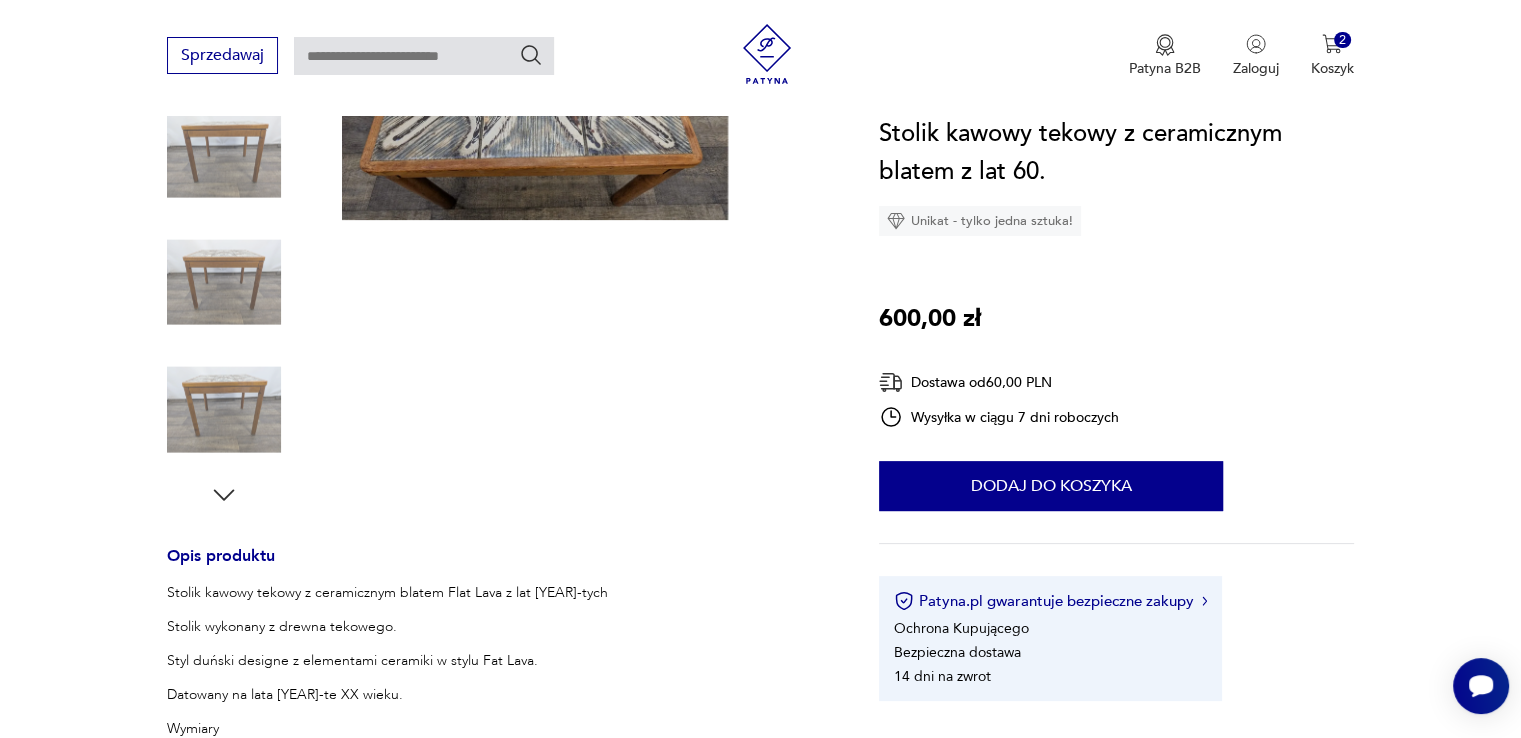 click at bounding box center [224, 410] 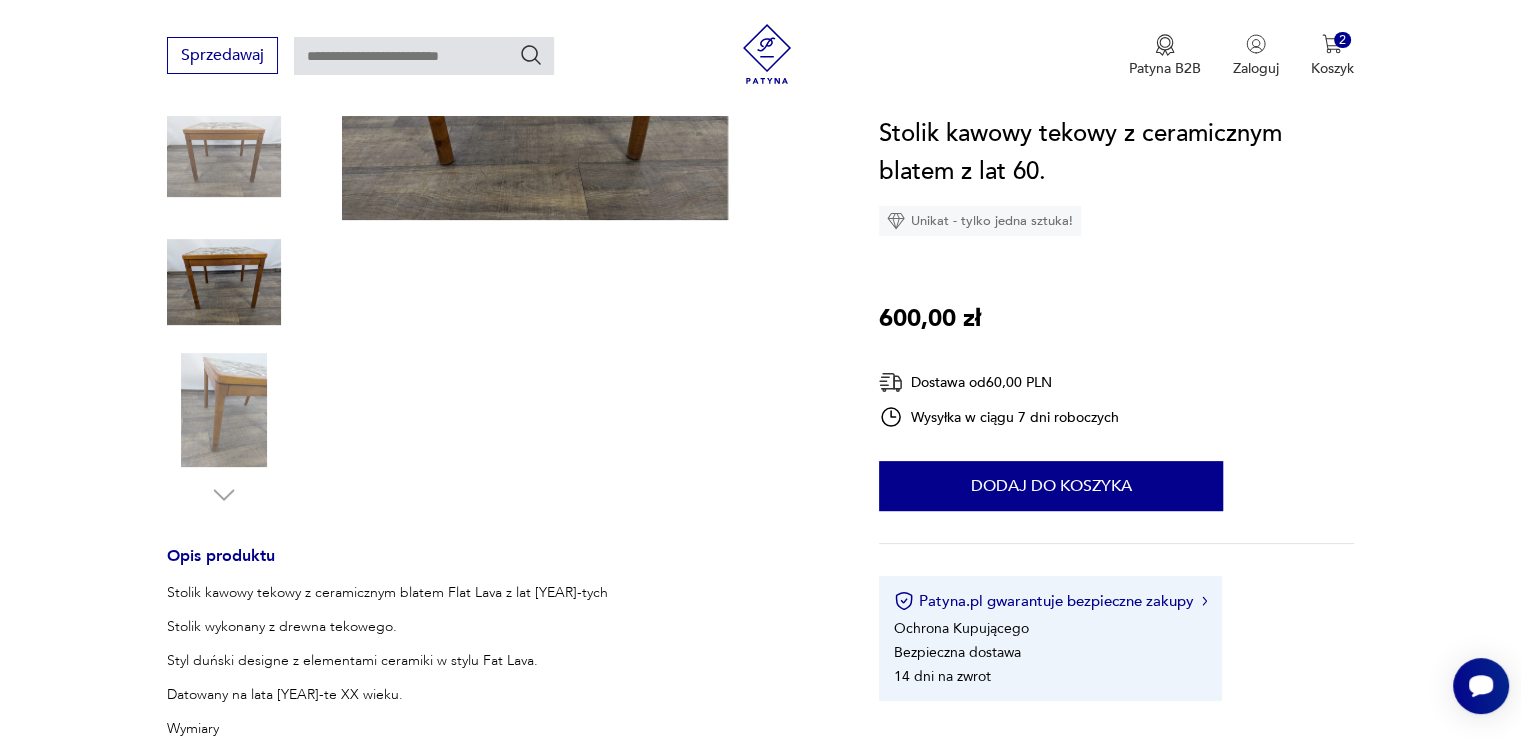 click at bounding box center (224, 410) 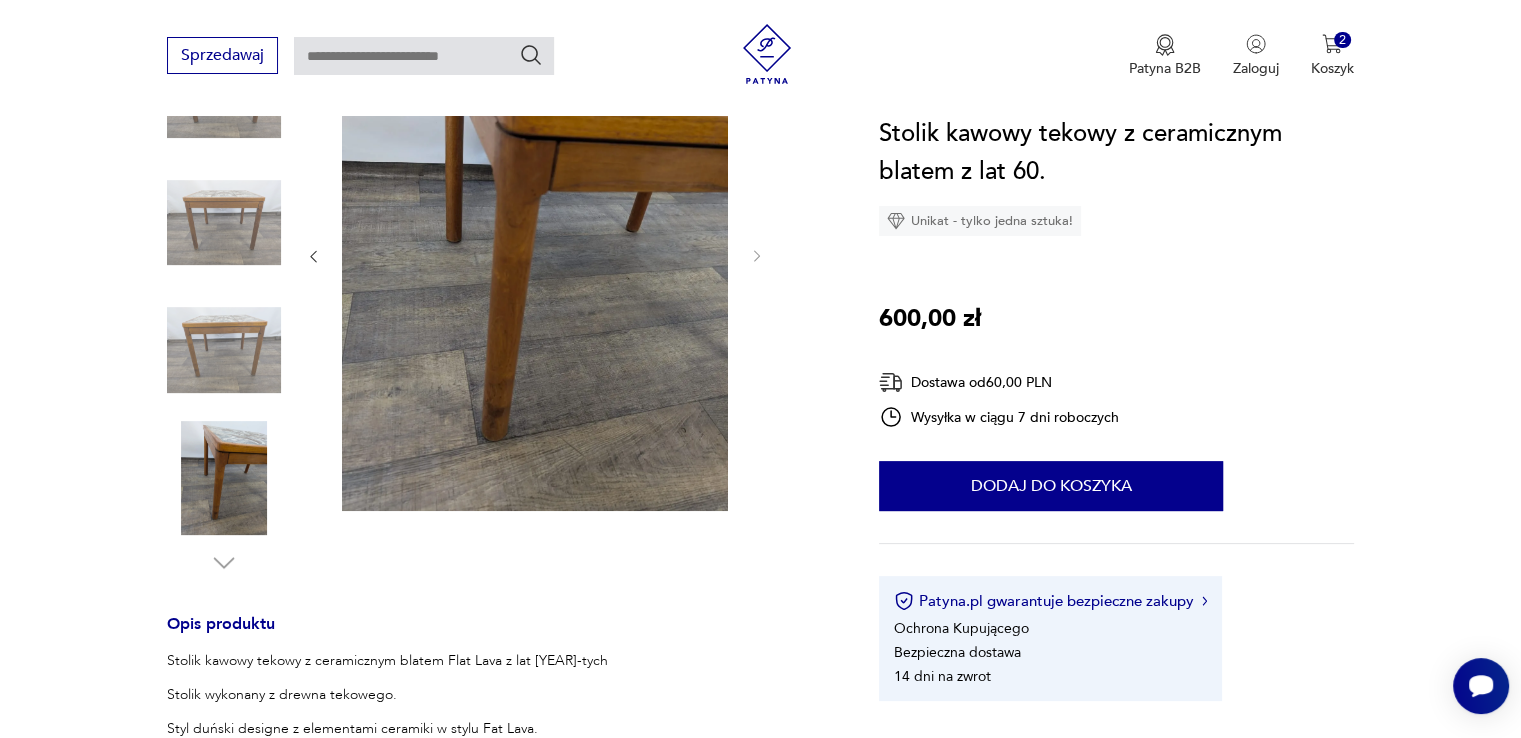 scroll, scrollTop: 12, scrollLeft: 0, axis: vertical 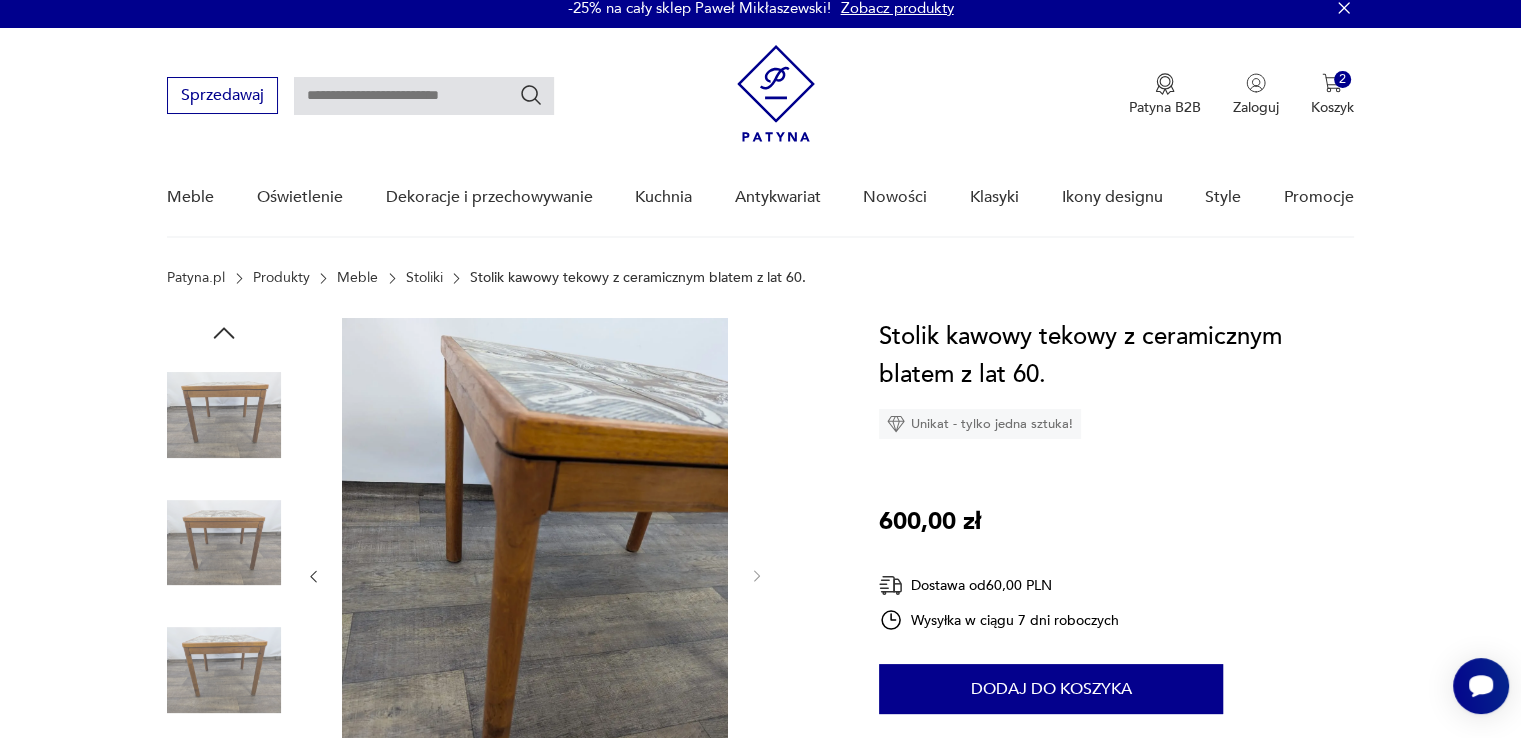 click at bounding box center [224, 543] 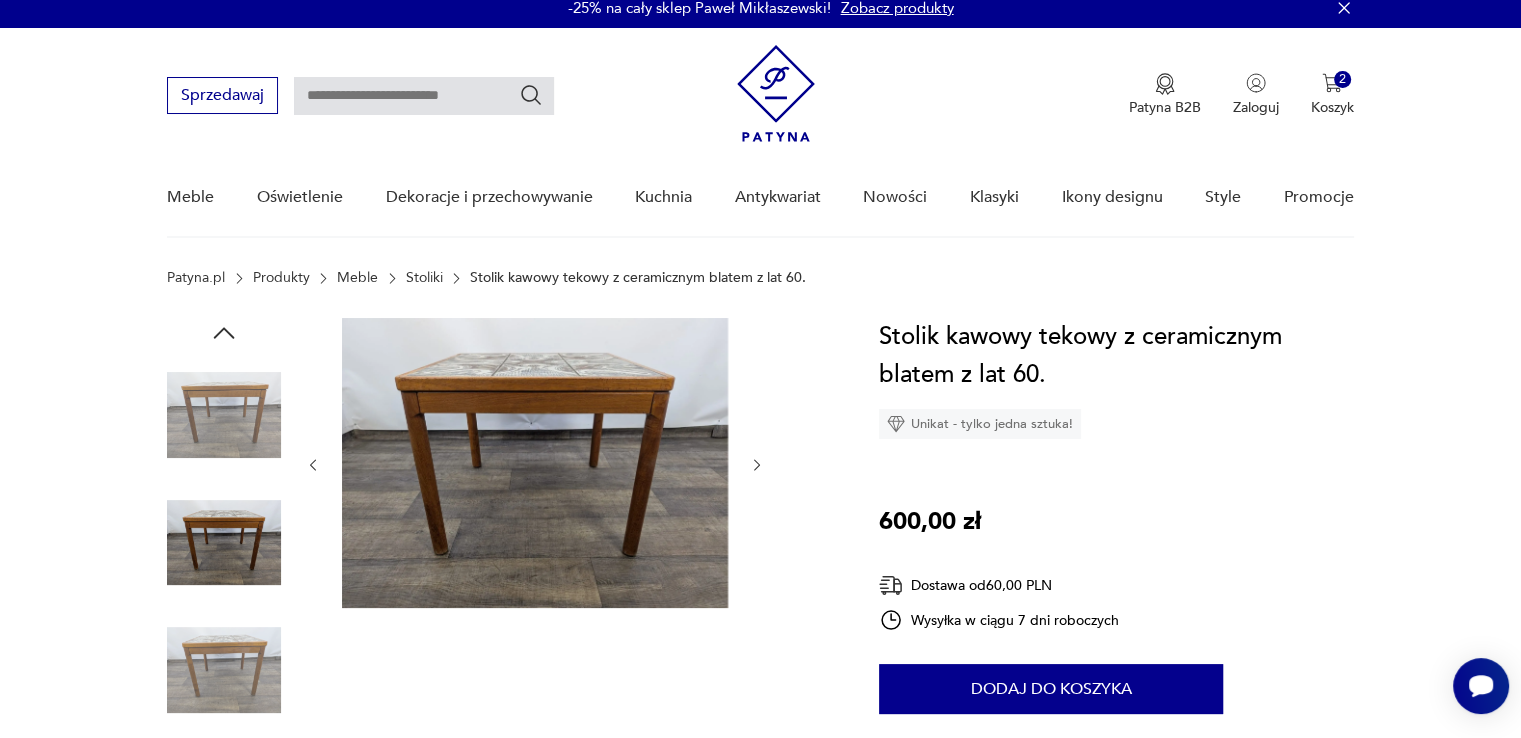 click at bounding box center [224, 415] 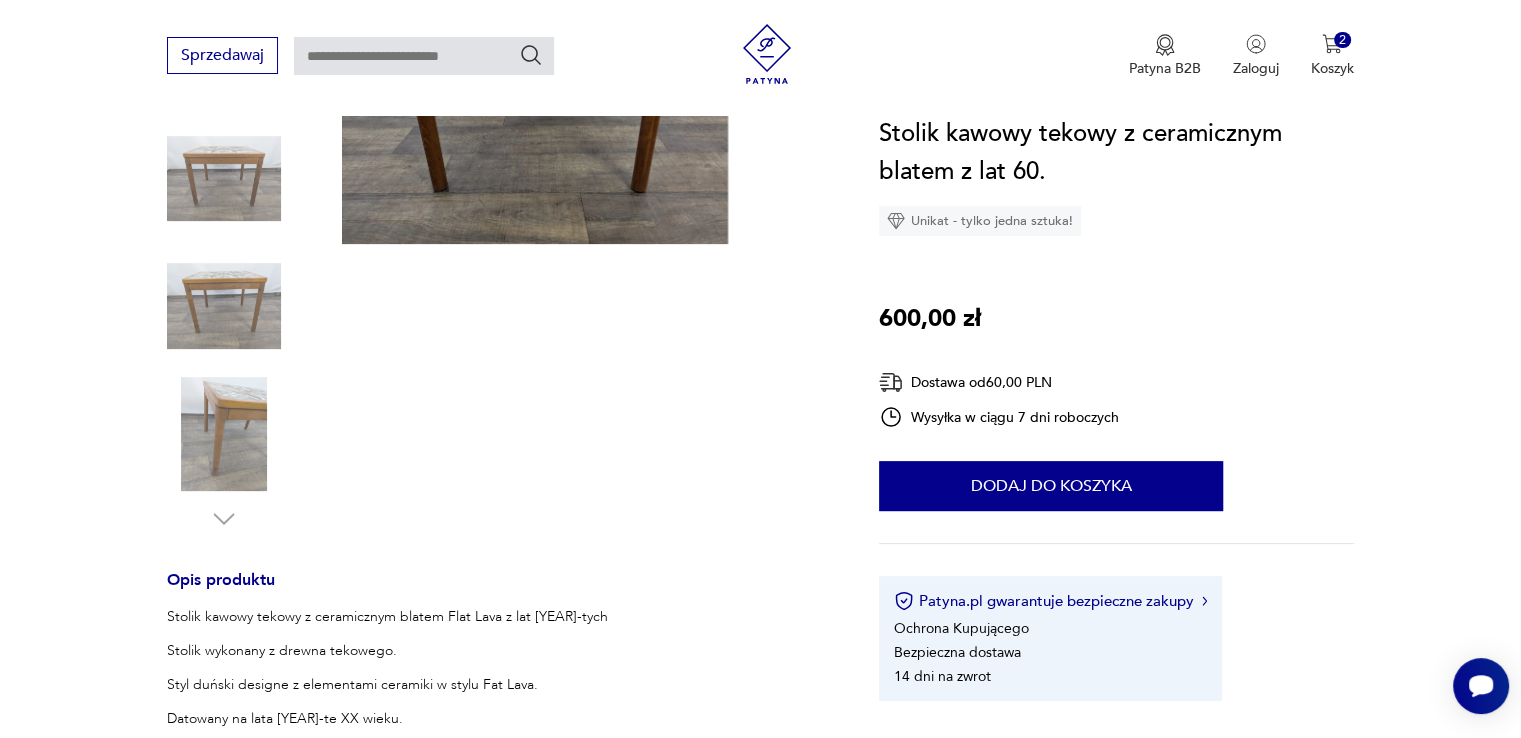 scroll, scrollTop: 112, scrollLeft: 0, axis: vertical 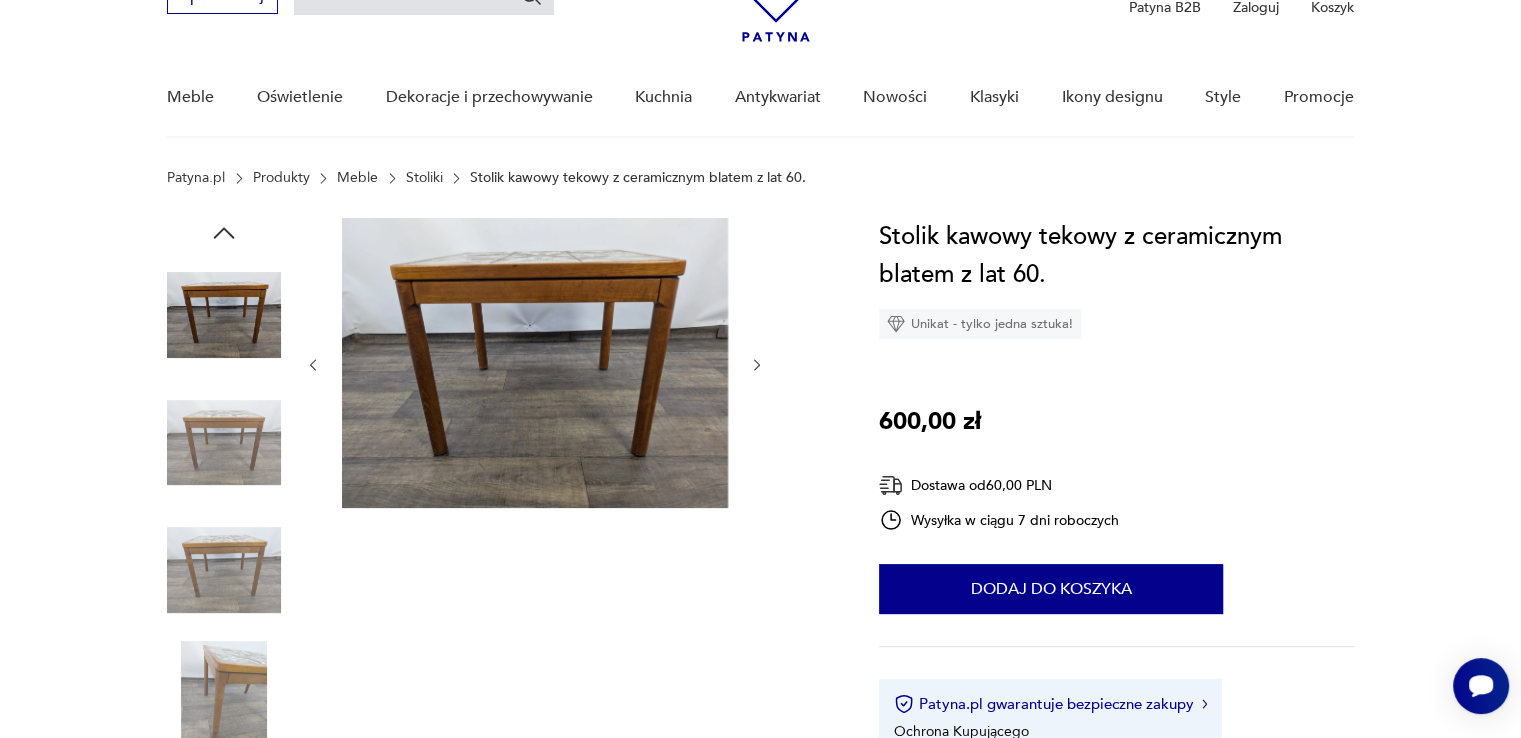 click at bounding box center [535, 363] 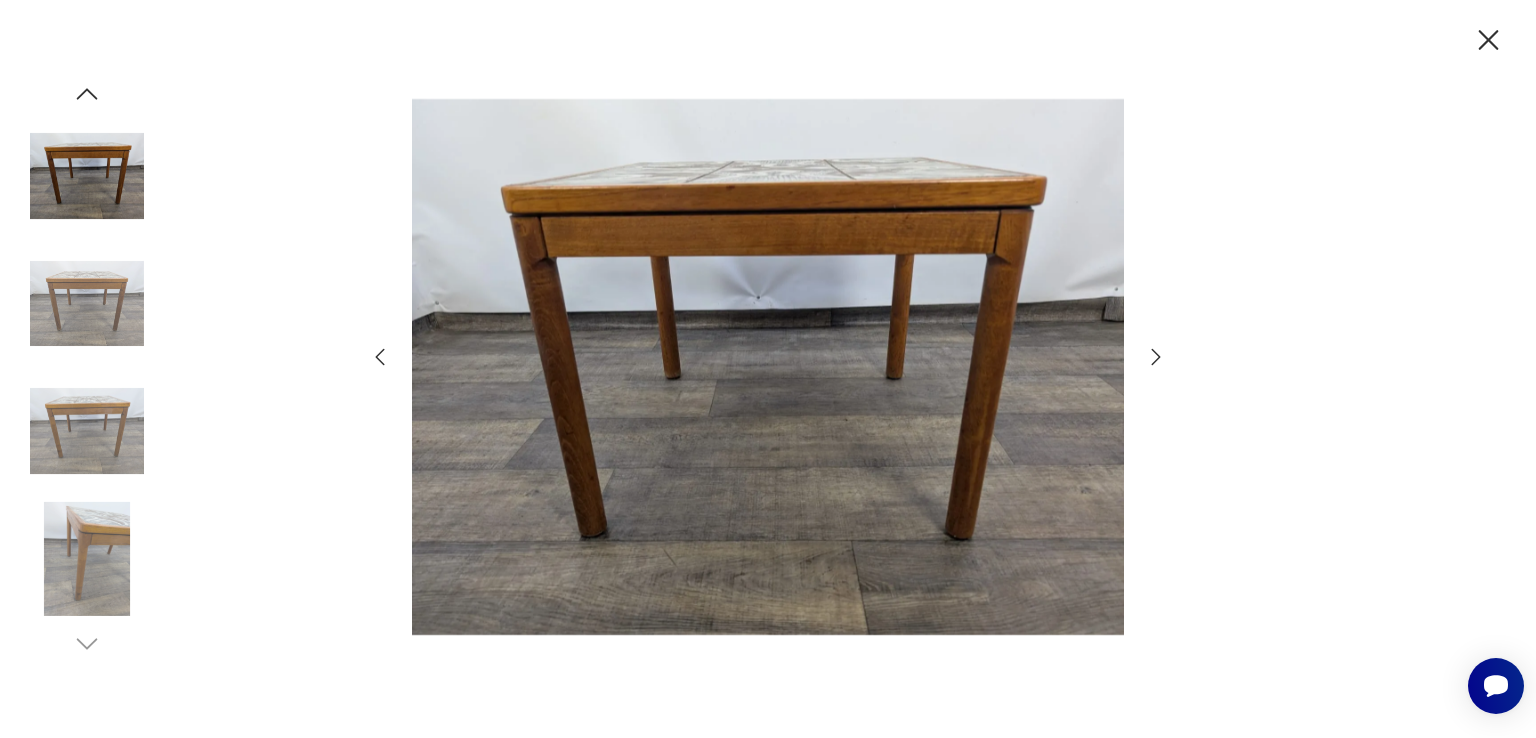 click 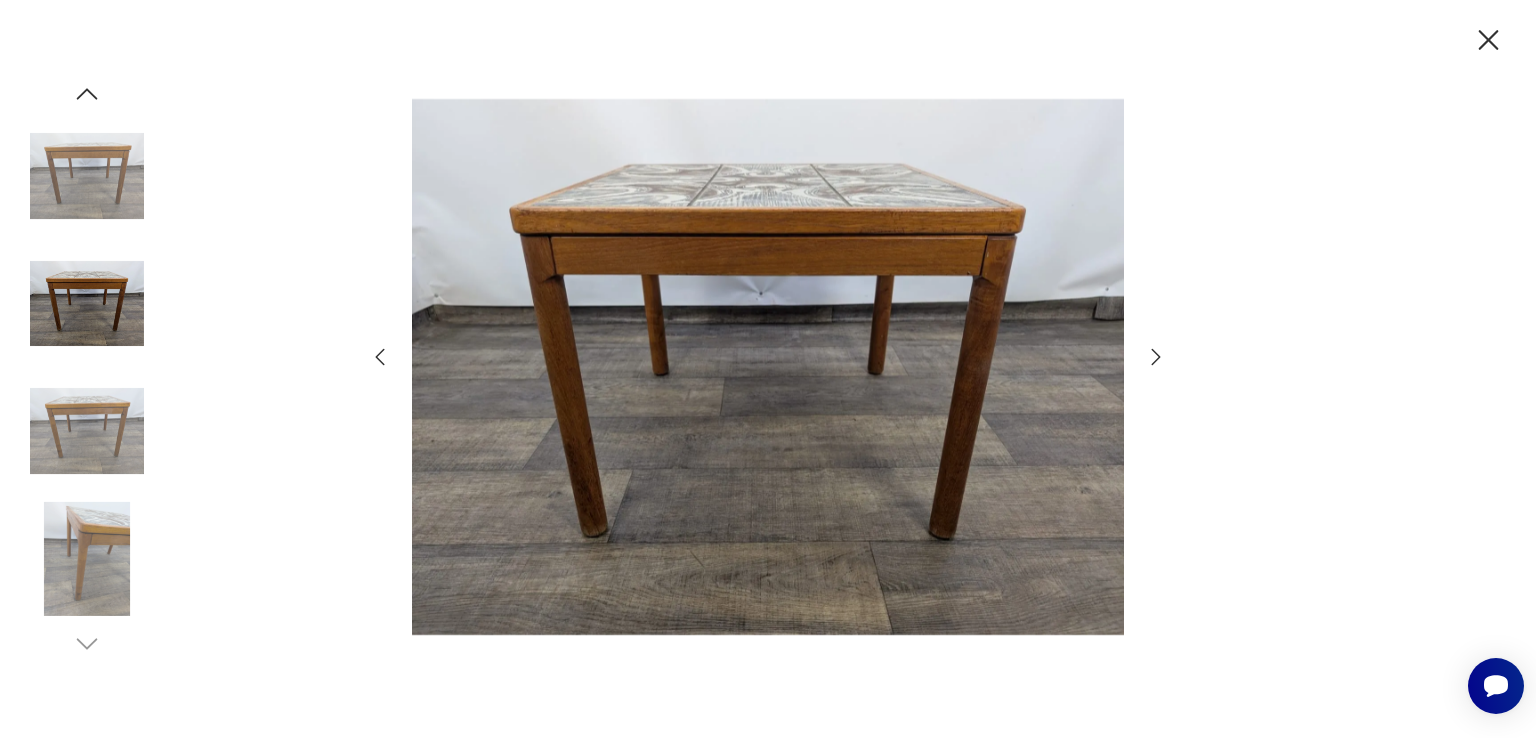 click 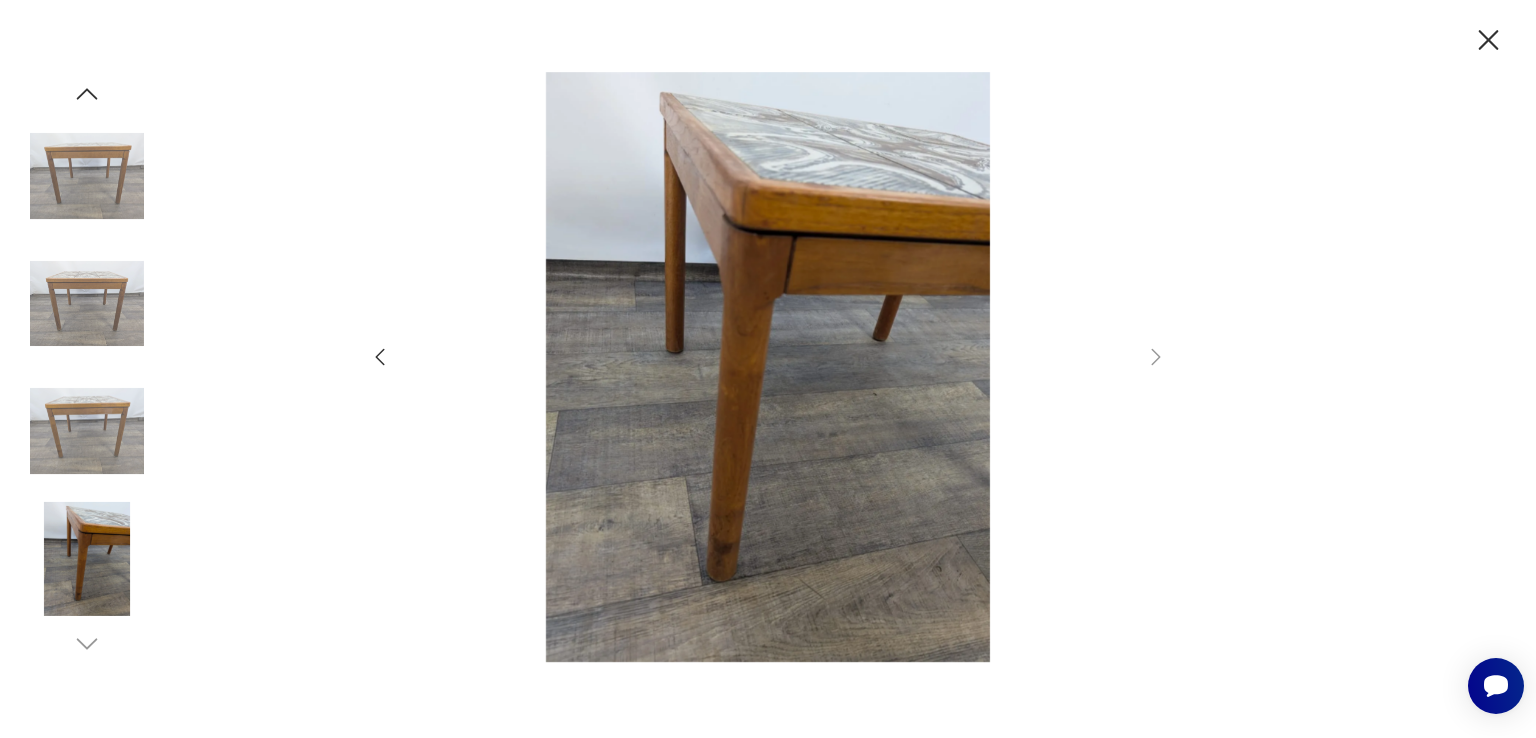click 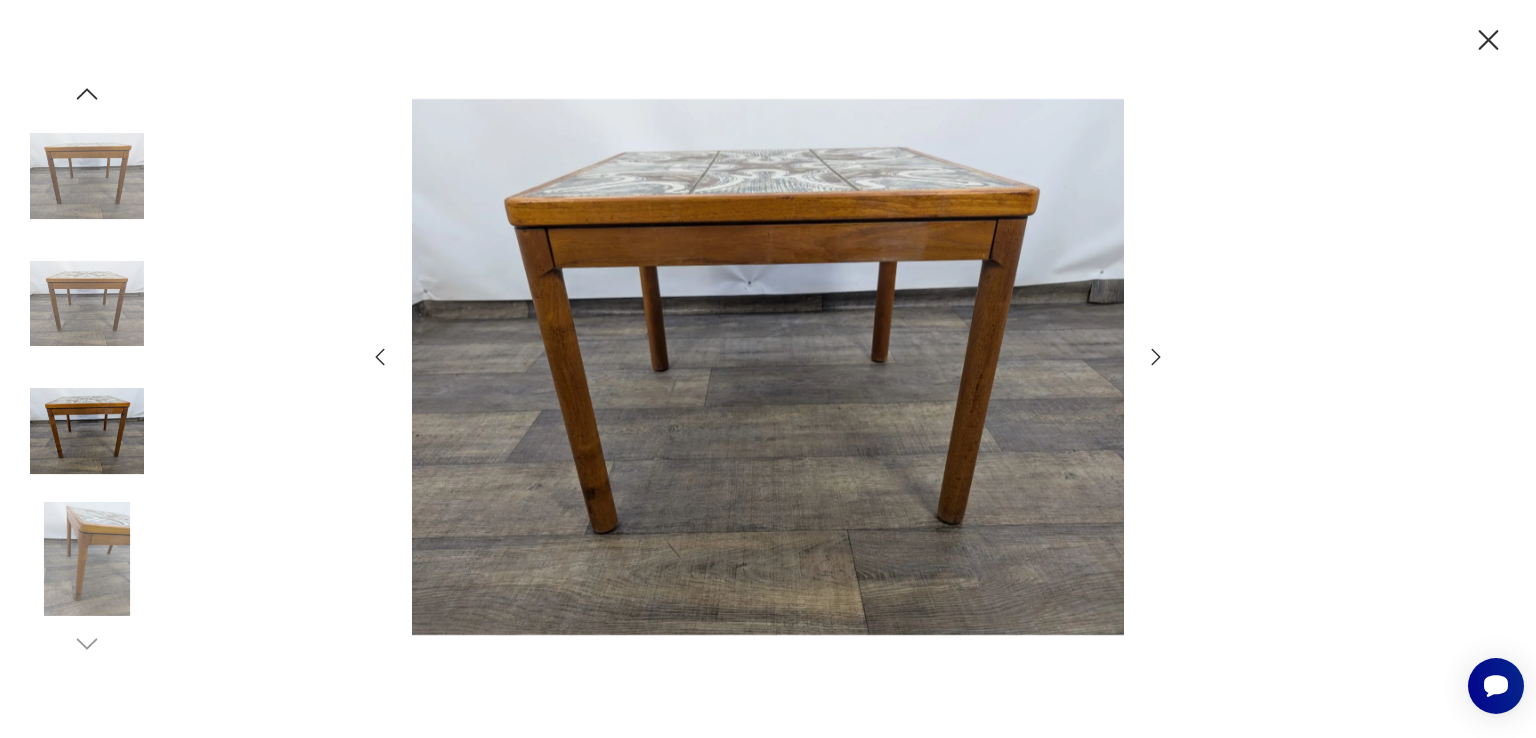 click 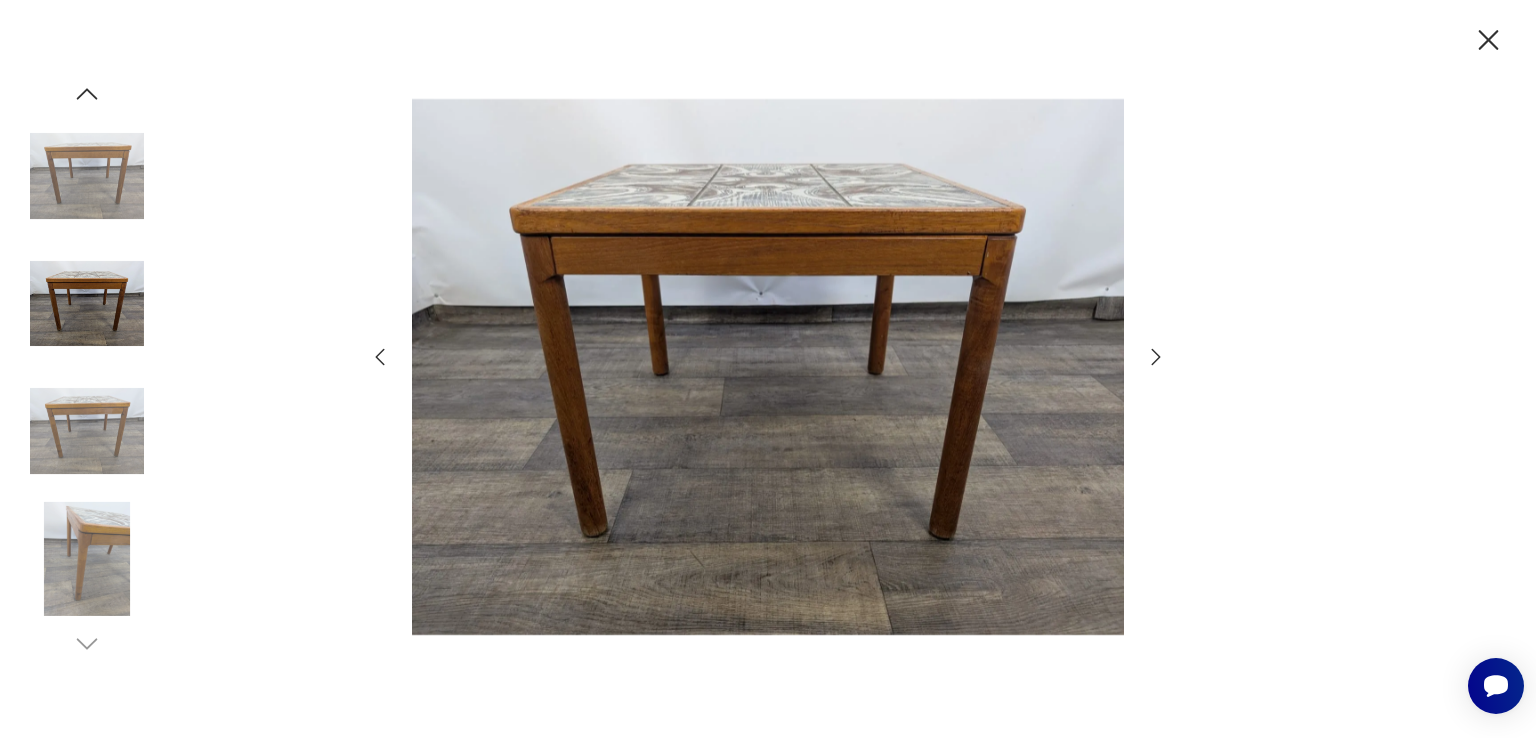 click 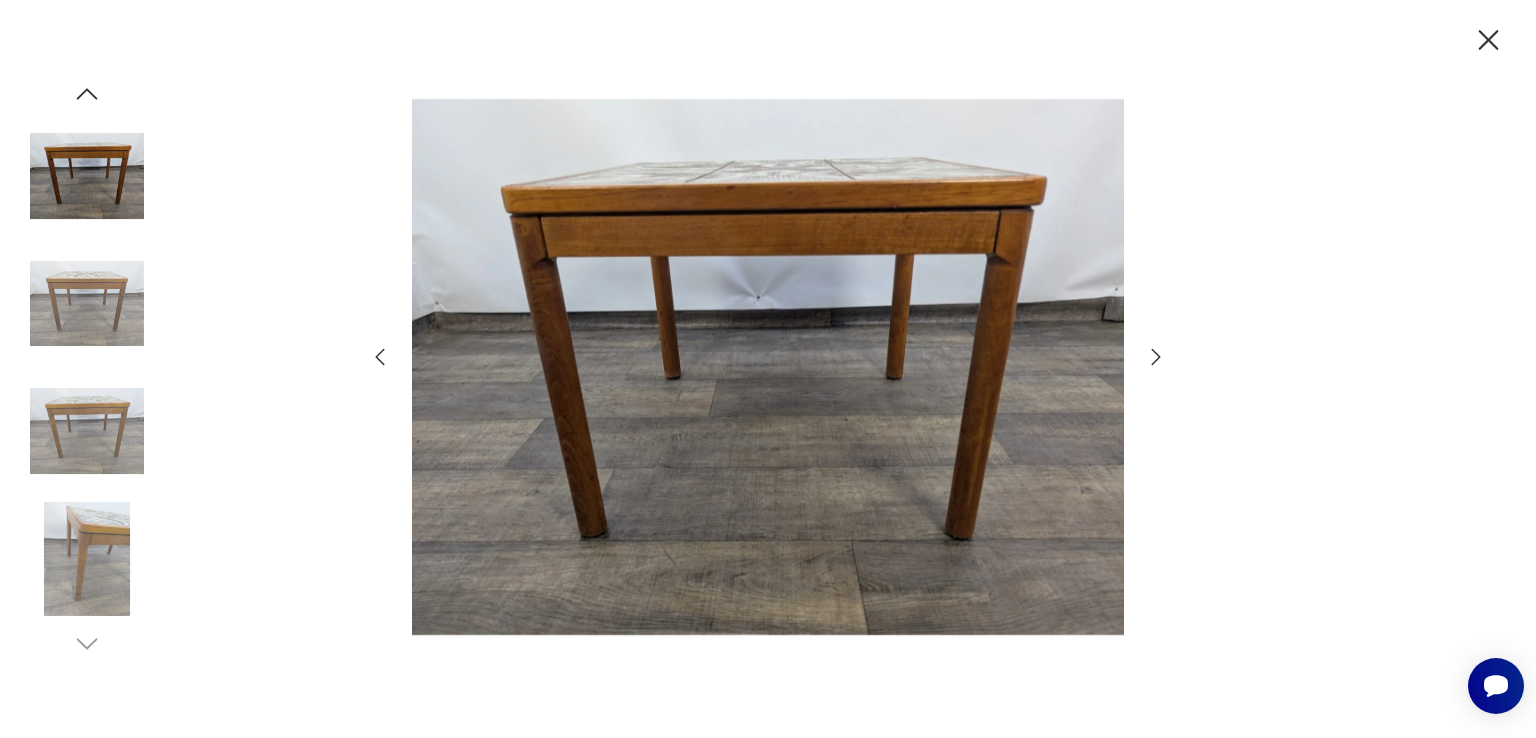click 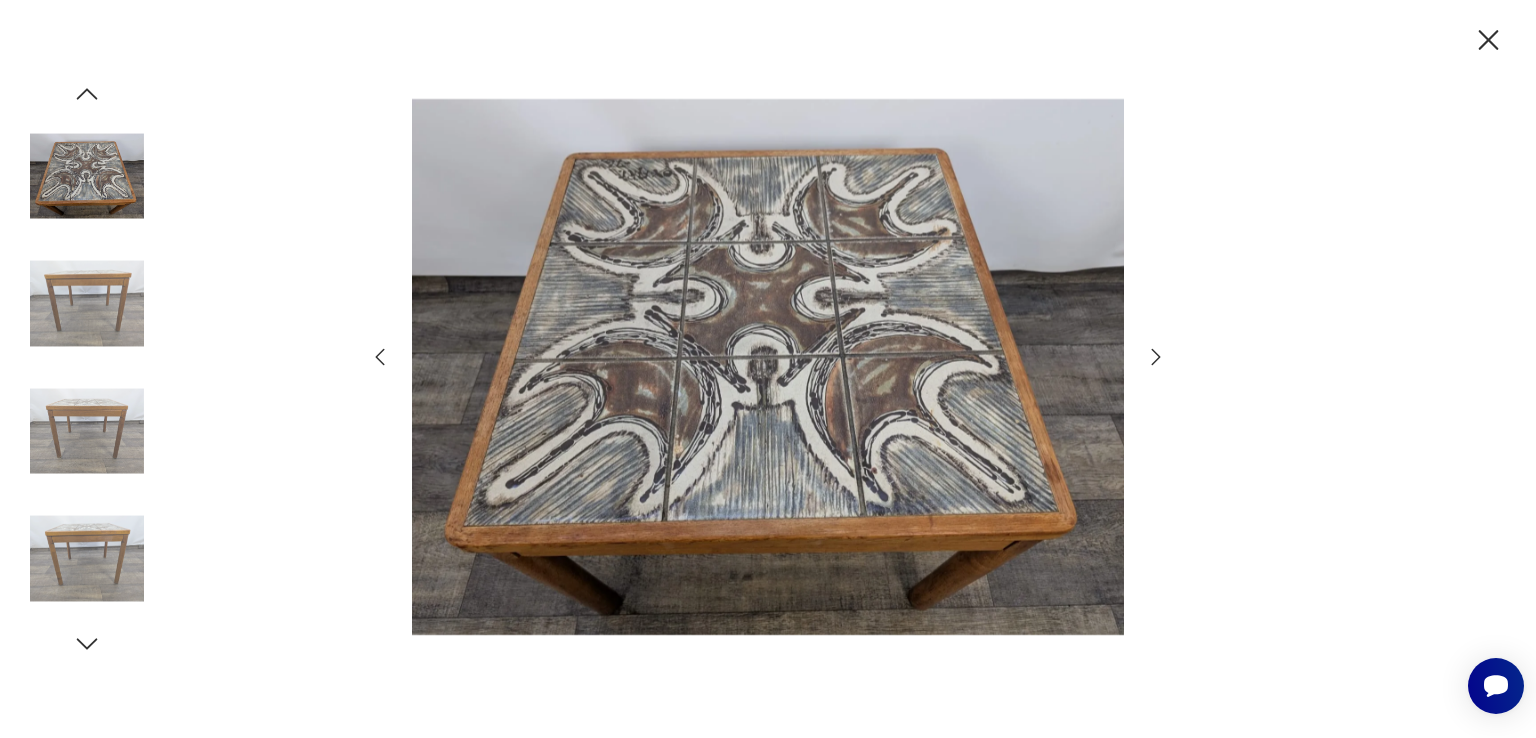 click 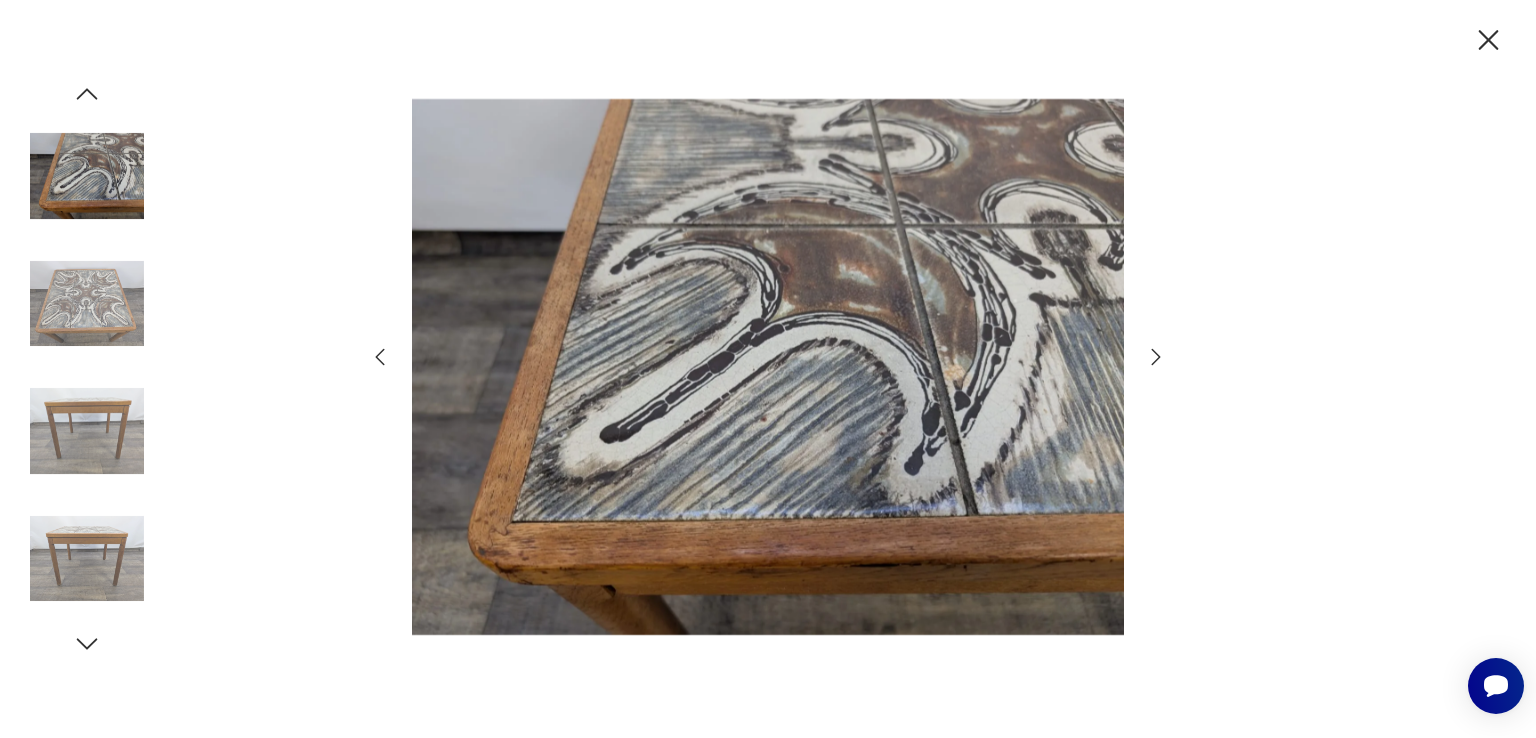 click 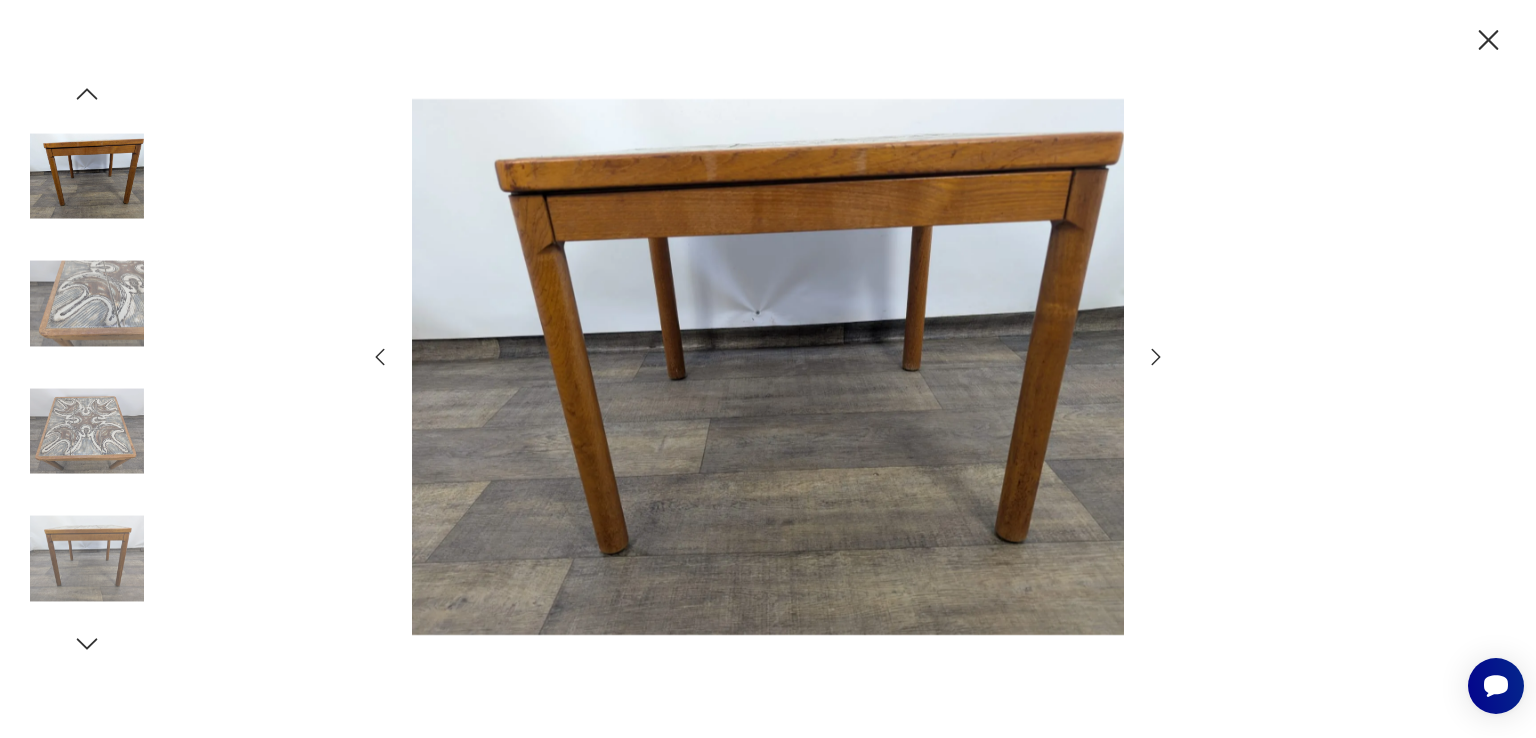 click 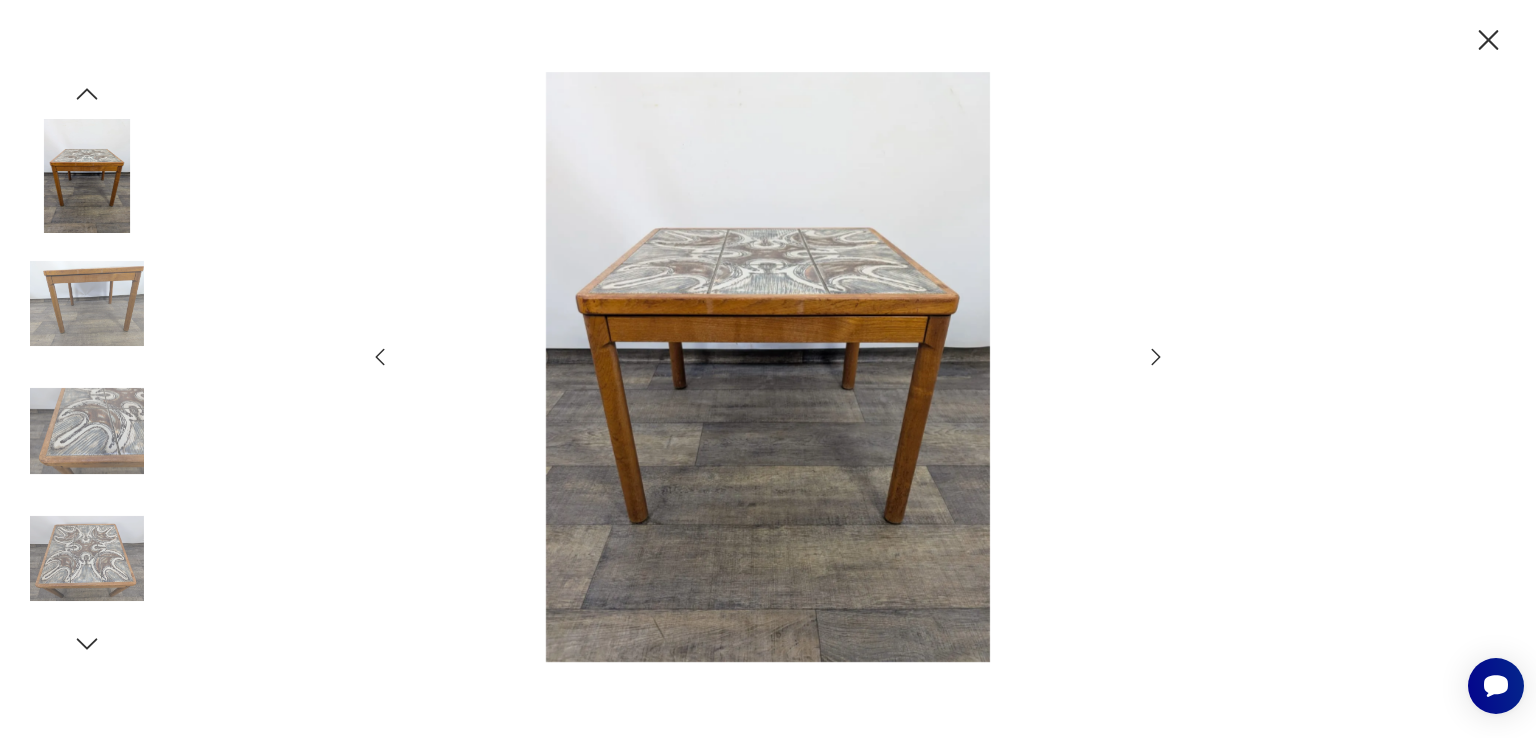 click 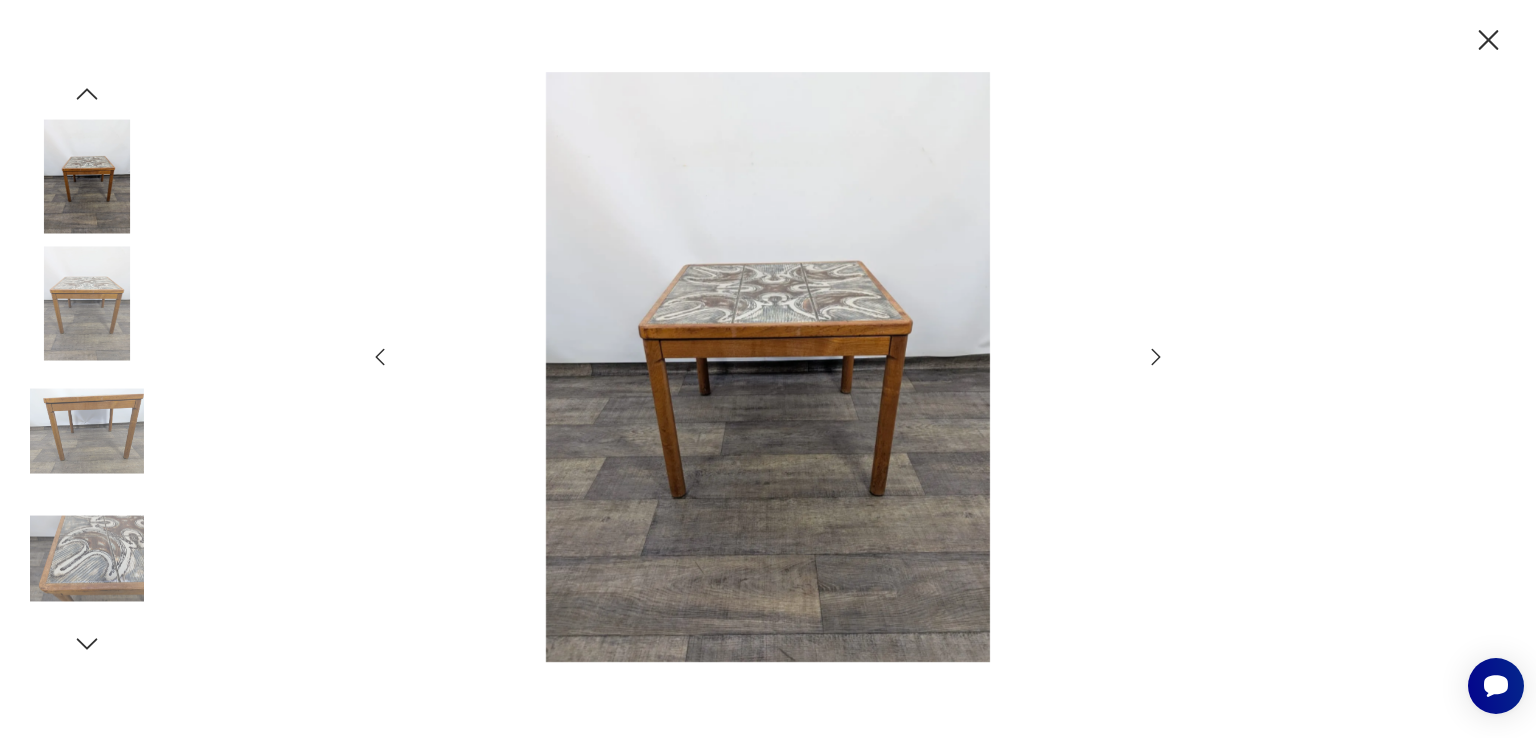 click 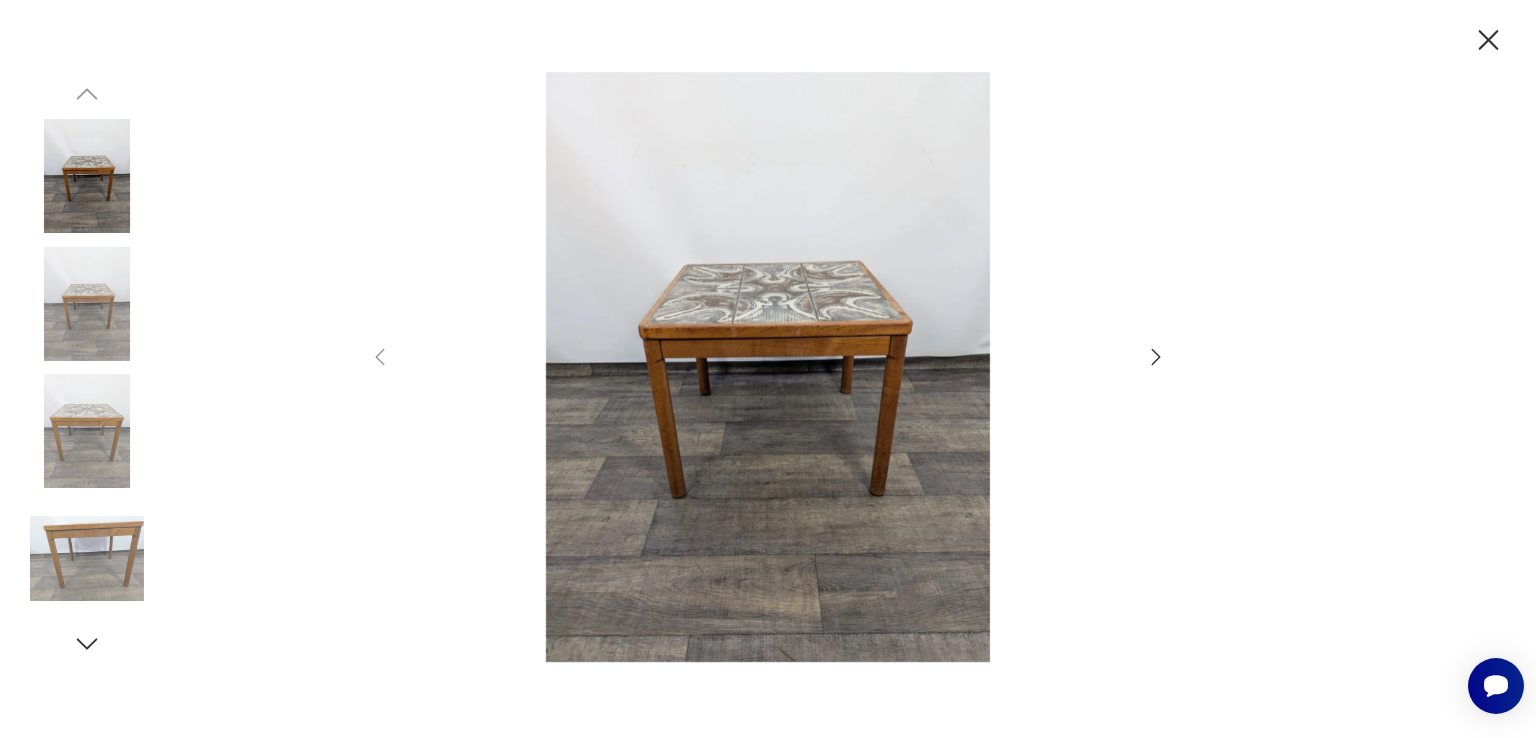 click 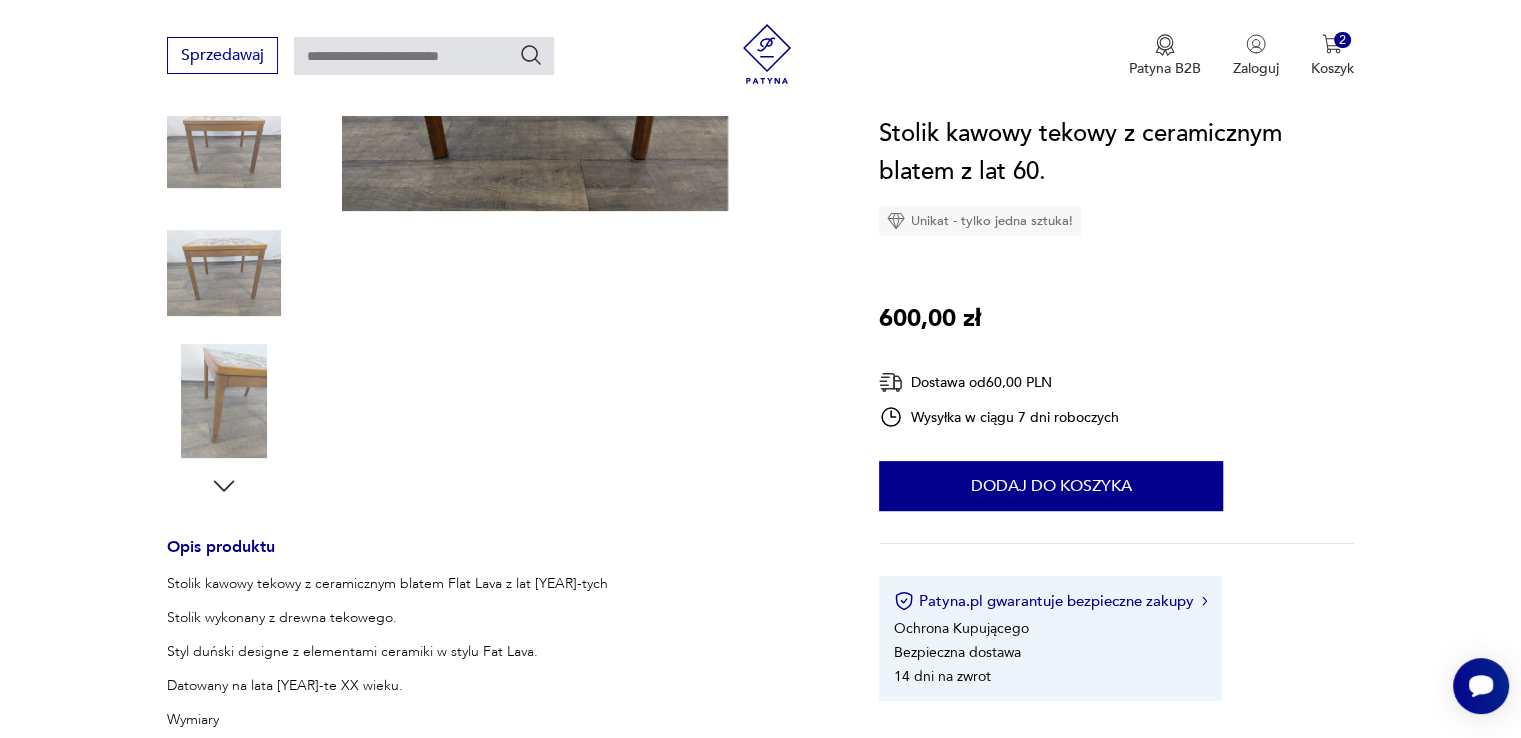 scroll, scrollTop: 412, scrollLeft: 0, axis: vertical 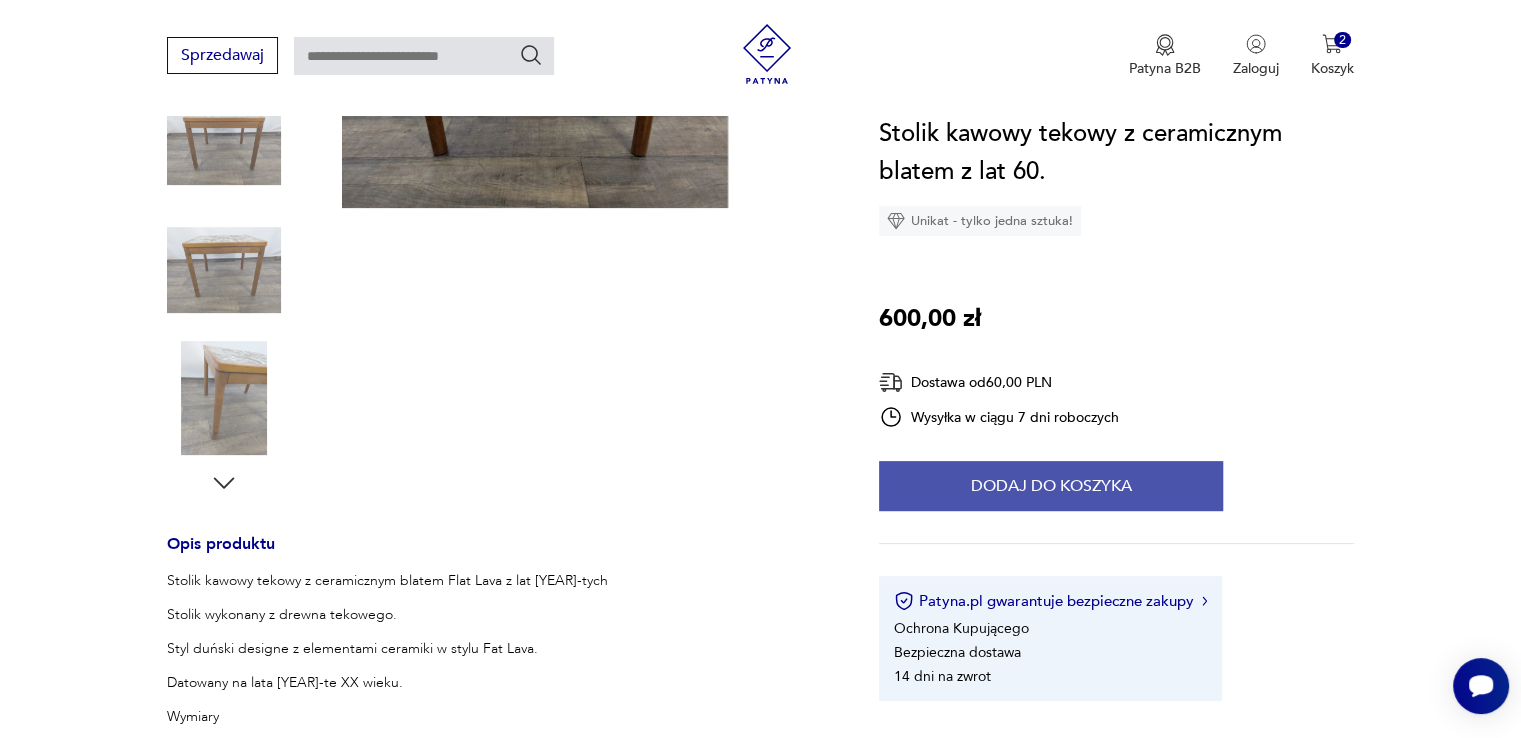 click on "Dodaj do koszyka" at bounding box center (1051, 486) 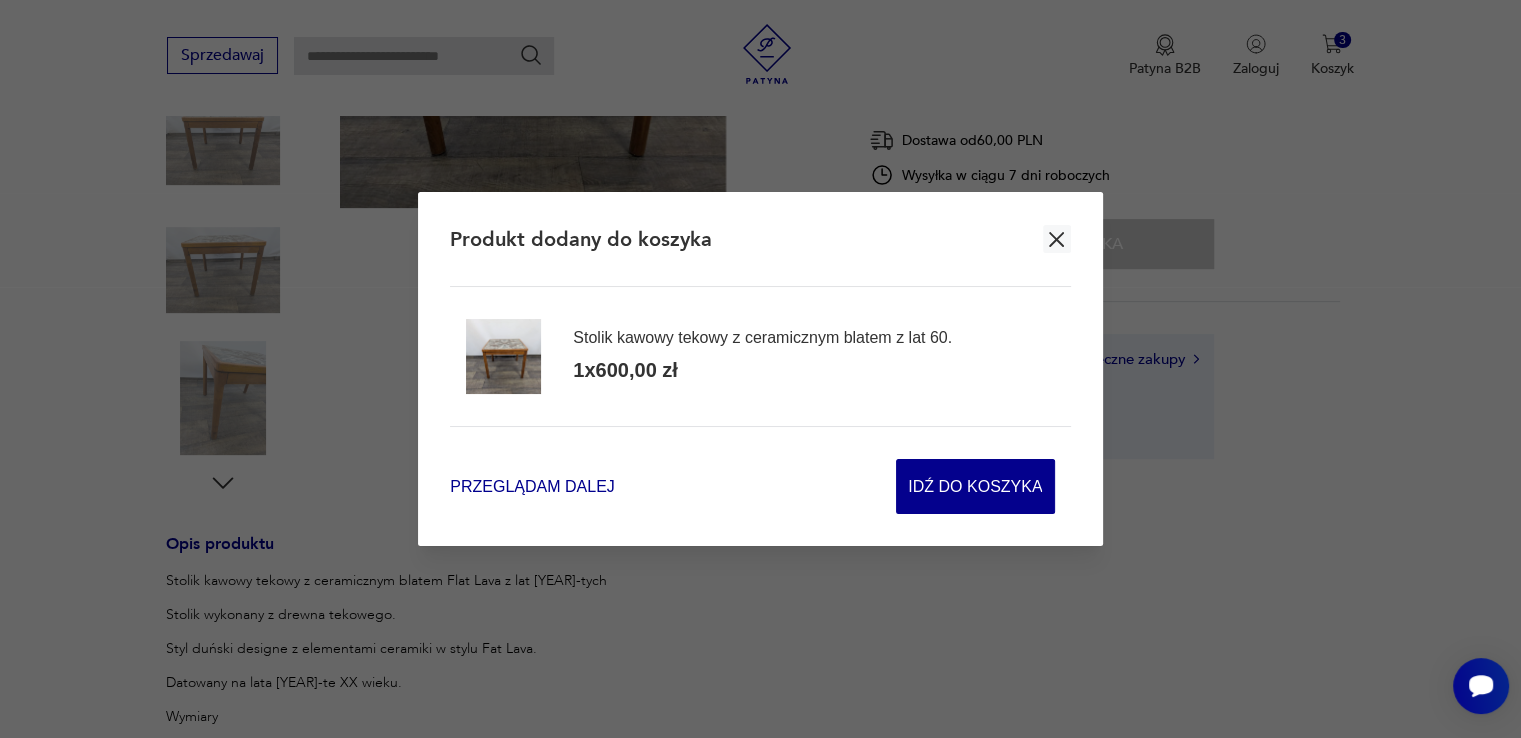 click on "Przeglądam dalej" at bounding box center (532, 486) 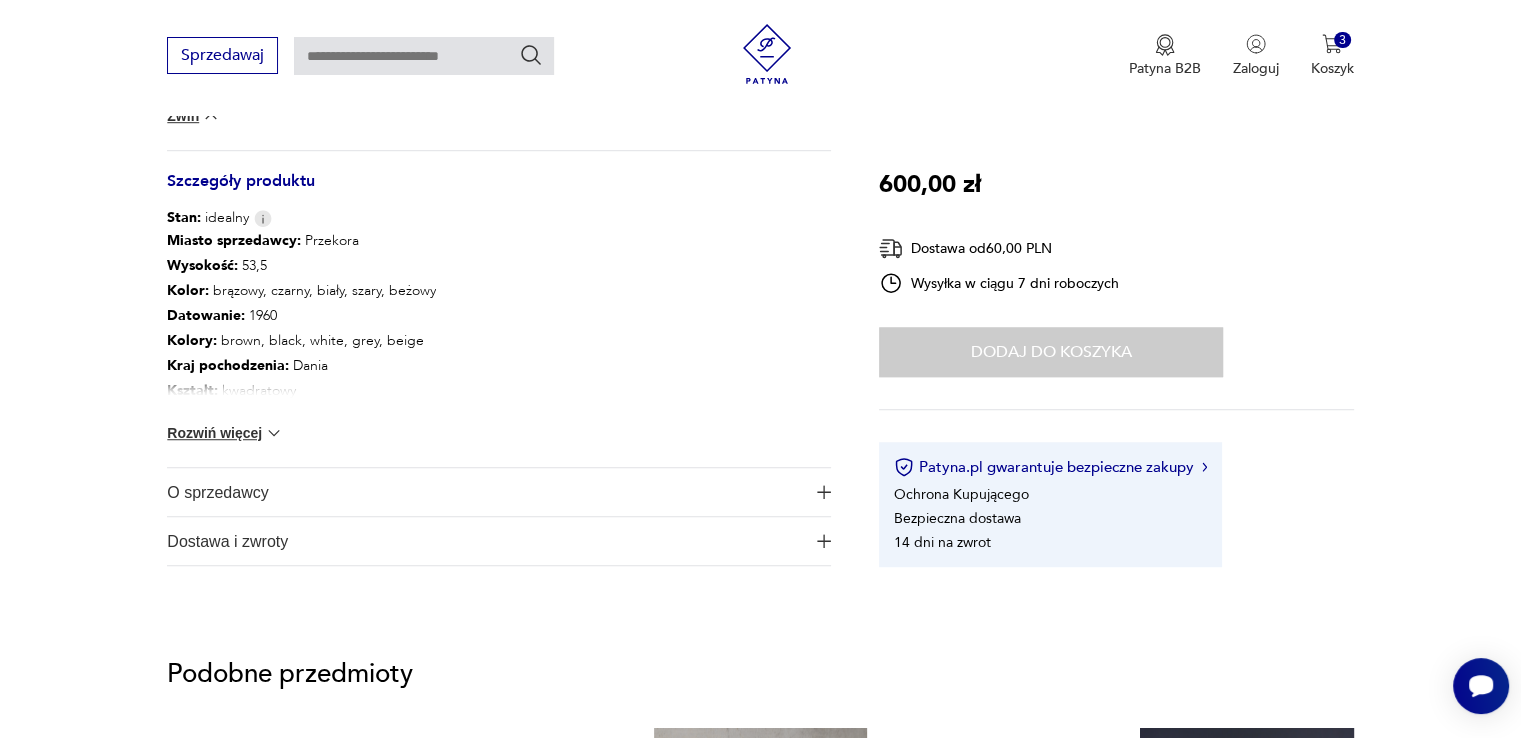 scroll, scrollTop: 1412, scrollLeft: 0, axis: vertical 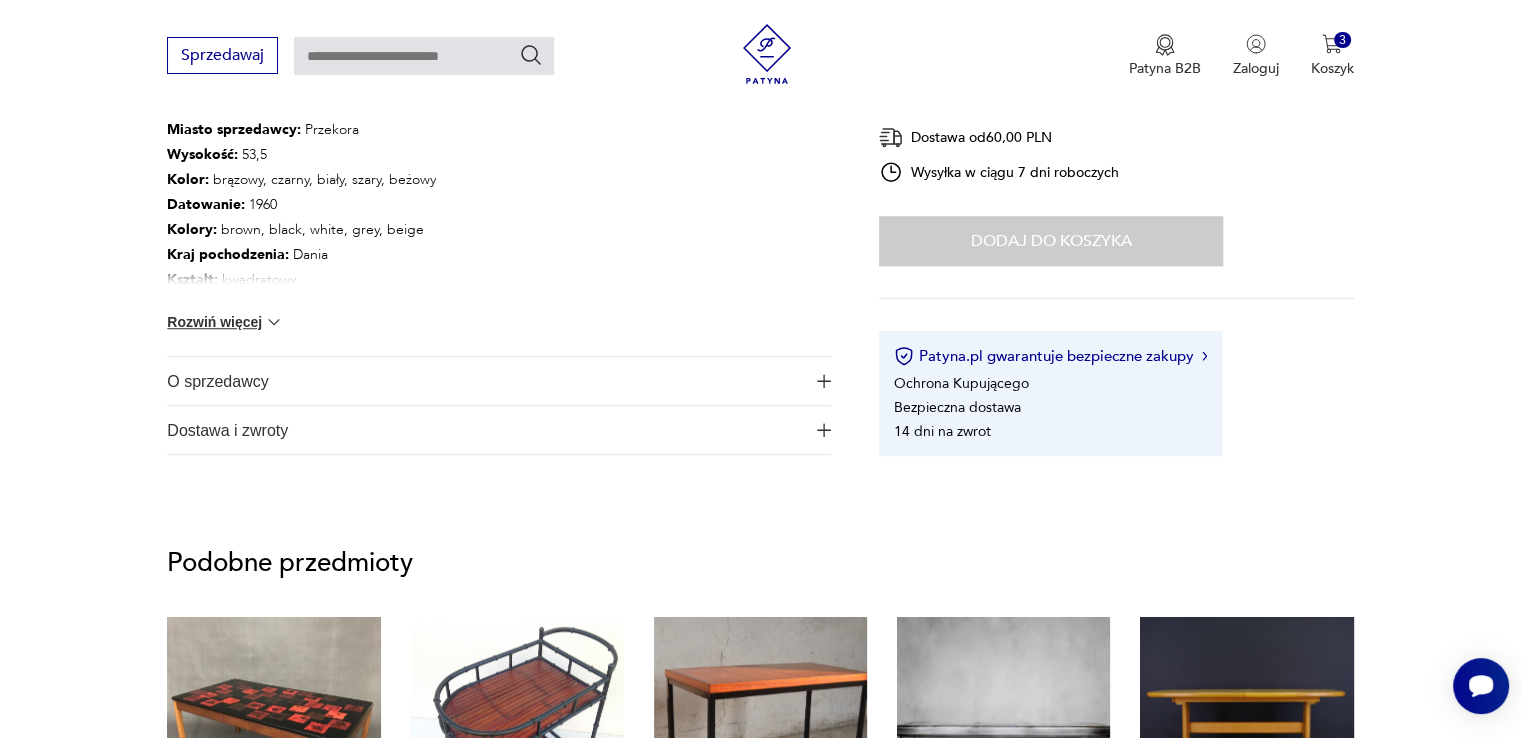 click at bounding box center (824, 381) 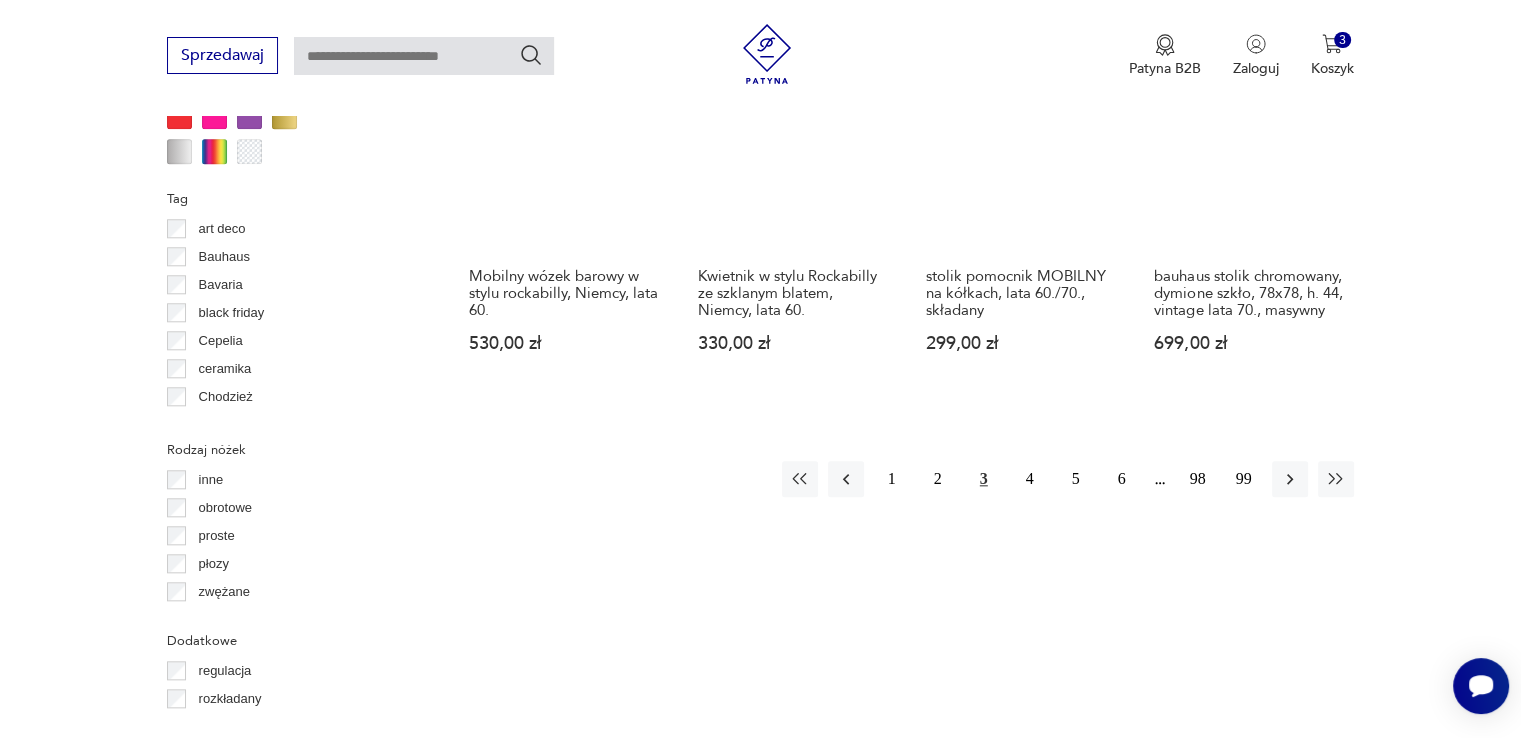 scroll, scrollTop: 2016, scrollLeft: 0, axis: vertical 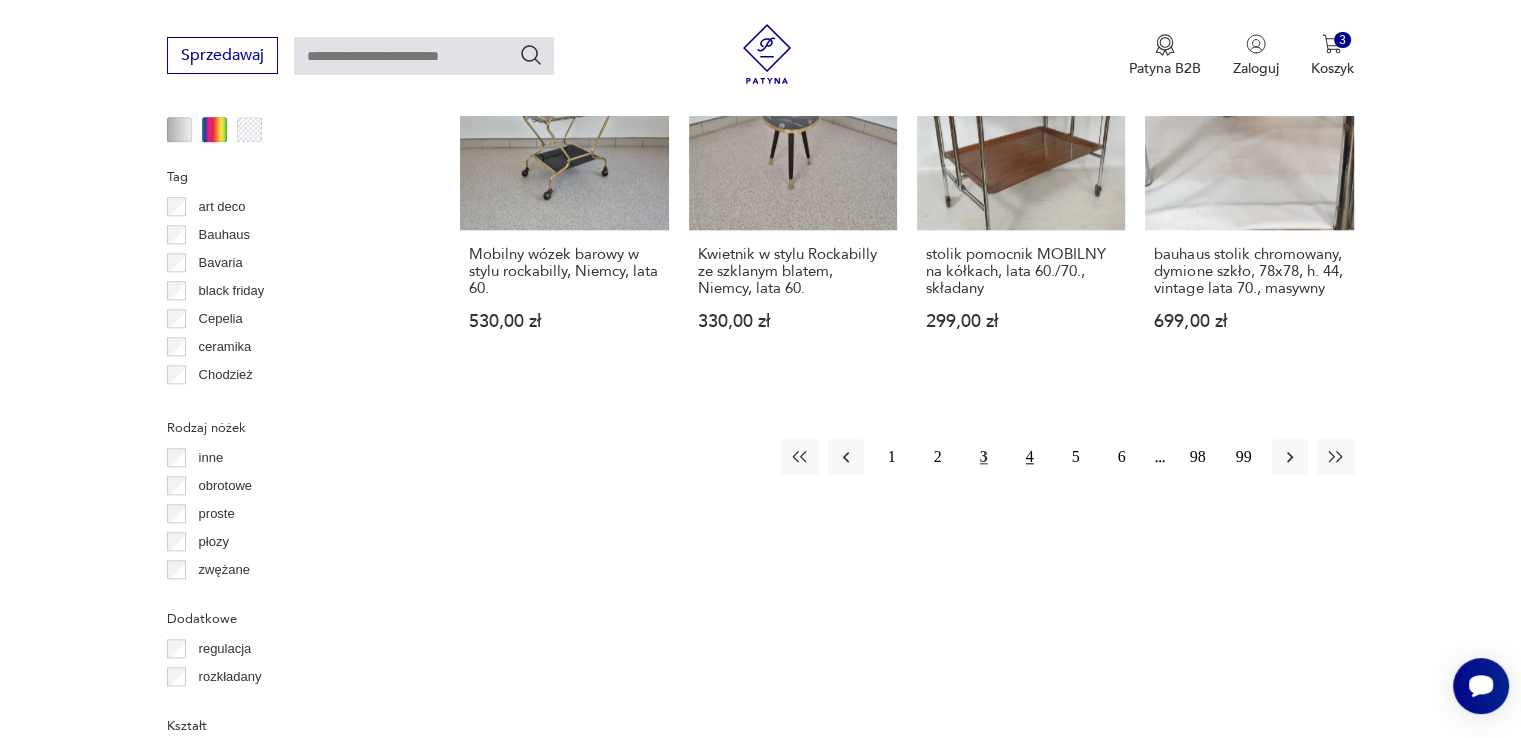 click on "4" at bounding box center [1030, 457] 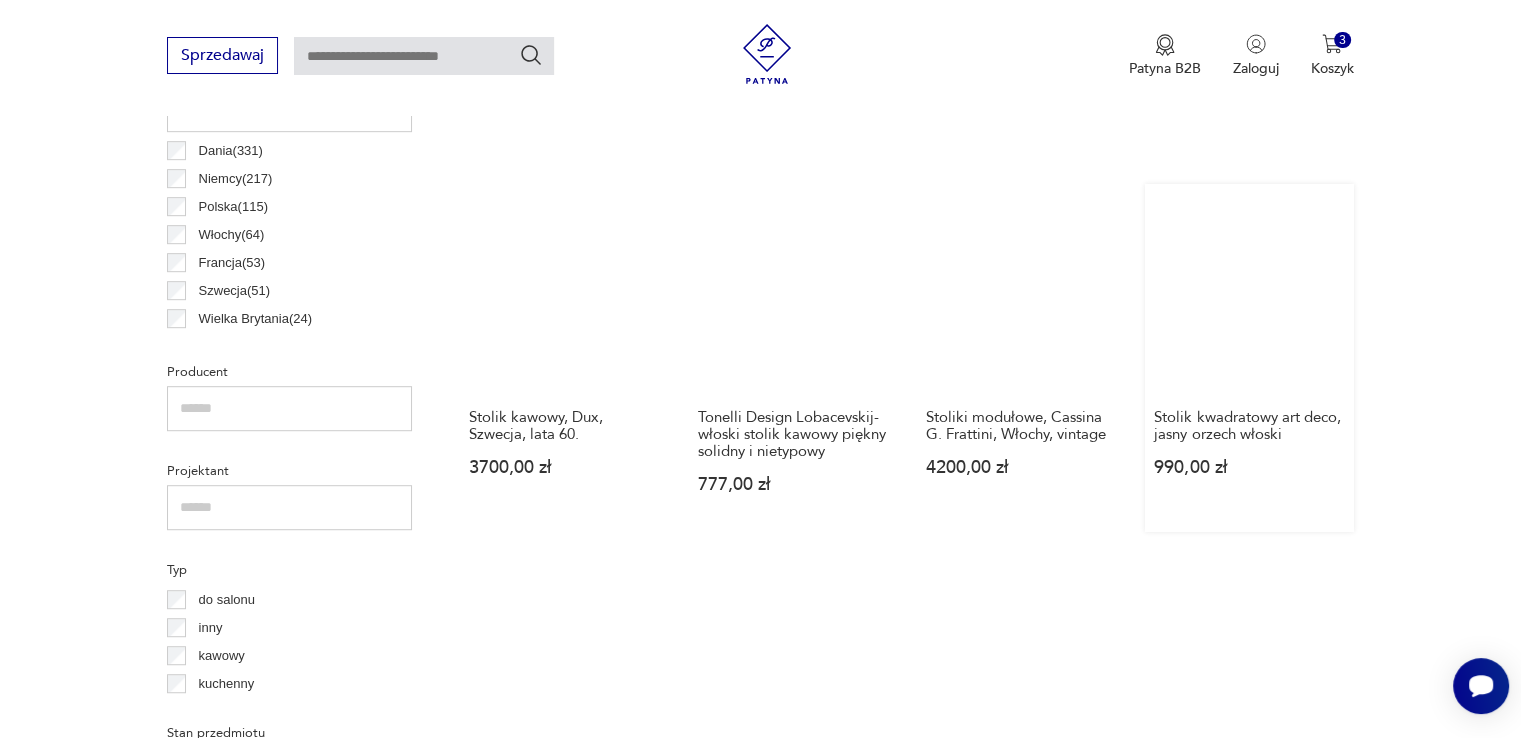 scroll, scrollTop: 1130, scrollLeft: 0, axis: vertical 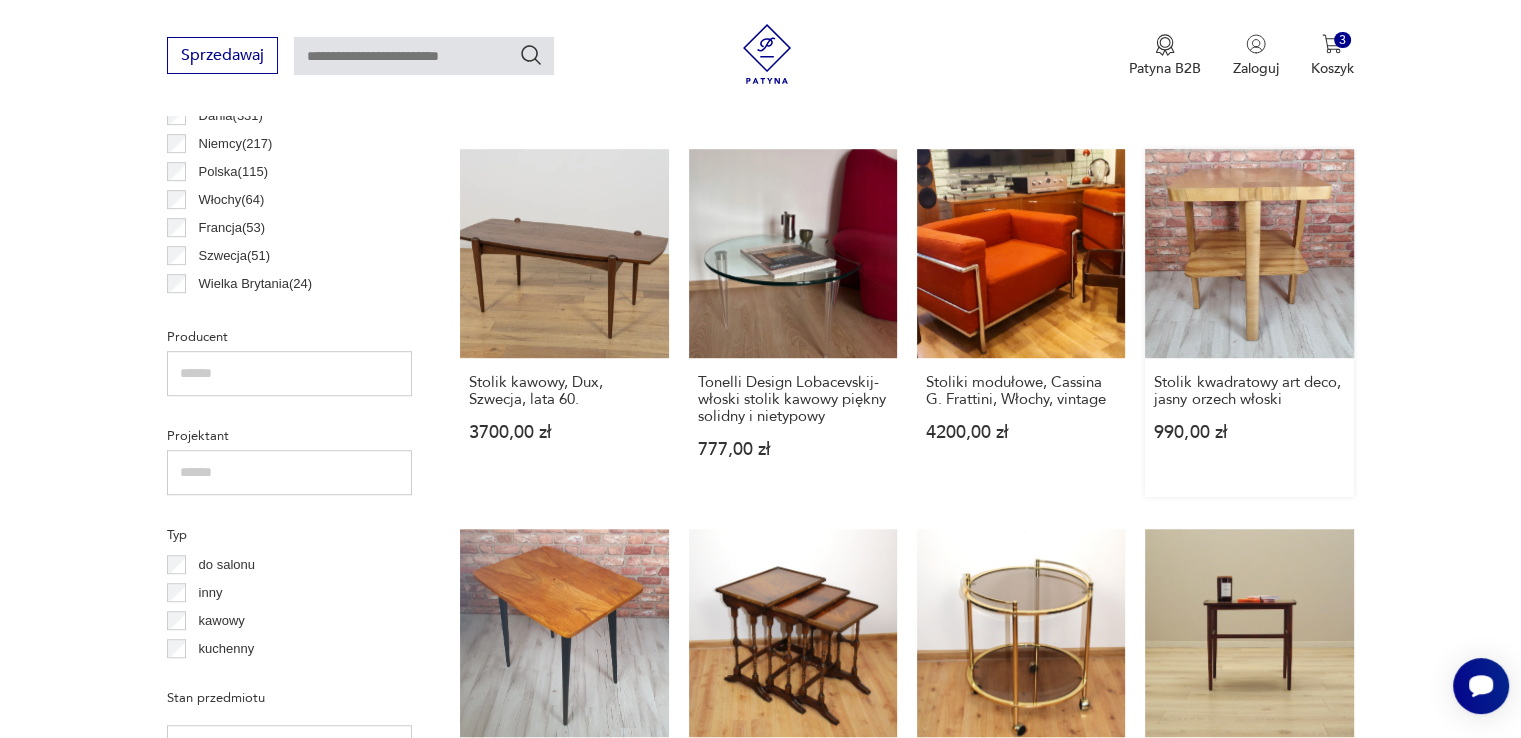 click on "Stolik kwadratowy art deco, jasny orzech włoski 990,00 zł" at bounding box center (1249, 322) 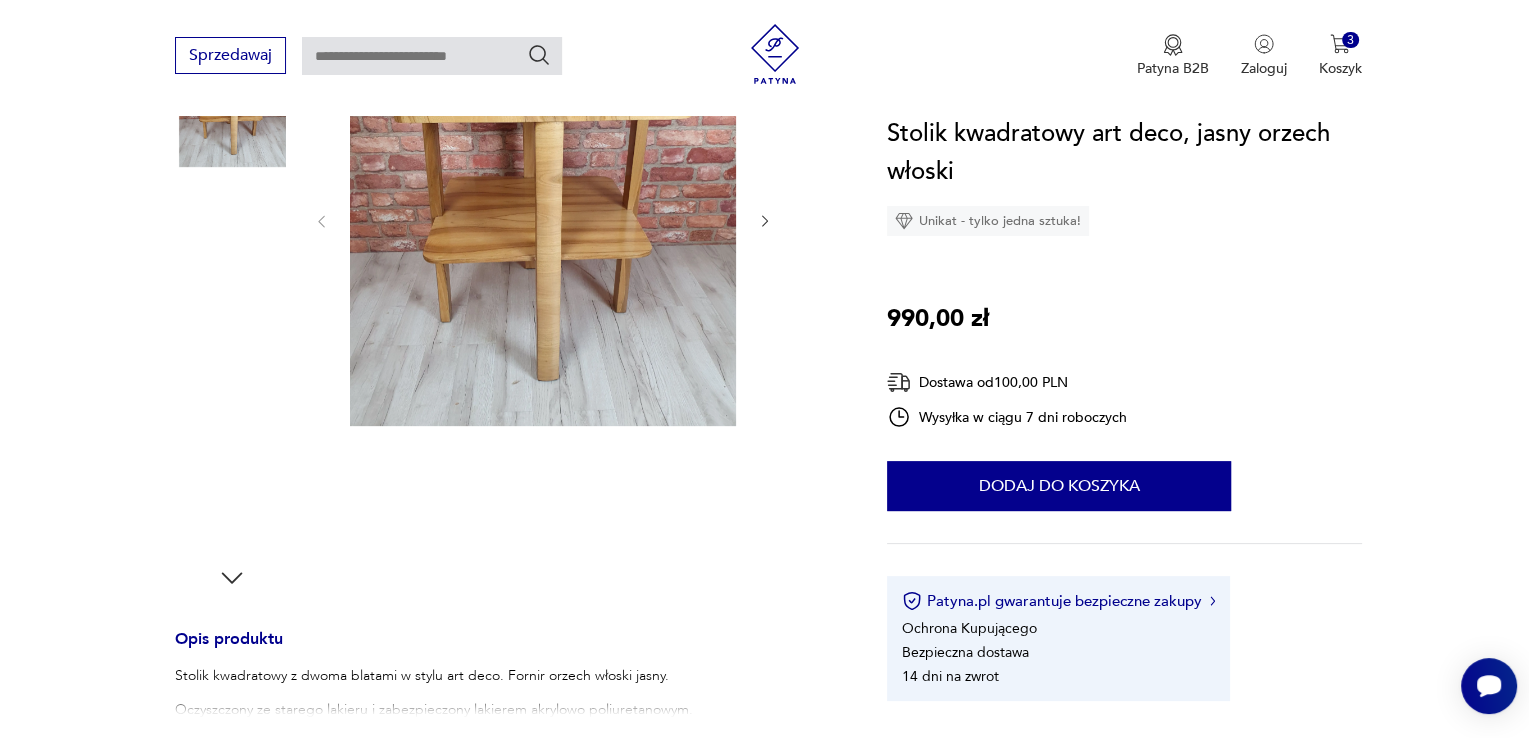 scroll, scrollTop: 200, scrollLeft: 0, axis: vertical 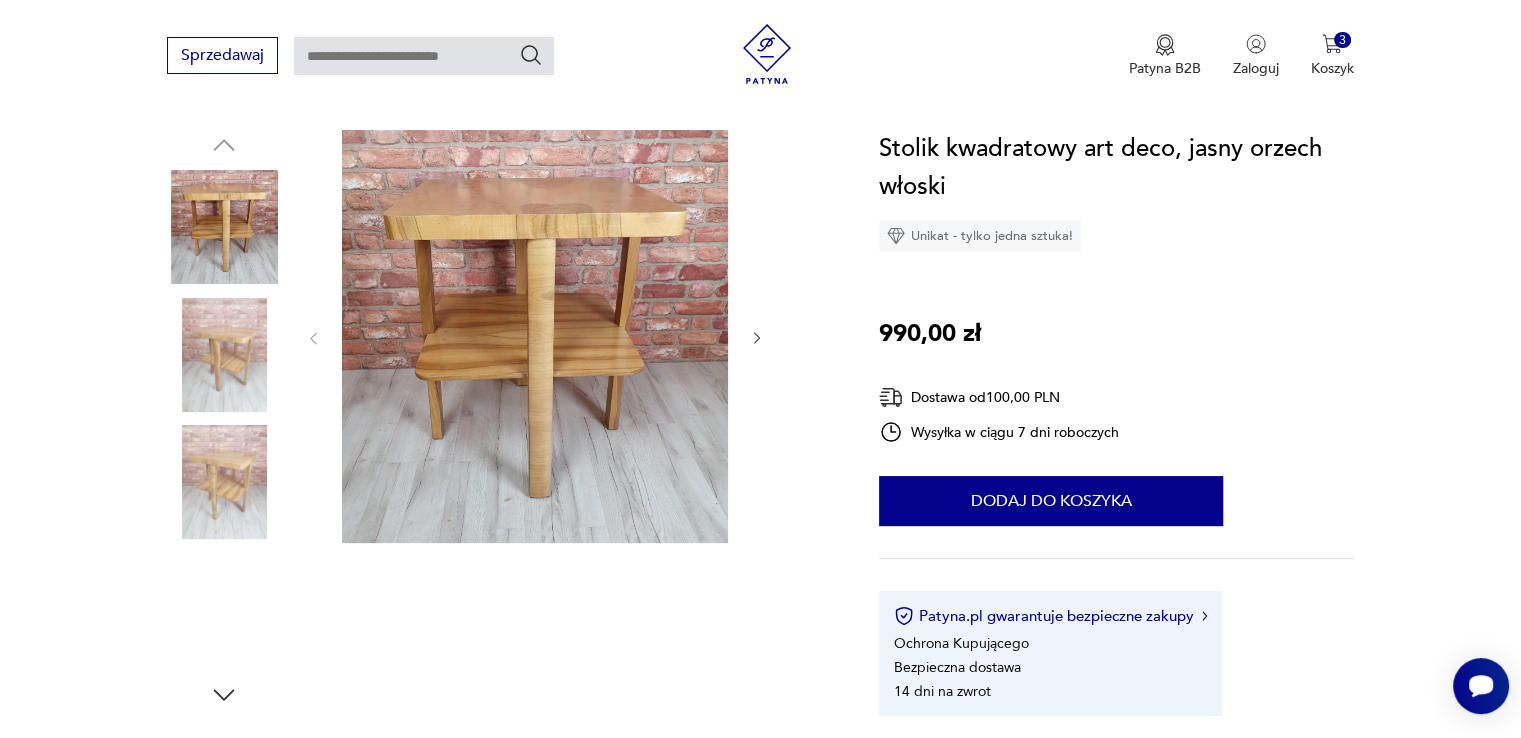 click at bounding box center [535, 336] 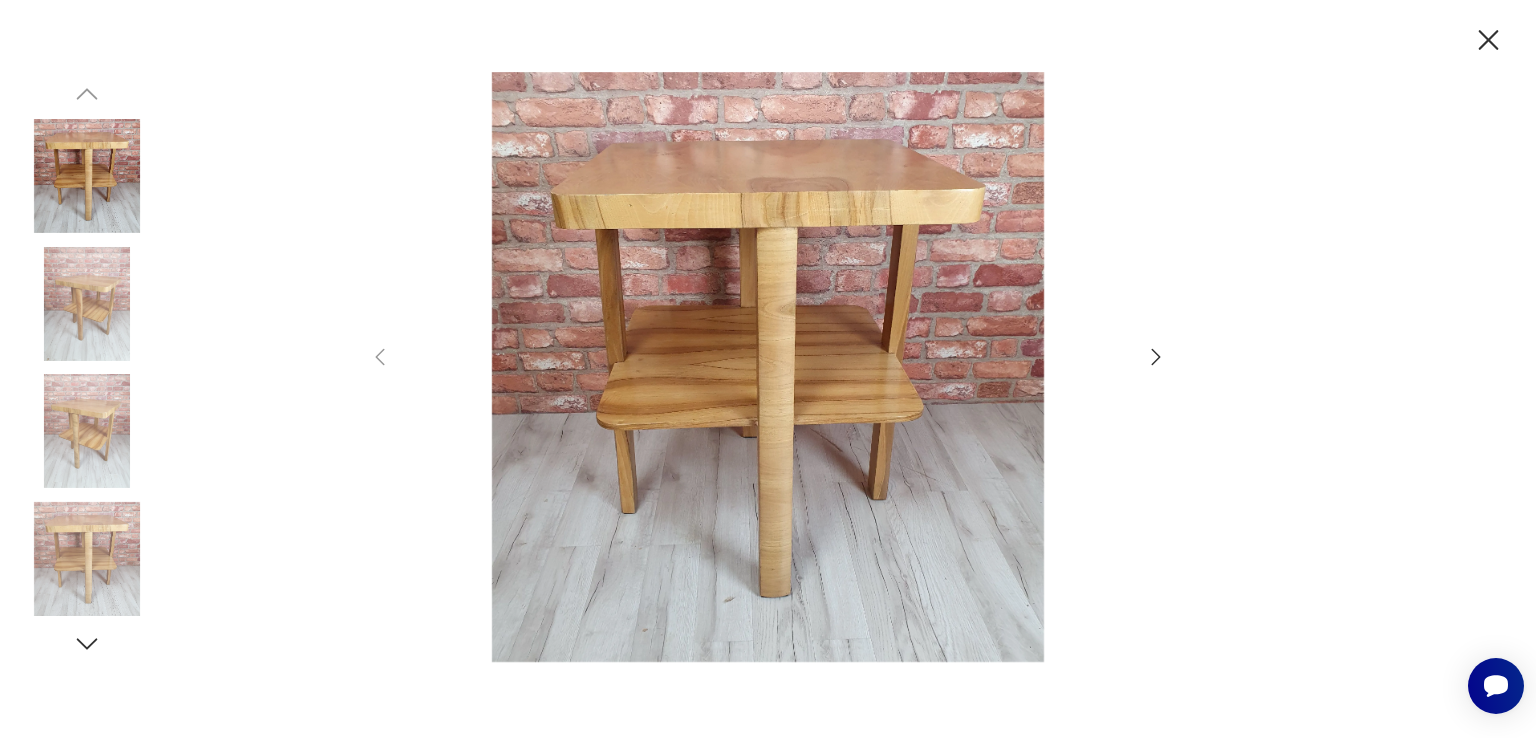 click 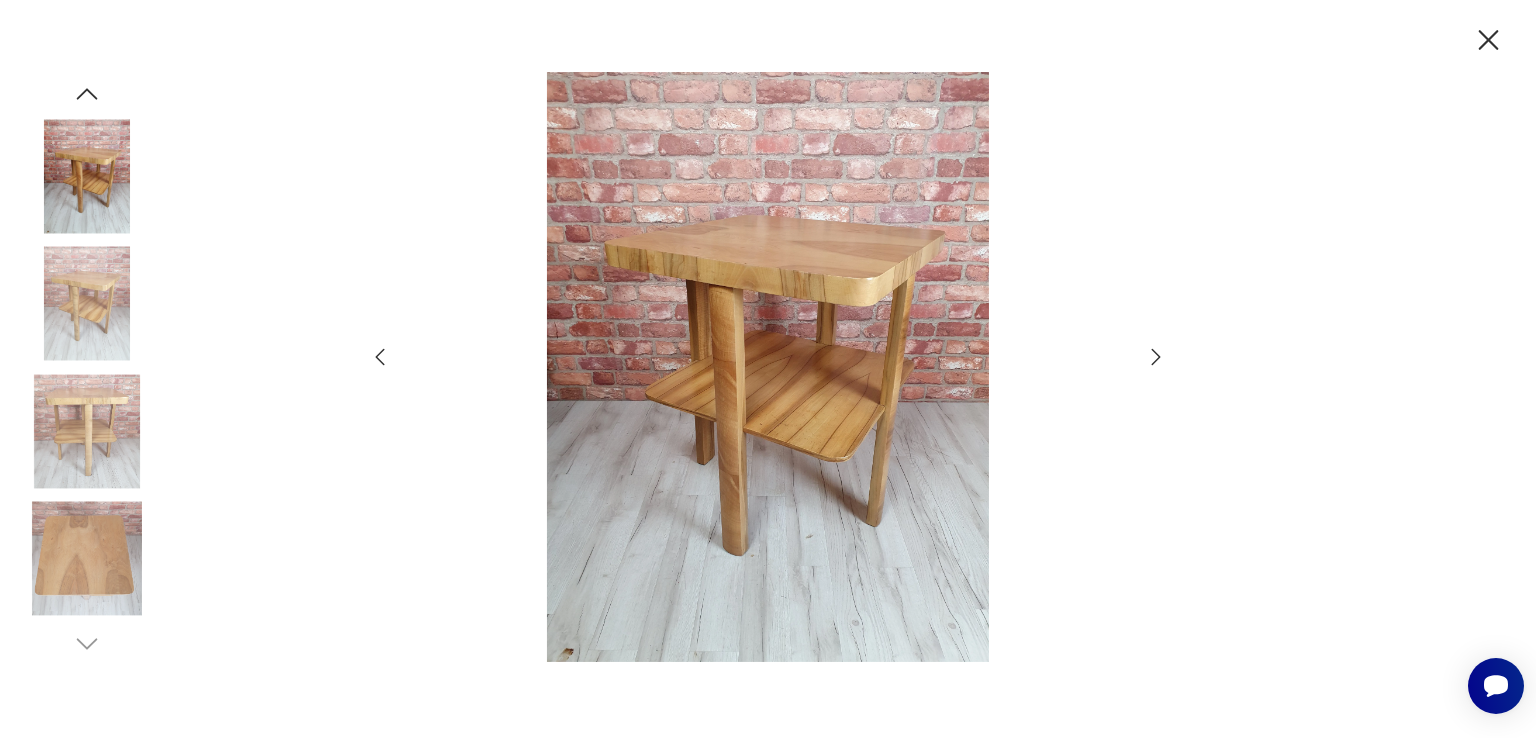 click 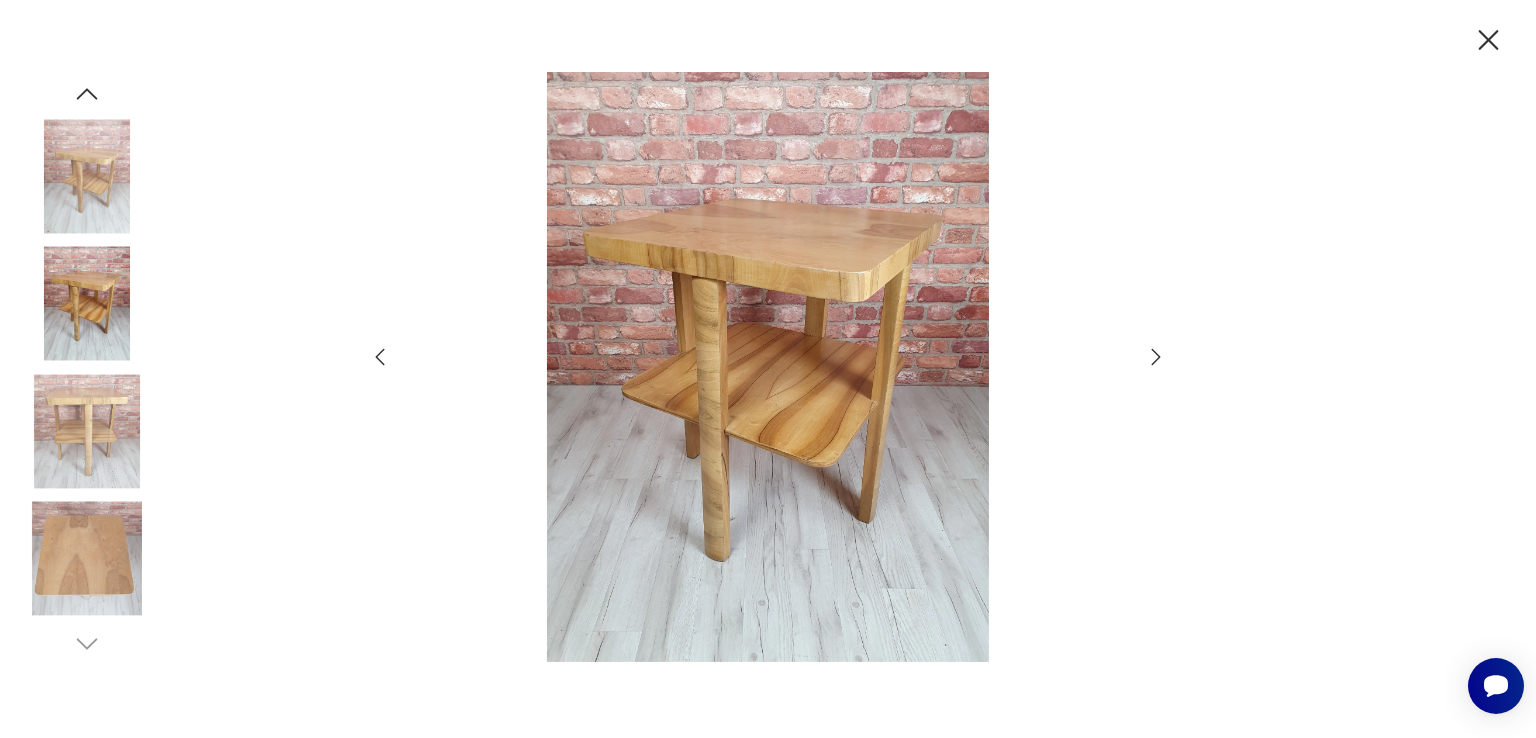click 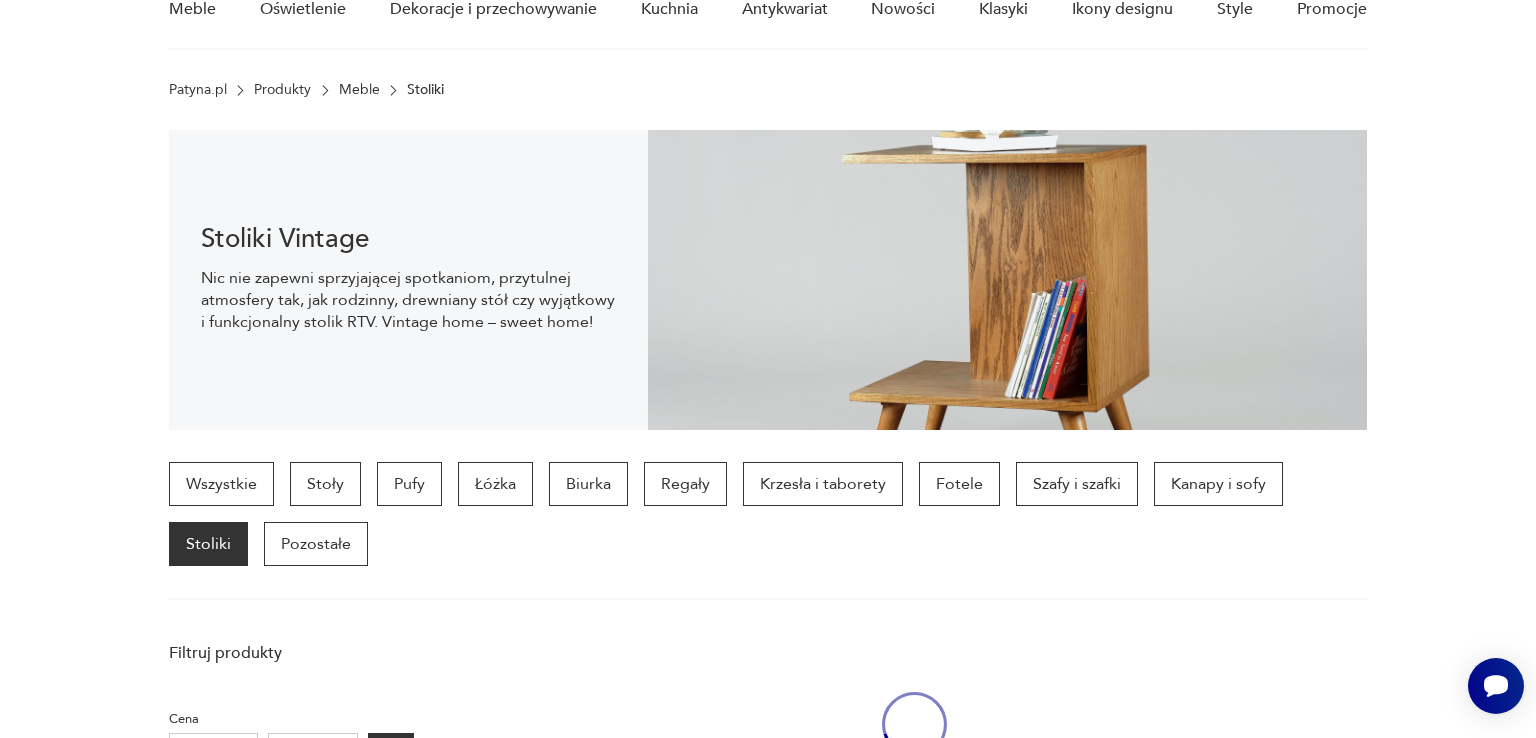 scroll, scrollTop: 1116, scrollLeft: 0, axis: vertical 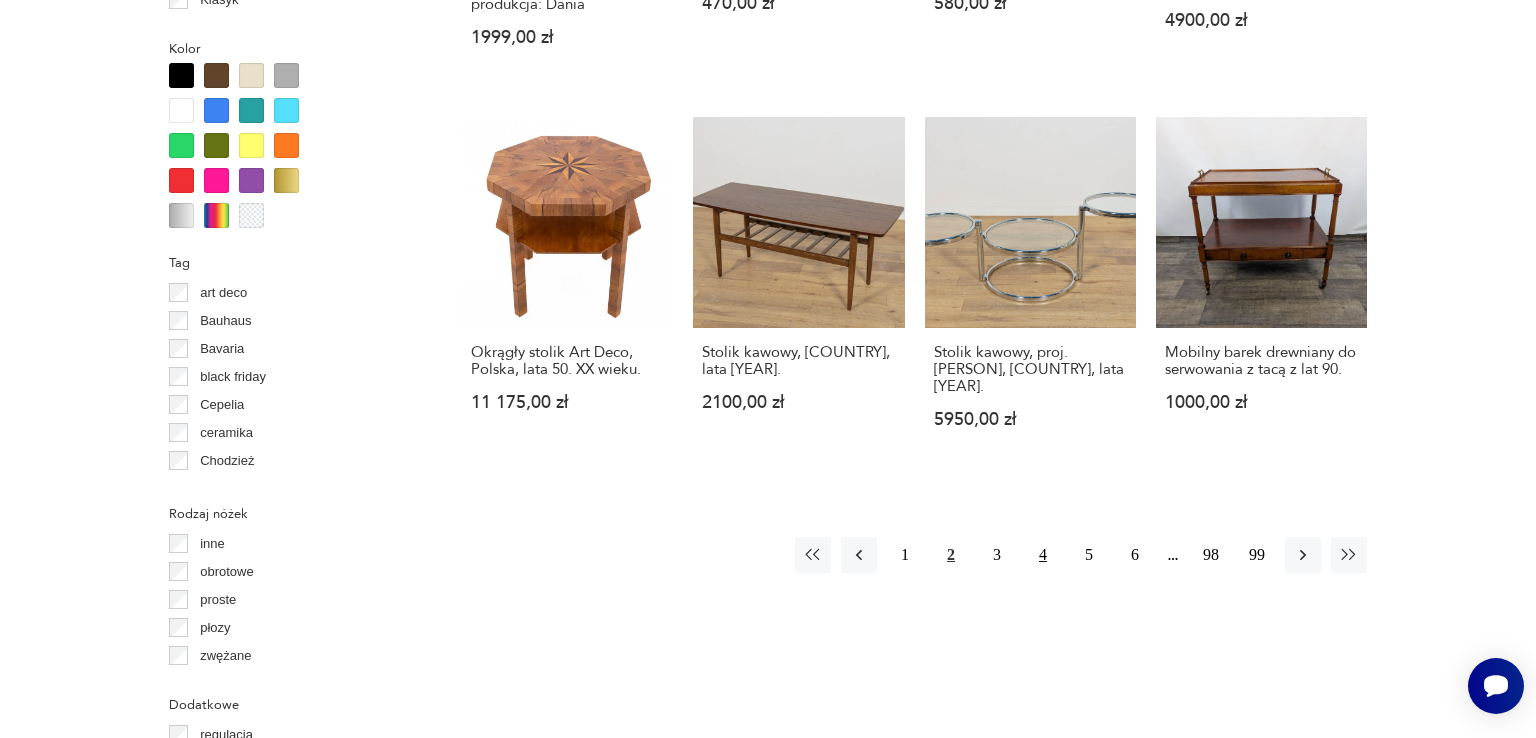click on "4" at bounding box center (1043, 555) 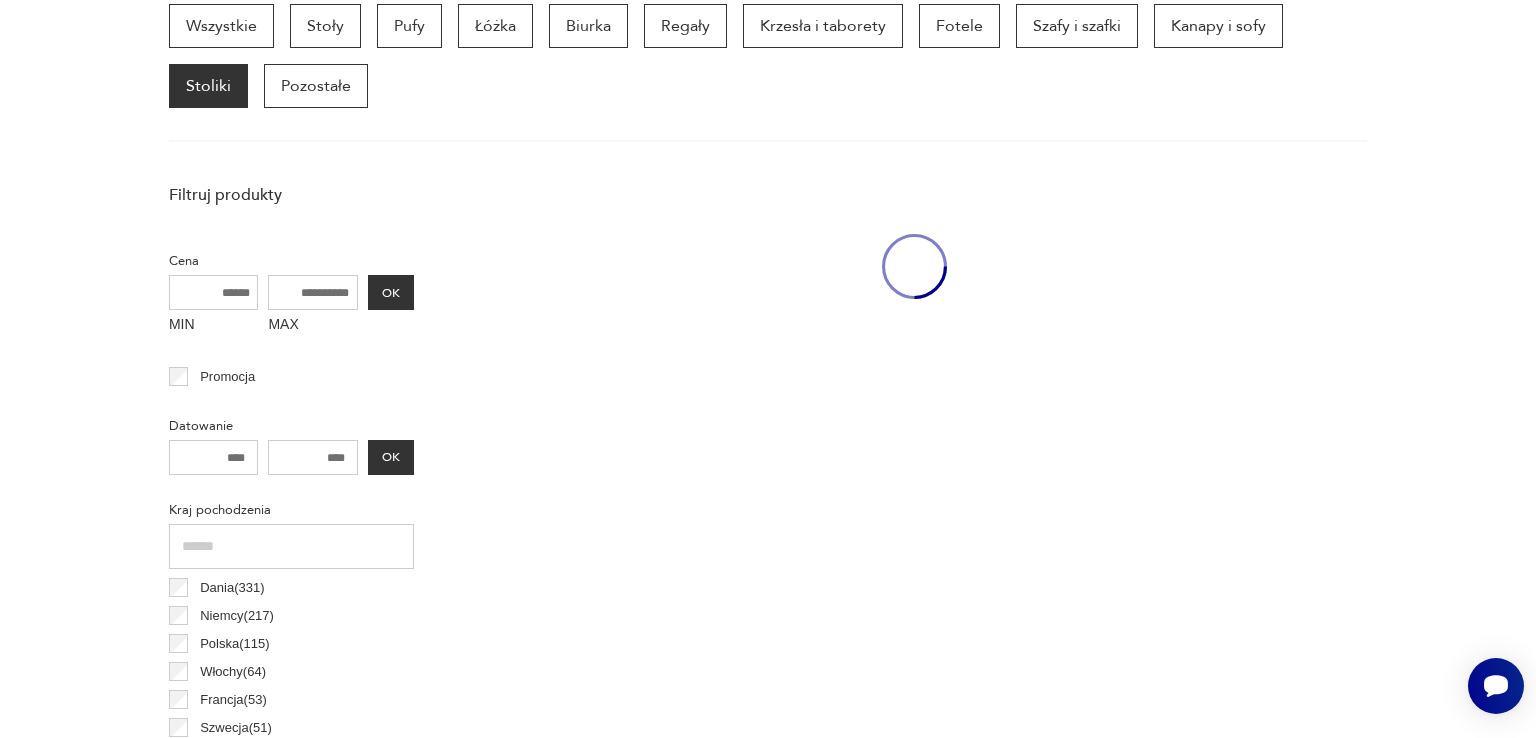 scroll, scrollTop: 530, scrollLeft: 0, axis: vertical 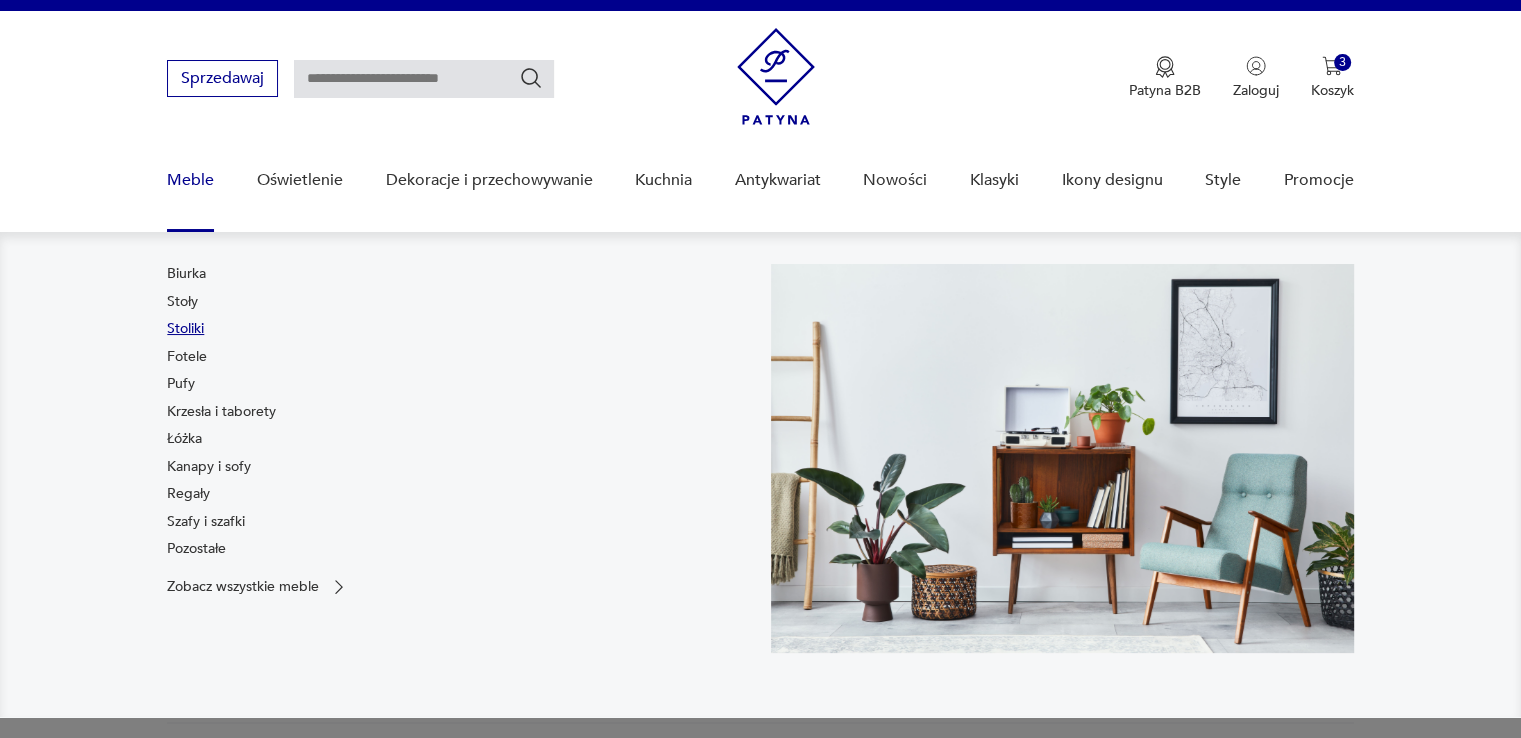 click on "Stoliki" at bounding box center (185, 329) 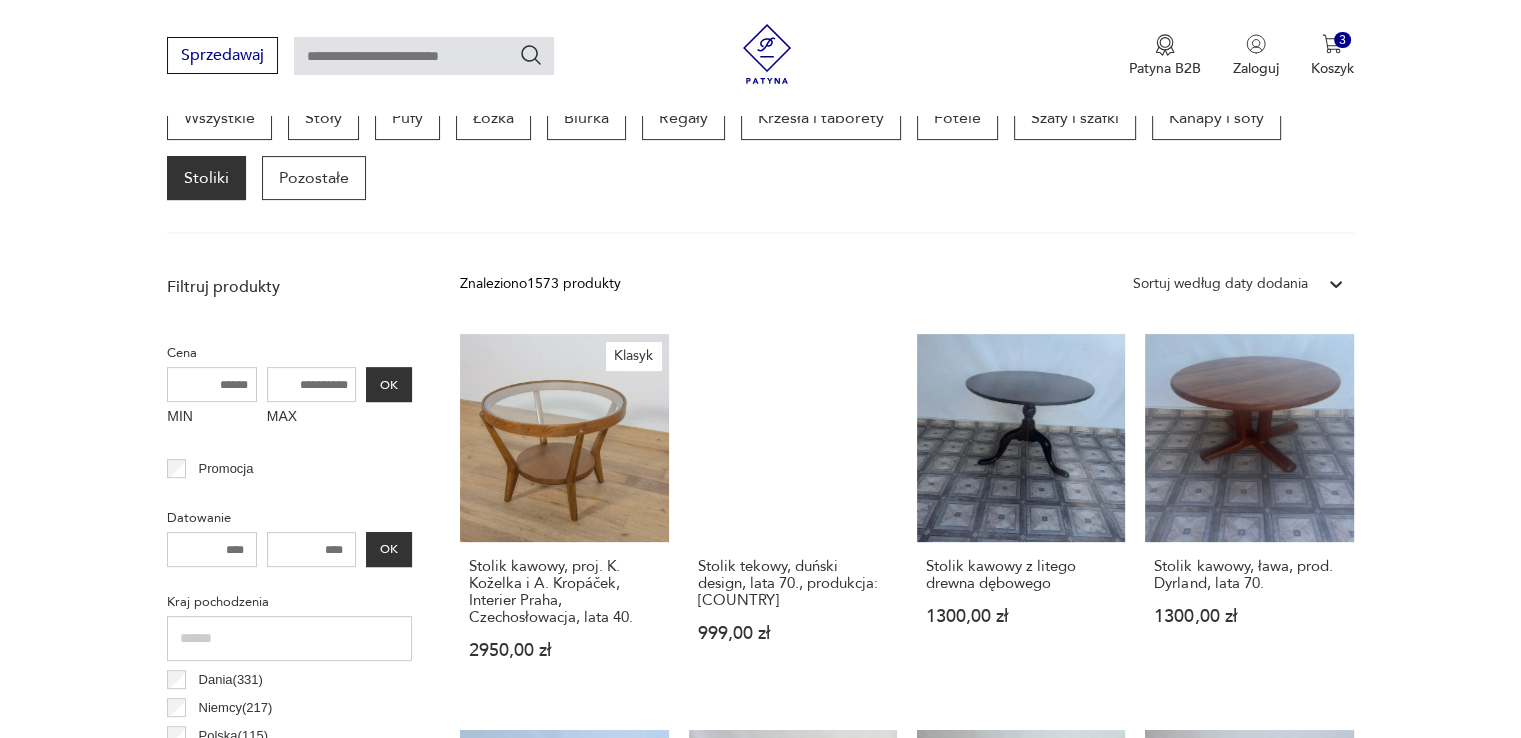 scroll, scrollTop: 771, scrollLeft: 0, axis: vertical 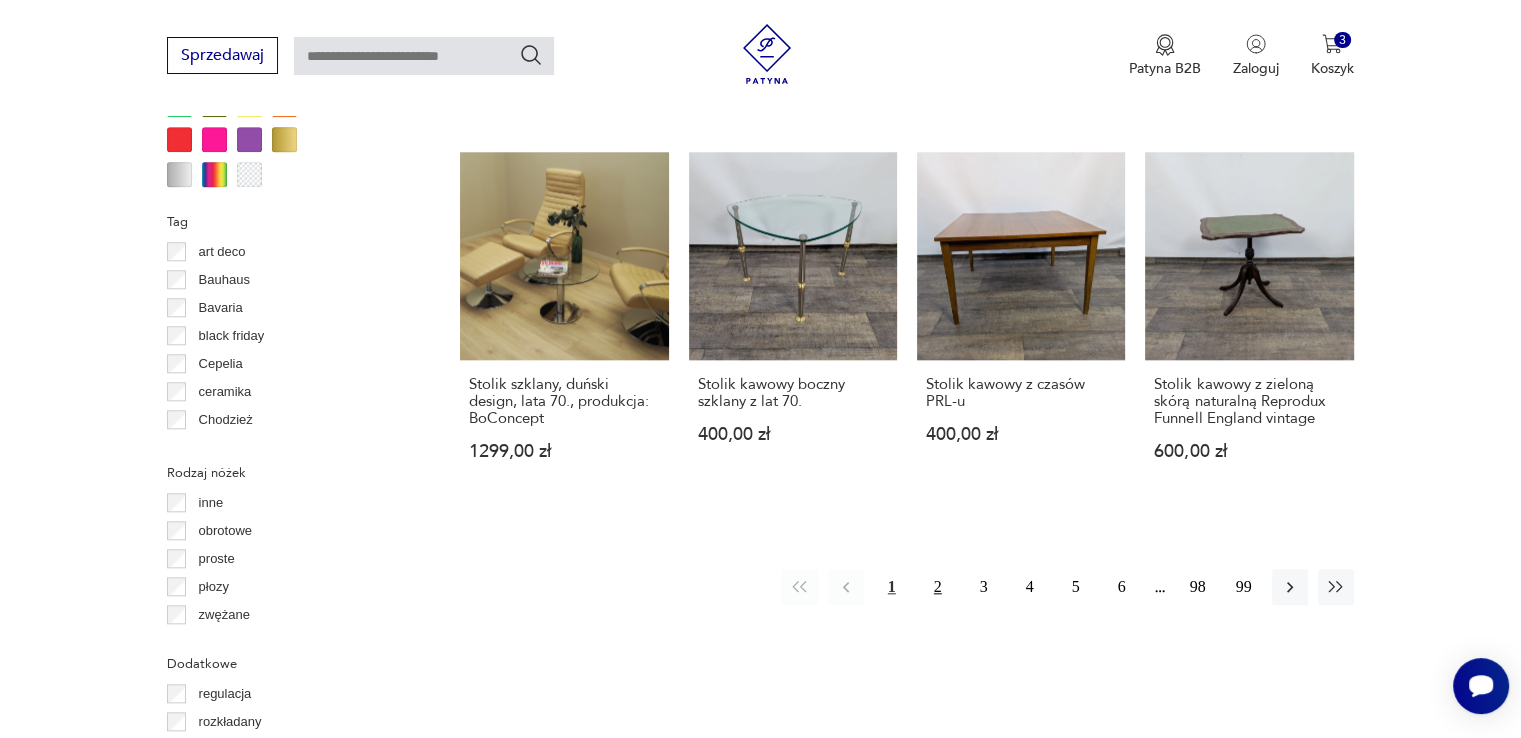 click on "2" at bounding box center (938, 587) 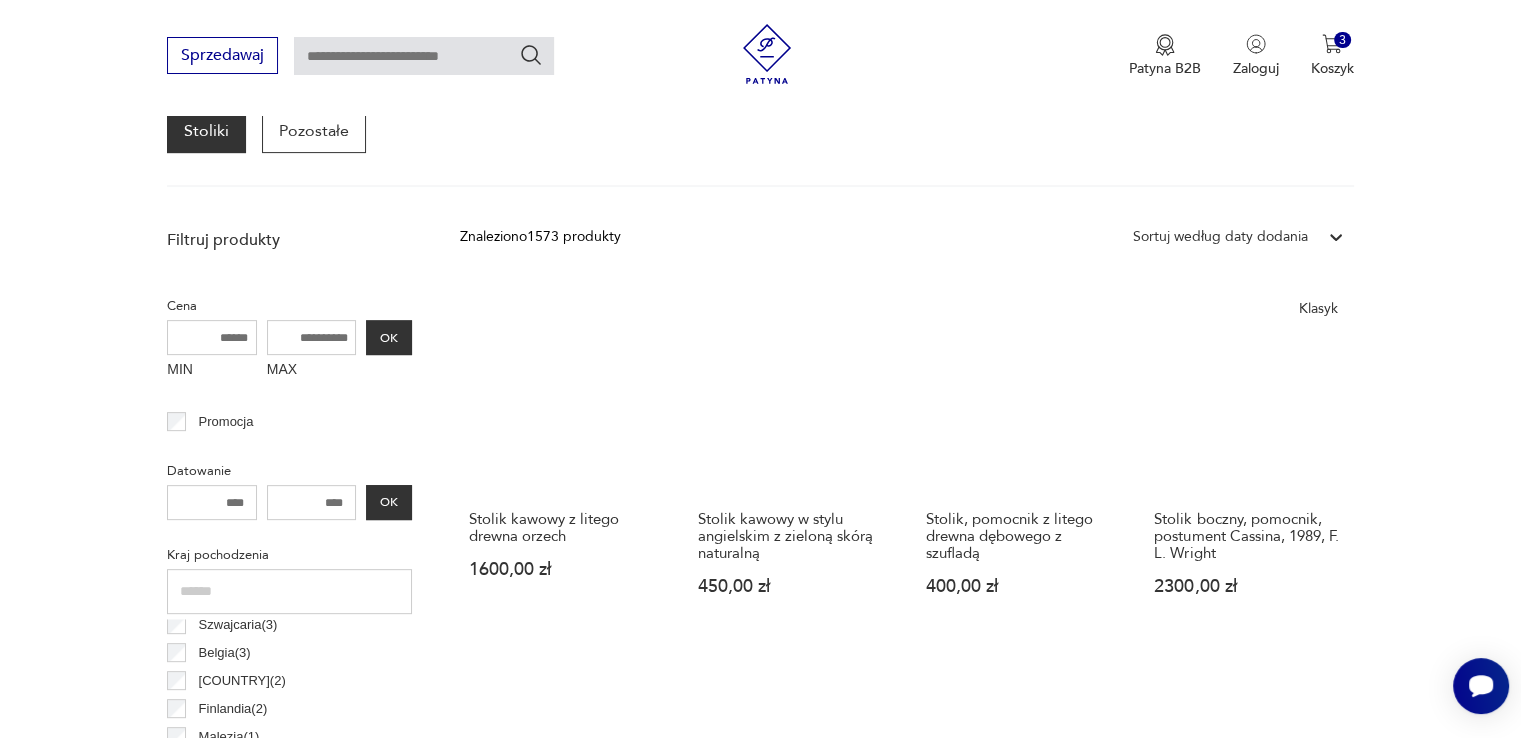 scroll, scrollTop: 730, scrollLeft: 0, axis: vertical 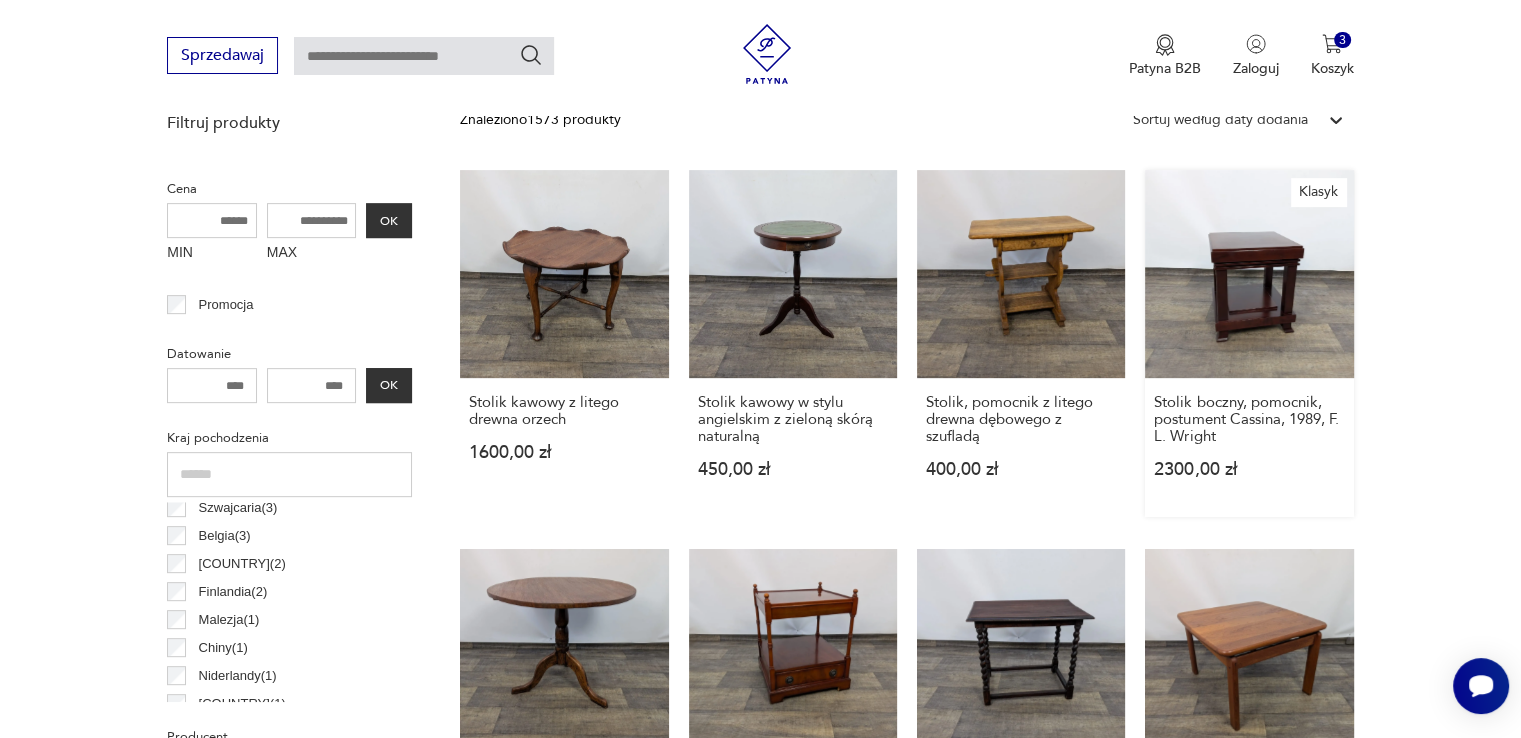 click on "Klasyk Stolik boczny, pomocnik, postument Cassina, 1989, F. L. Wright 2300,00 zł" at bounding box center [1249, 343] 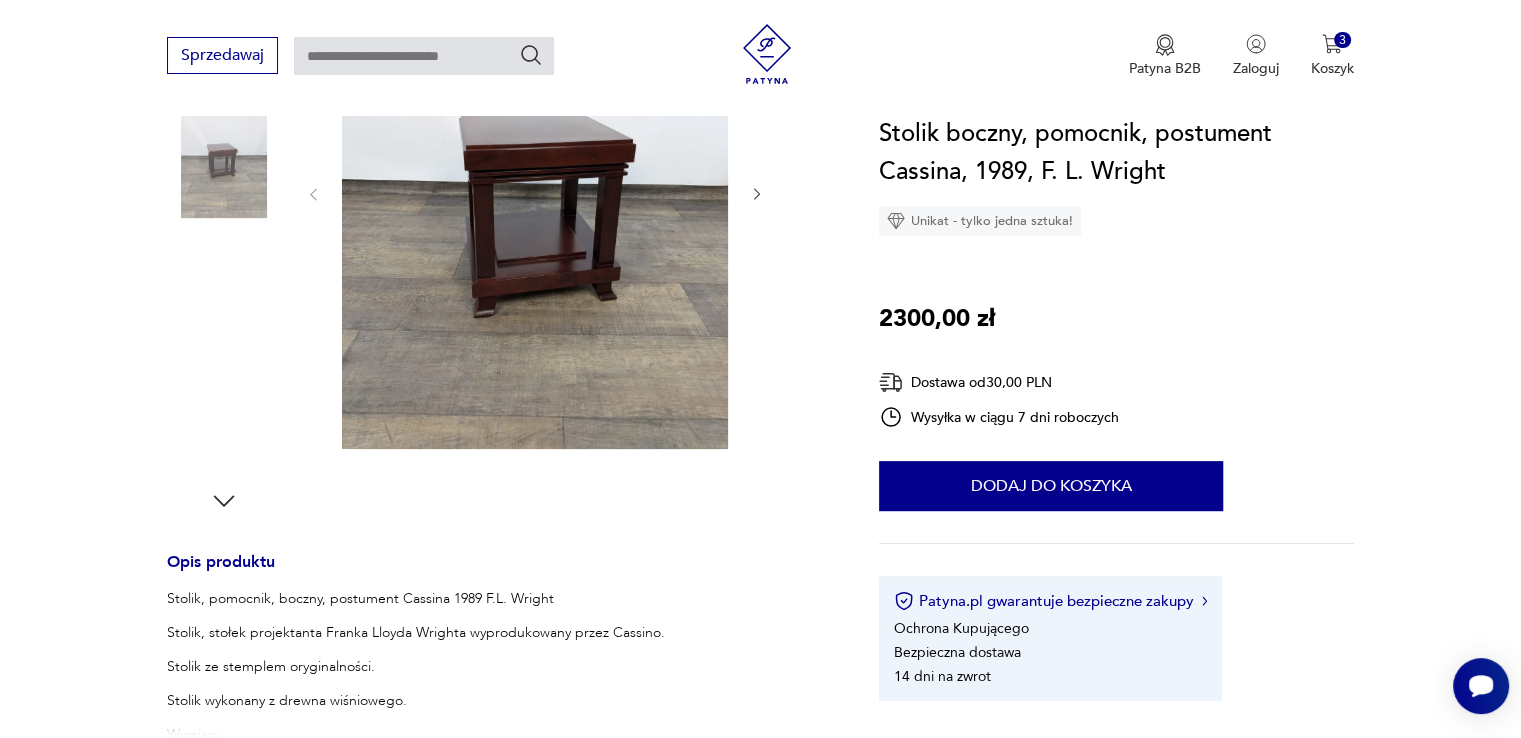 scroll, scrollTop: 400, scrollLeft: 0, axis: vertical 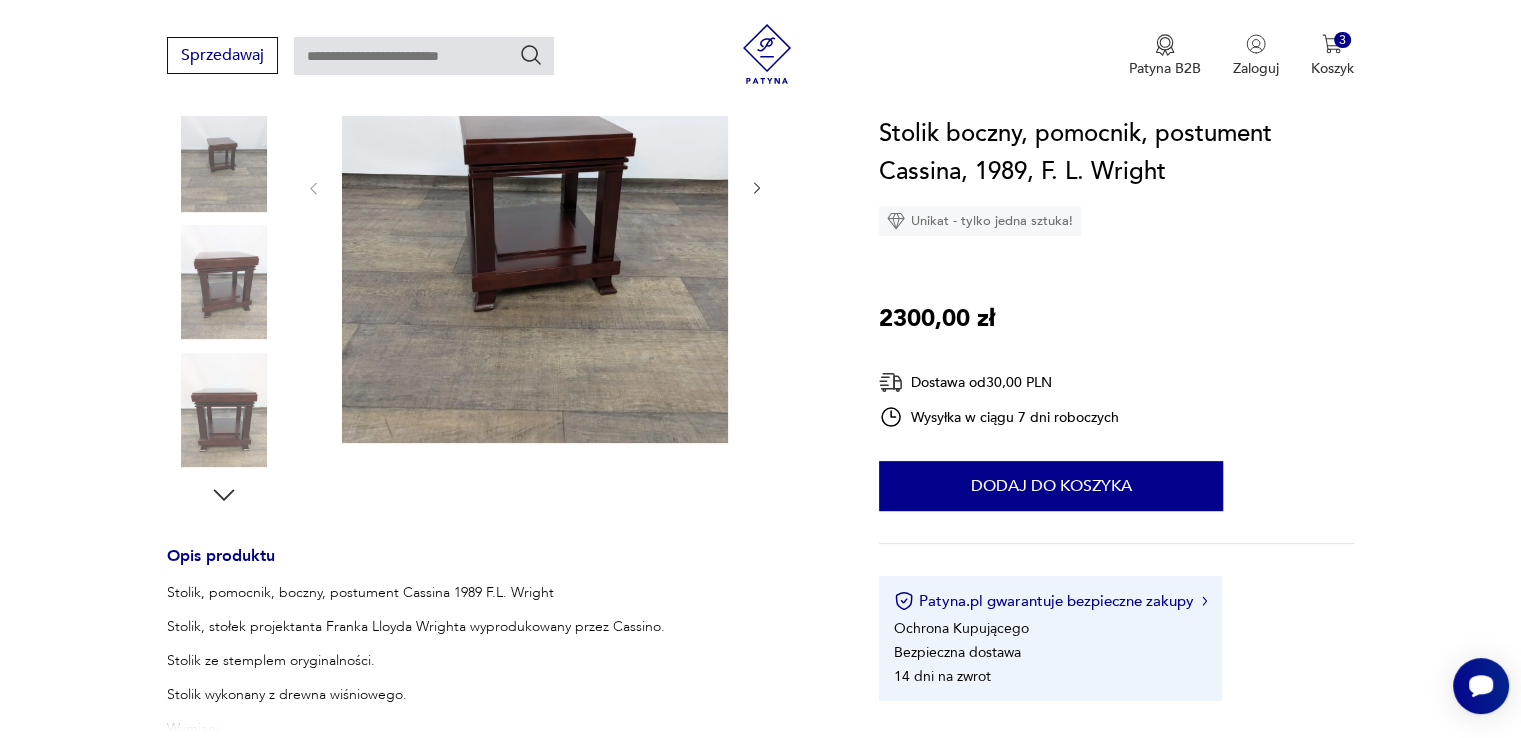 click at bounding box center [224, 410] 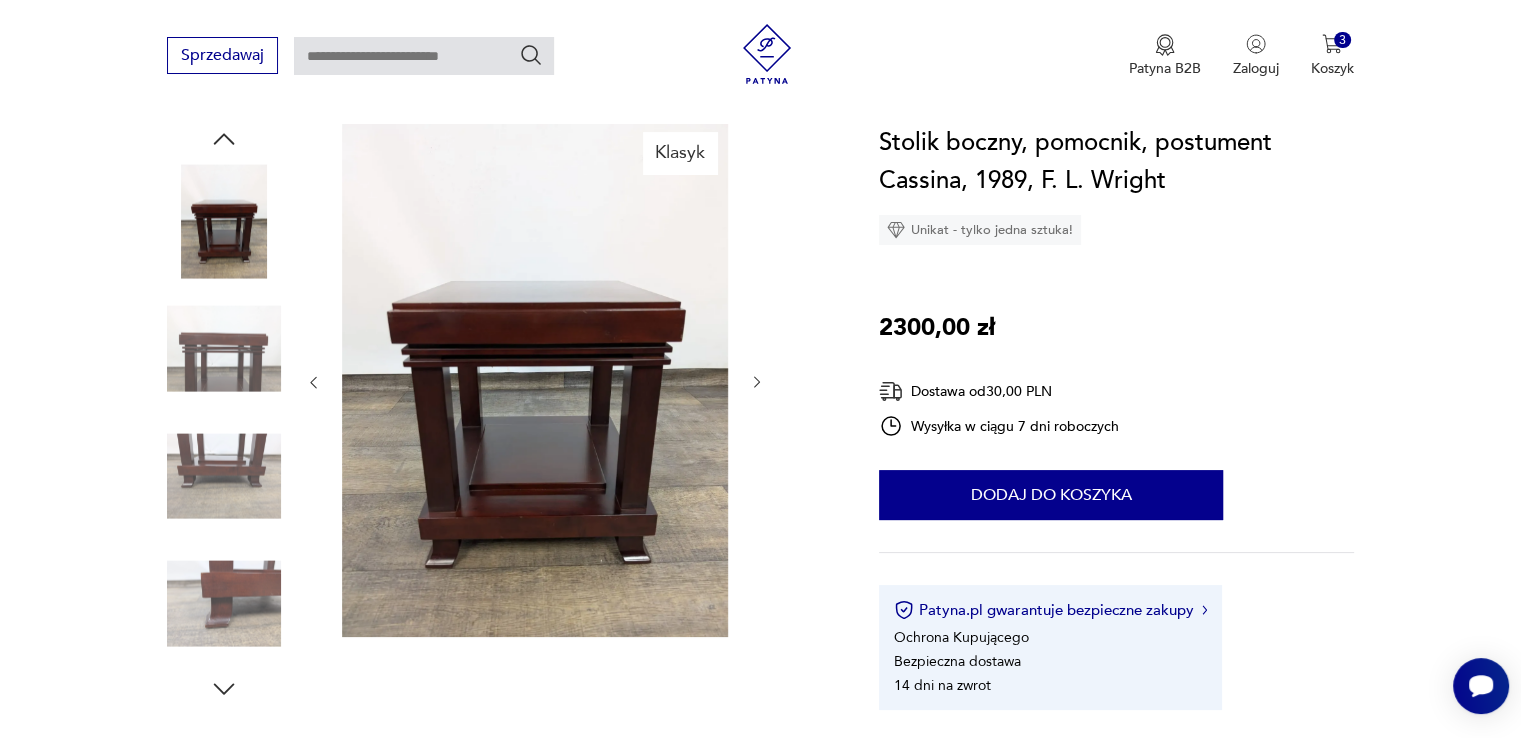 scroll, scrollTop: 200, scrollLeft: 0, axis: vertical 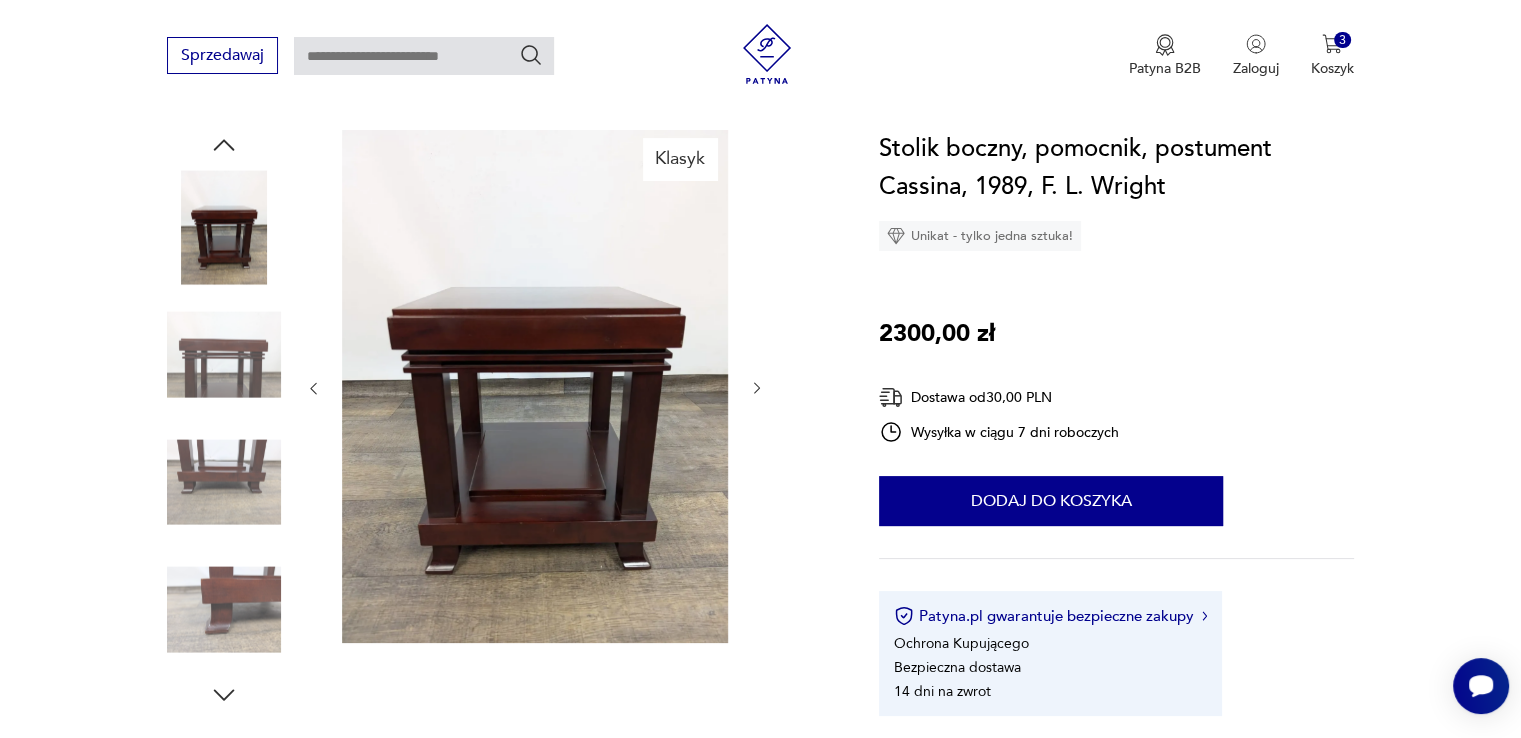 click at bounding box center [224, 482] 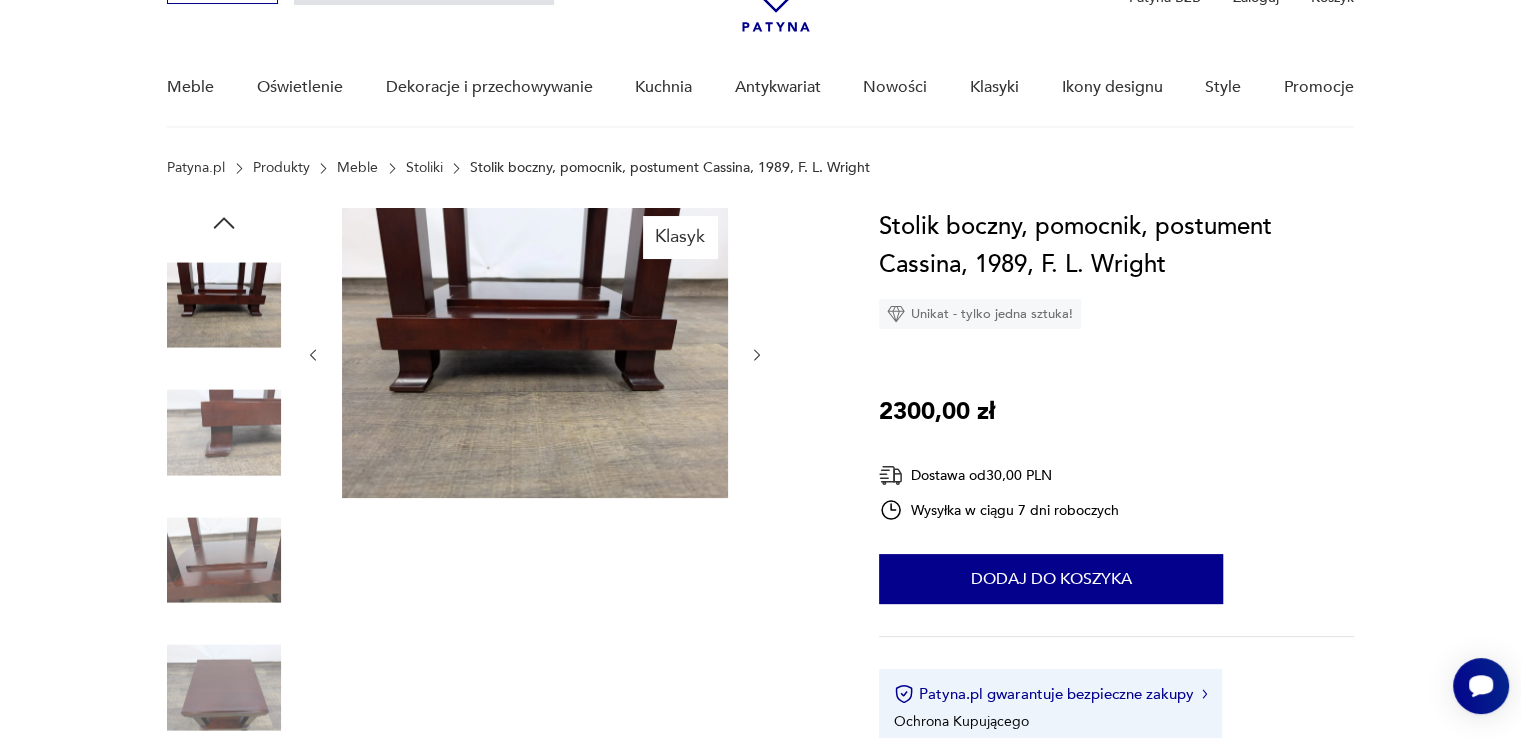 scroll, scrollTop: 0, scrollLeft: 0, axis: both 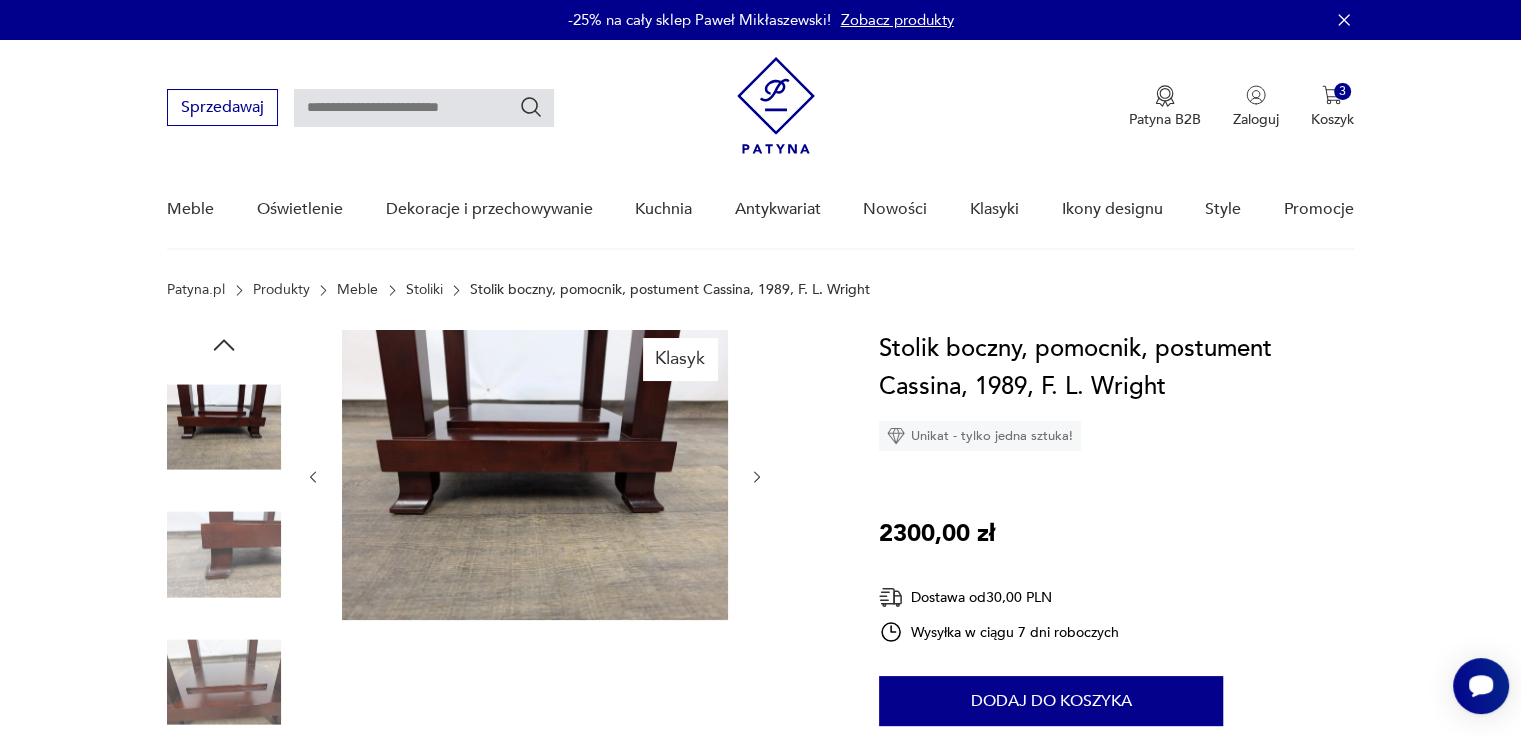 click at bounding box center (224, 427) 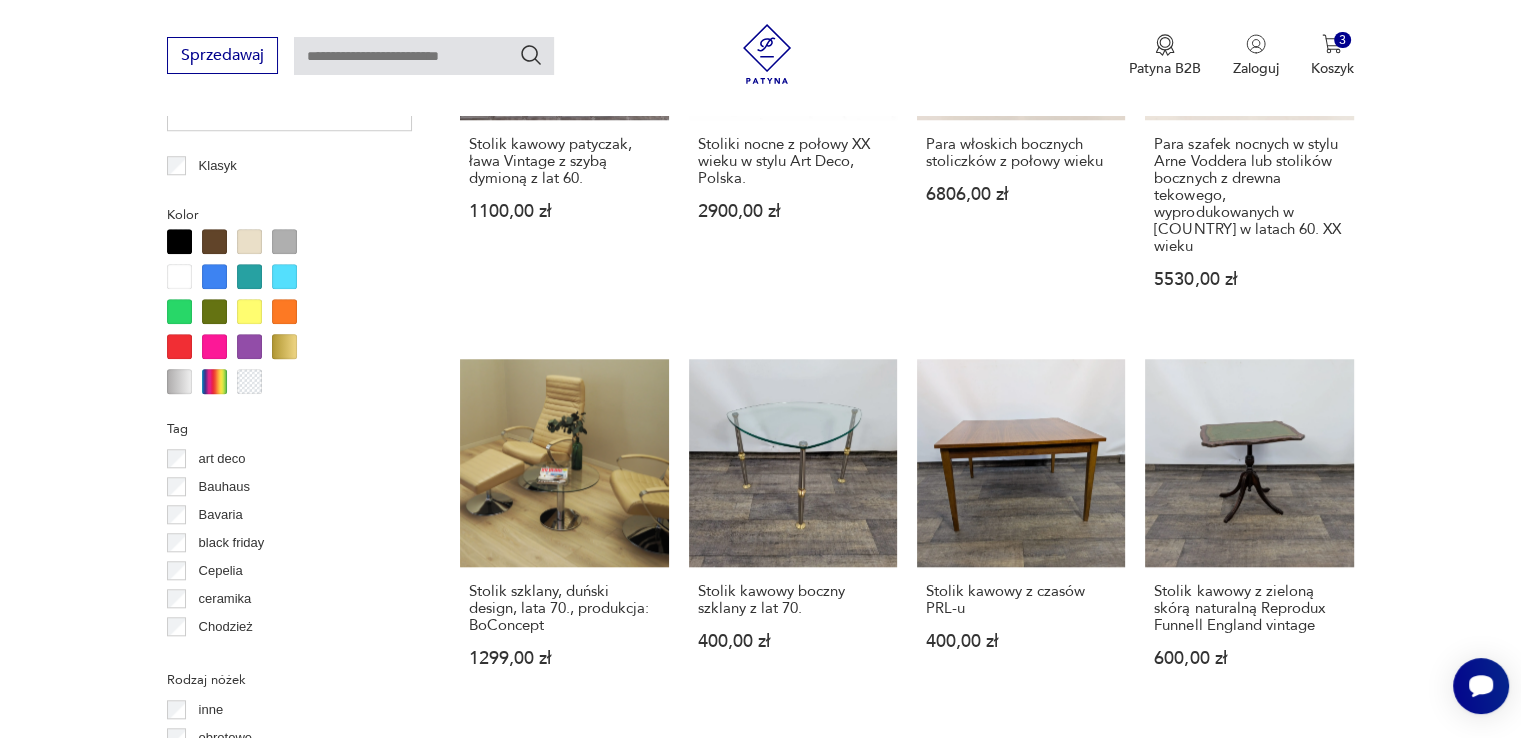 scroll, scrollTop: 2030, scrollLeft: 0, axis: vertical 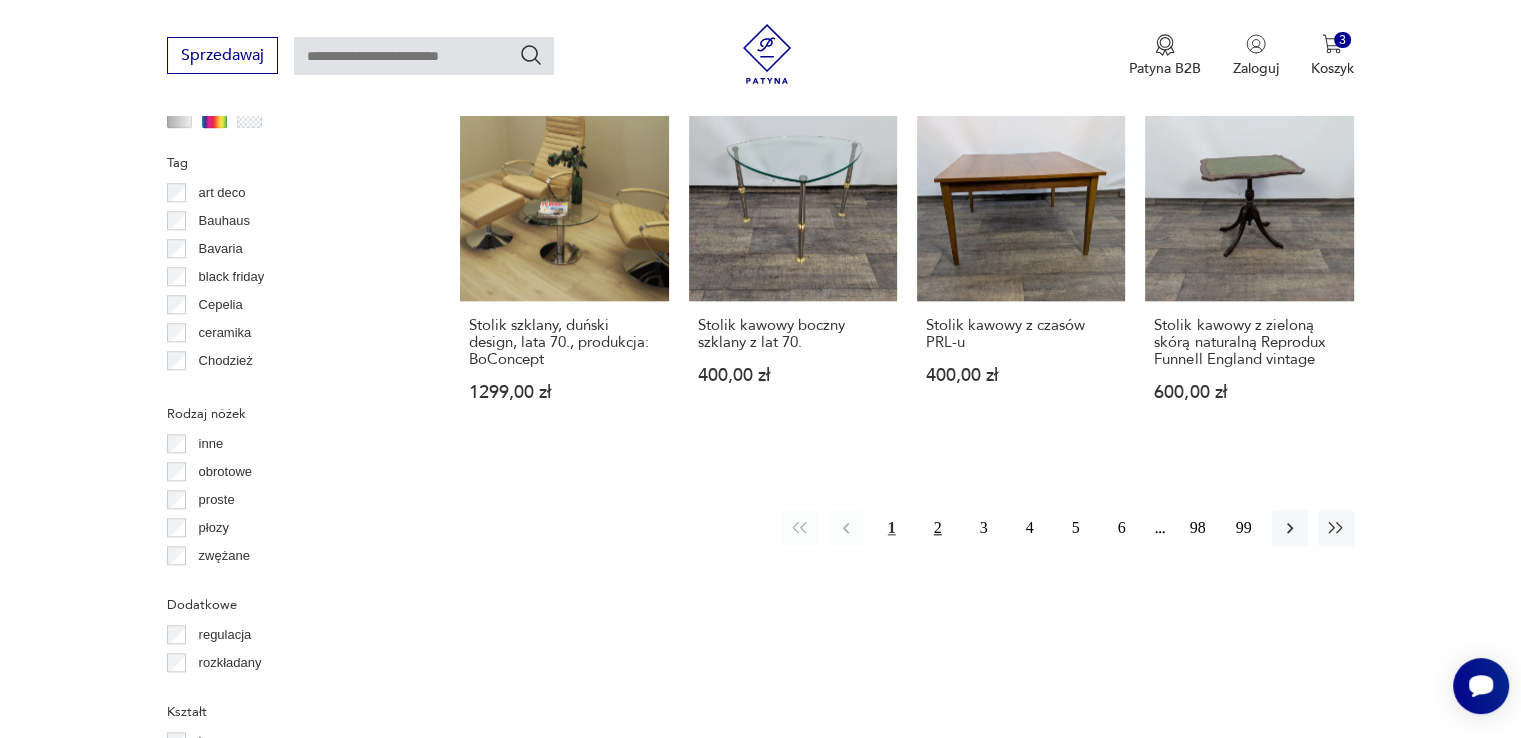 click on "2" at bounding box center [938, 528] 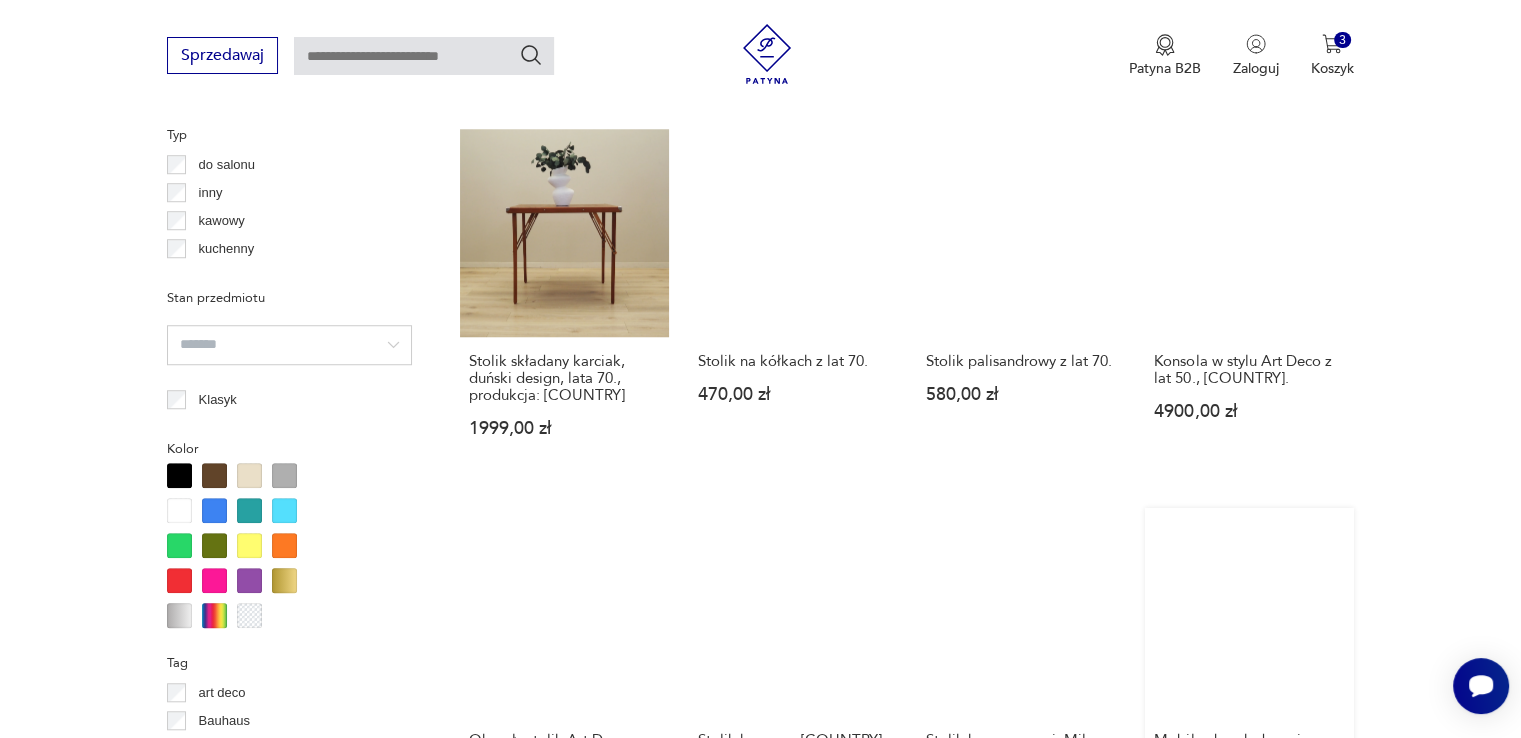 scroll, scrollTop: 1930, scrollLeft: 0, axis: vertical 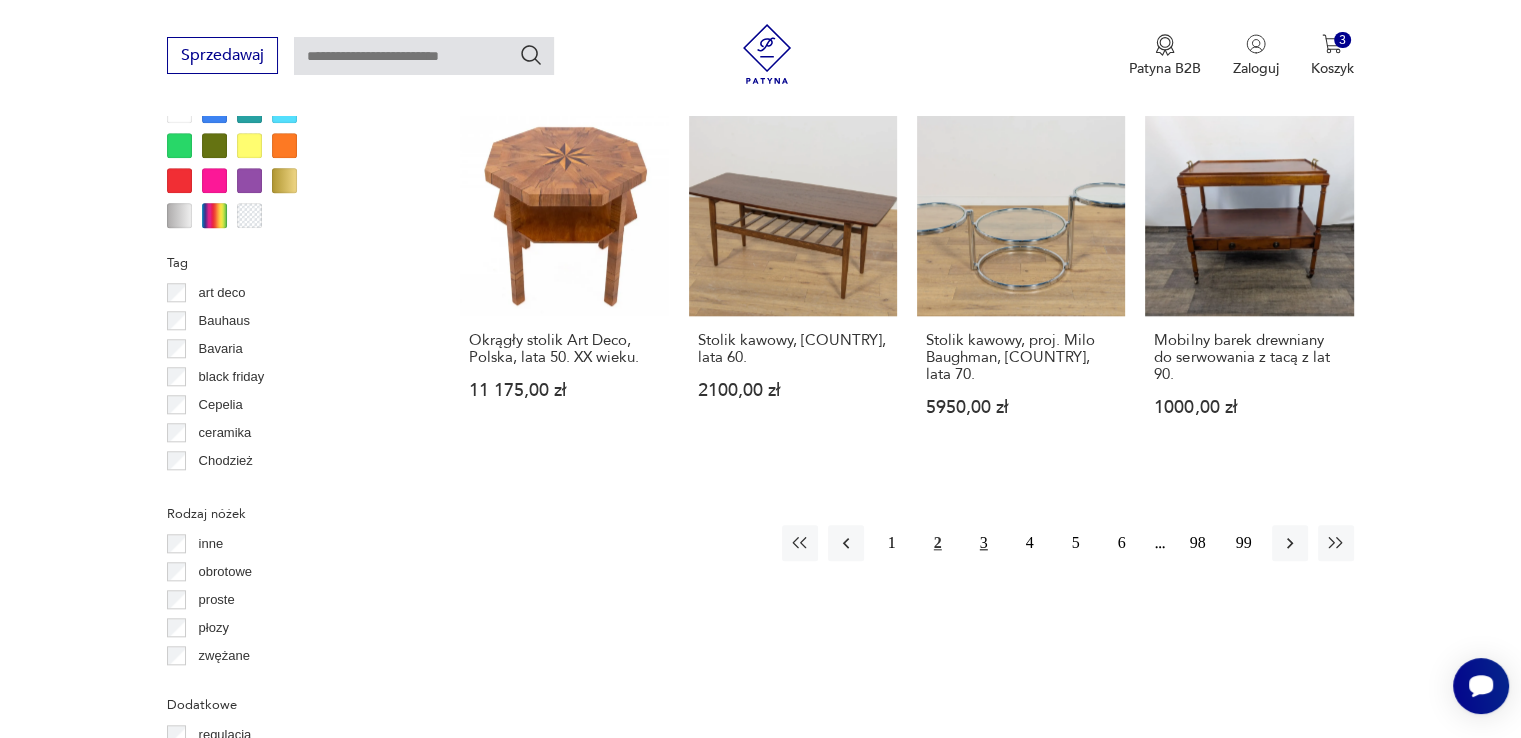 click on "3" at bounding box center (984, 543) 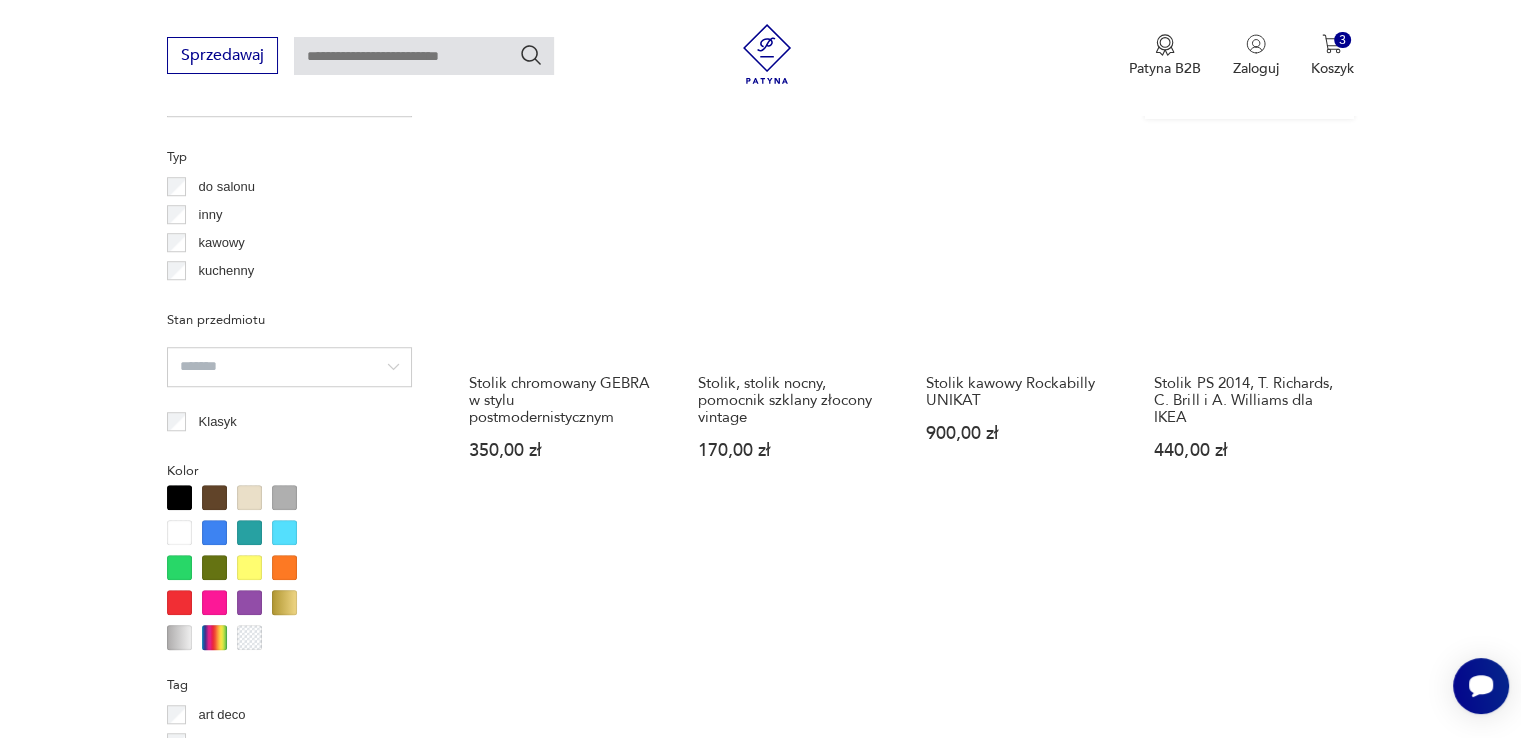 scroll, scrollTop: 1830, scrollLeft: 0, axis: vertical 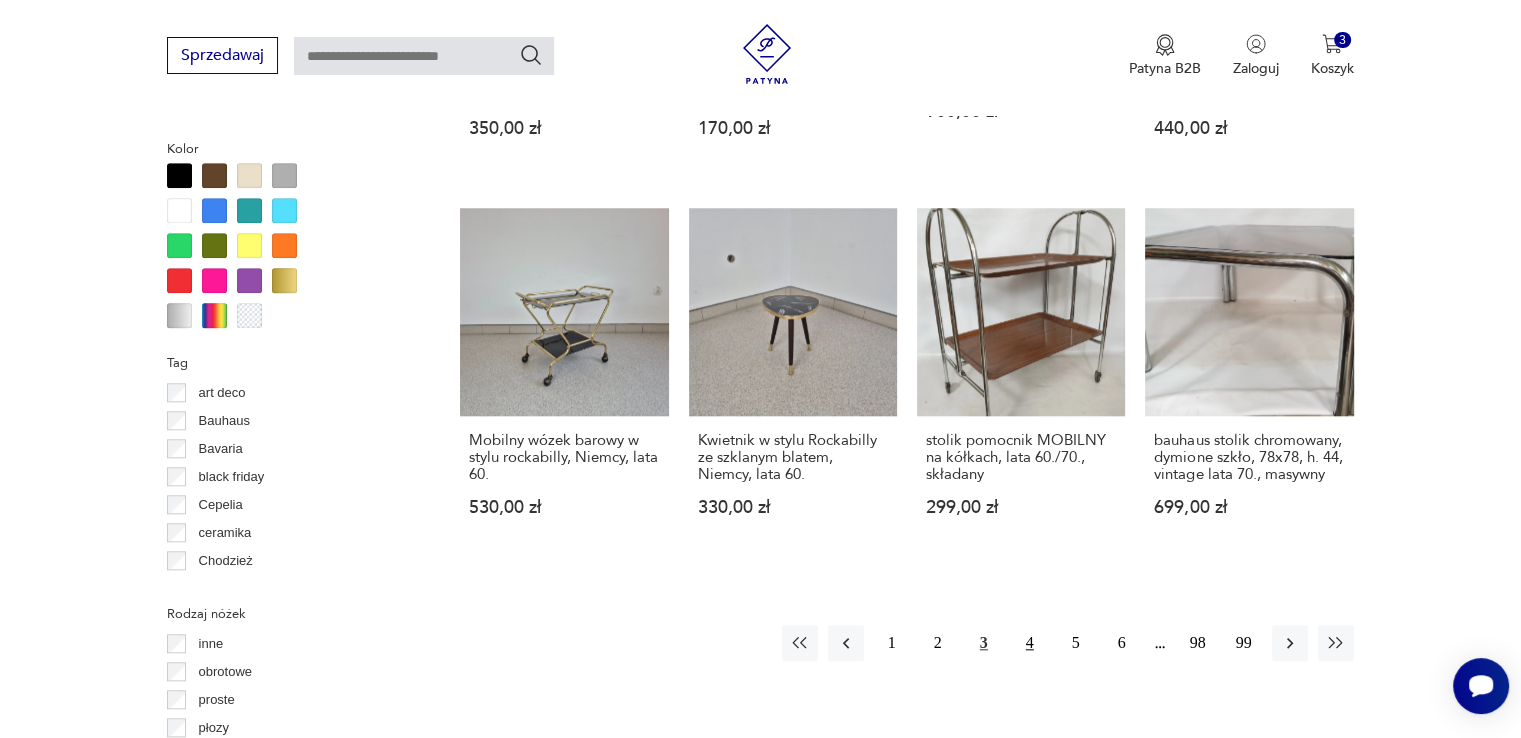 click on "4" at bounding box center [1030, 643] 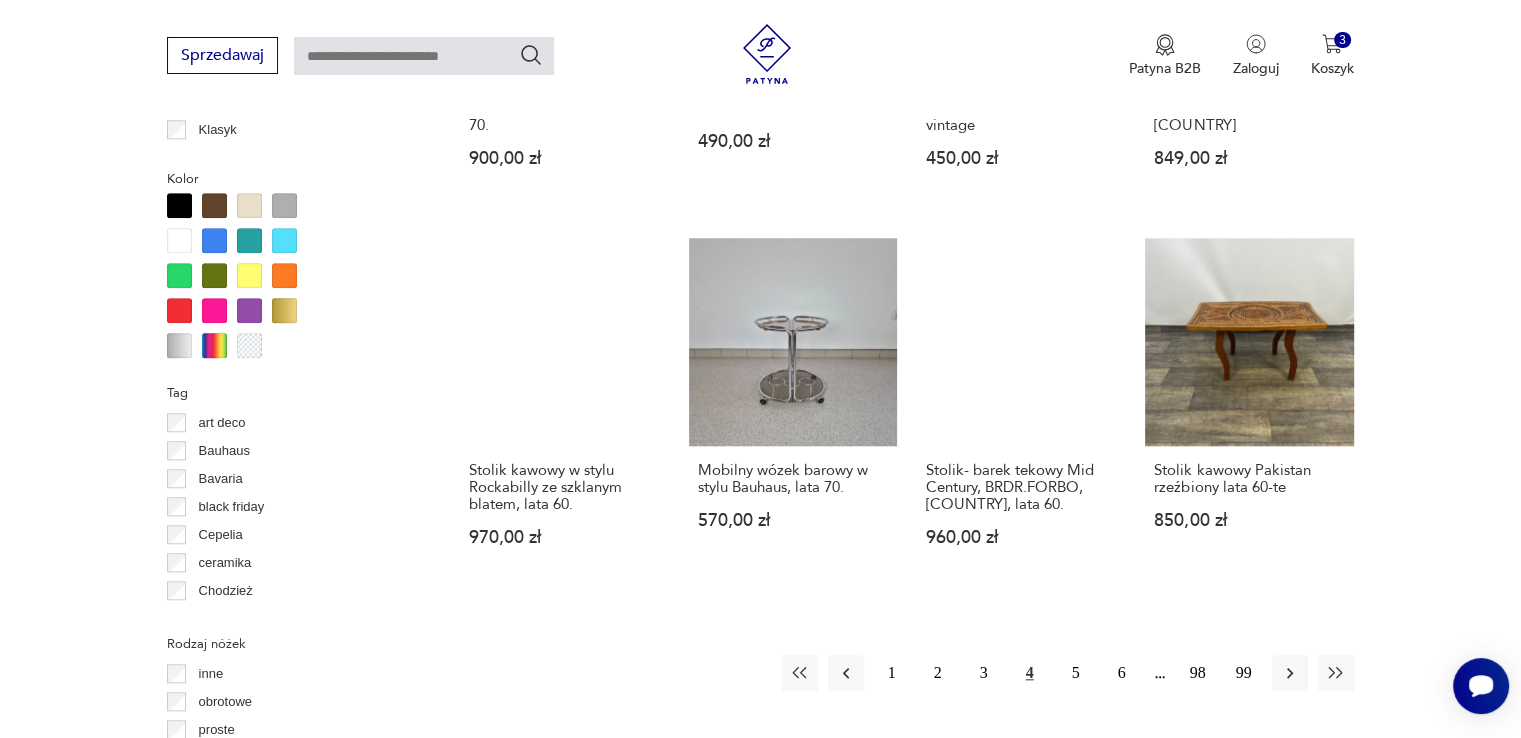 scroll, scrollTop: 1830, scrollLeft: 0, axis: vertical 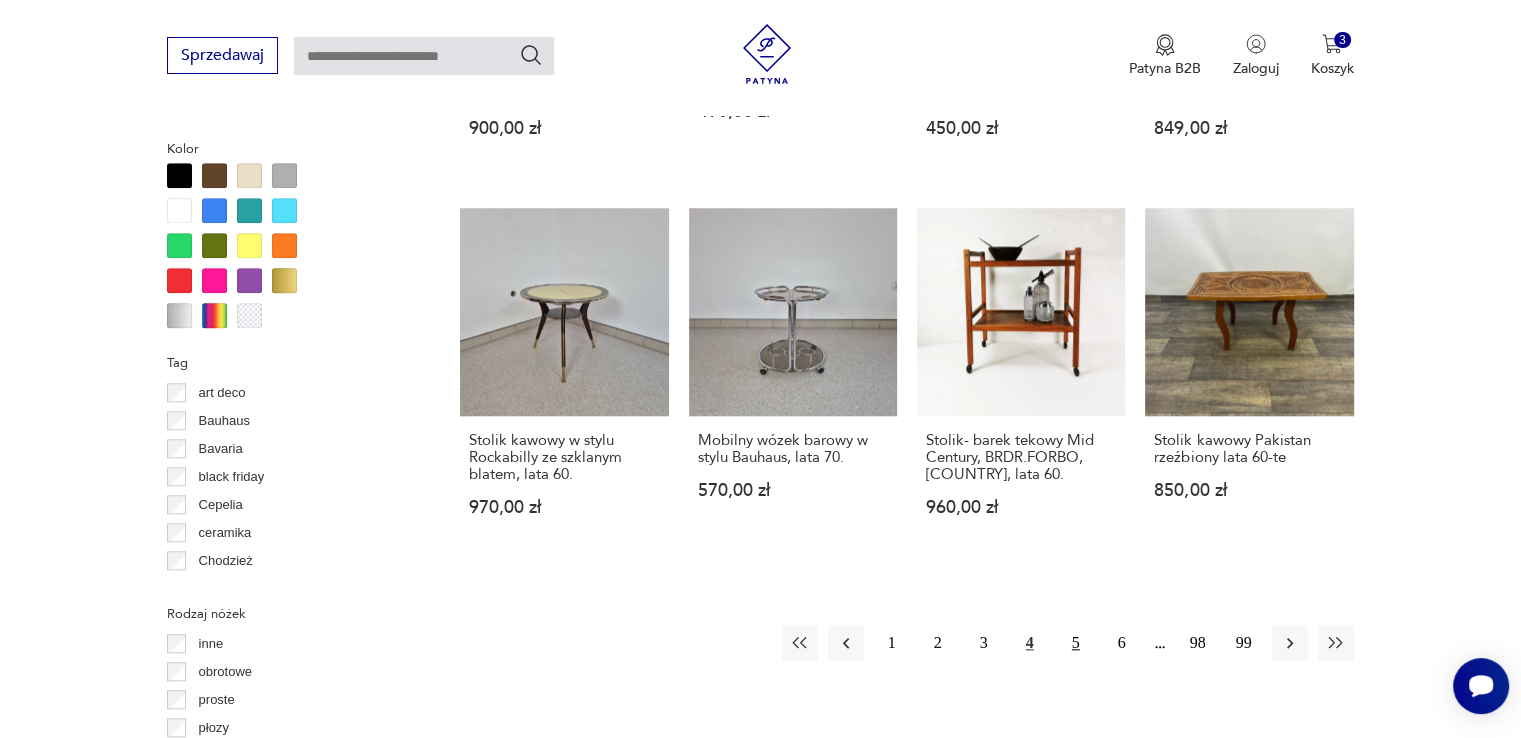 click on "5" at bounding box center [1076, 643] 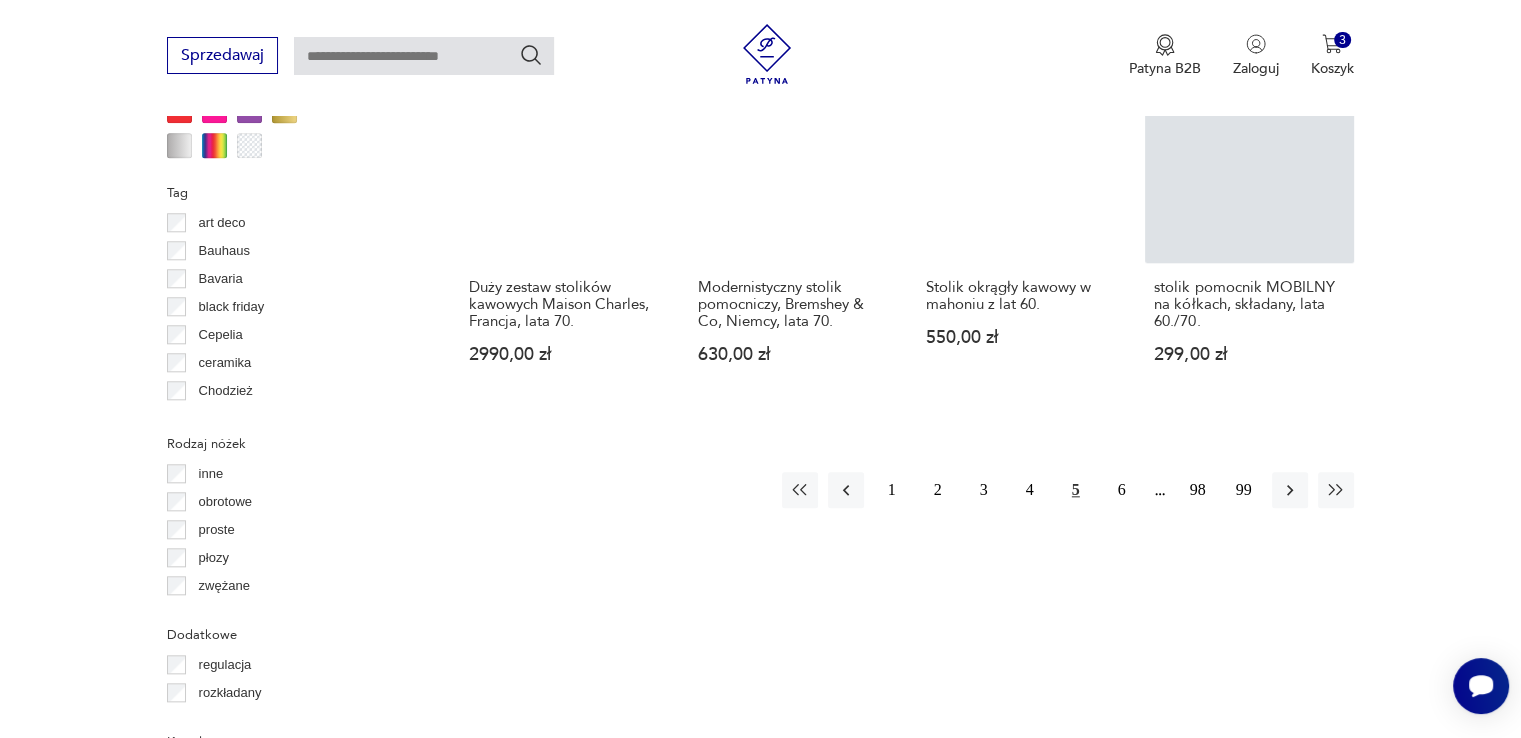 scroll, scrollTop: 2030, scrollLeft: 0, axis: vertical 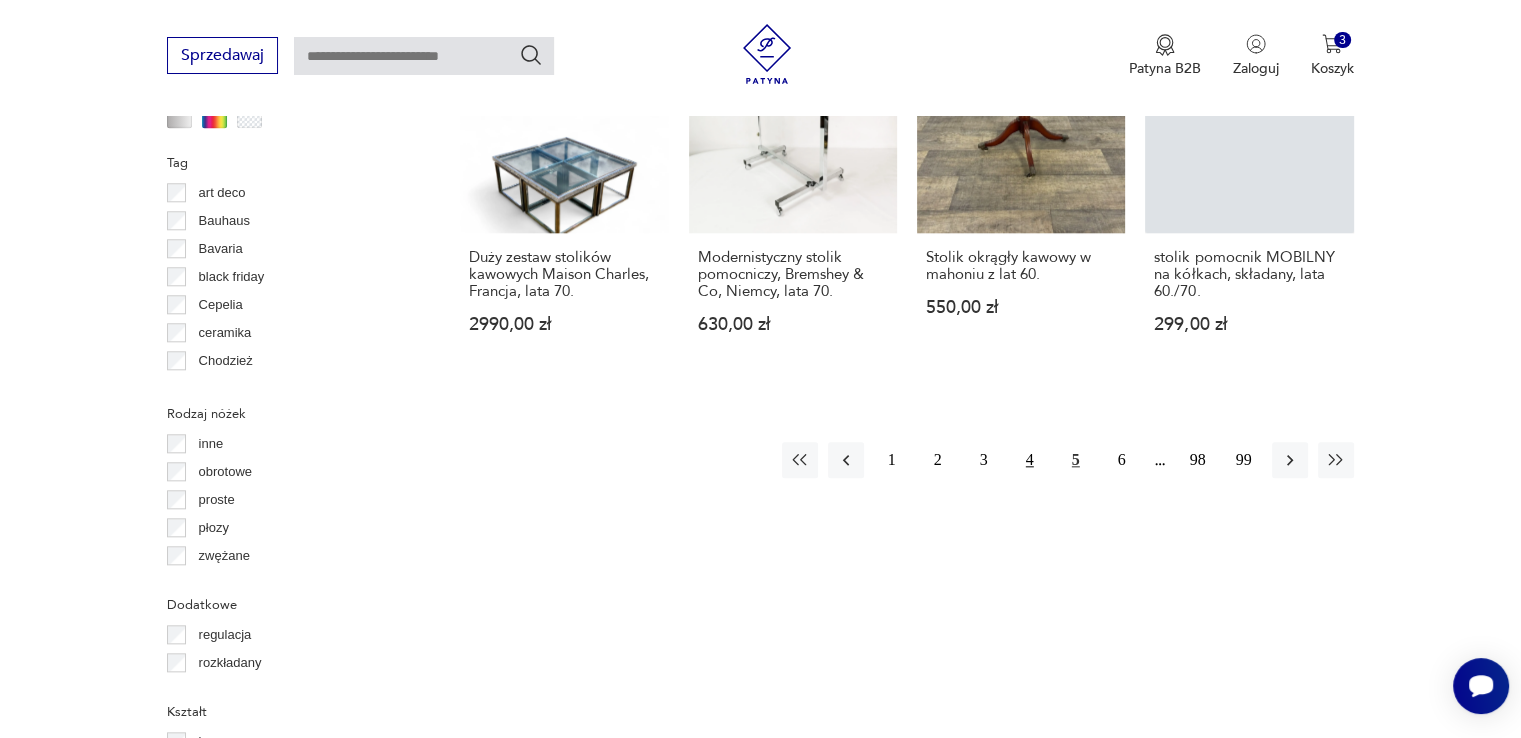 click on "4" at bounding box center (1030, 460) 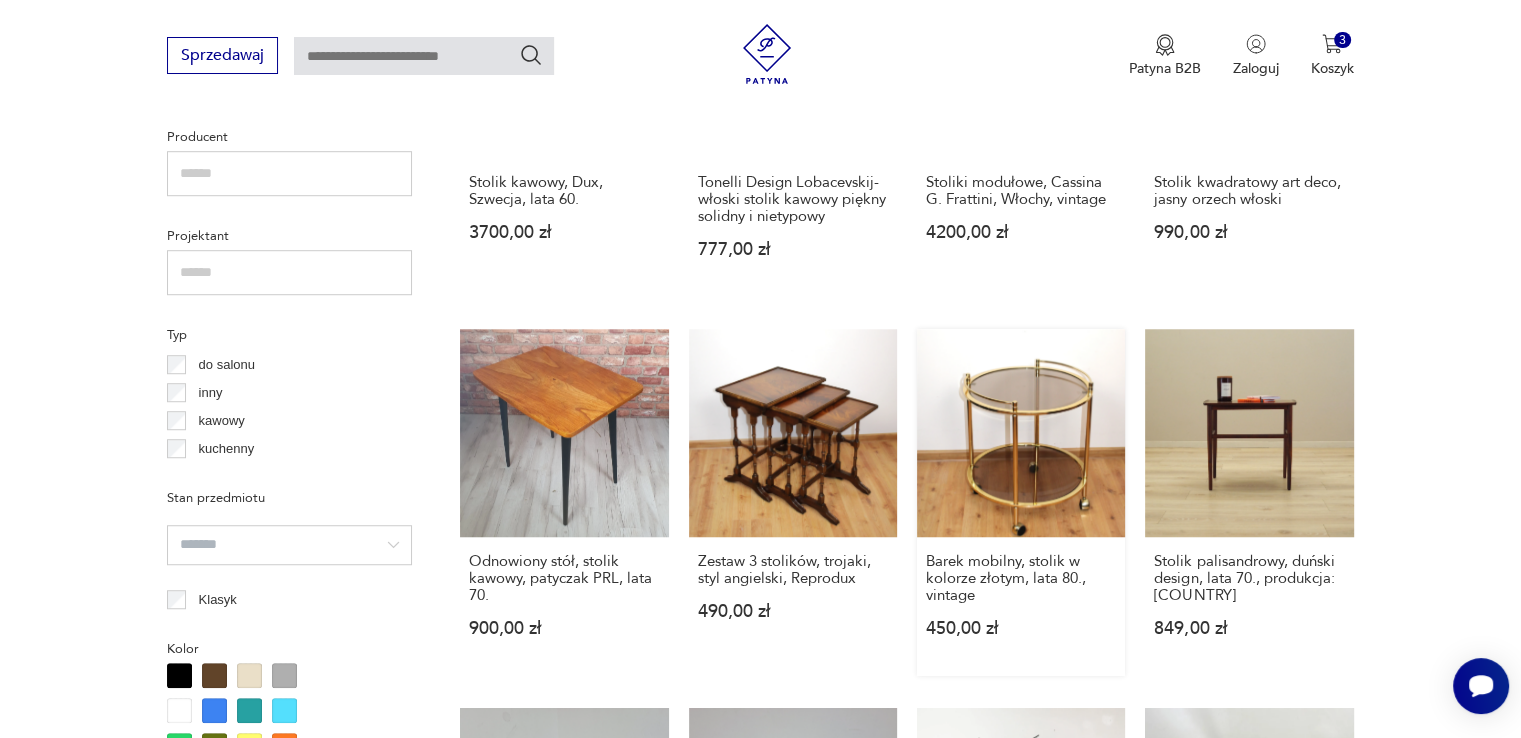 scroll, scrollTop: 1730, scrollLeft: 0, axis: vertical 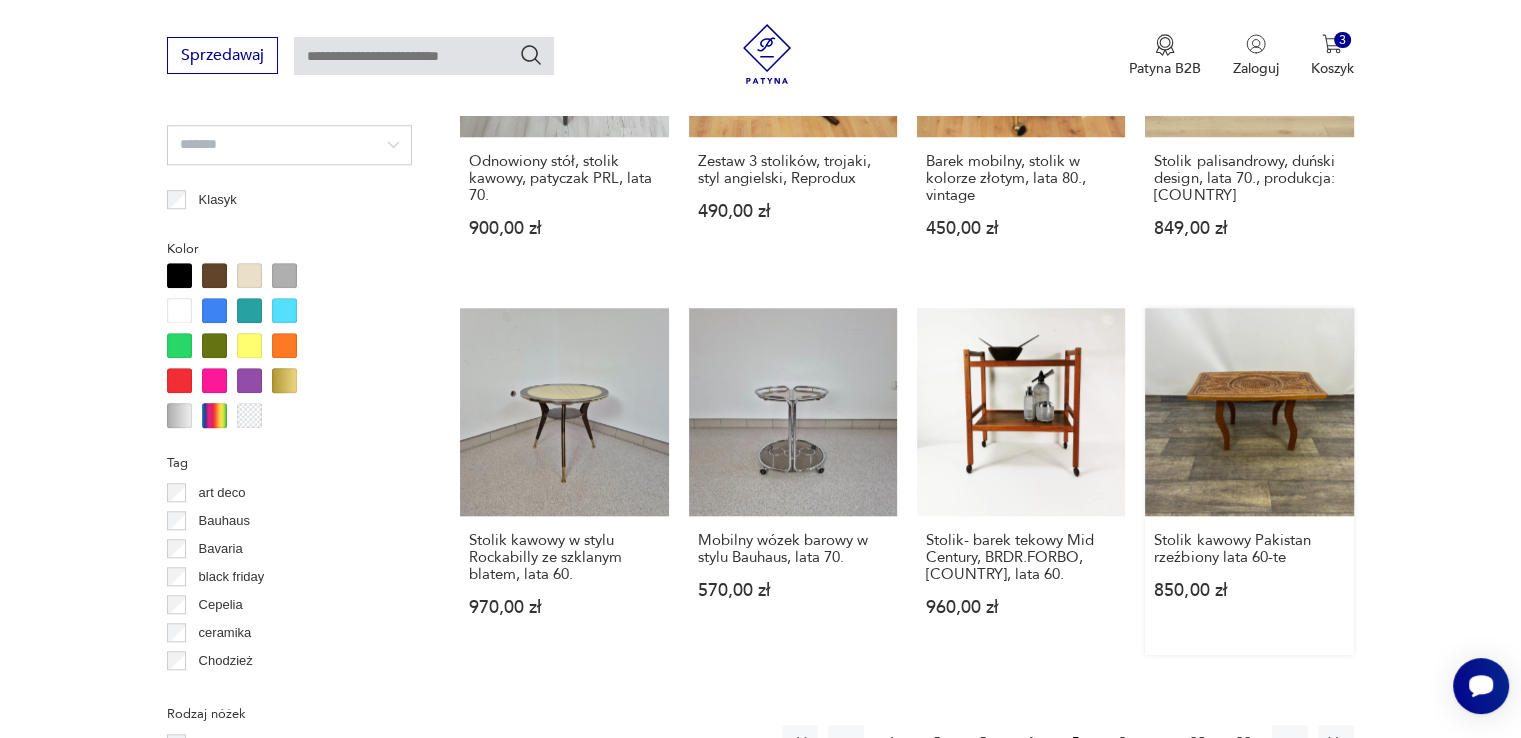click on "Stolik kawowy Pakistan rzeźbiony lata 60-te 850,00 zł" at bounding box center [1249, 481] 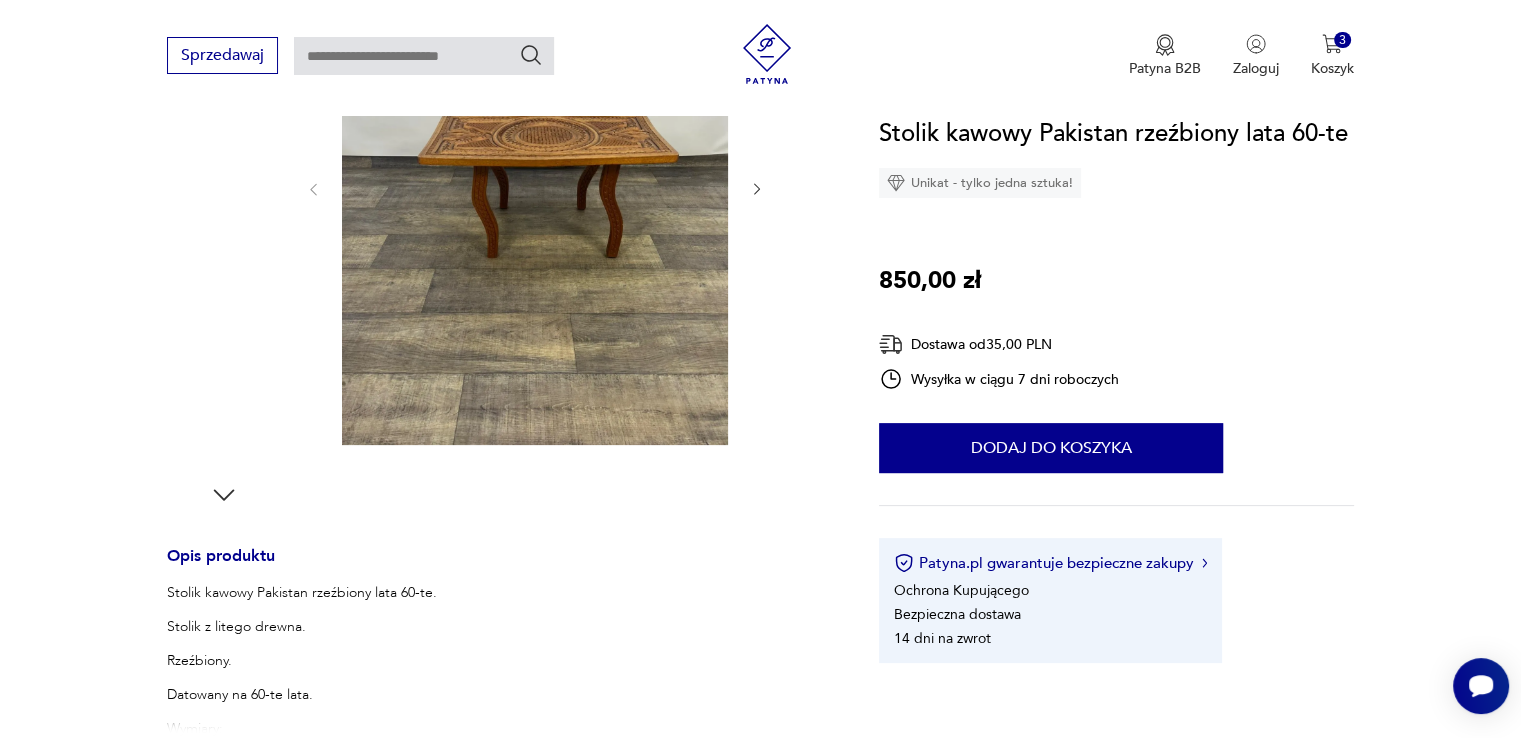 scroll, scrollTop: 100, scrollLeft: 0, axis: vertical 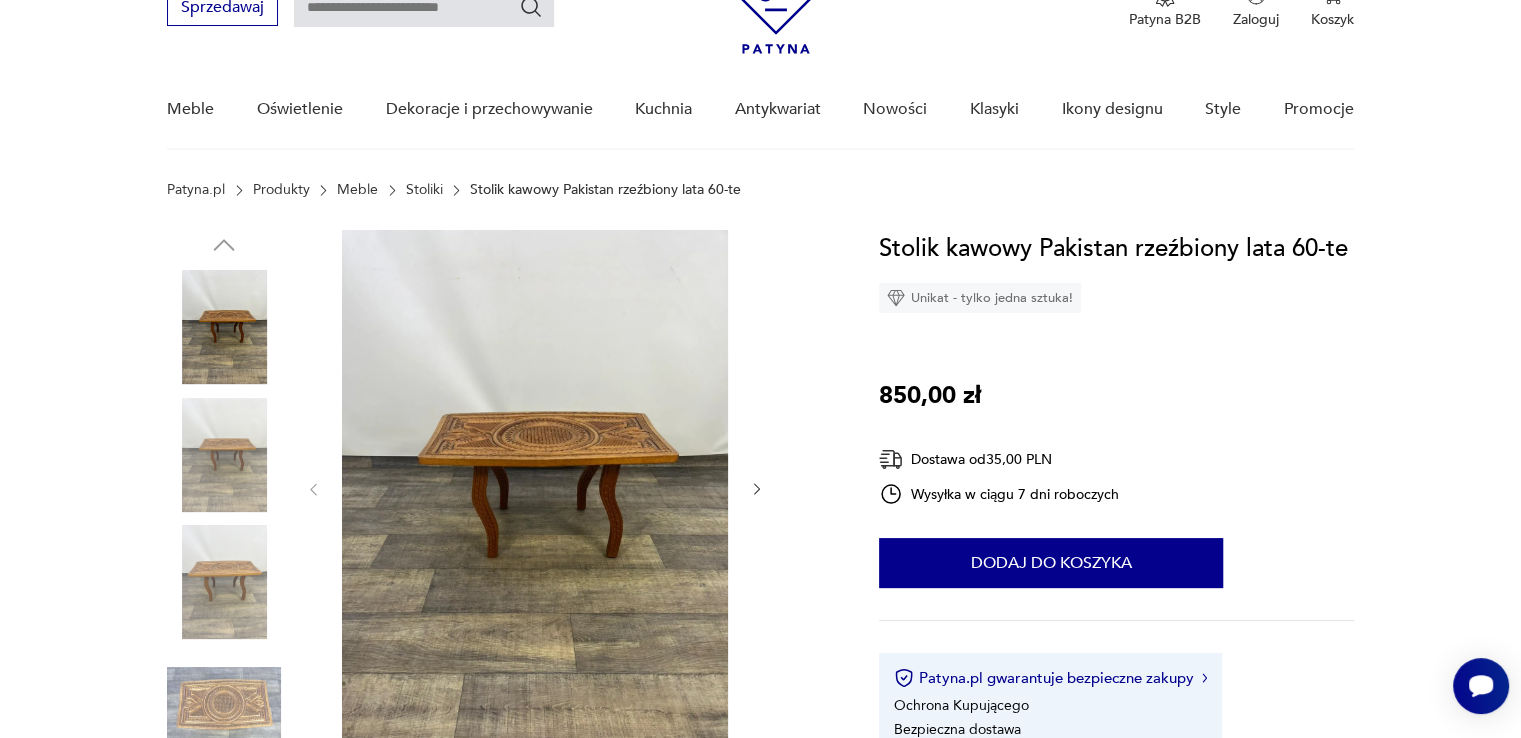 click at bounding box center [224, 455] 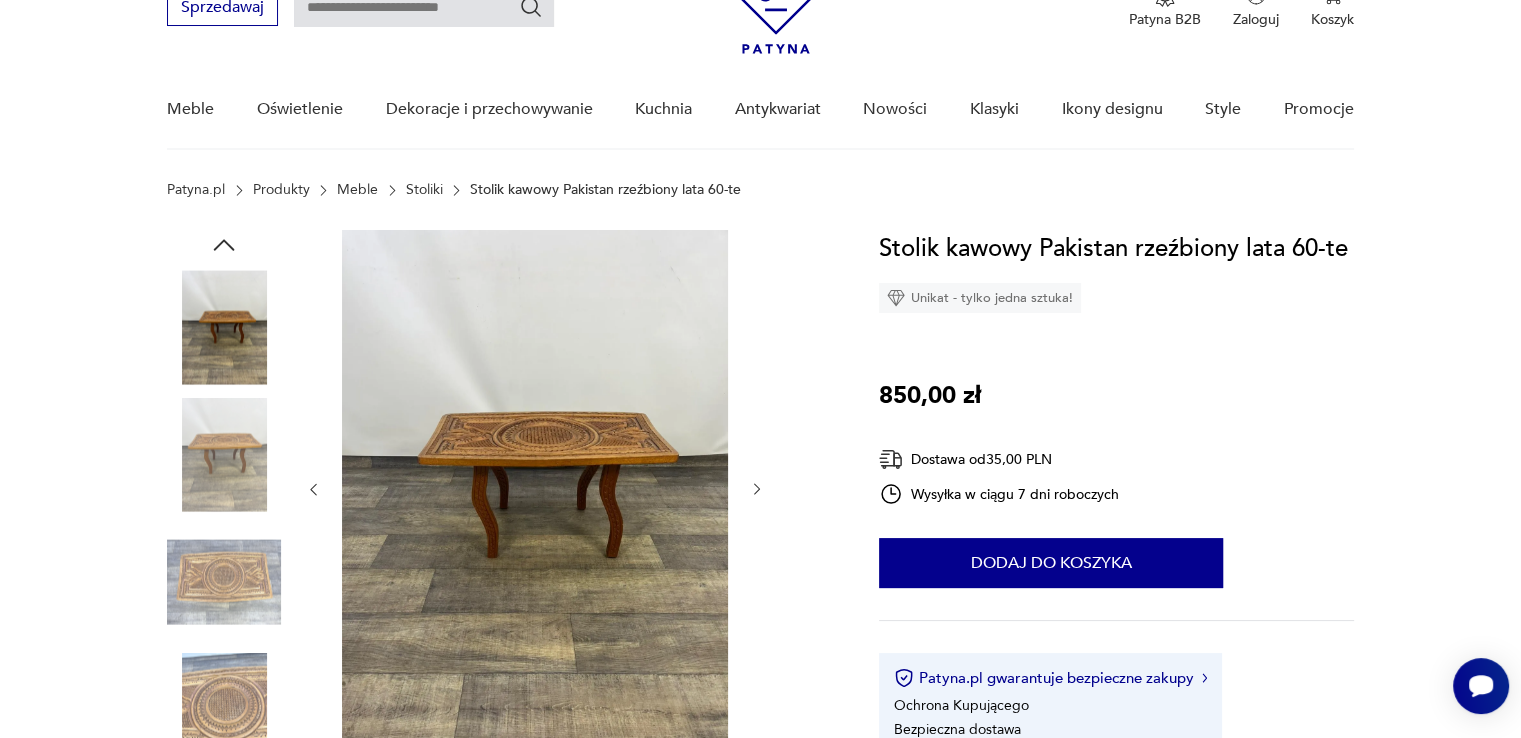 click at bounding box center (535, 487) 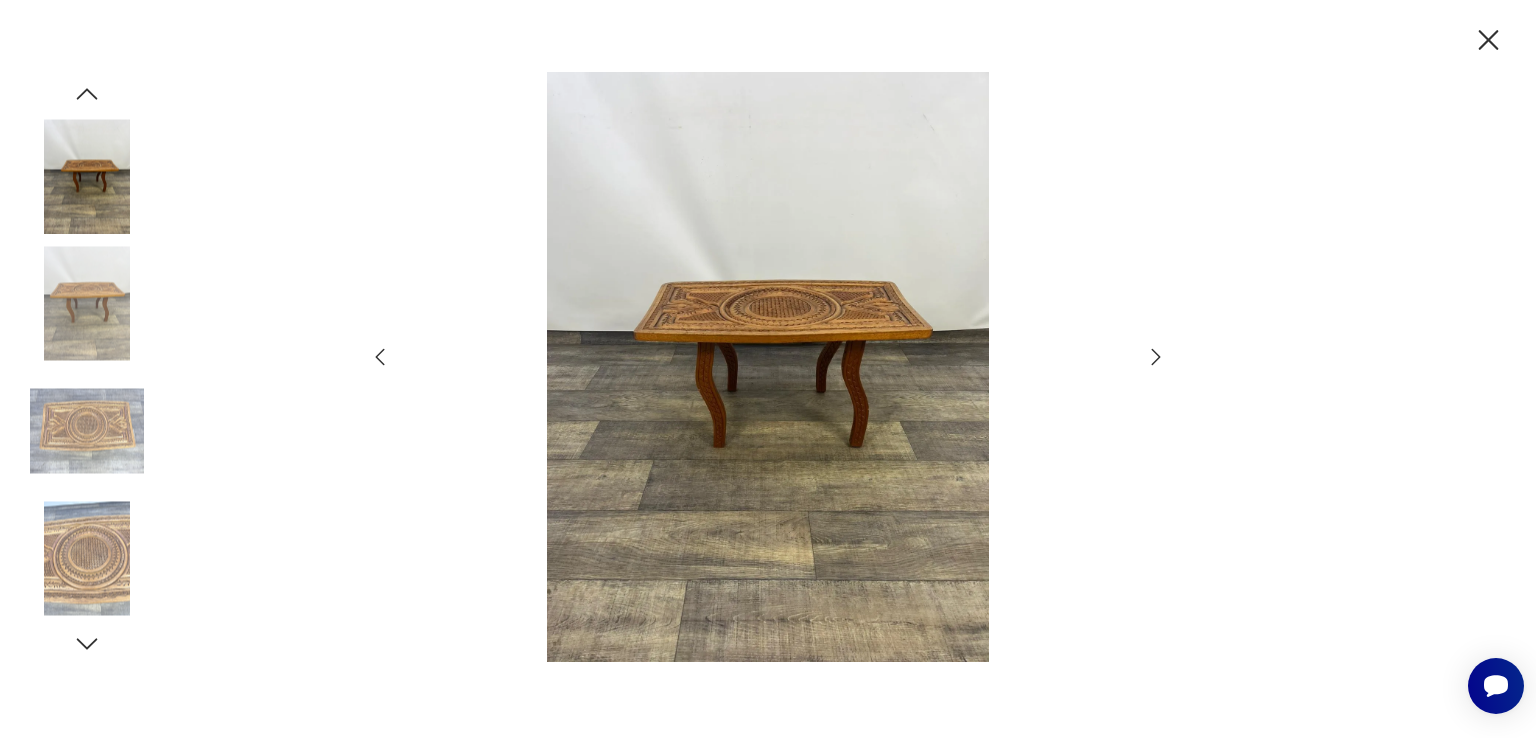 click at bounding box center (768, 367) 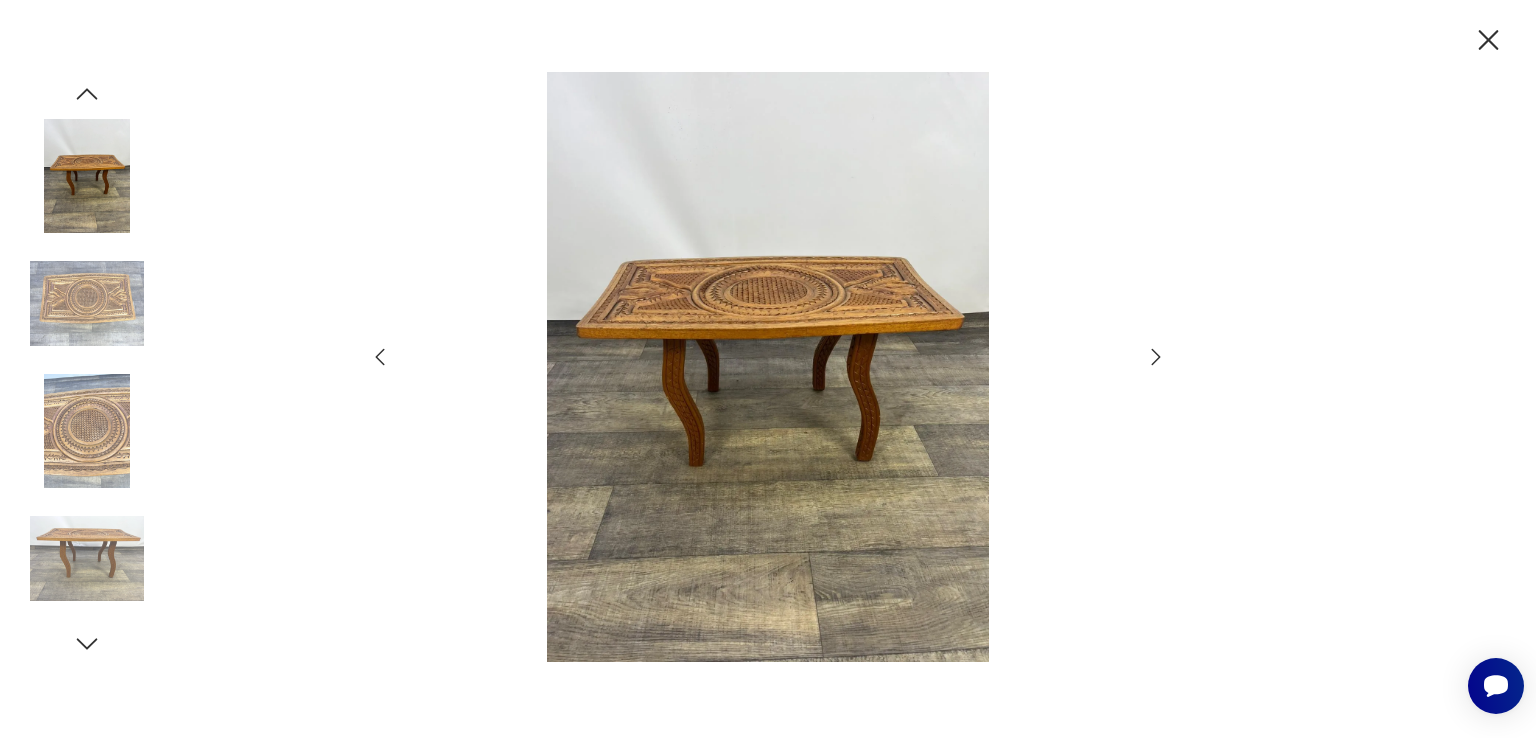 click 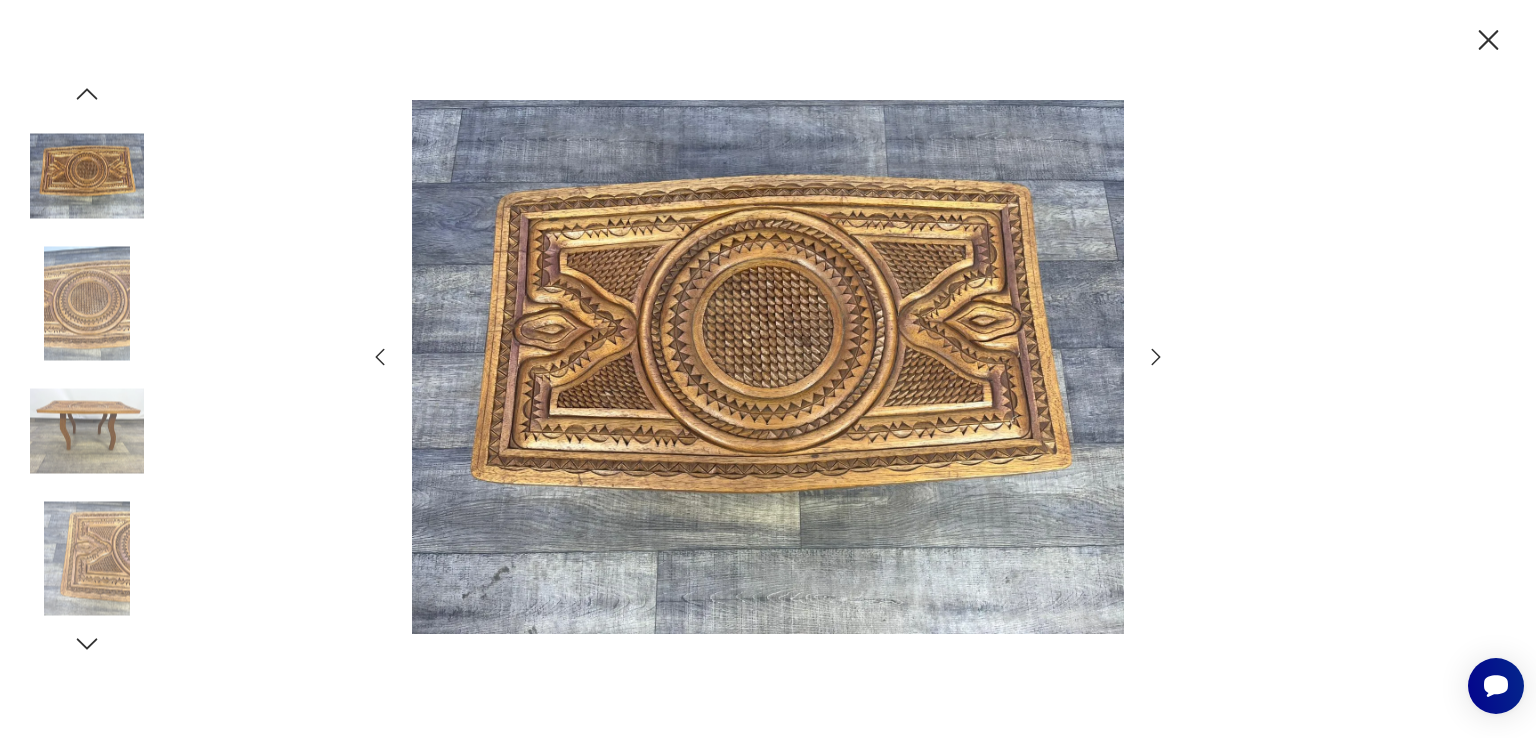 click 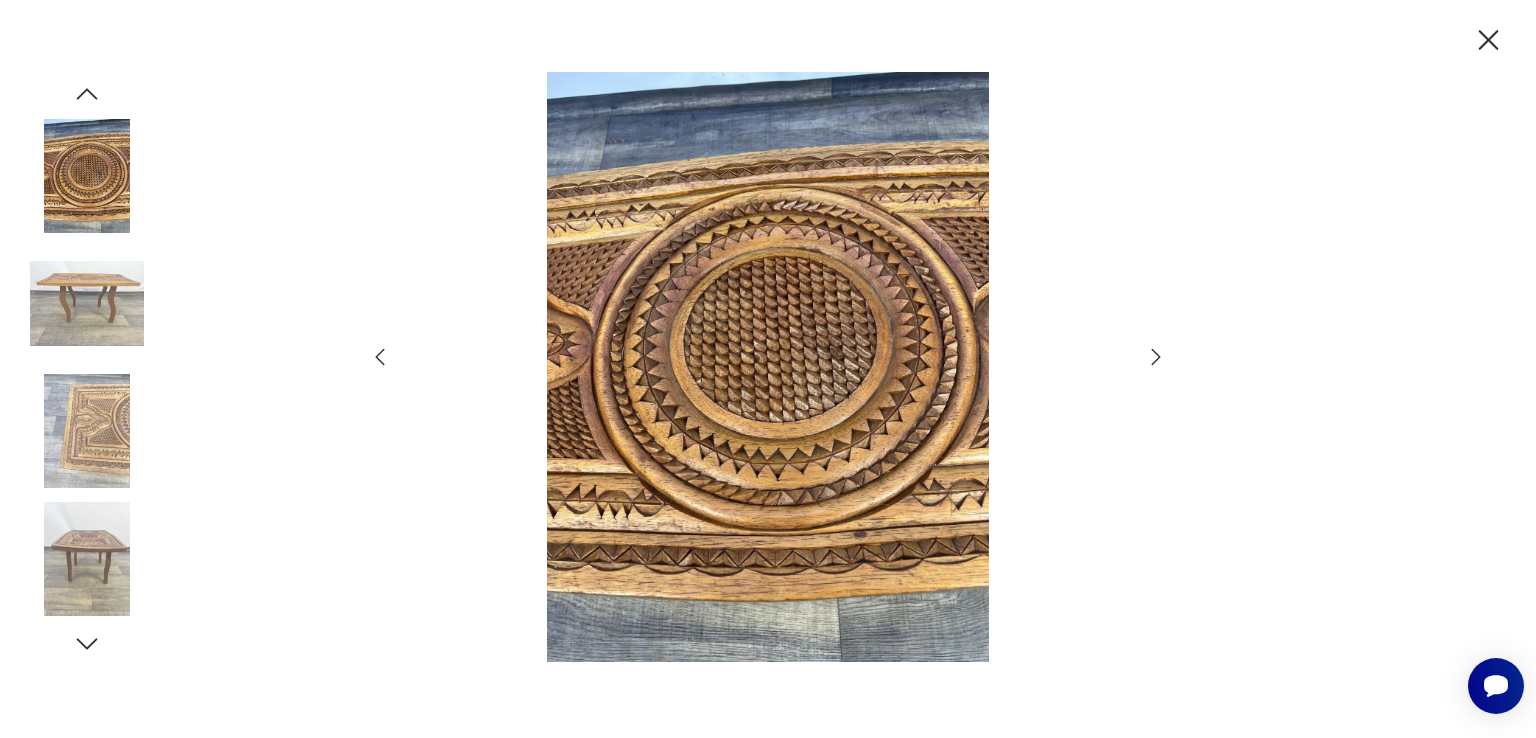 click 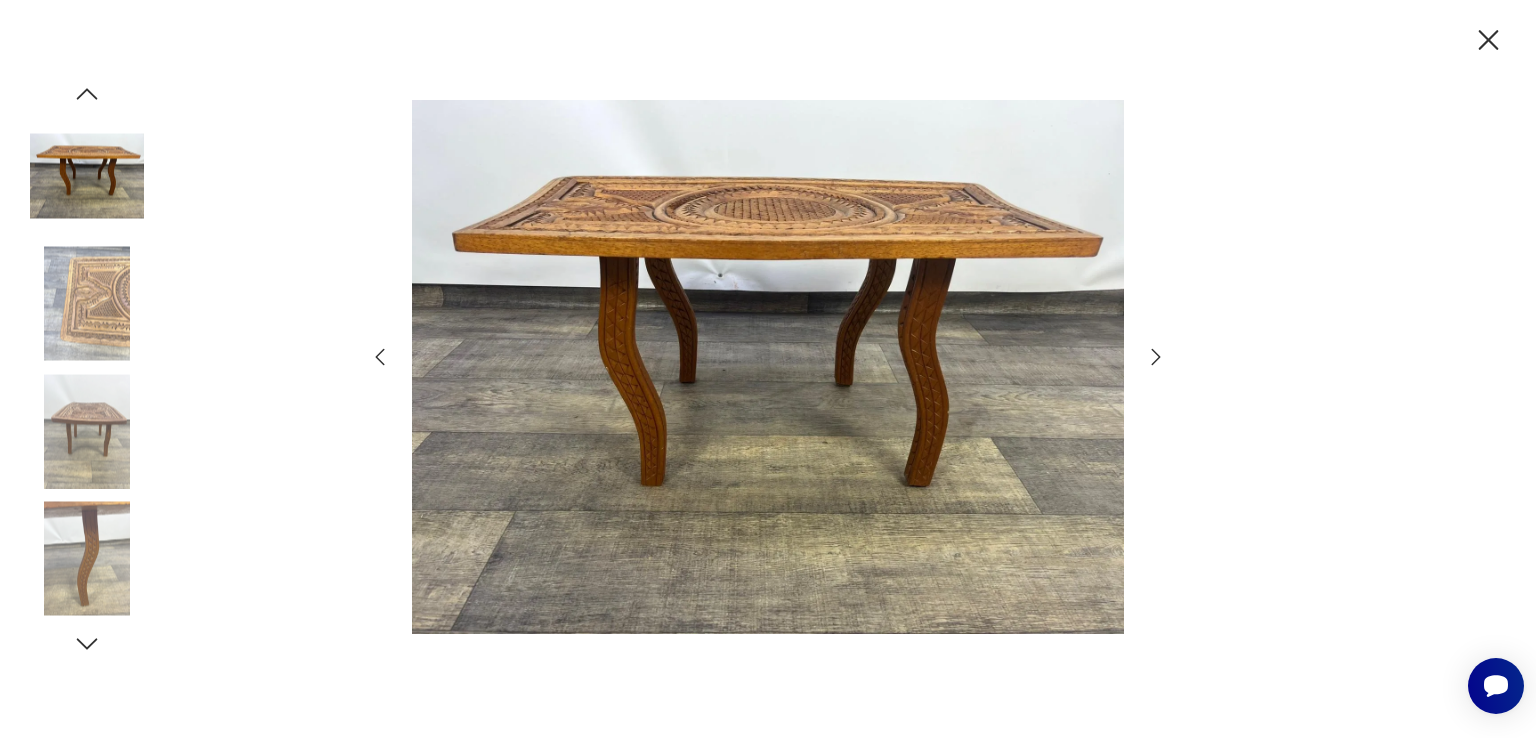 click 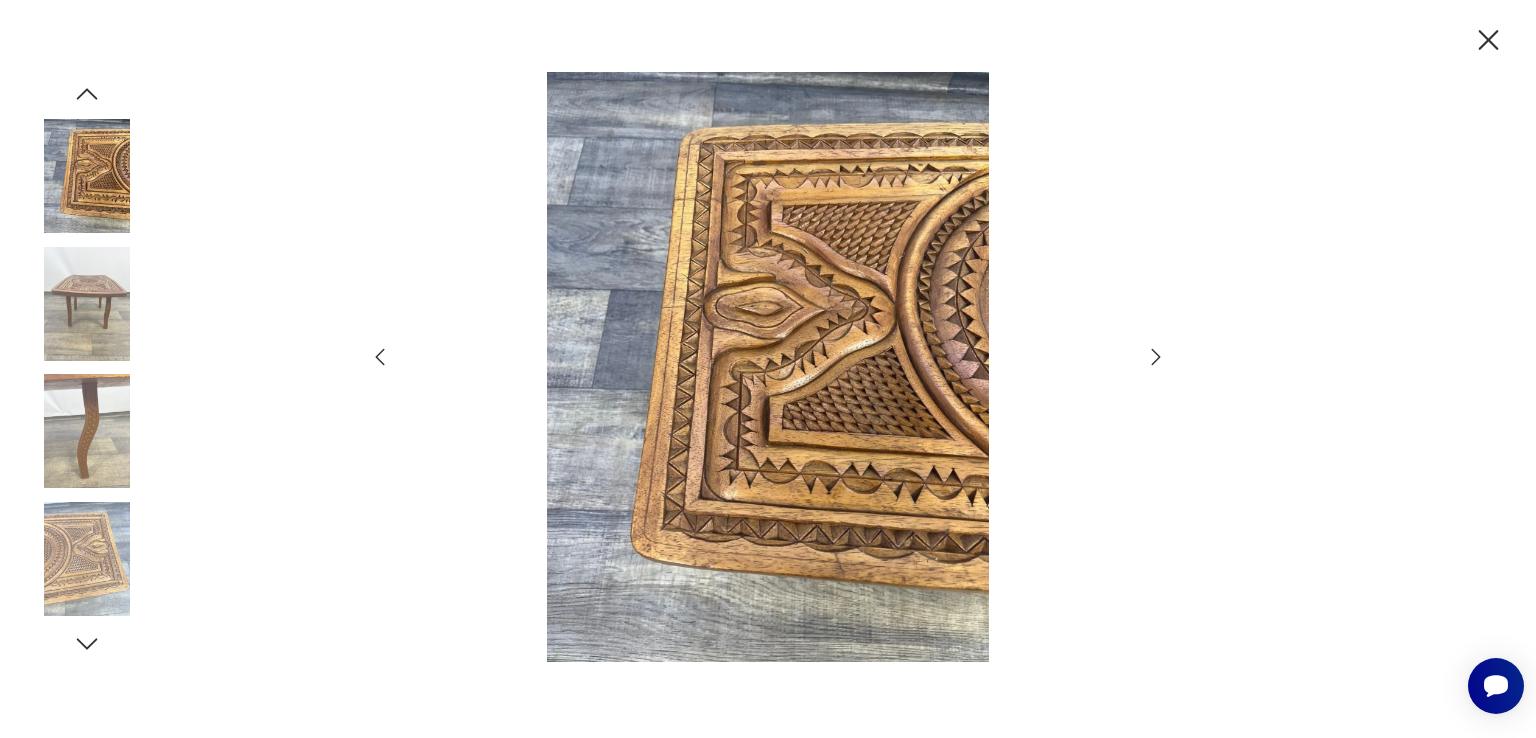 click 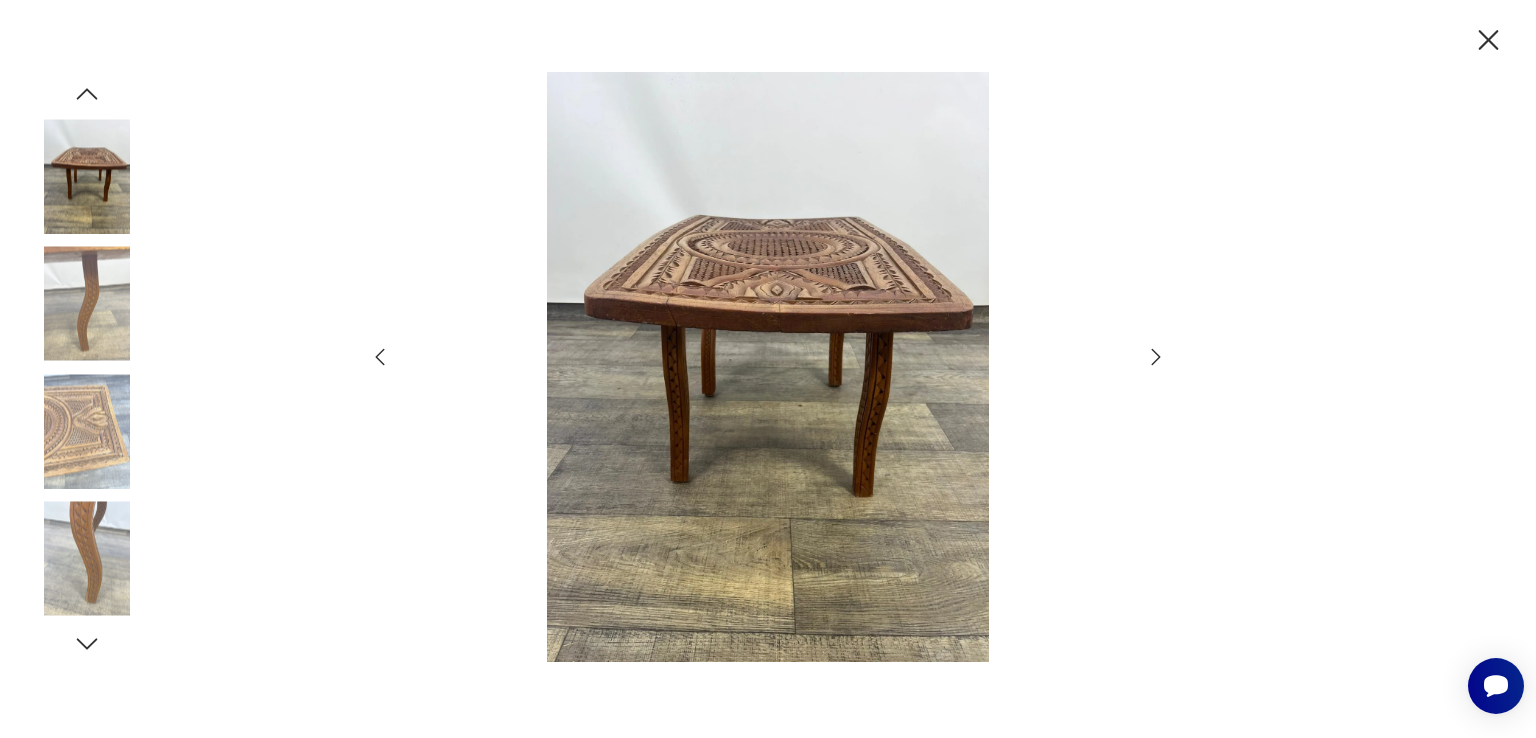 click 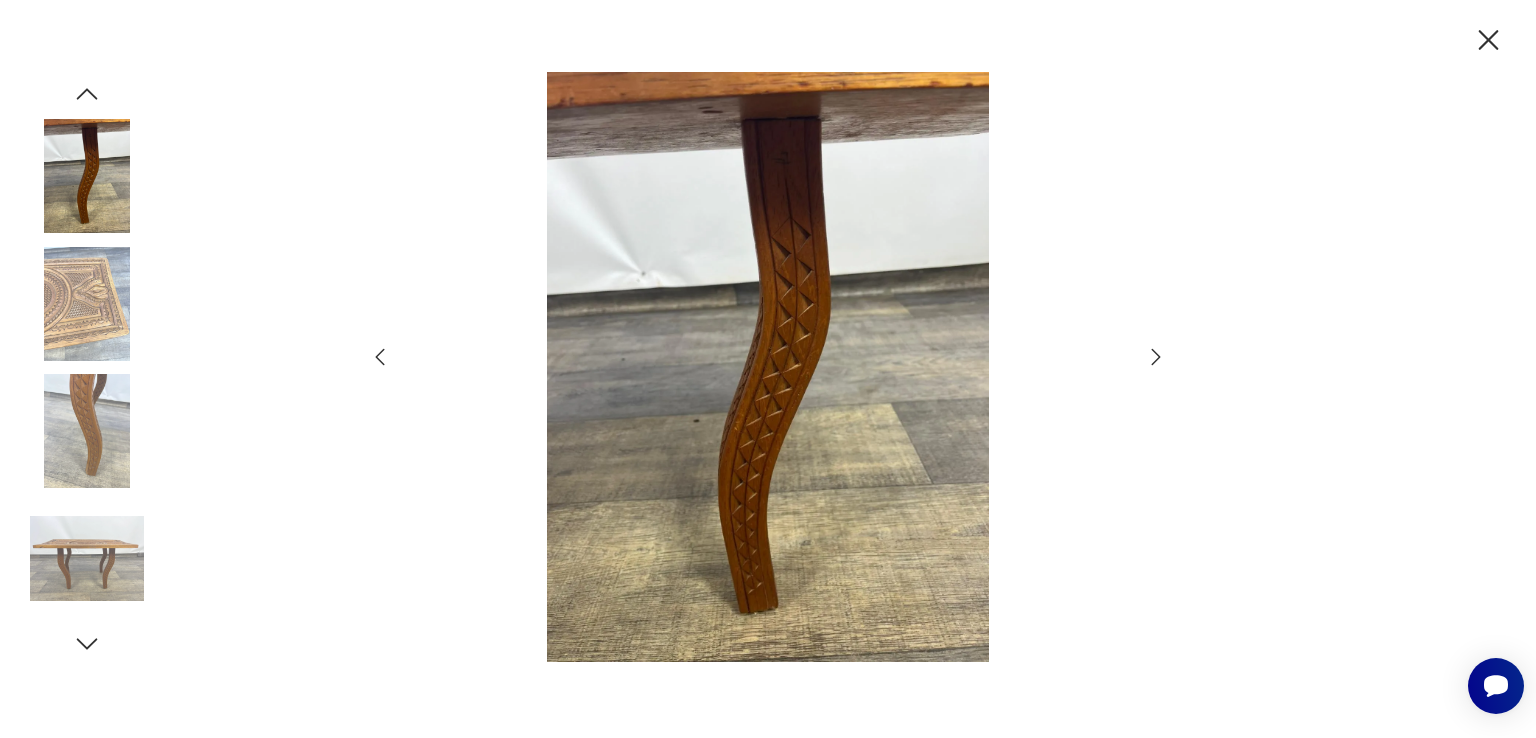 click 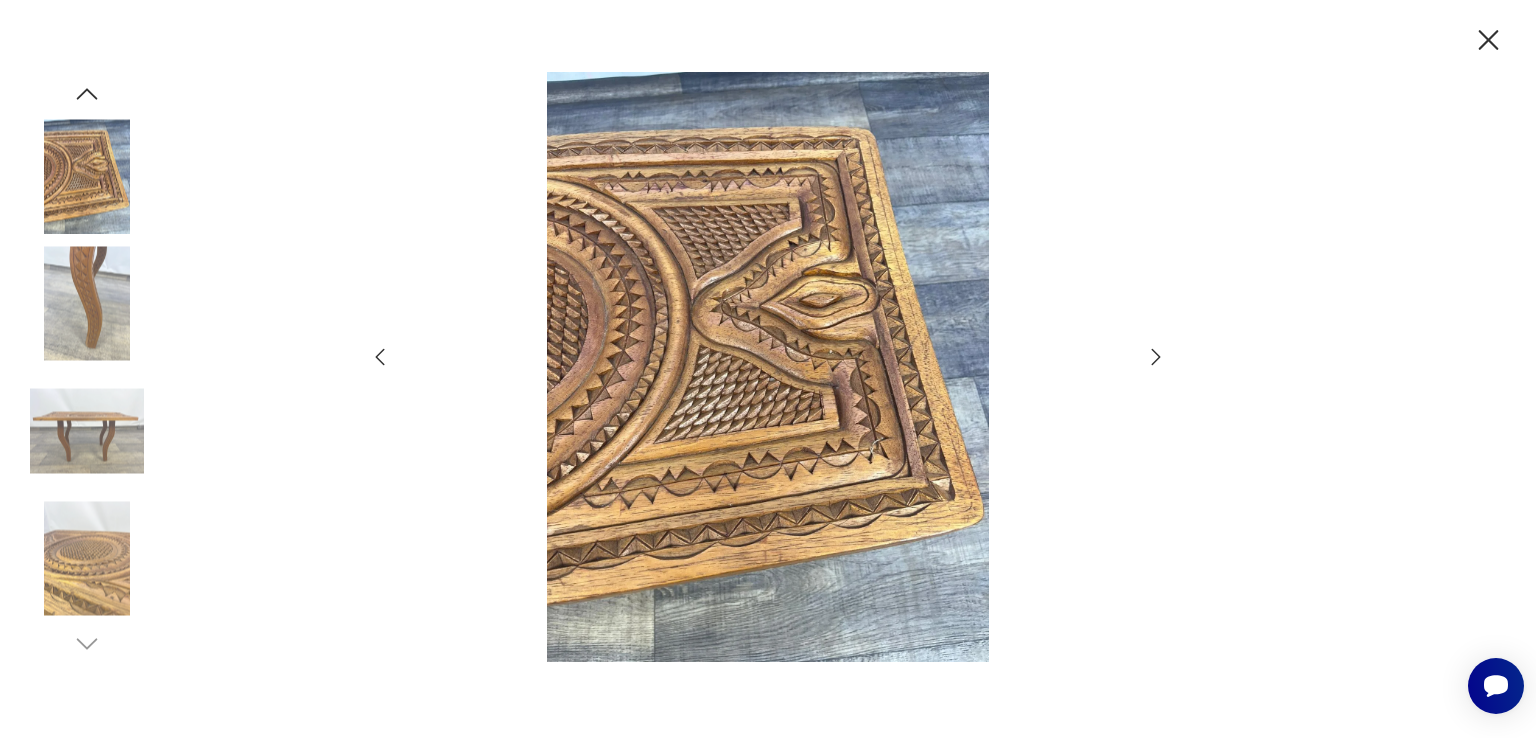 click 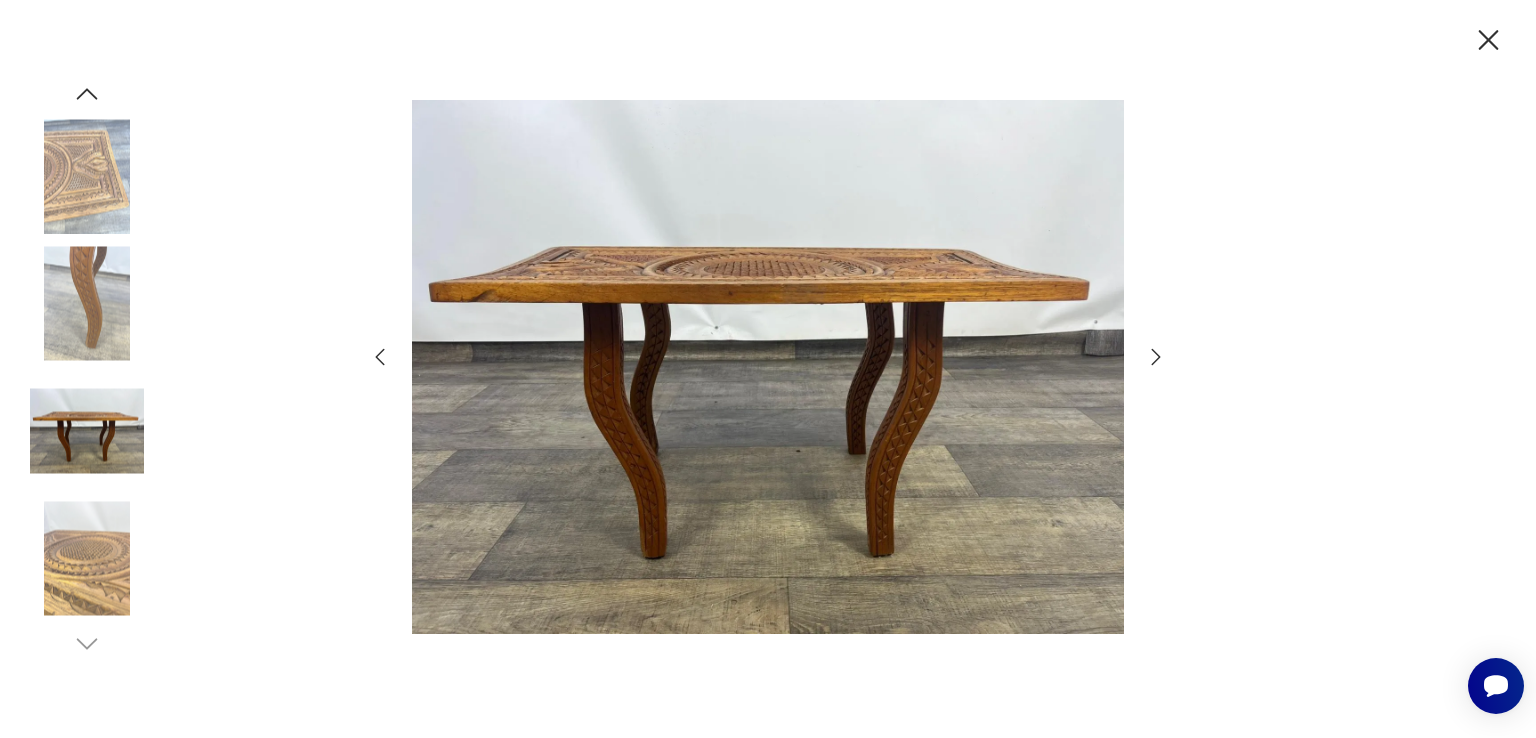 click 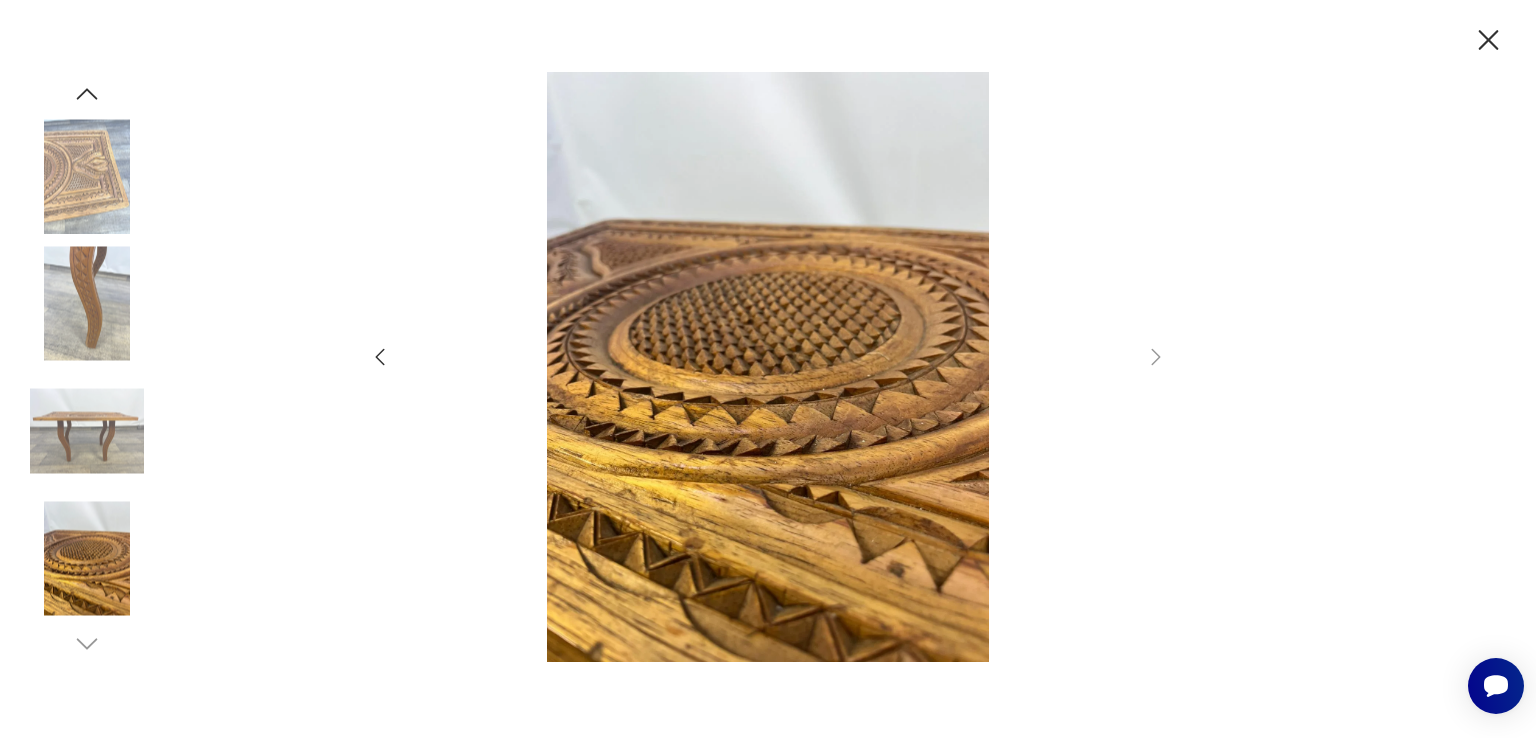 click 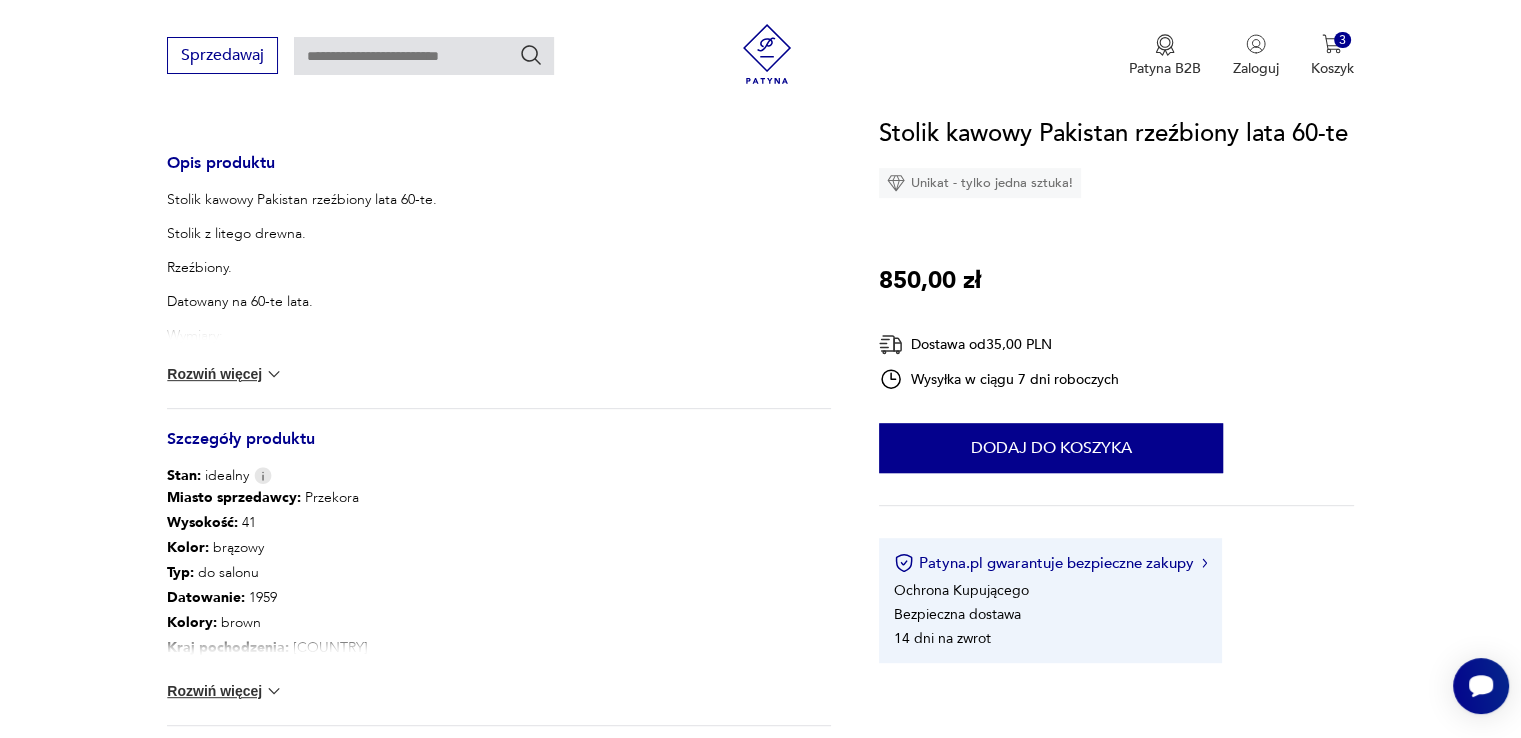 scroll, scrollTop: 900, scrollLeft: 0, axis: vertical 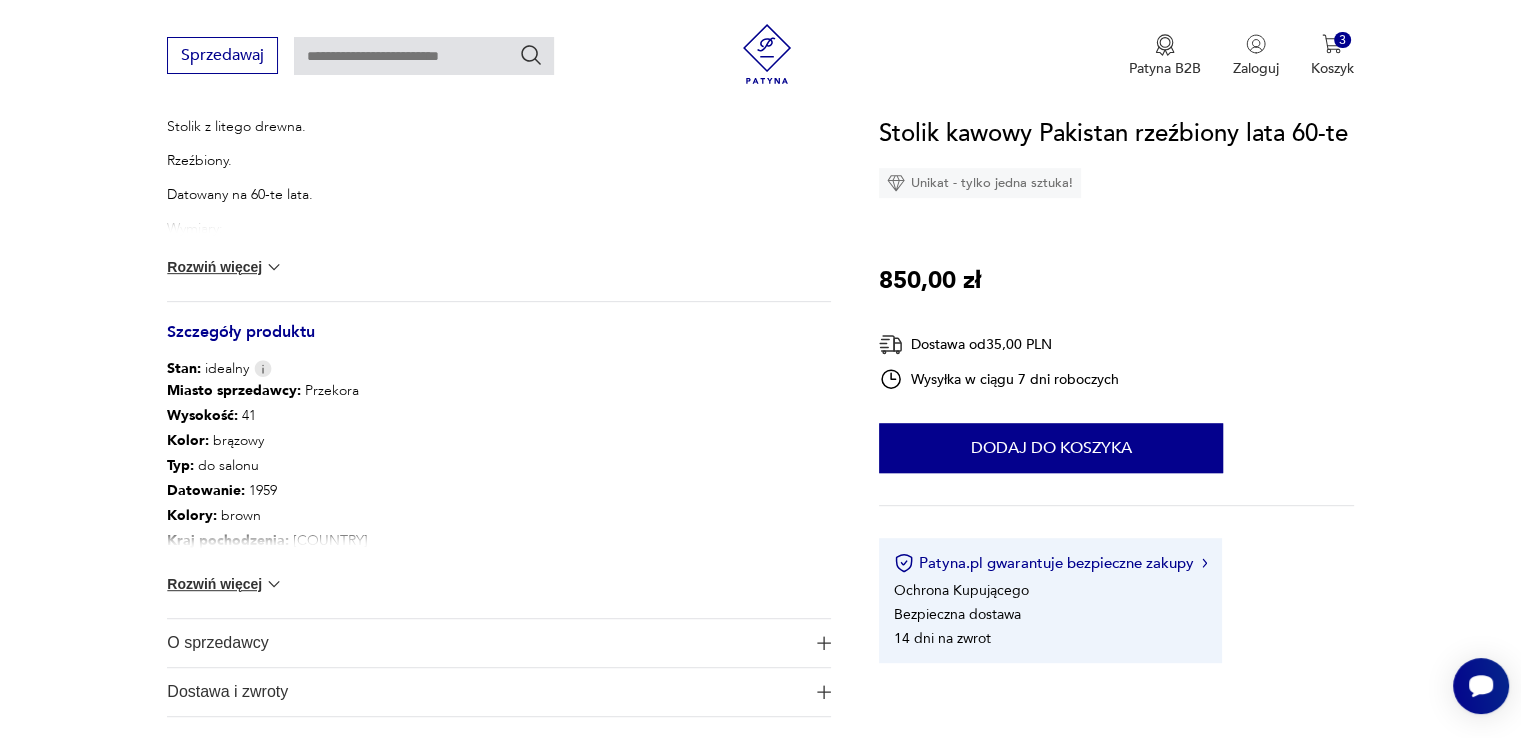 click at bounding box center [274, 584] 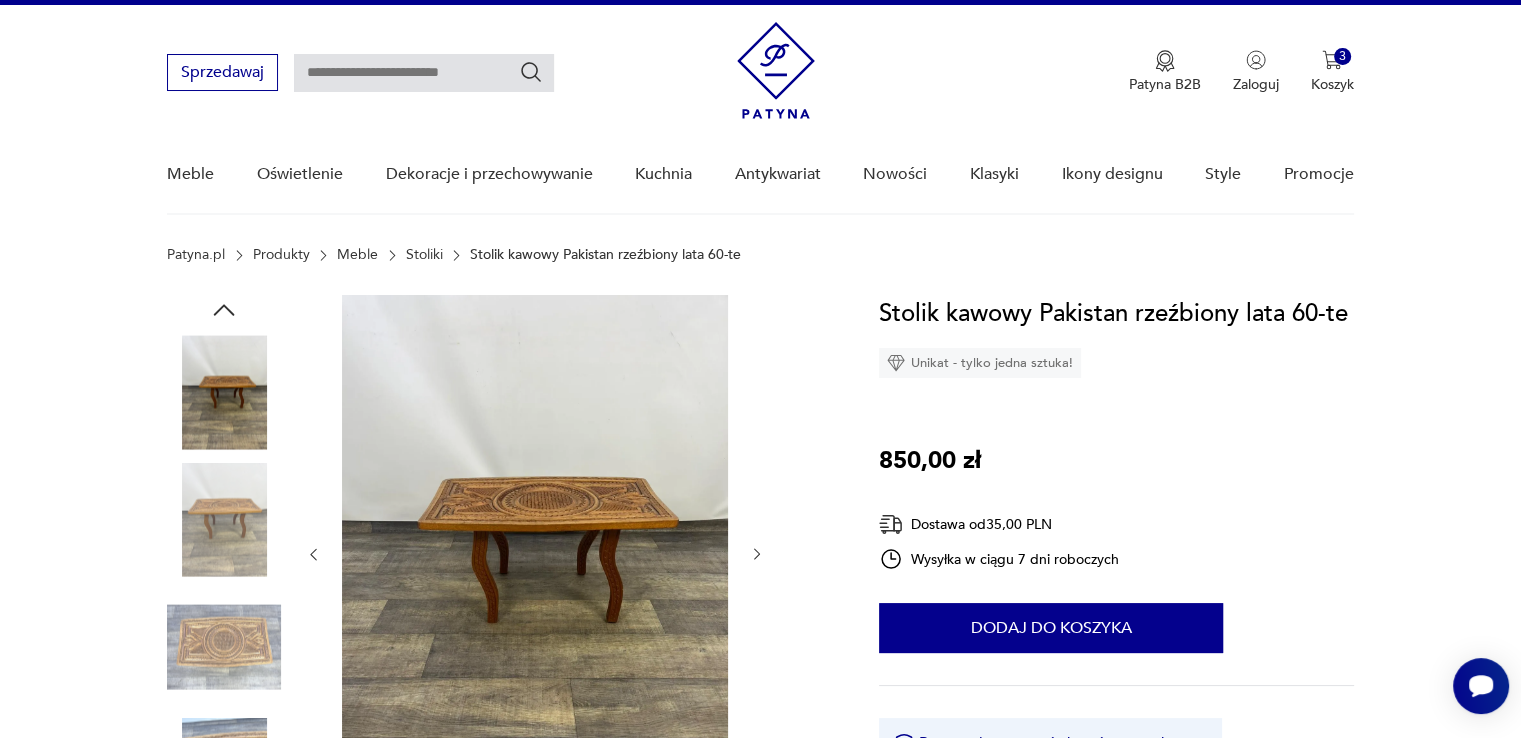 scroll, scrollTop: 0, scrollLeft: 0, axis: both 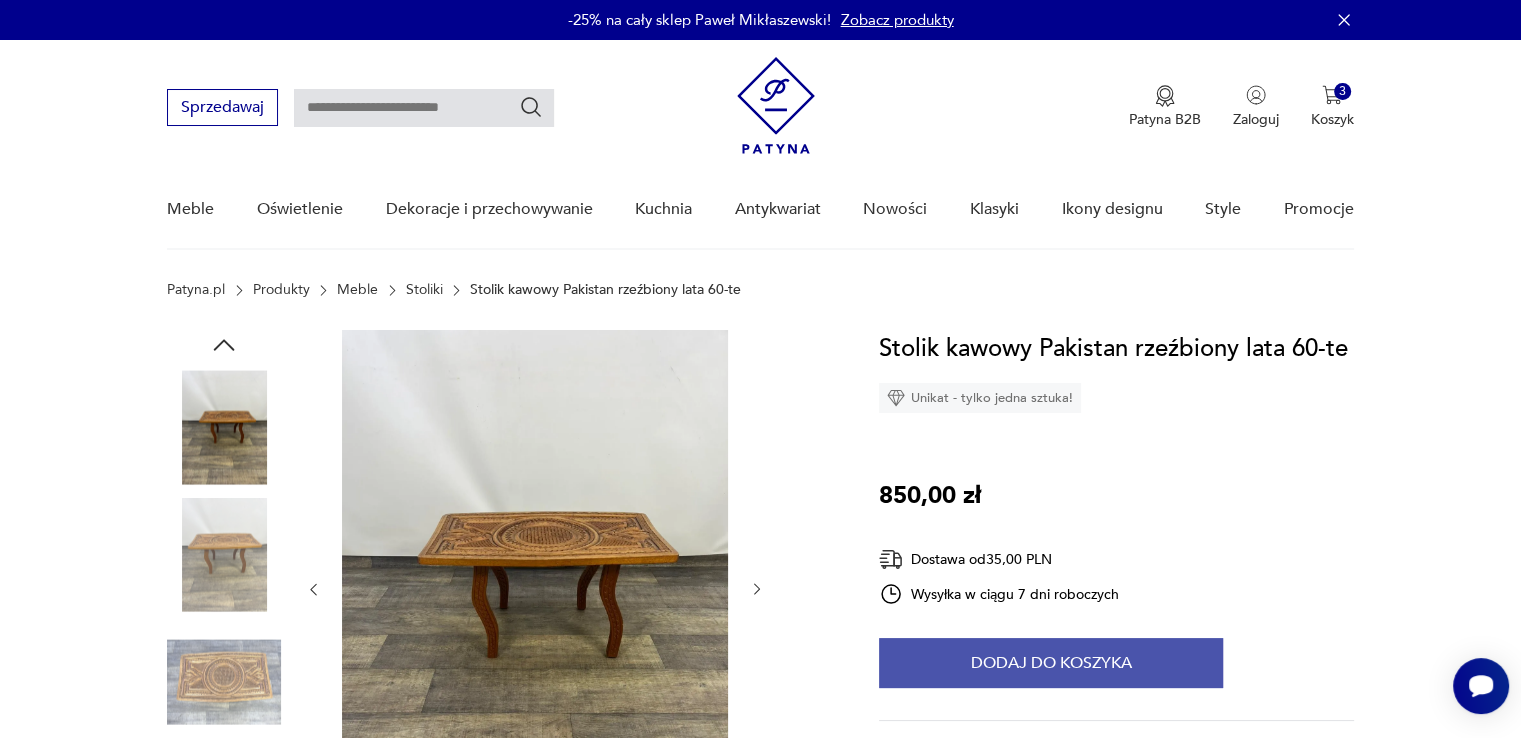 click on "Dodaj do koszyka" at bounding box center [1051, 663] 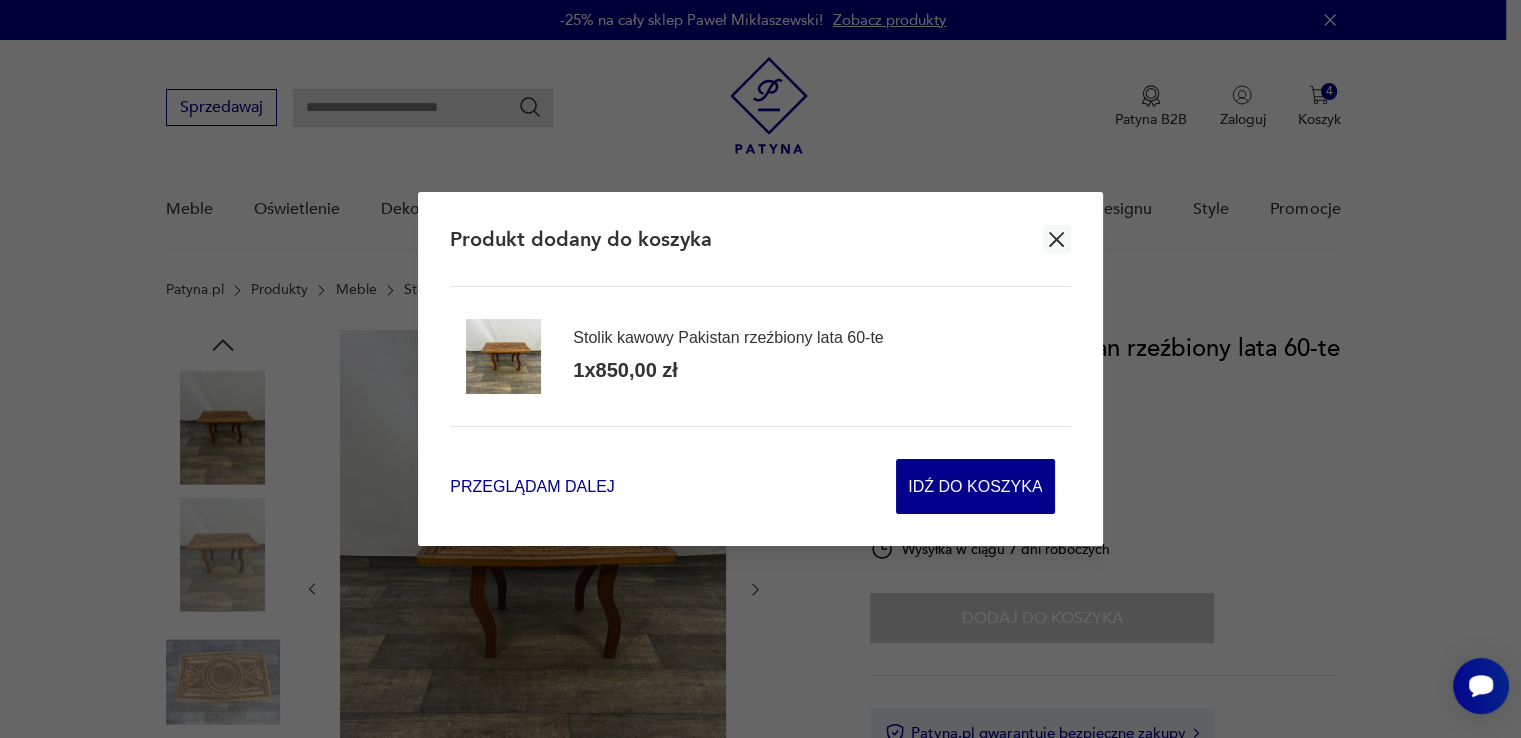 click on "Przeglądam dalej" at bounding box center (532, 486) 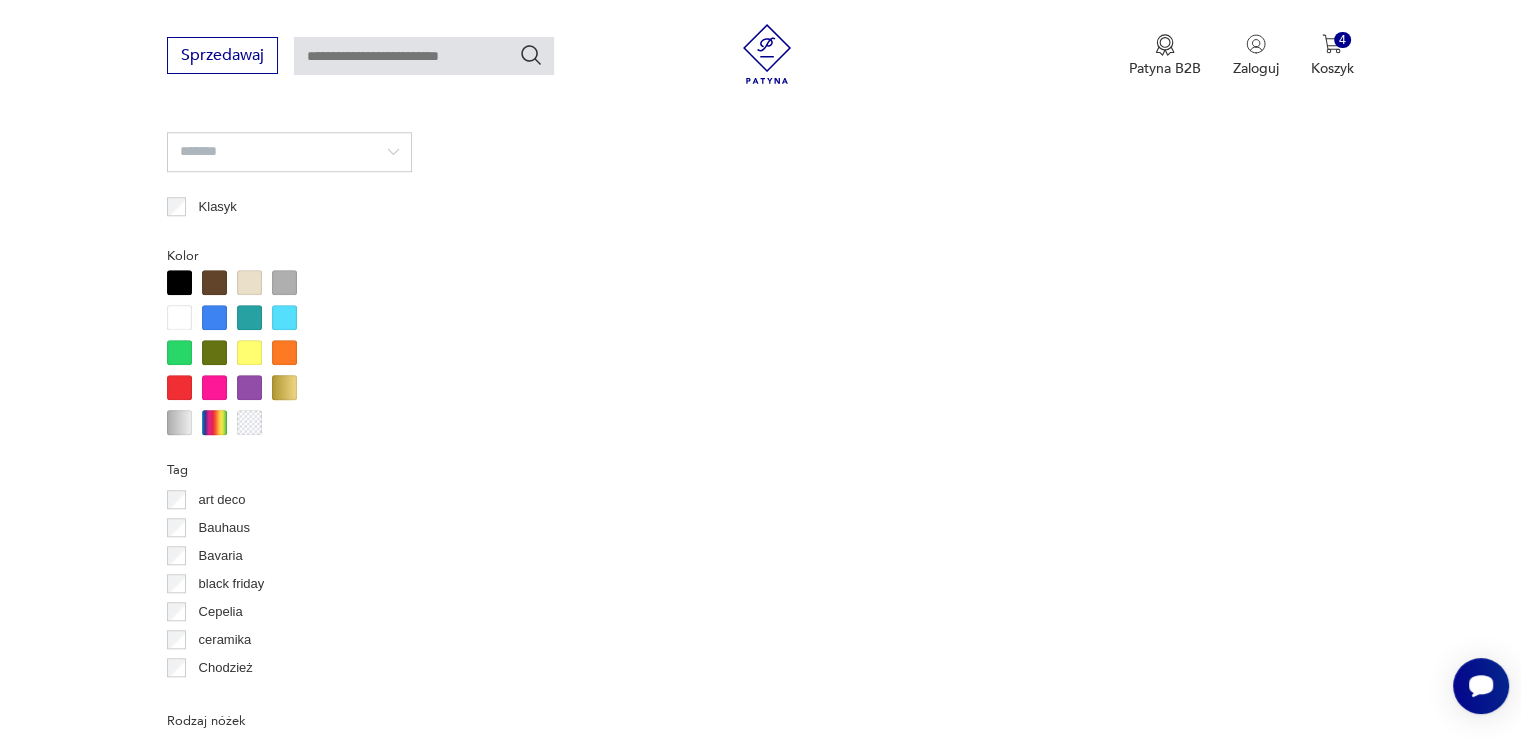 scroll, scrollTop: 1907, scrollLeft: 0, axis: vertical 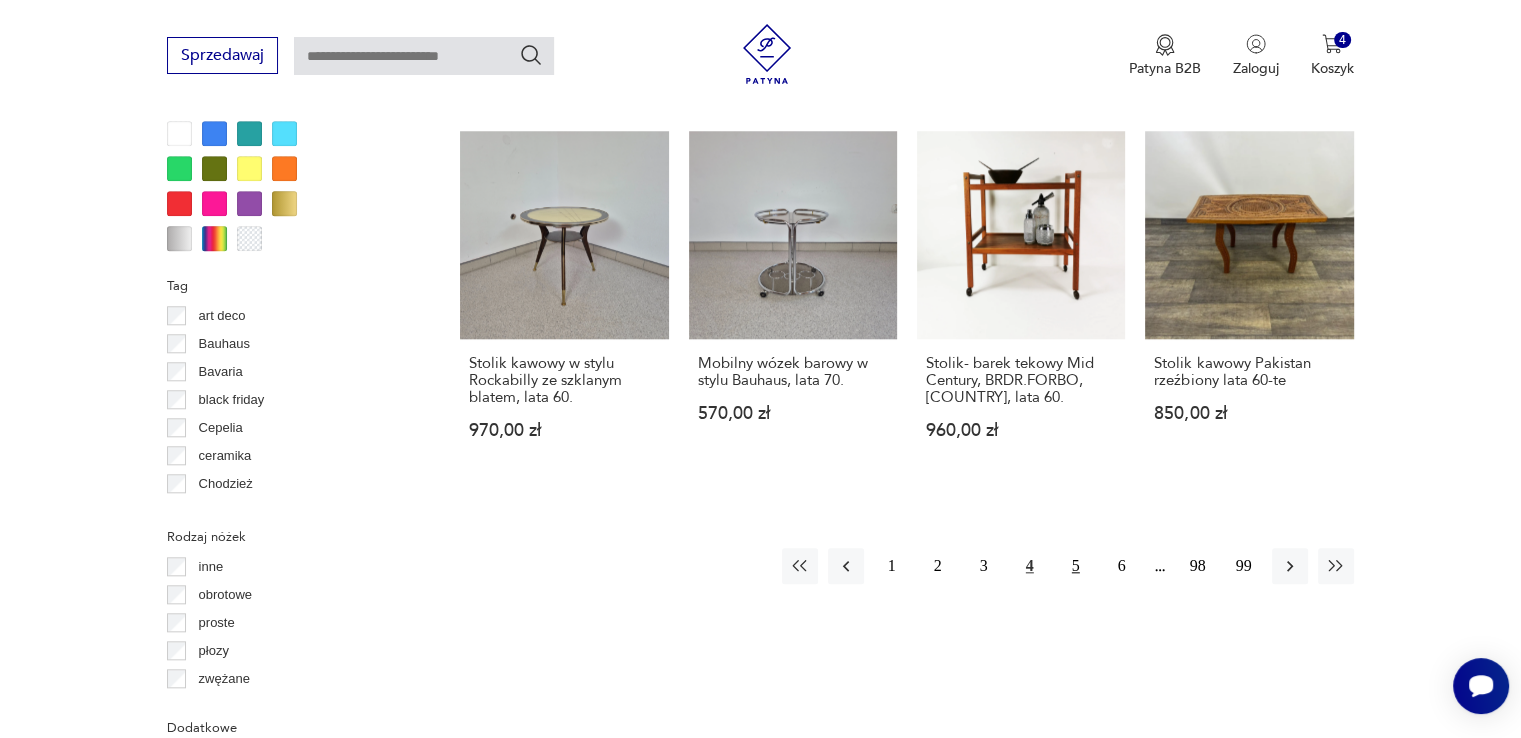 click on "5" at bounding box center [1076, 566] 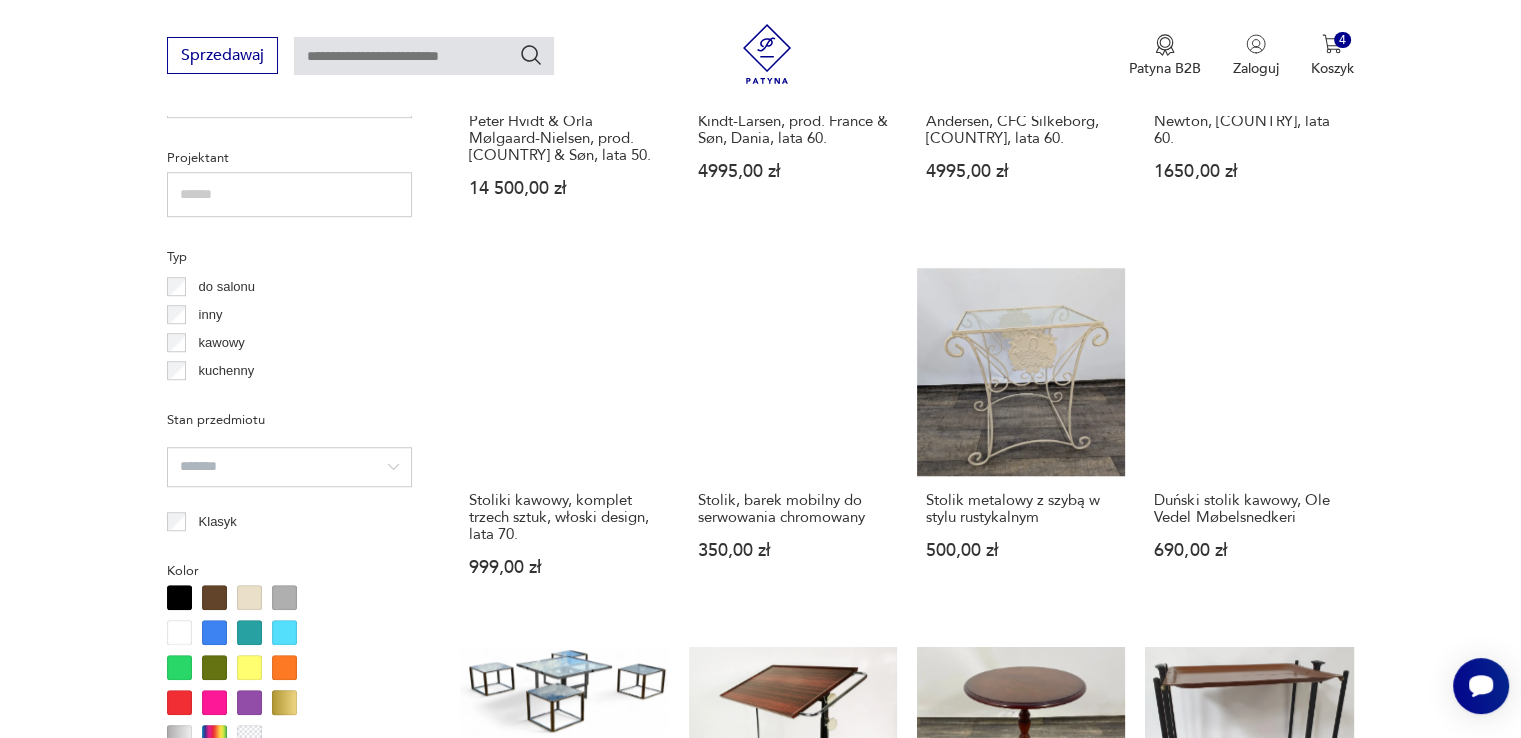 scroll, scrollTop: 1730, scrollLeft: 0, axis: vertical 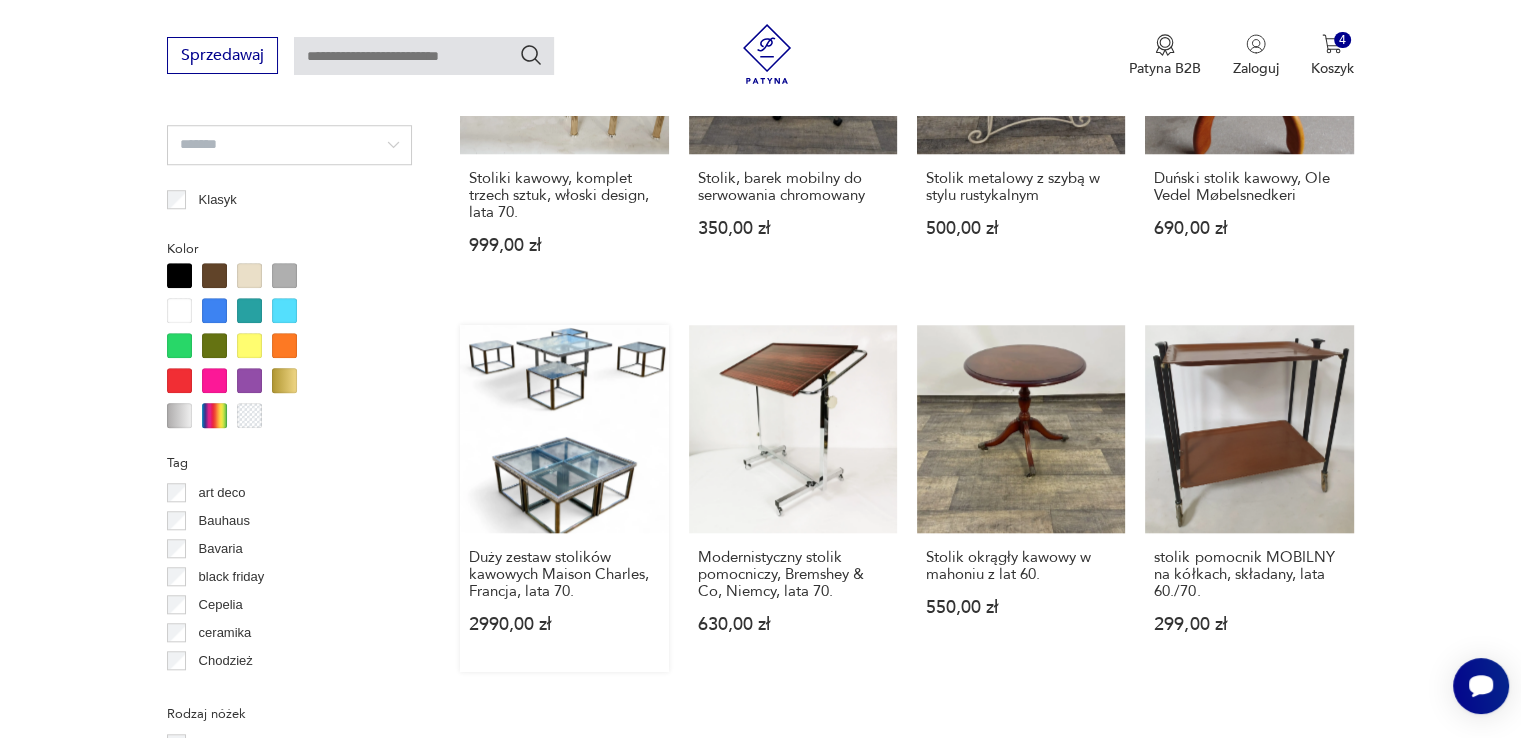 click on "Duży zestaw stolików kawowych Maison Charles, Francja, lata 70. 2990,00 zł" at bounding box center (564, 498) 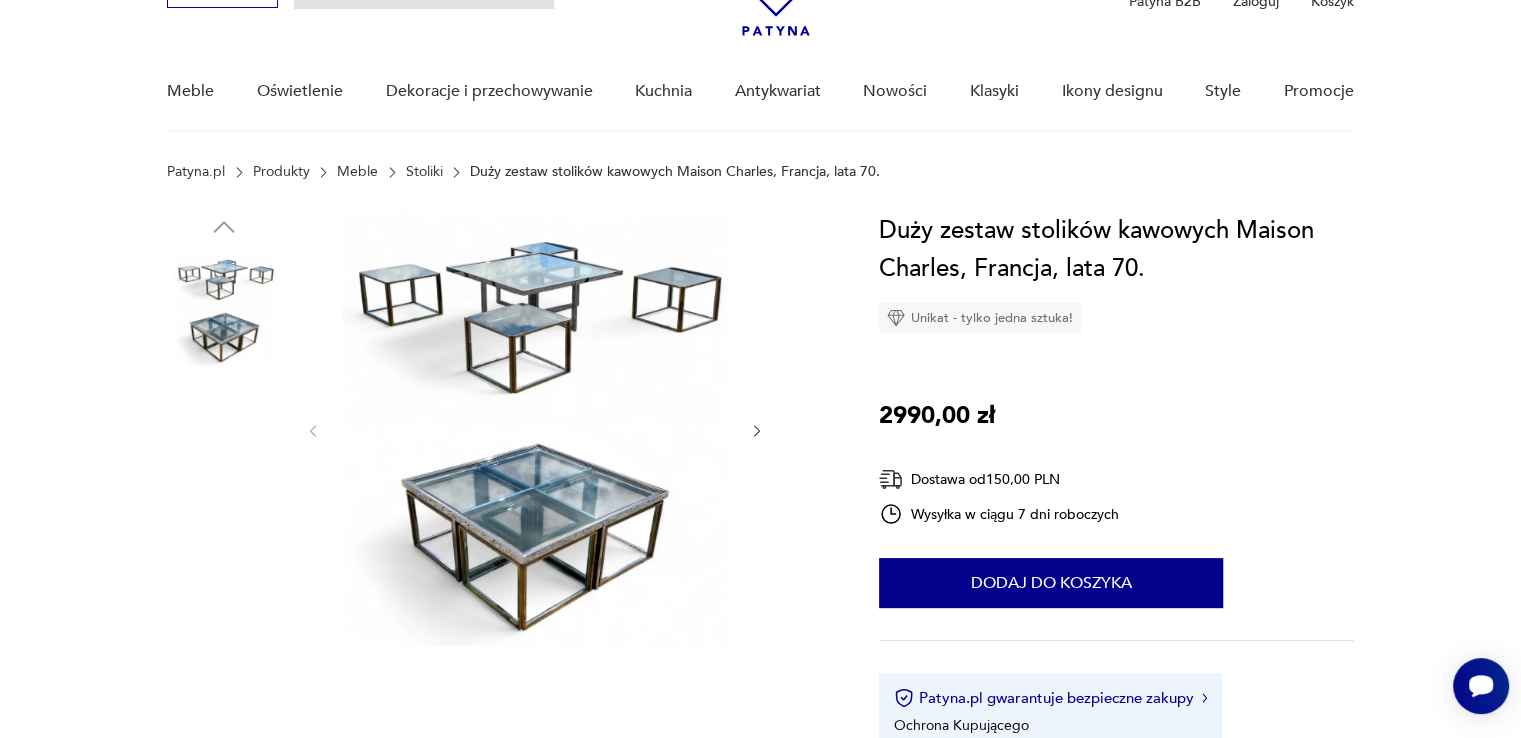 scroll, scrollTop: 100, scrollLeft: 0, axis: vertical 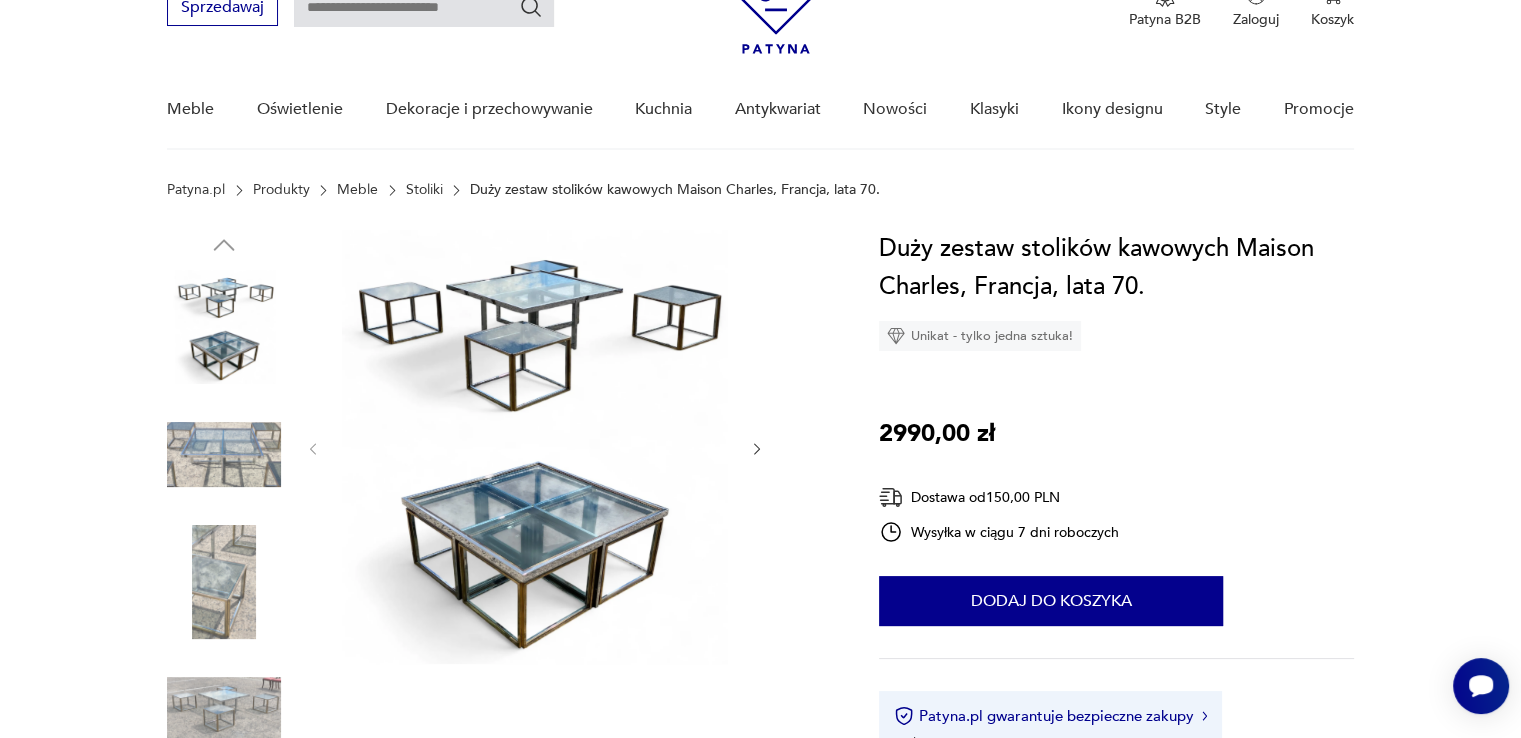 click 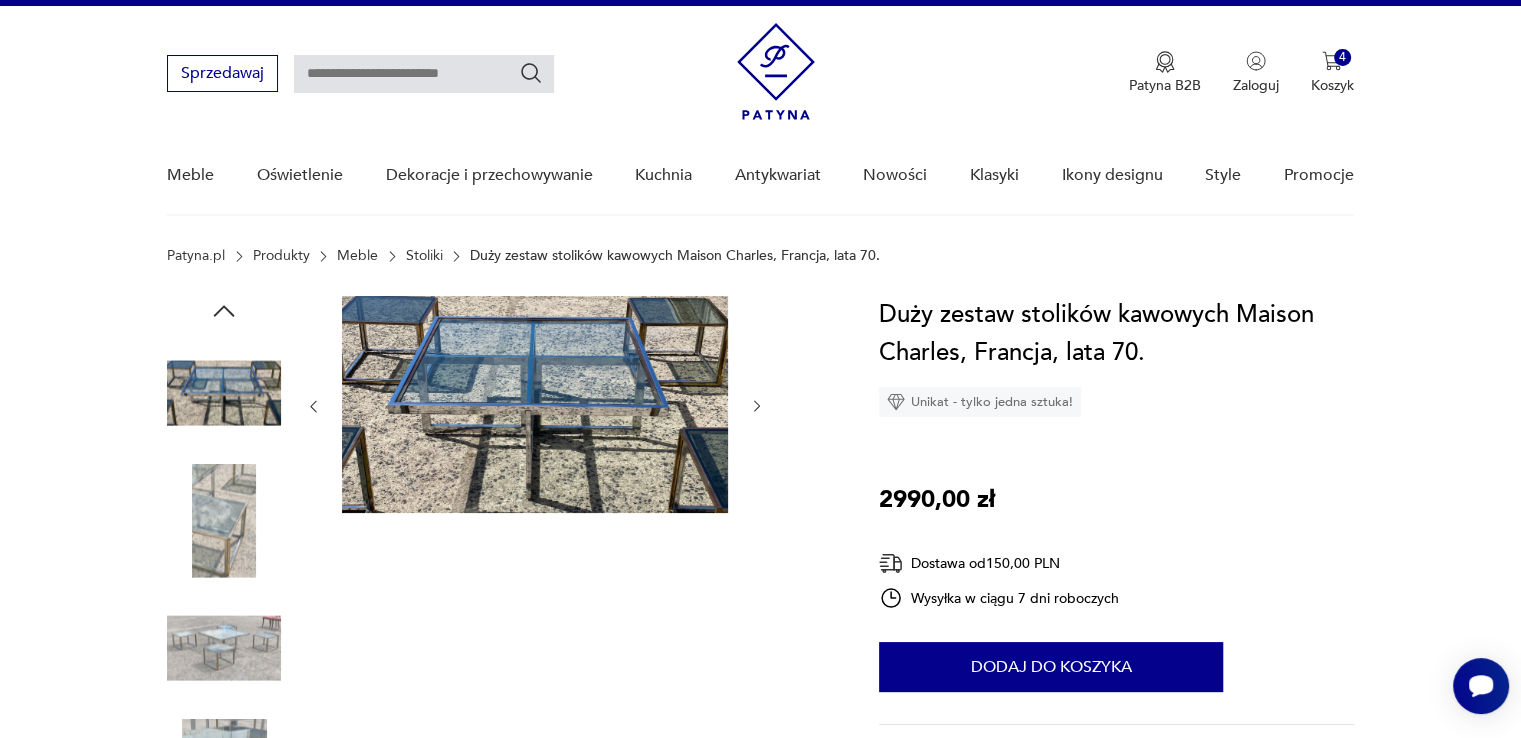 scroll, scrollTop: 0, scrollLeft: 0, axis: both 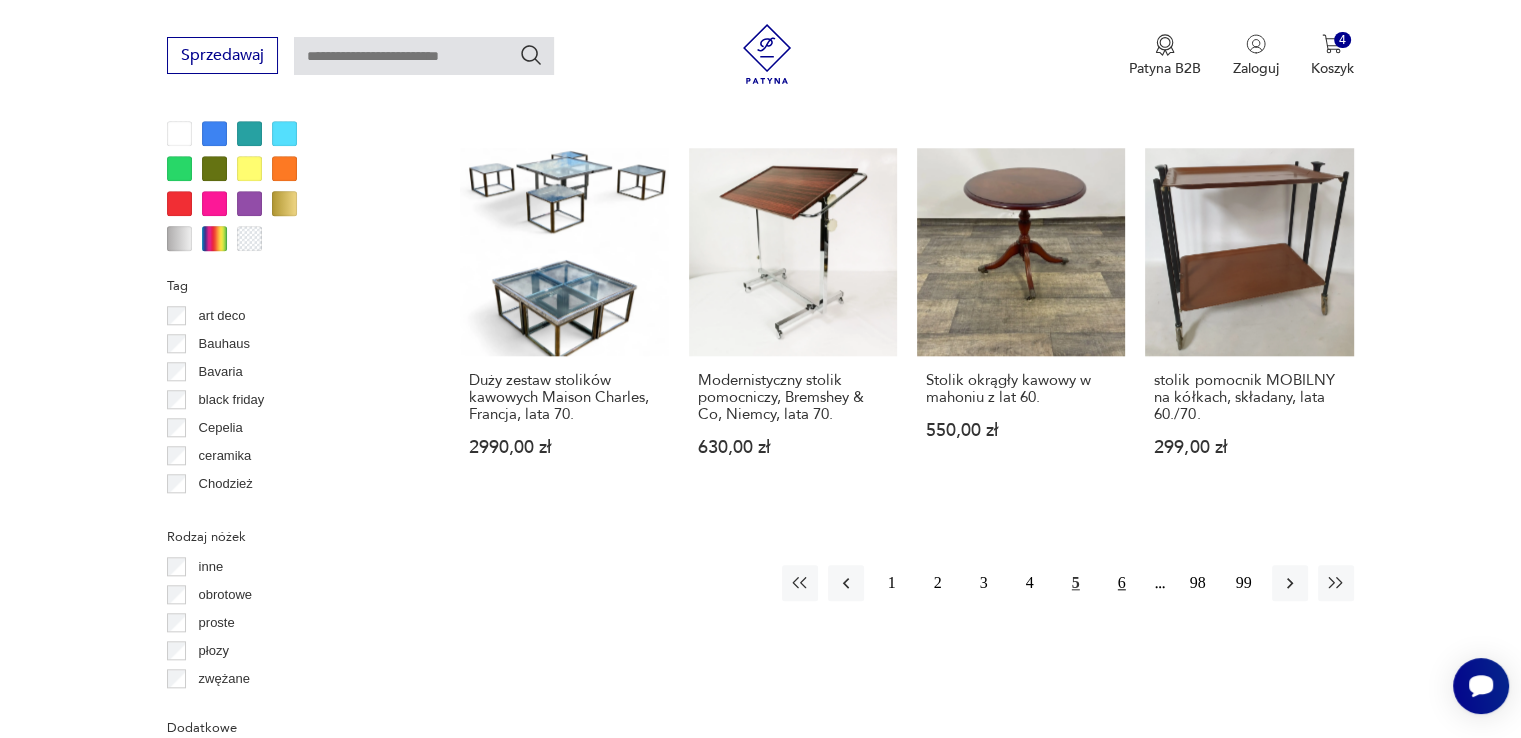 click on "6" at bounding box center (1122, 583) 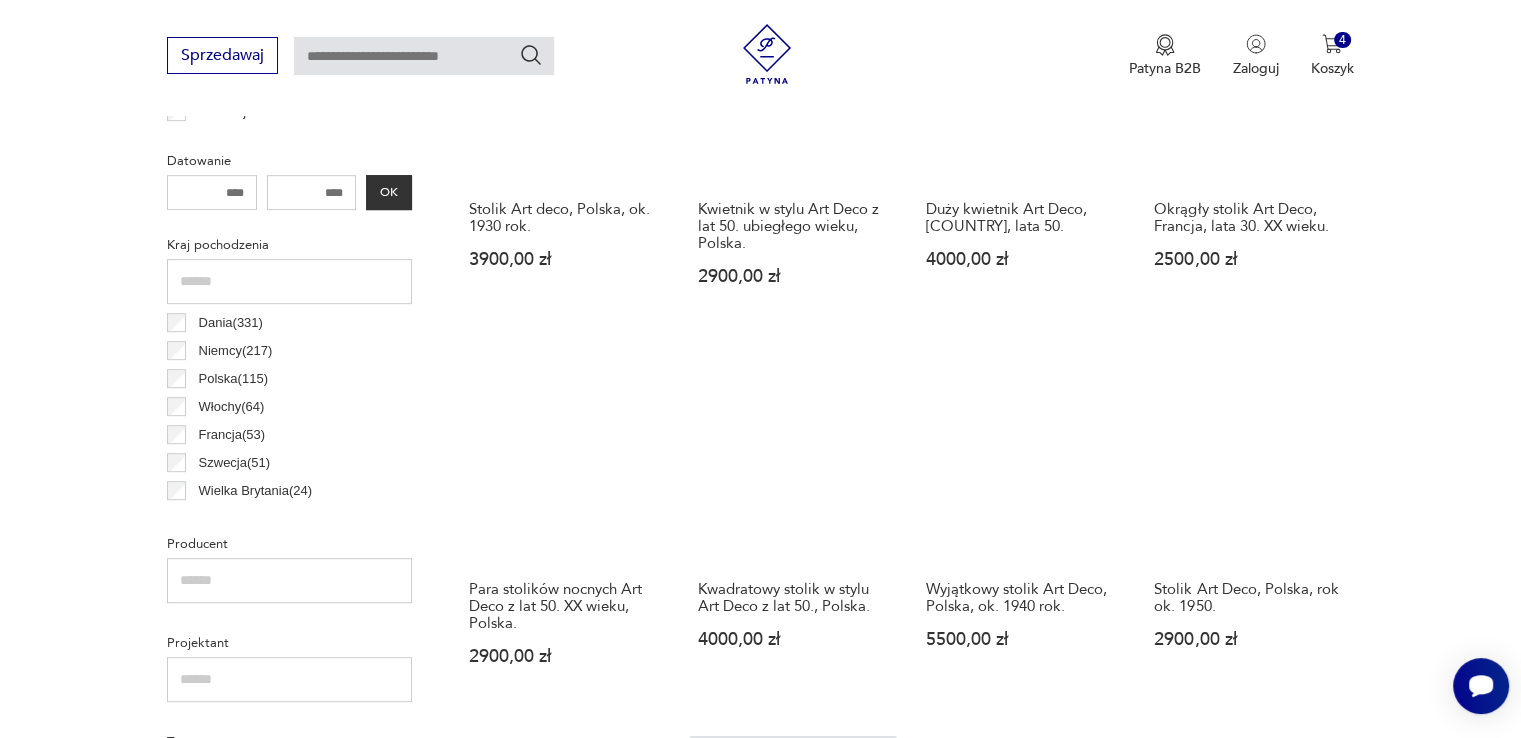 scroll, scrollTop: 1030, scrollLeft: 0, axis: vertical 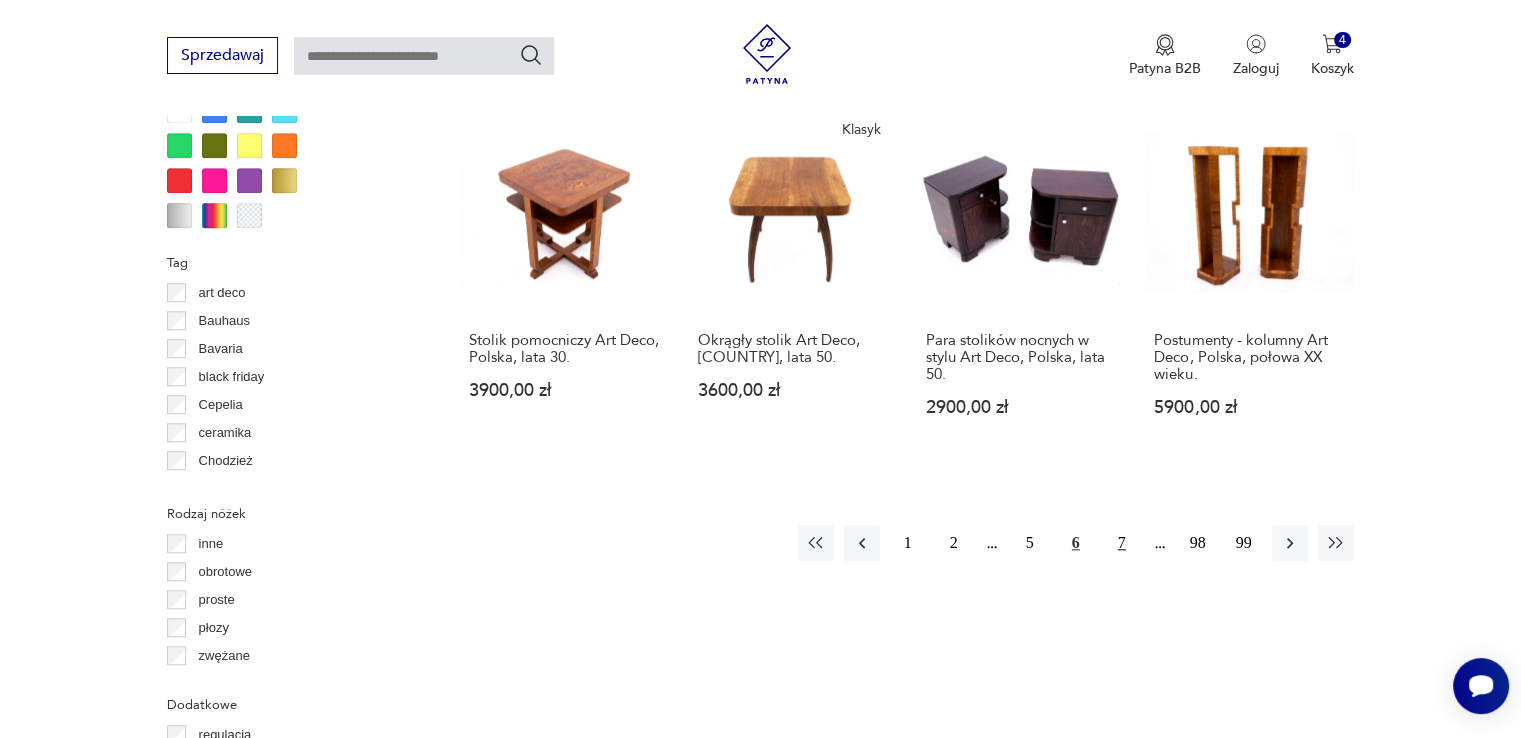 click on "7" at bounding box center [1122, 543] 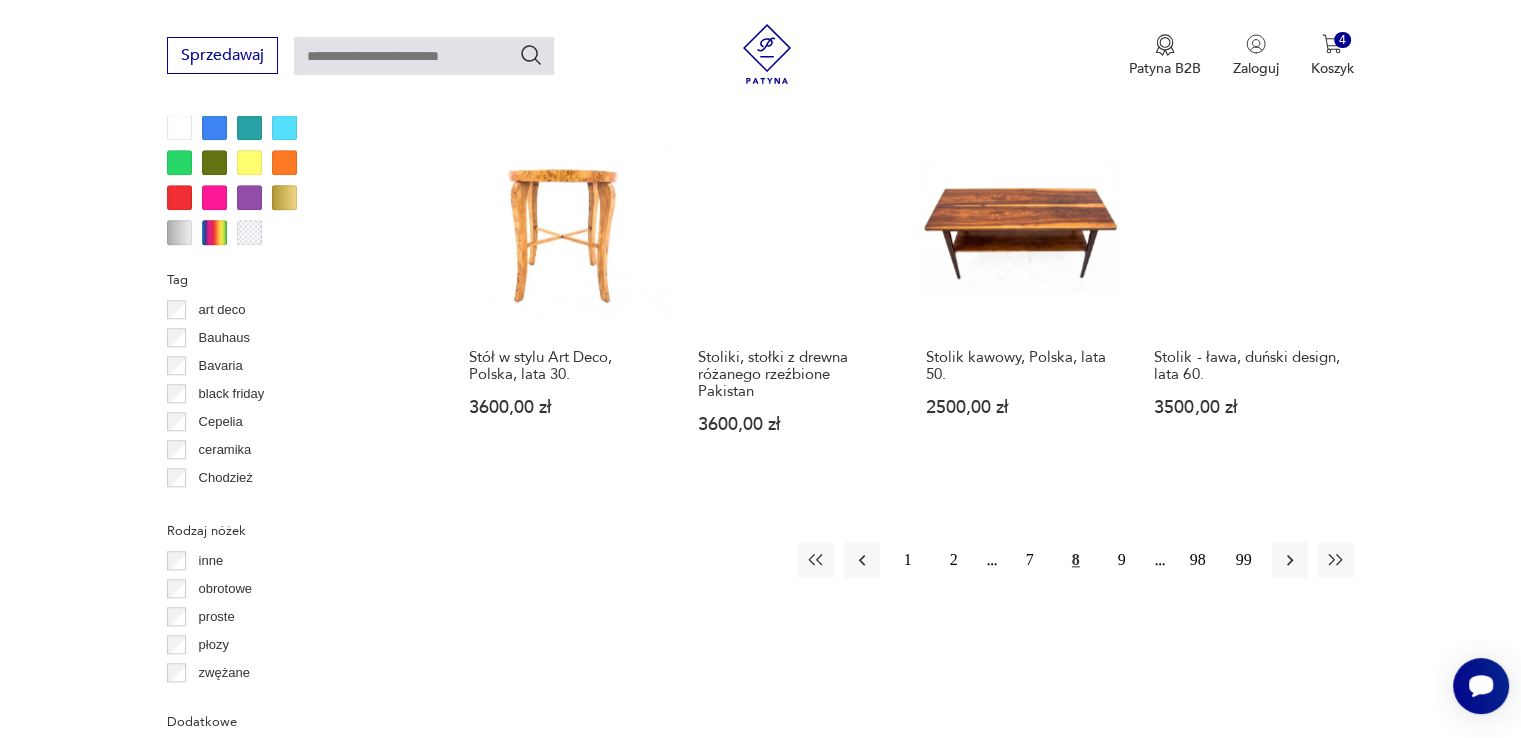 scroll, scrollTop: 1930, scrollLeft: 0, axis: vertical 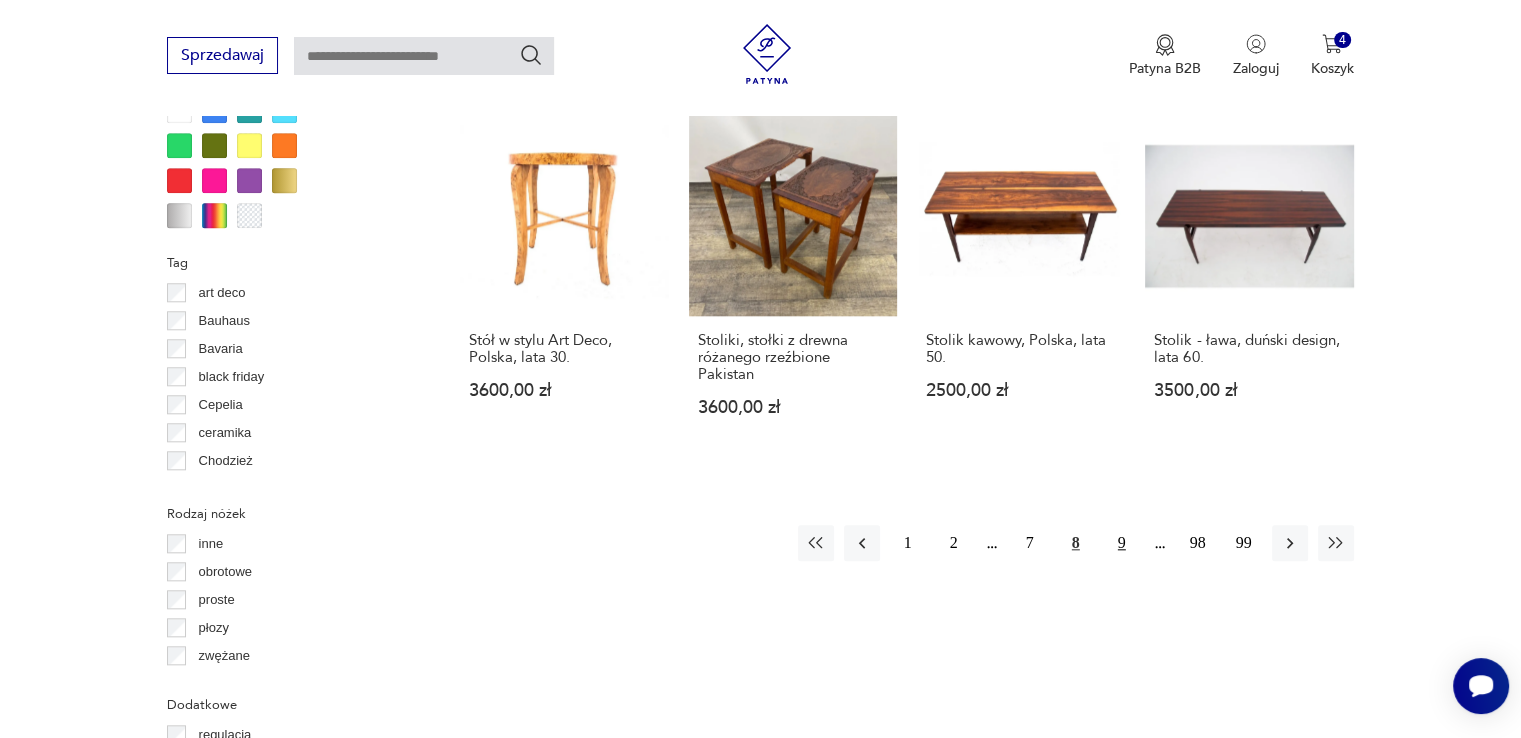 click on "9" at bounding box center [1122, 543] 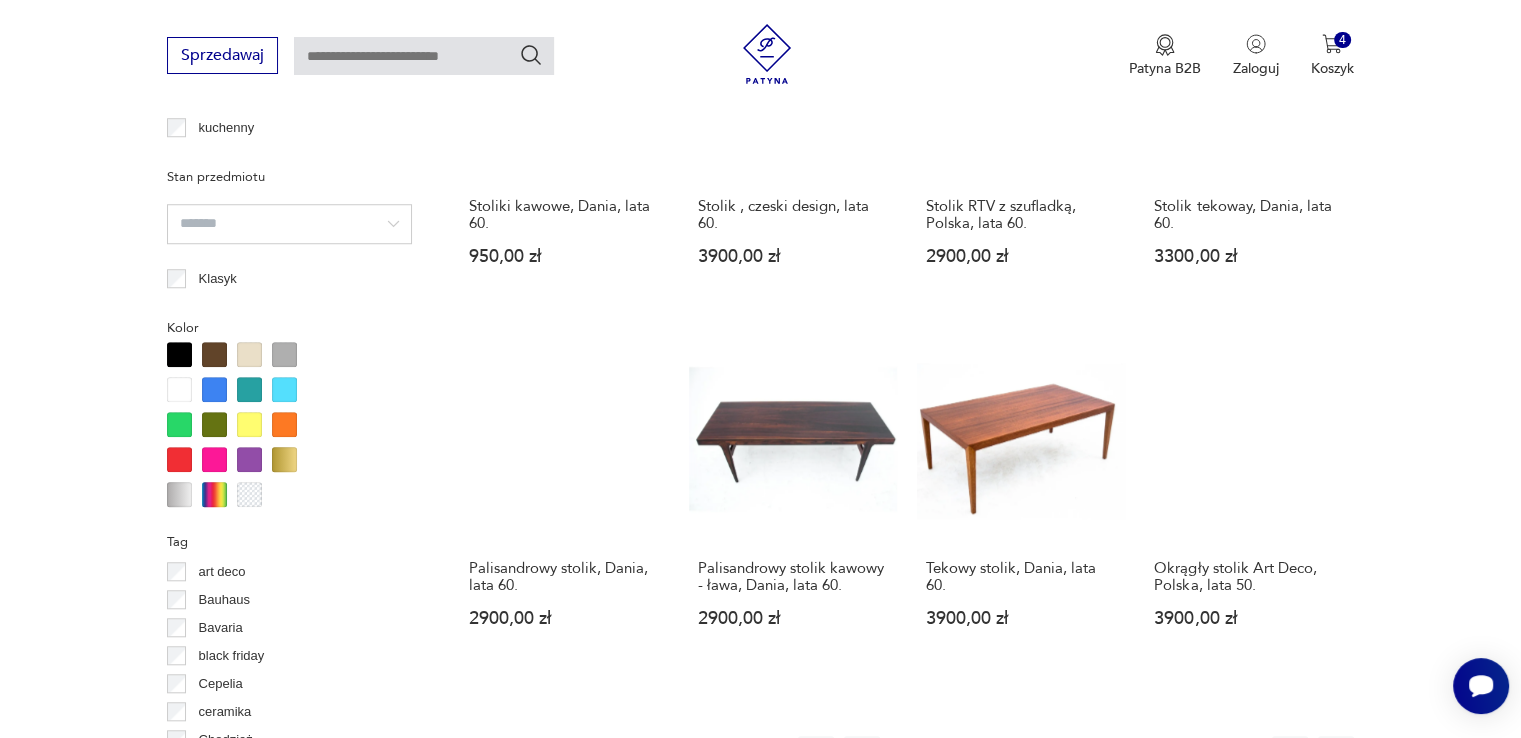 scroll, scrollTop: 1730, scrollLeft: 0, axis: vertical 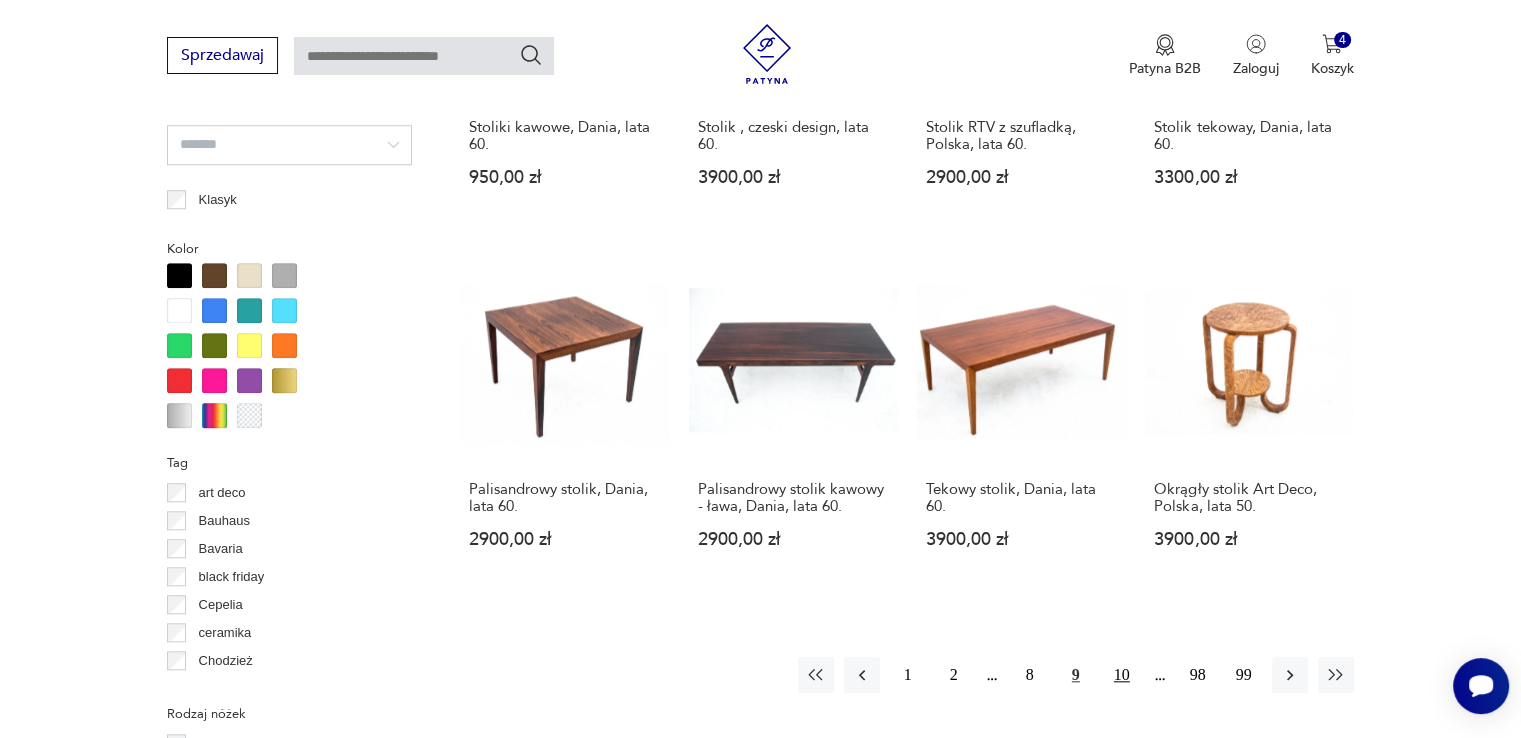 click on "10" at bounding box center (1122, 675) 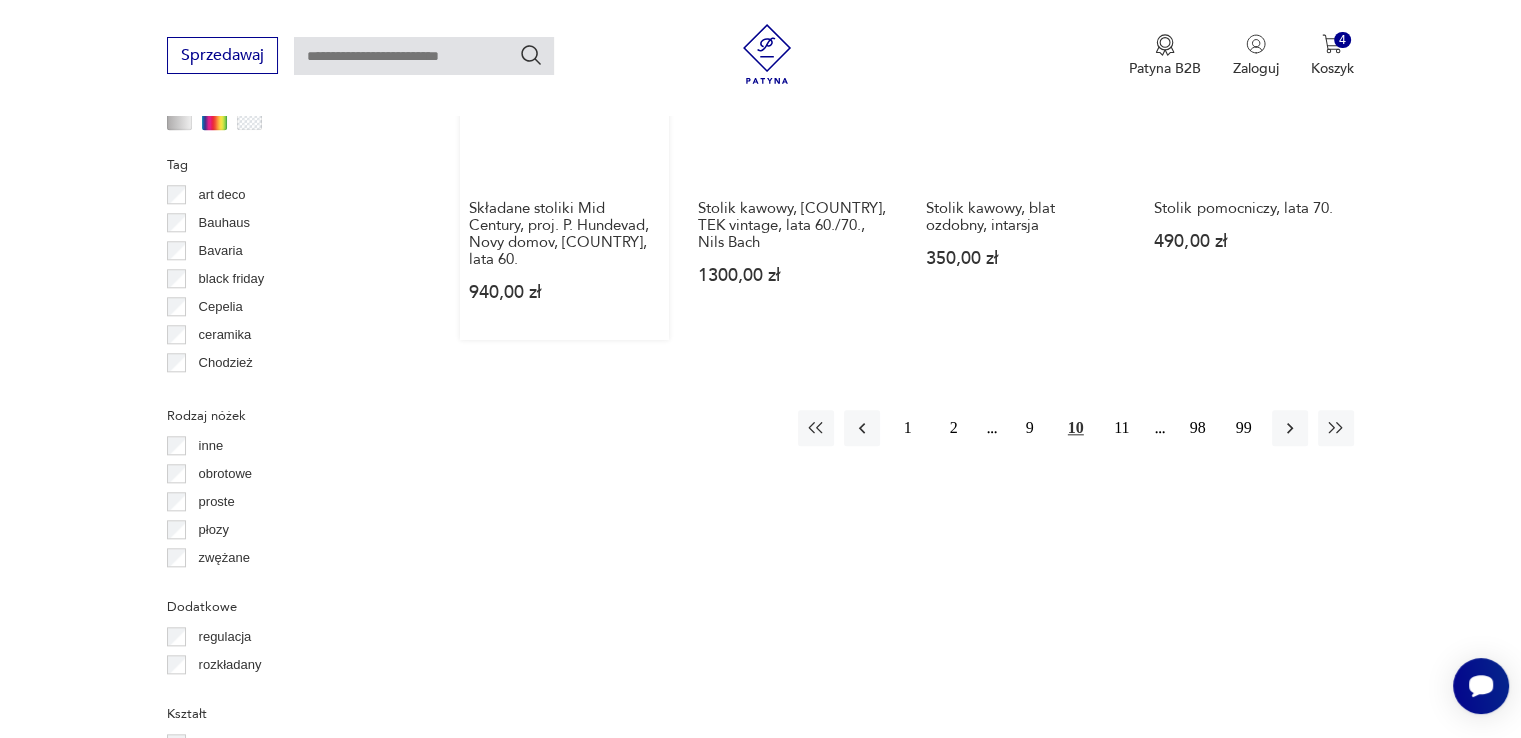 scroll, scrollTop: 2030, scrollLeft: 0, axis: vertical 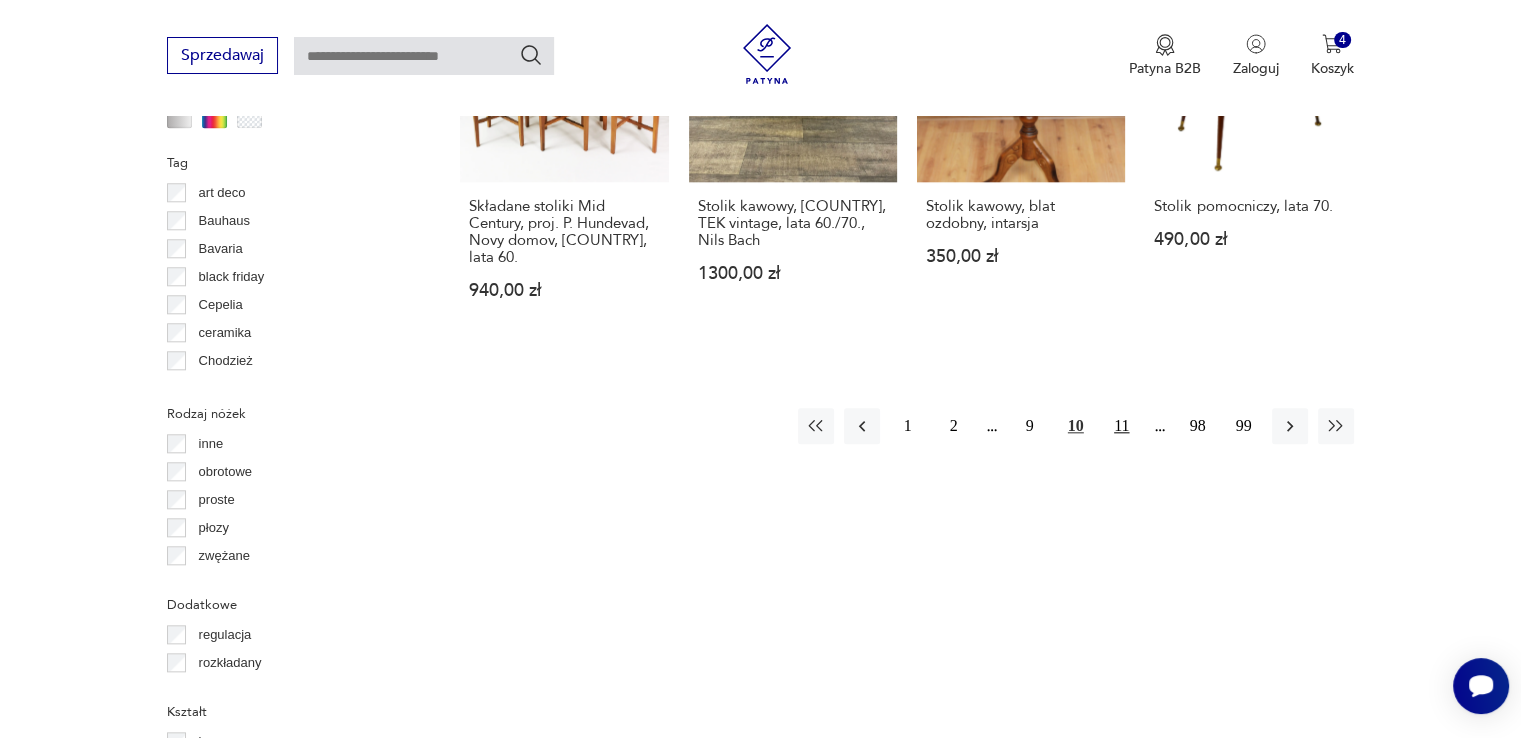 click on "11" at bounding box center [1122, 426] 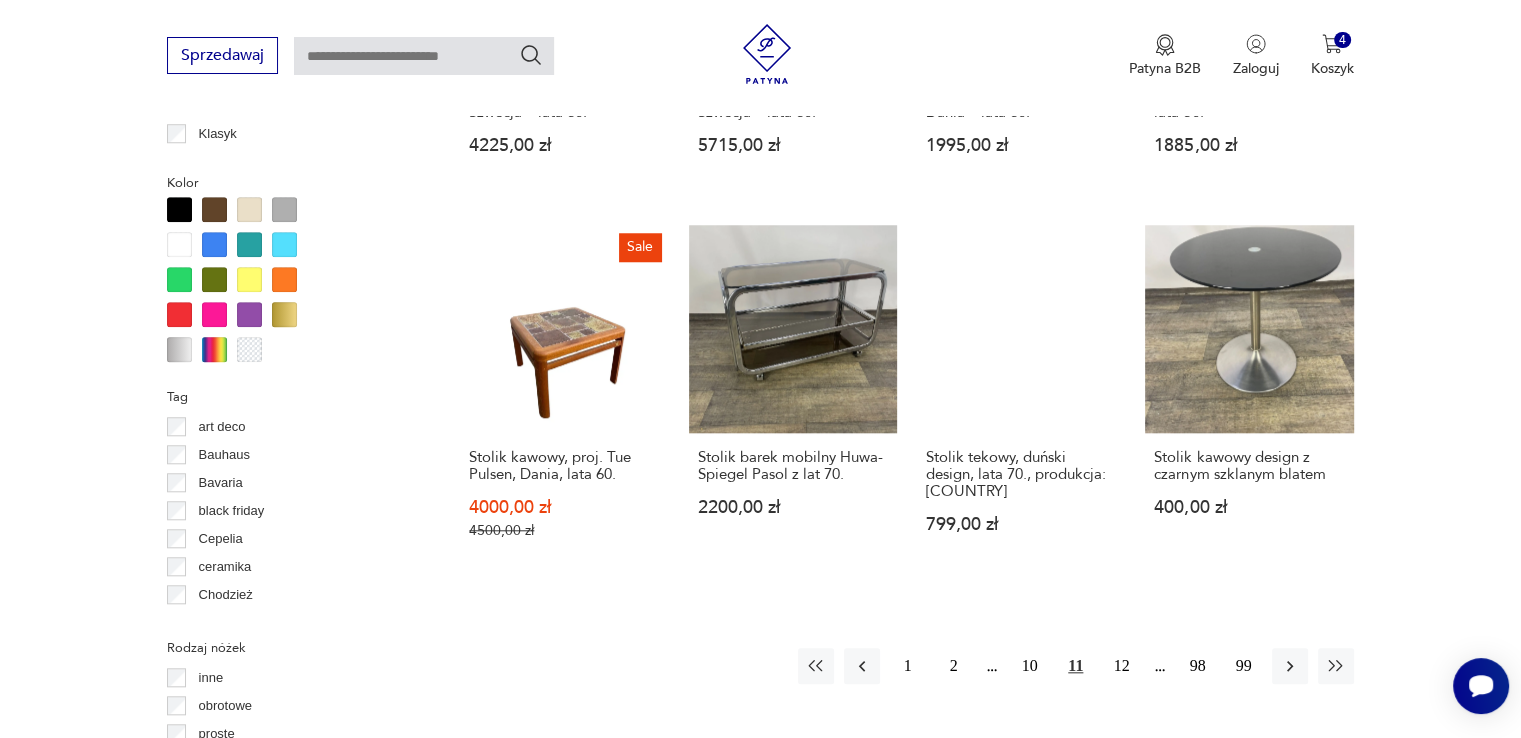 scroll, scrollTop: 1830, scrollLeft: 0, axis: vertical 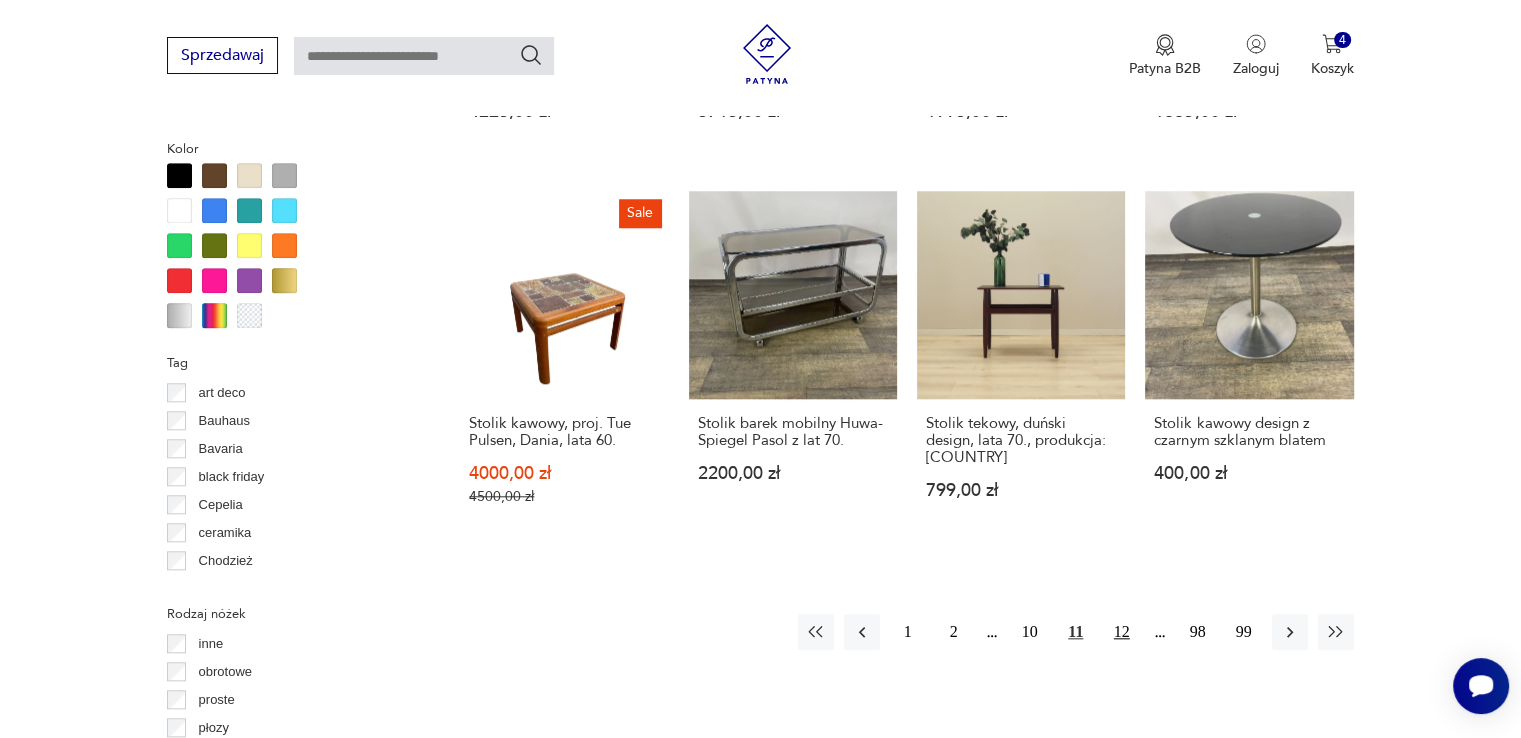 click on "12" at bounding box center (1122, 632) 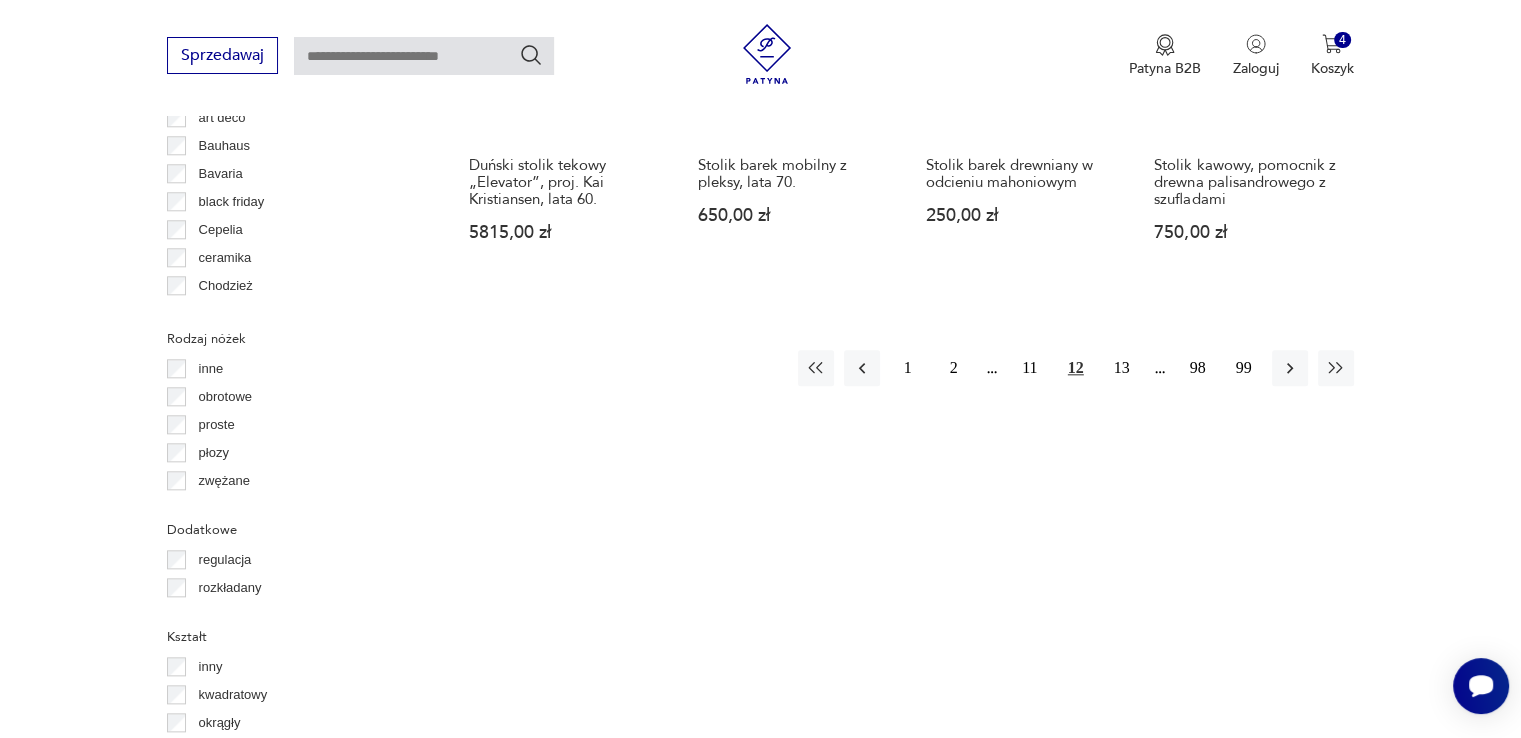 scroll, scrollTop: 2130, scrollLeft: 0, axis: vertical 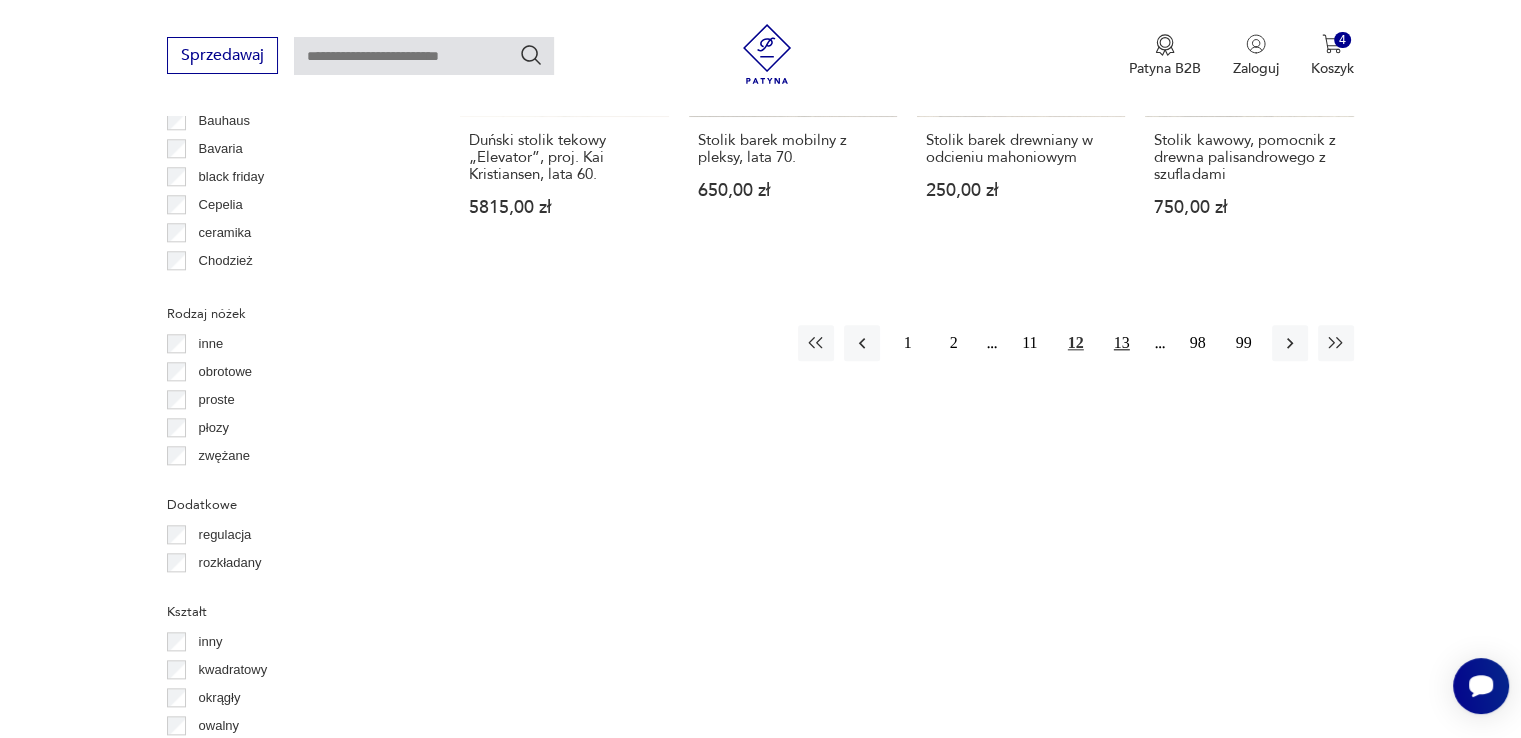 click on "13" at bounding box center [1122, 343] 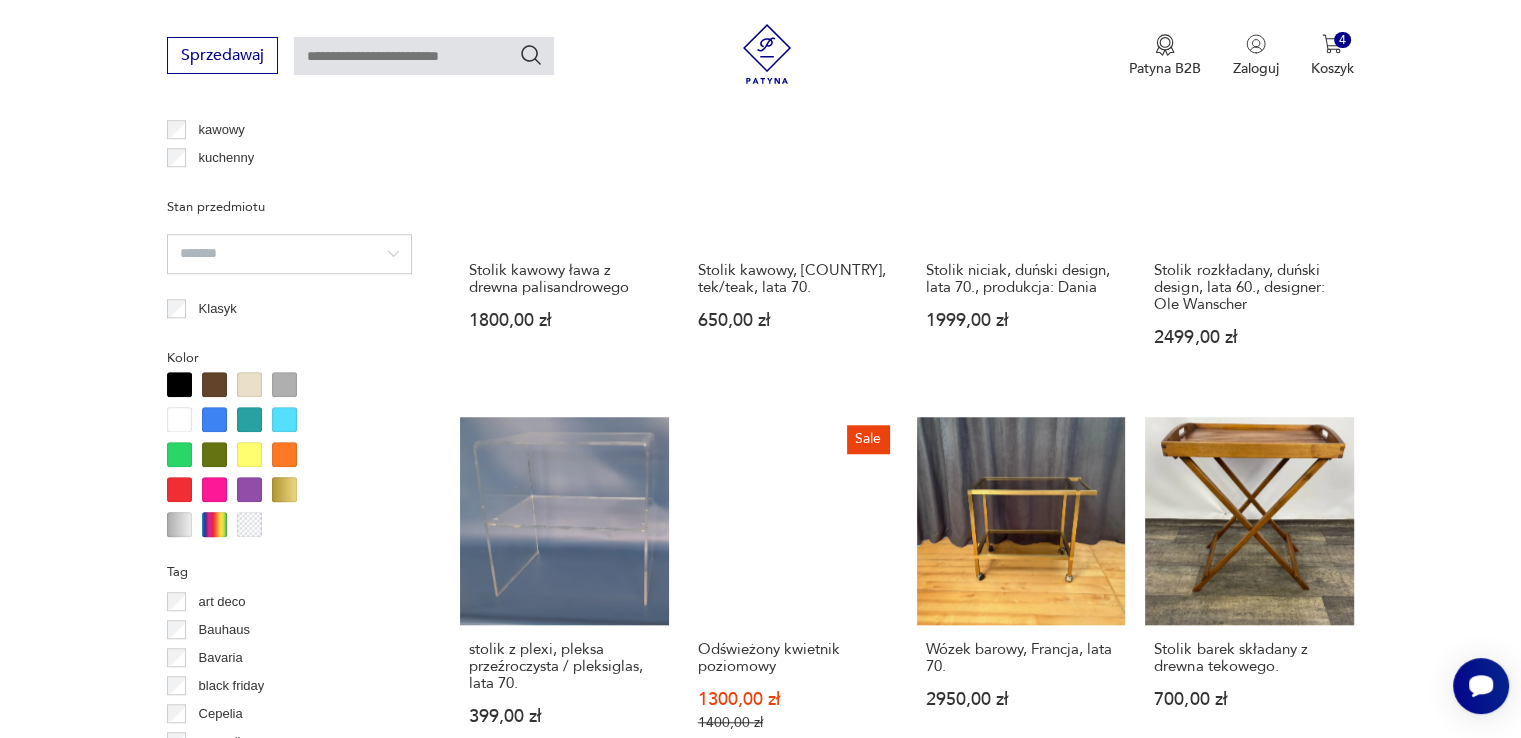 scroll, scrollTop: 1830, scrollLeft: 0, axis: vertical 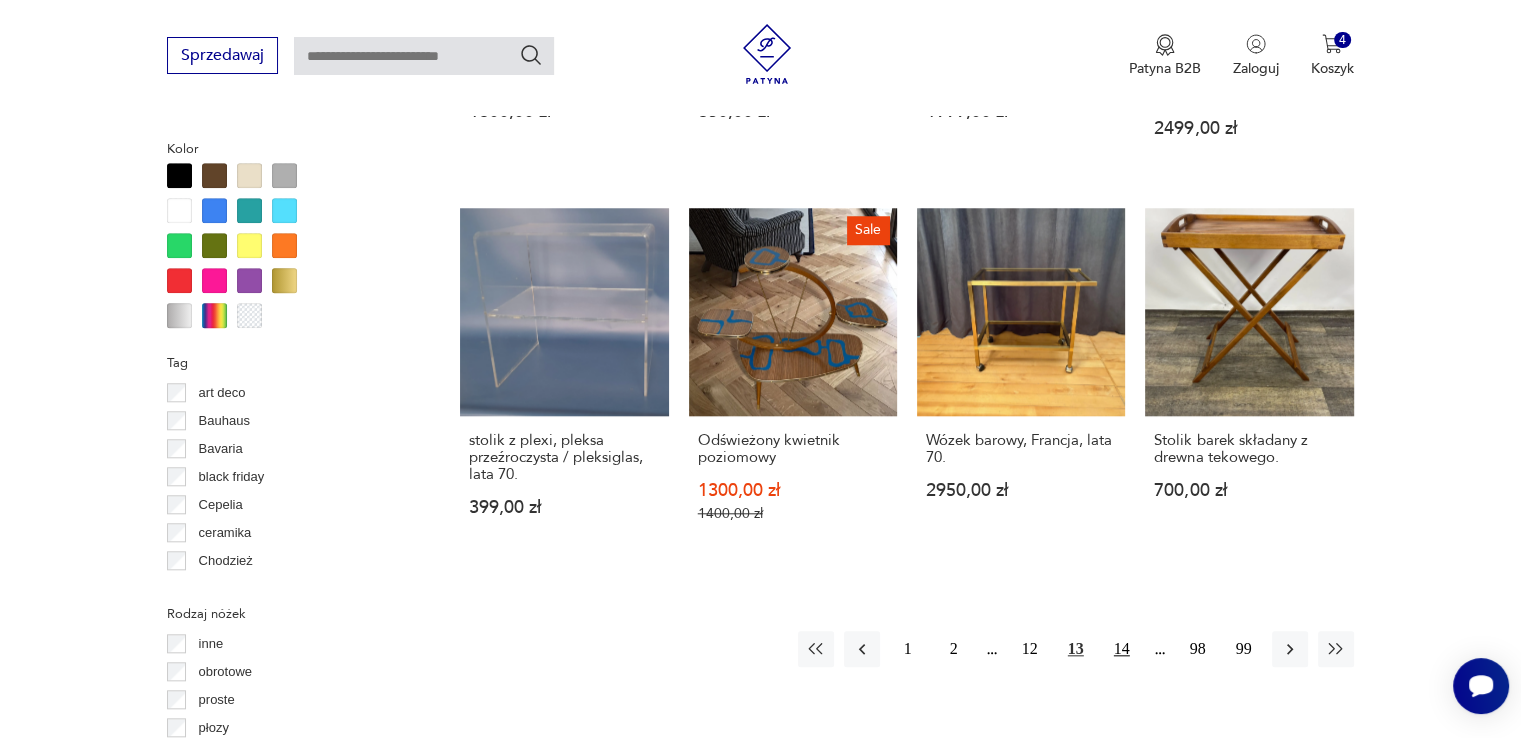 click on "14" at bounding box center (1122, 649) 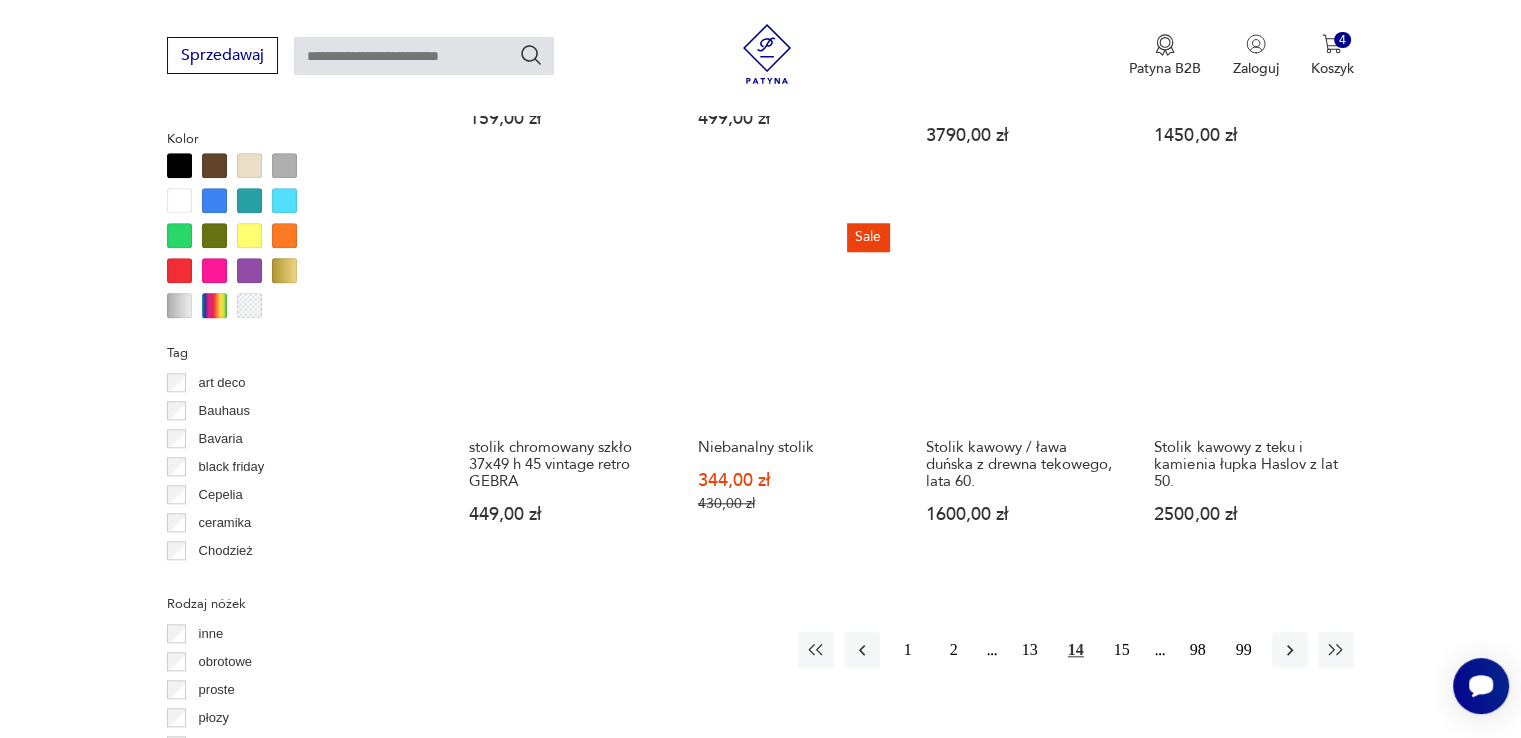 scroll, scrollTop: 1830, scrollLeft: 0, axis: vertical 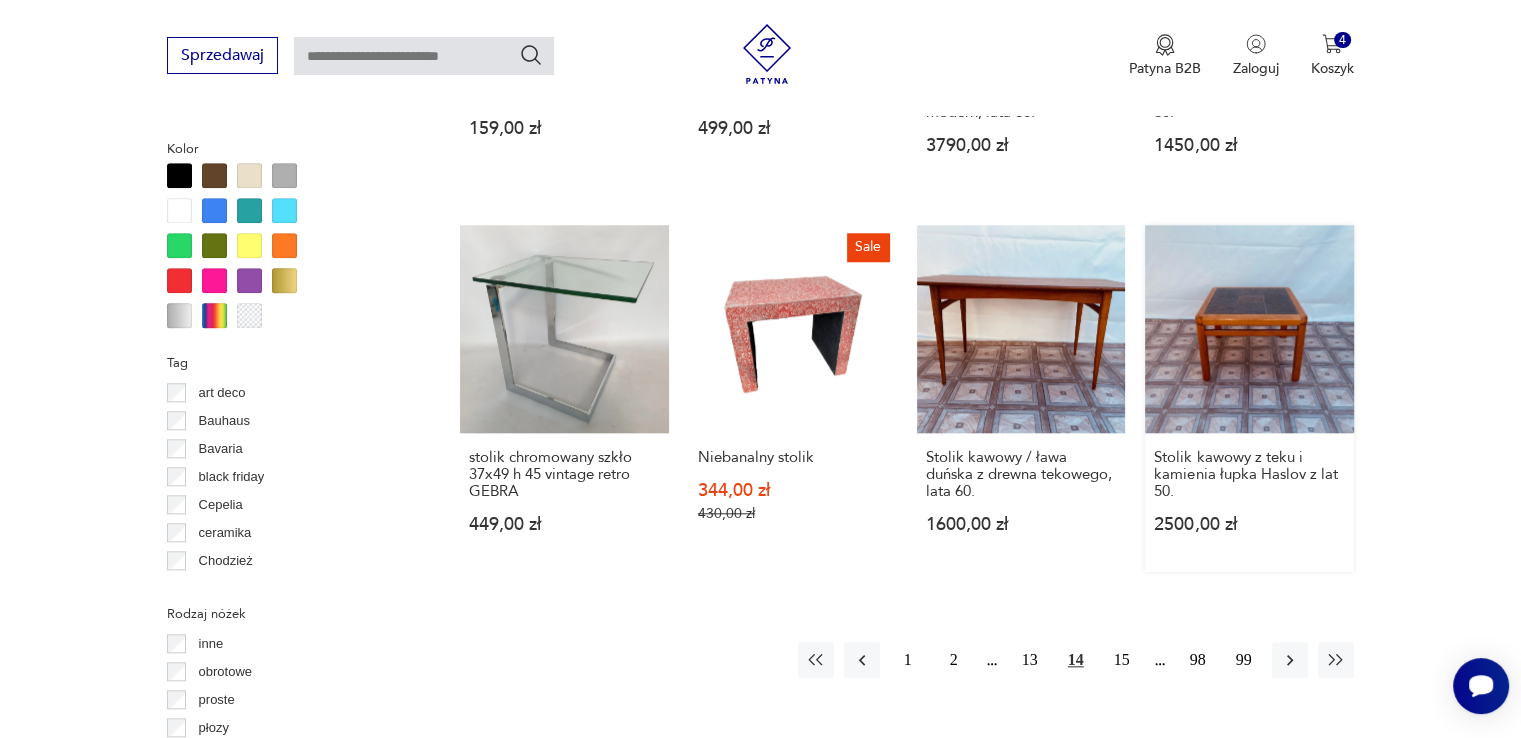 click on "Stolik kawowy z teku i kamienia łupka Haslov z lat 50. 2500,00 zł" at bounding box center [1249, 398] 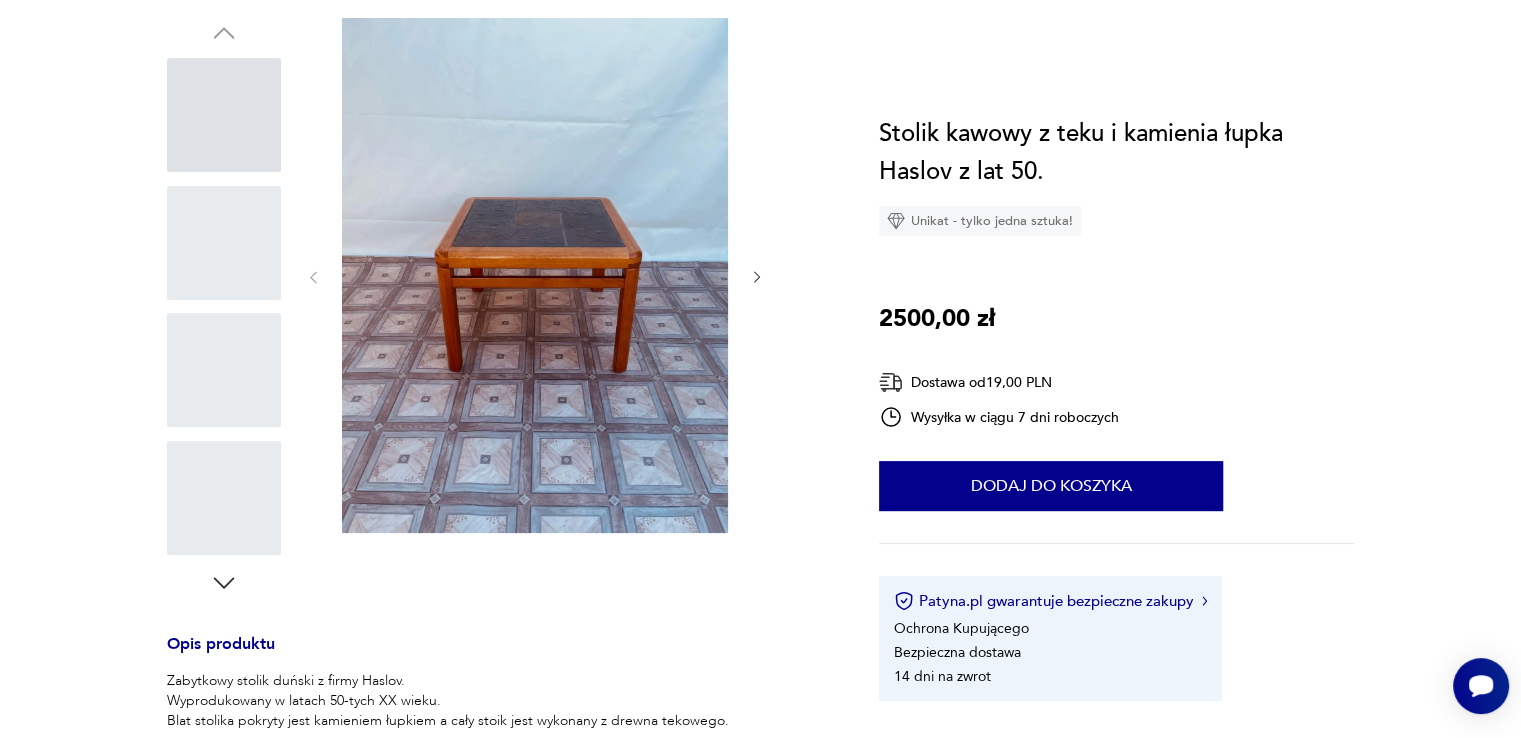 scroll, scrollTop: 0, scrollLeft: 0, axis: both 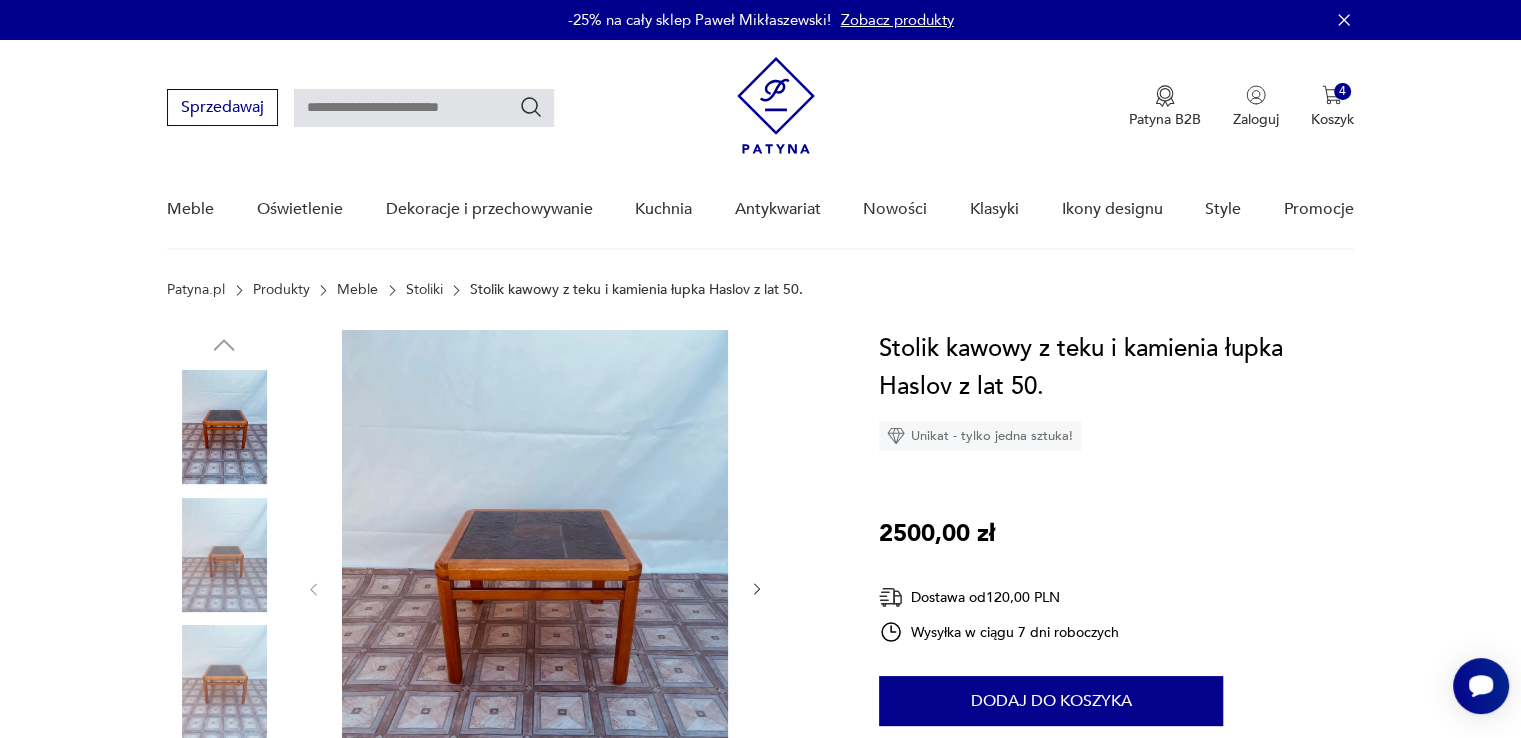 click at bounding box center (224, 555) 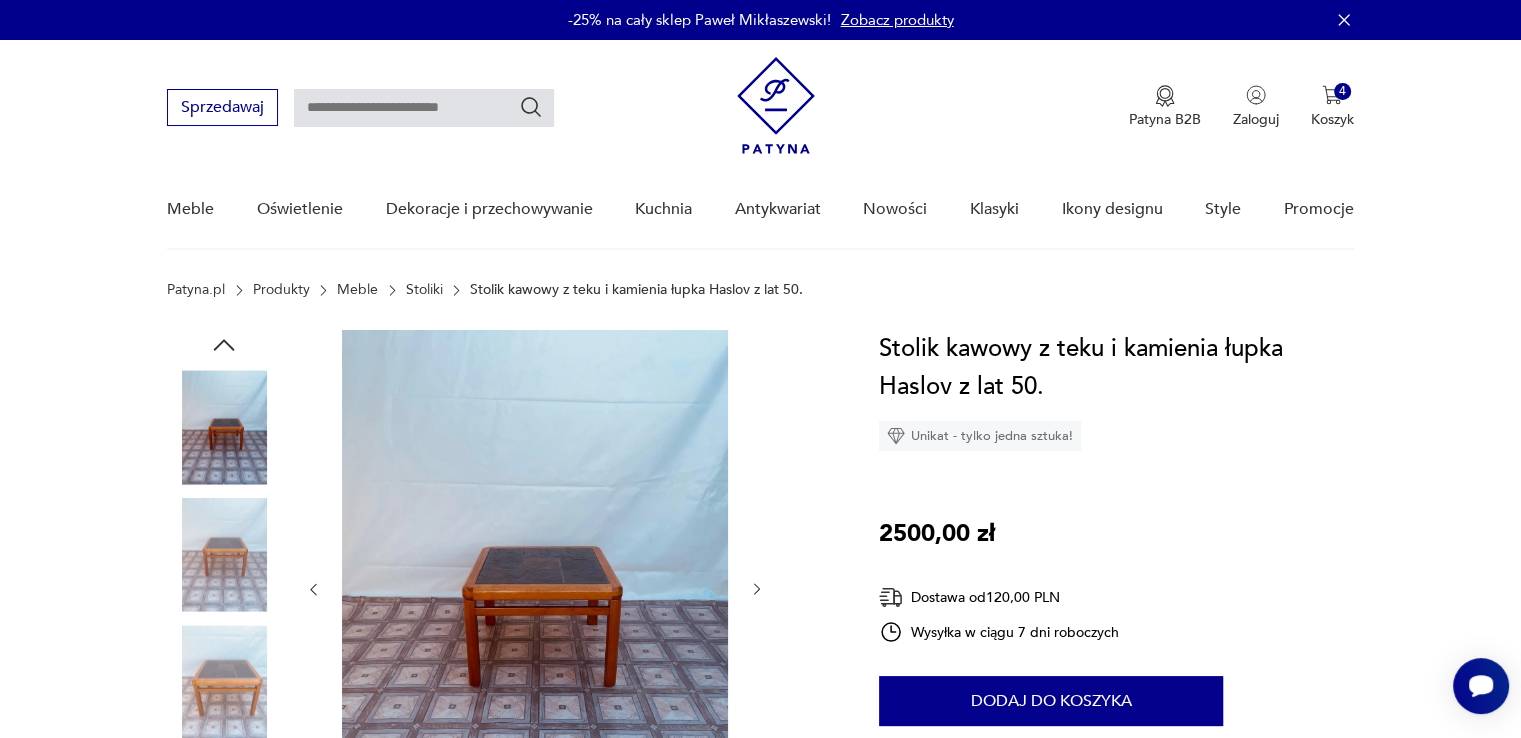 click at bounding box center [224, 682] 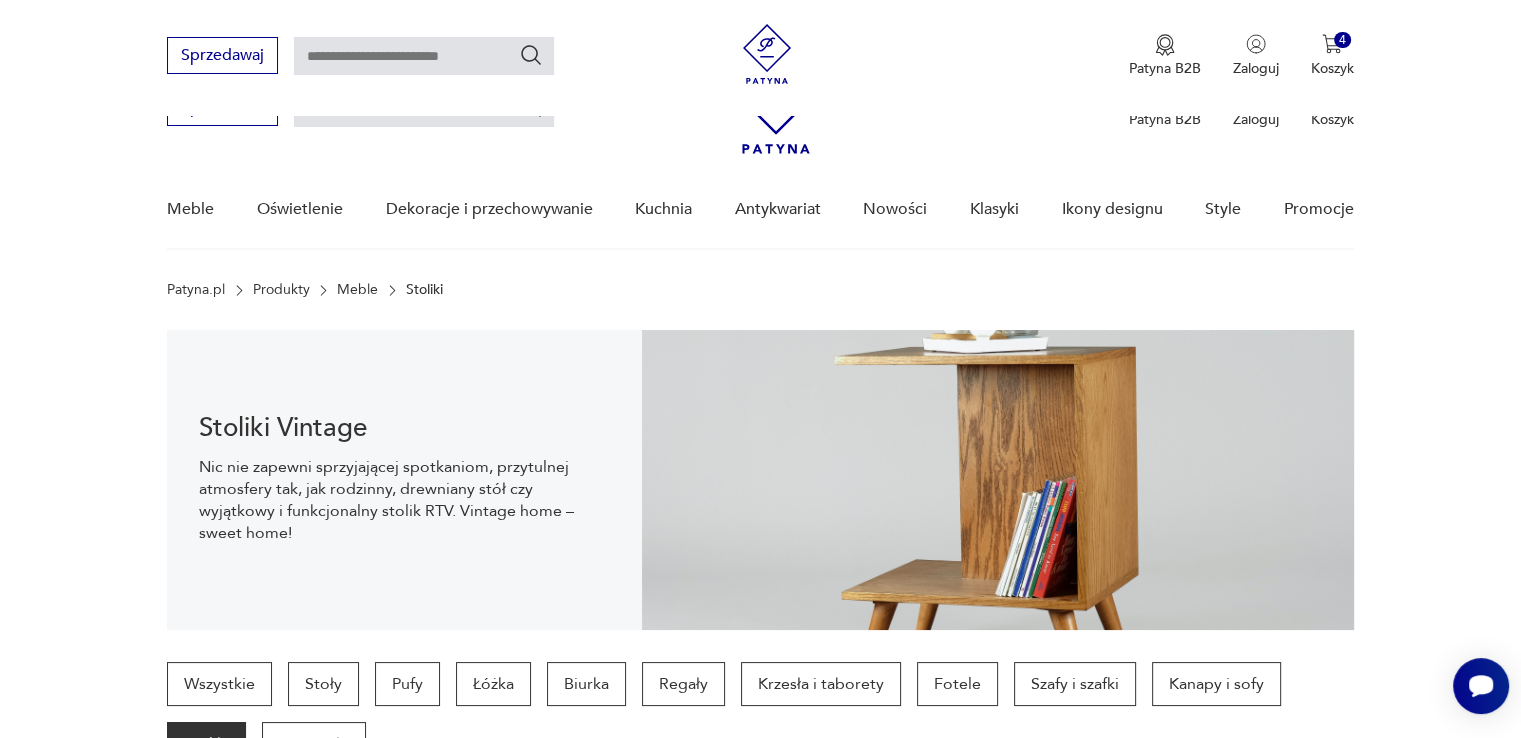 scroll, scrollTop: 2007, scrollLeft: 0, axis: vertical 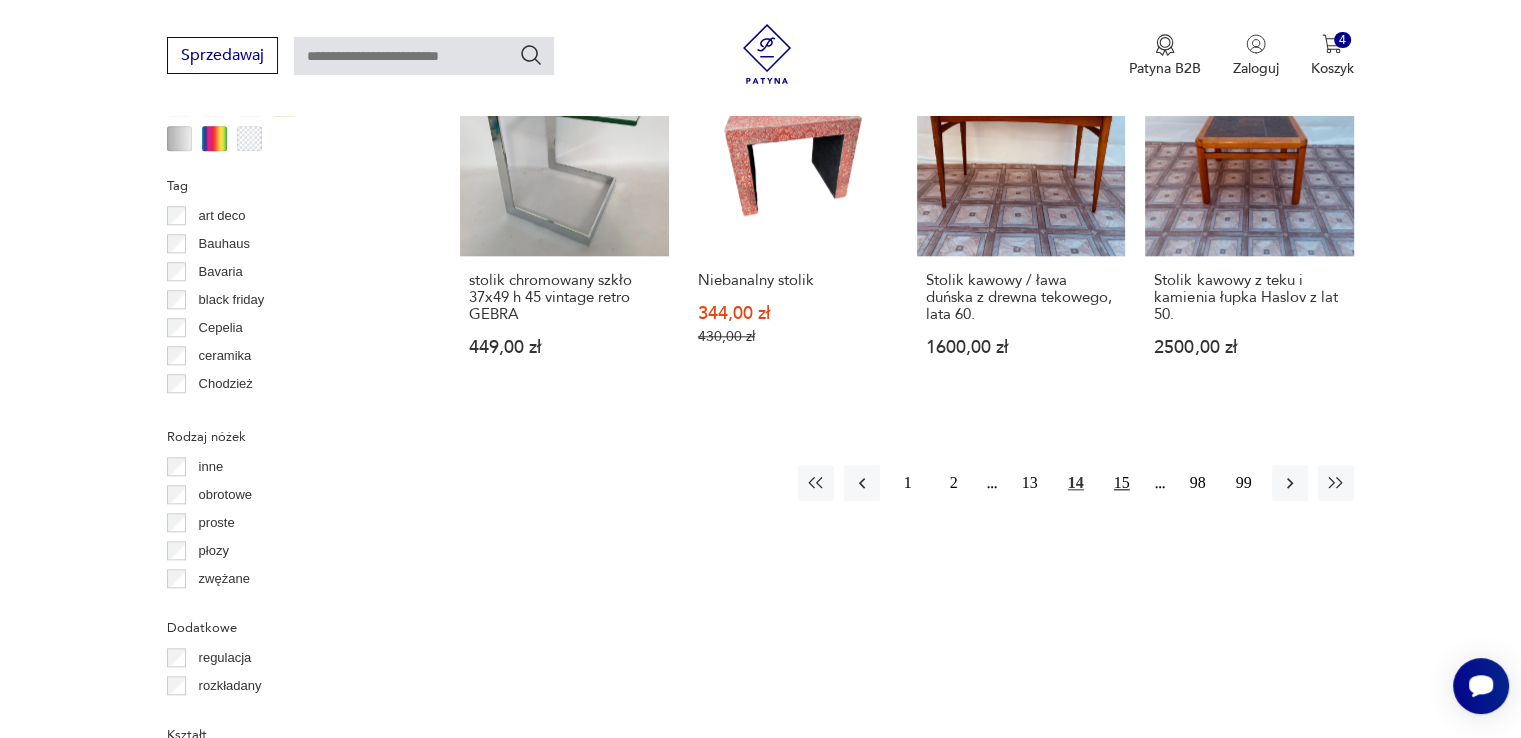 click on "15" at bounding box center [1122, 483] 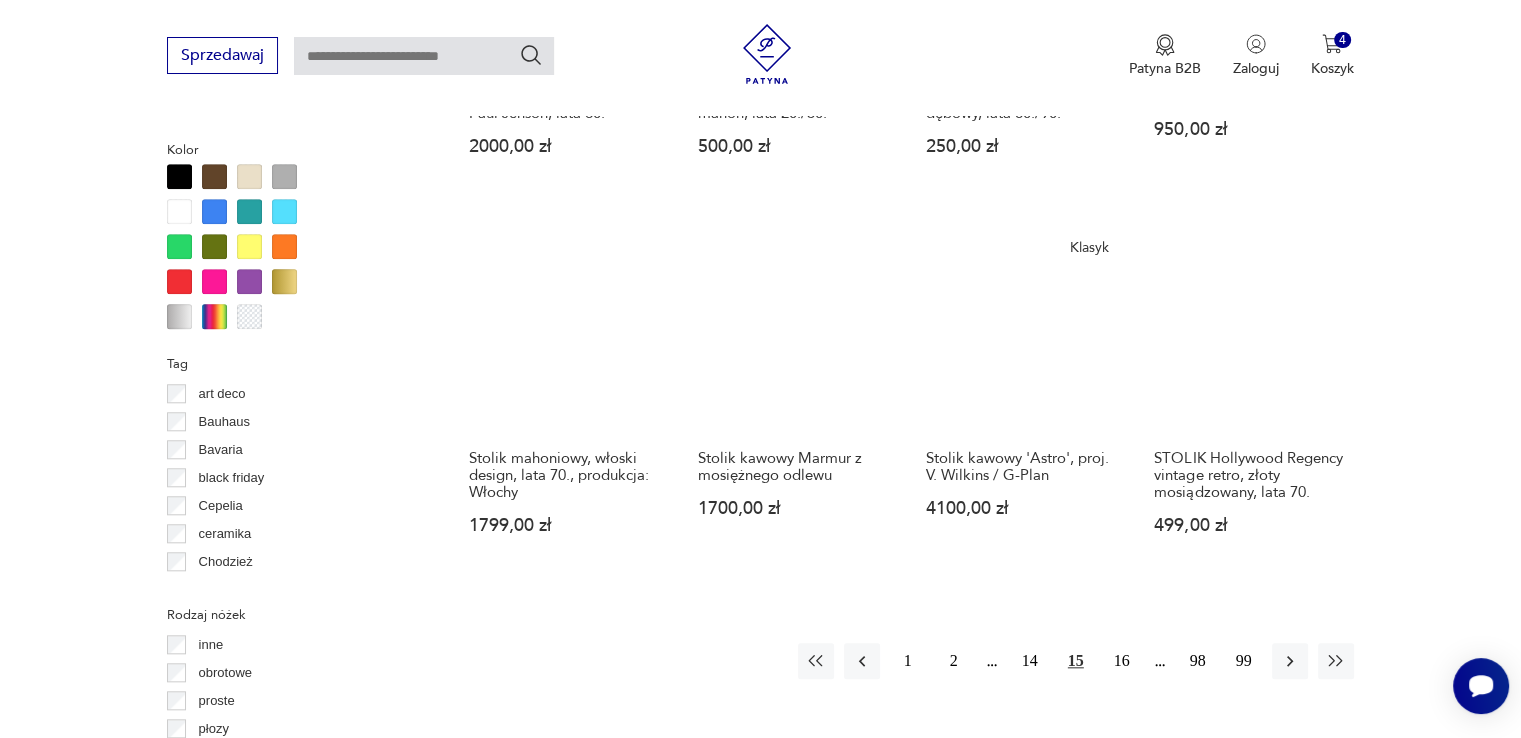 scroll, scrollTop: 1830, scrollLeft: 0, axis: vertical 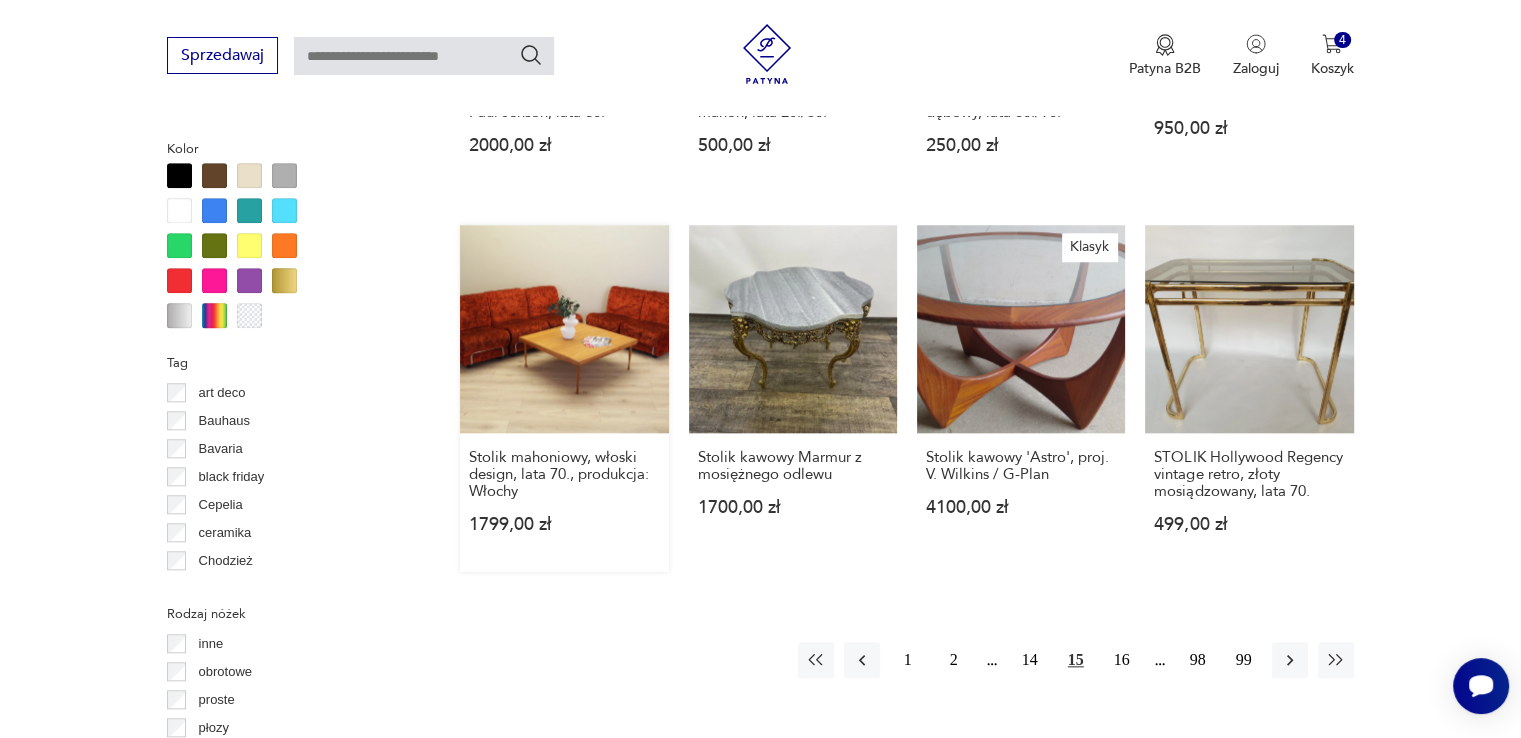 click on "Stolik mahoniowy, włoski design, lata 70., produkcja: Włochy 1799,00 zł" at bounding box center (564, 398) 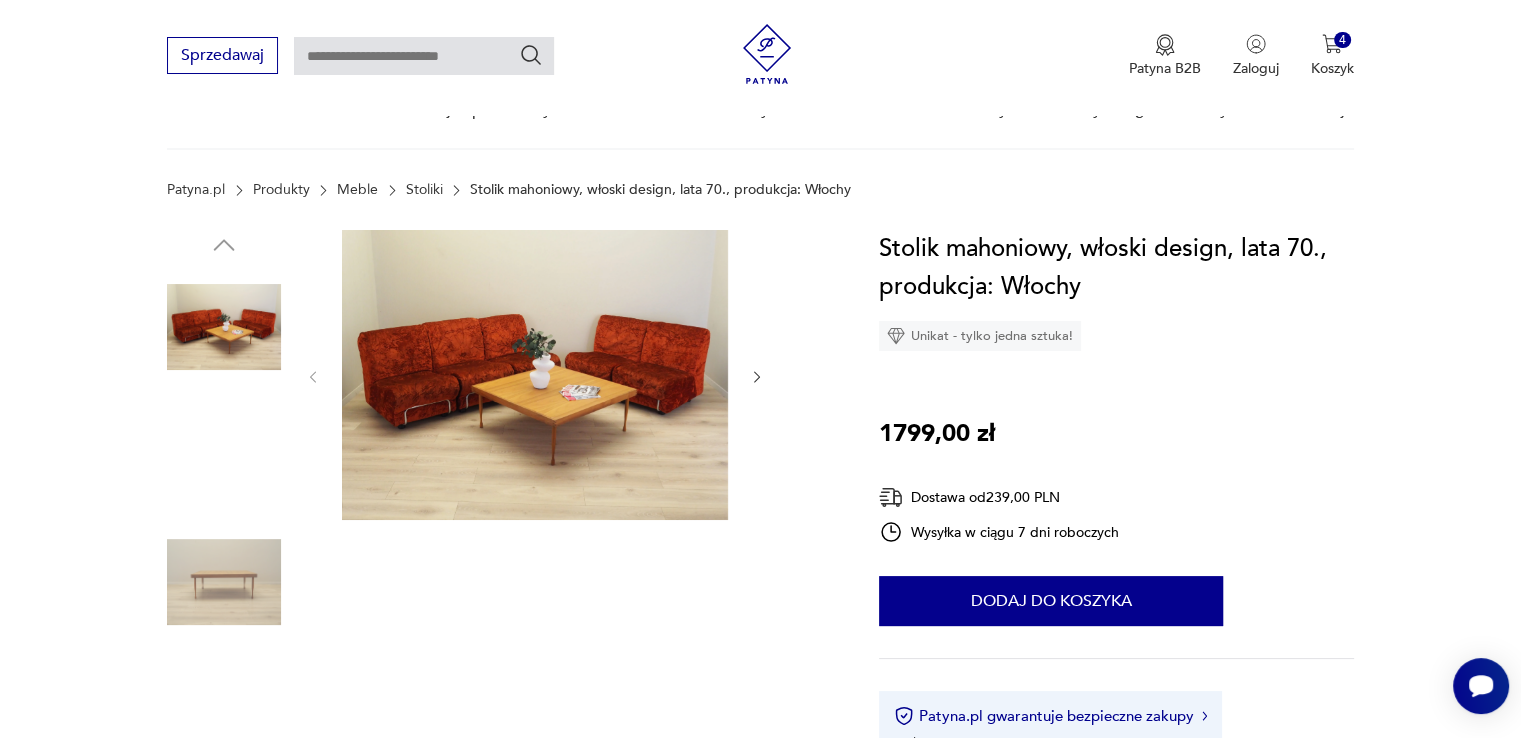 scroll, scrollTop: 300, scrollLeft: 0, axis: vertical 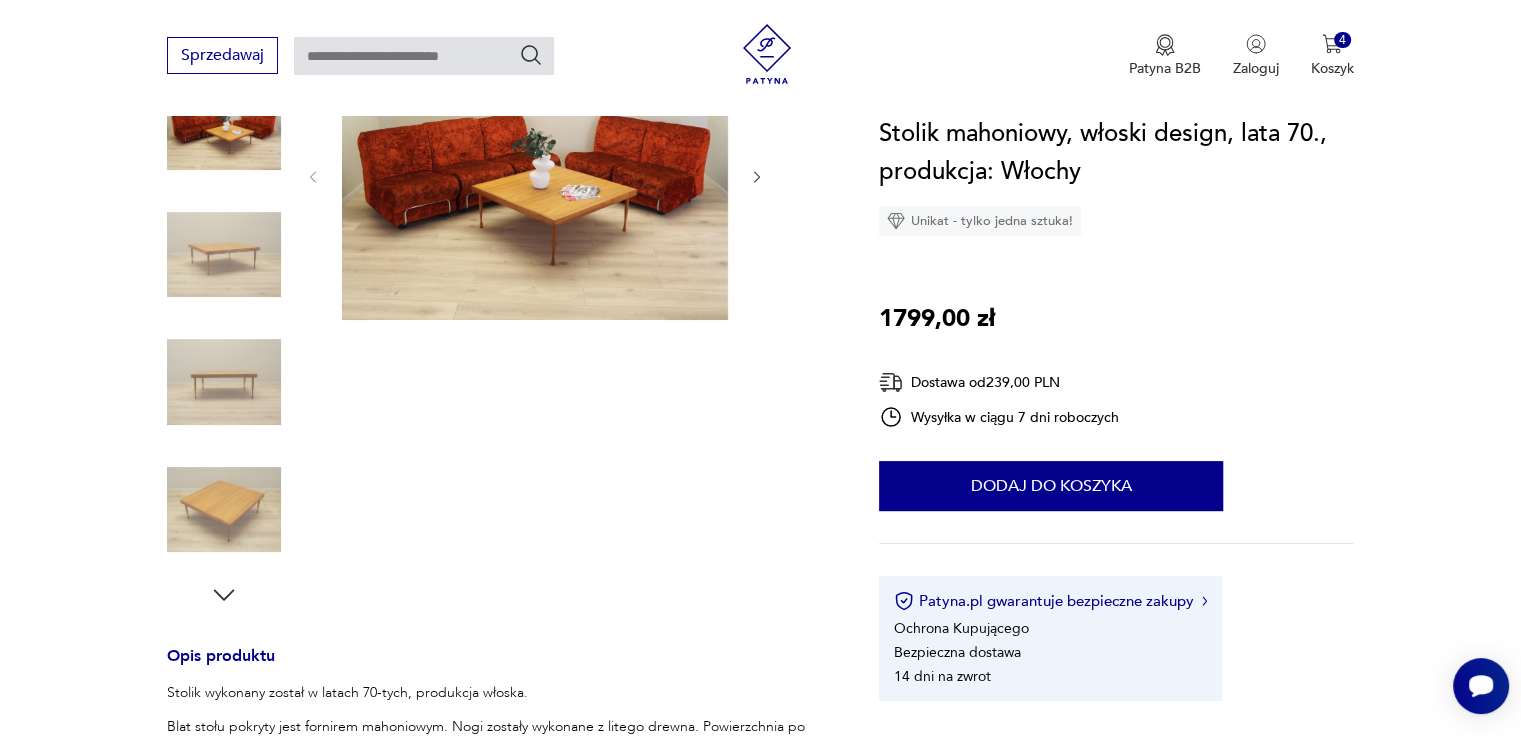click at bounding box center (224, 255) 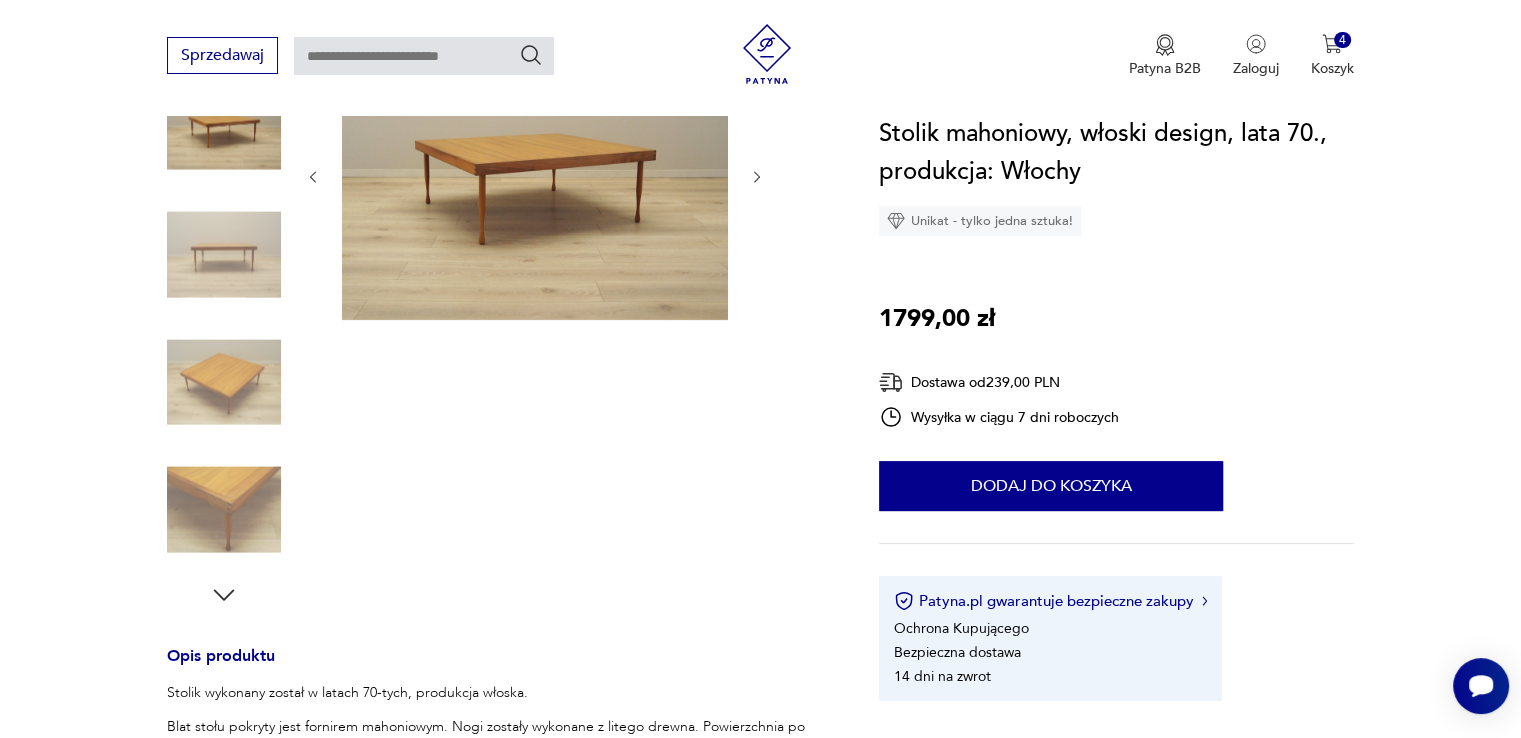 click at bounding box center (535, 175) 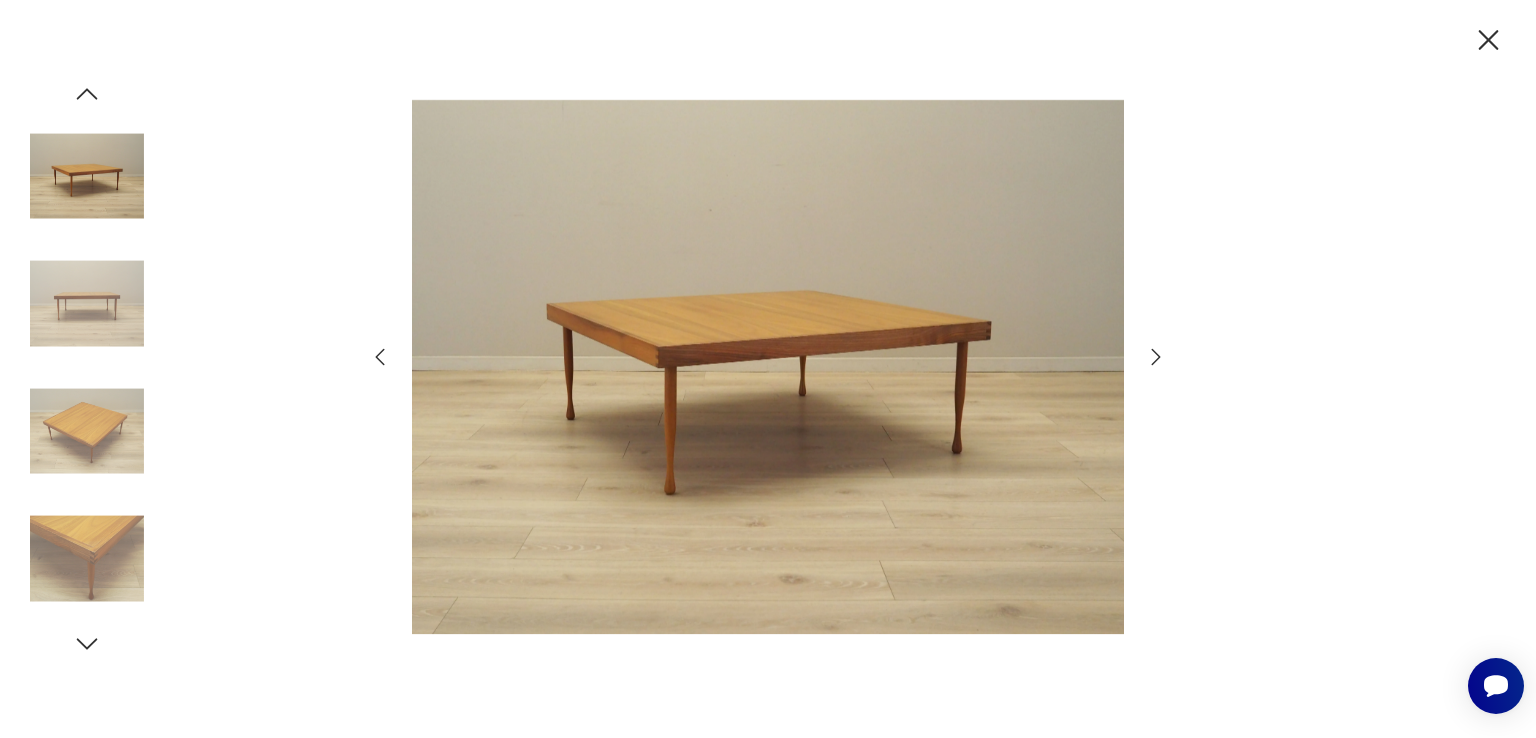 click 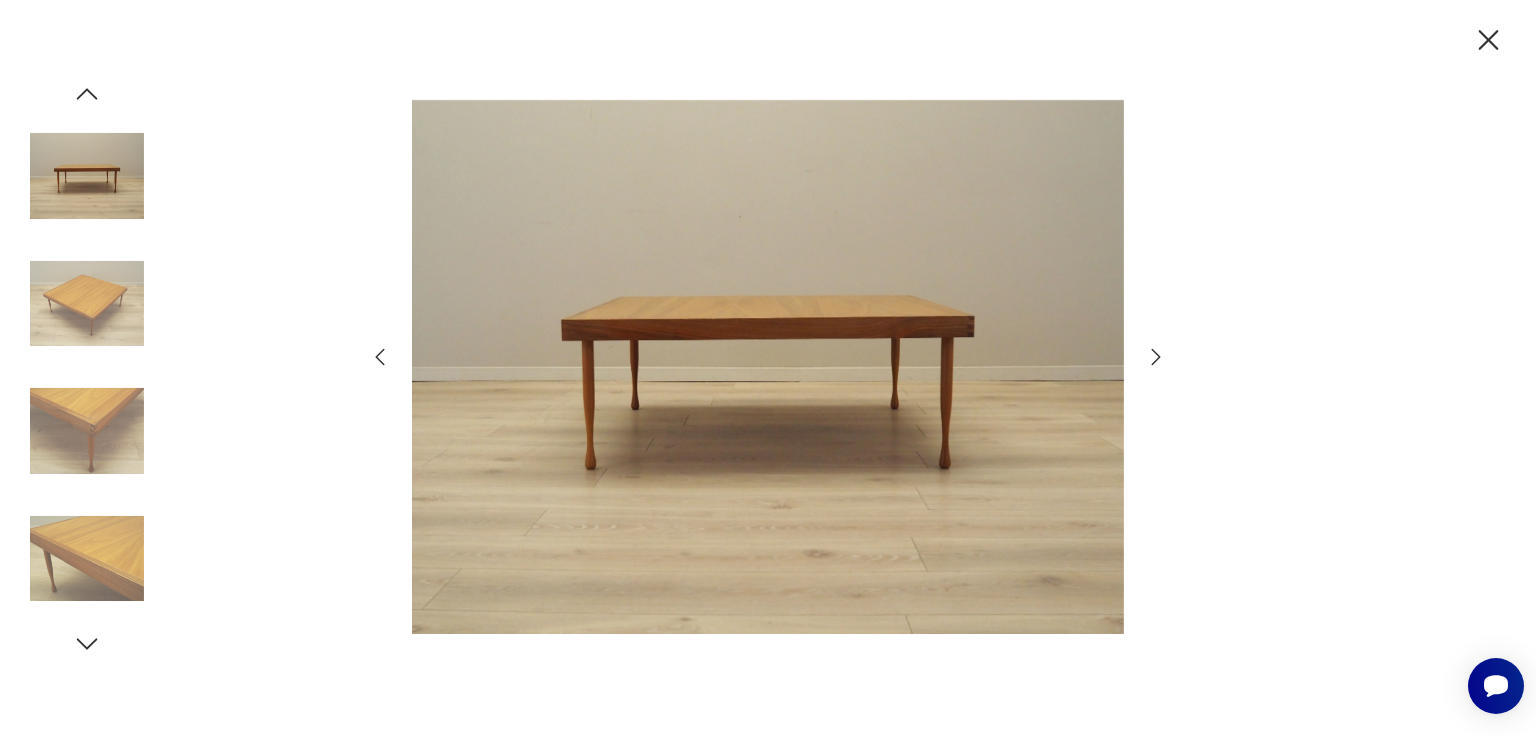 click 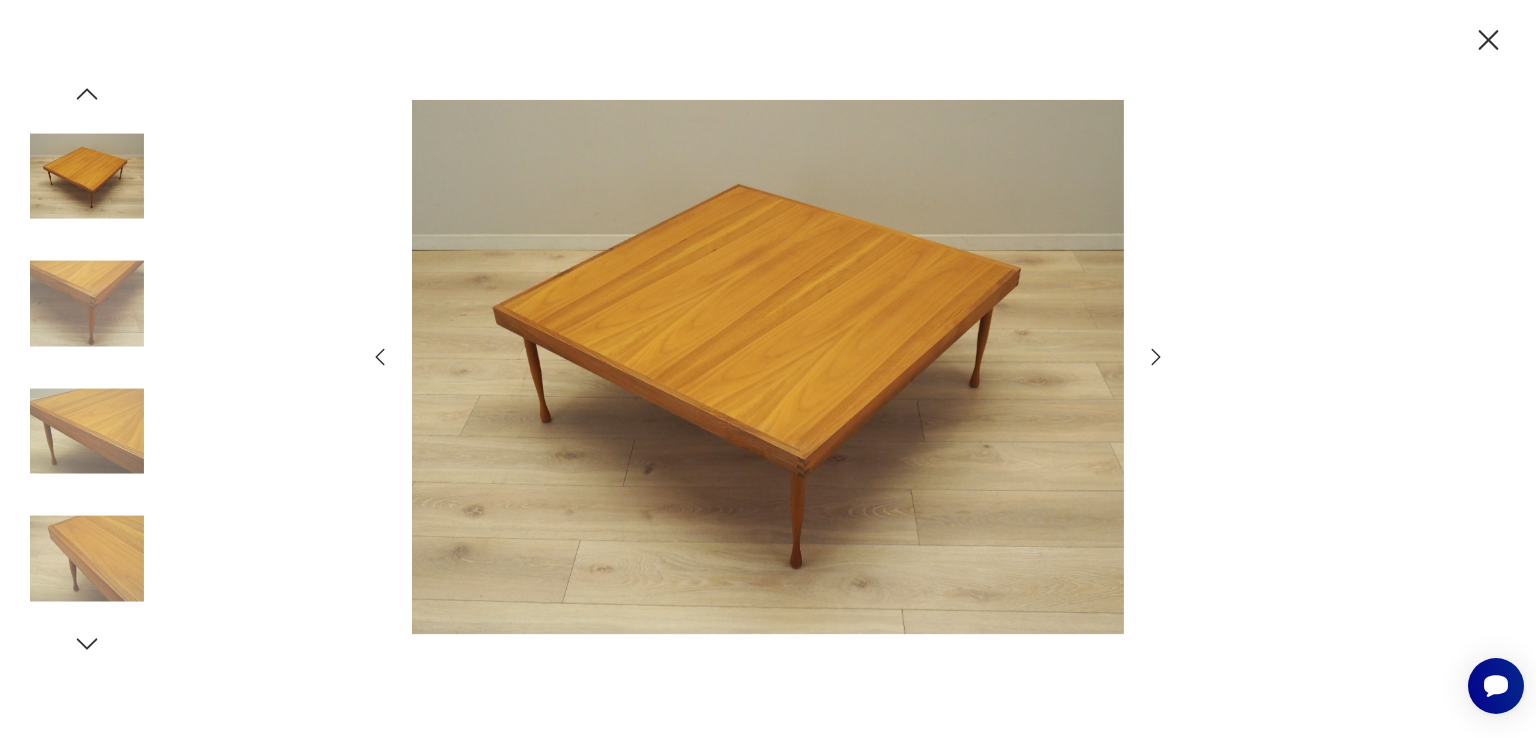 click 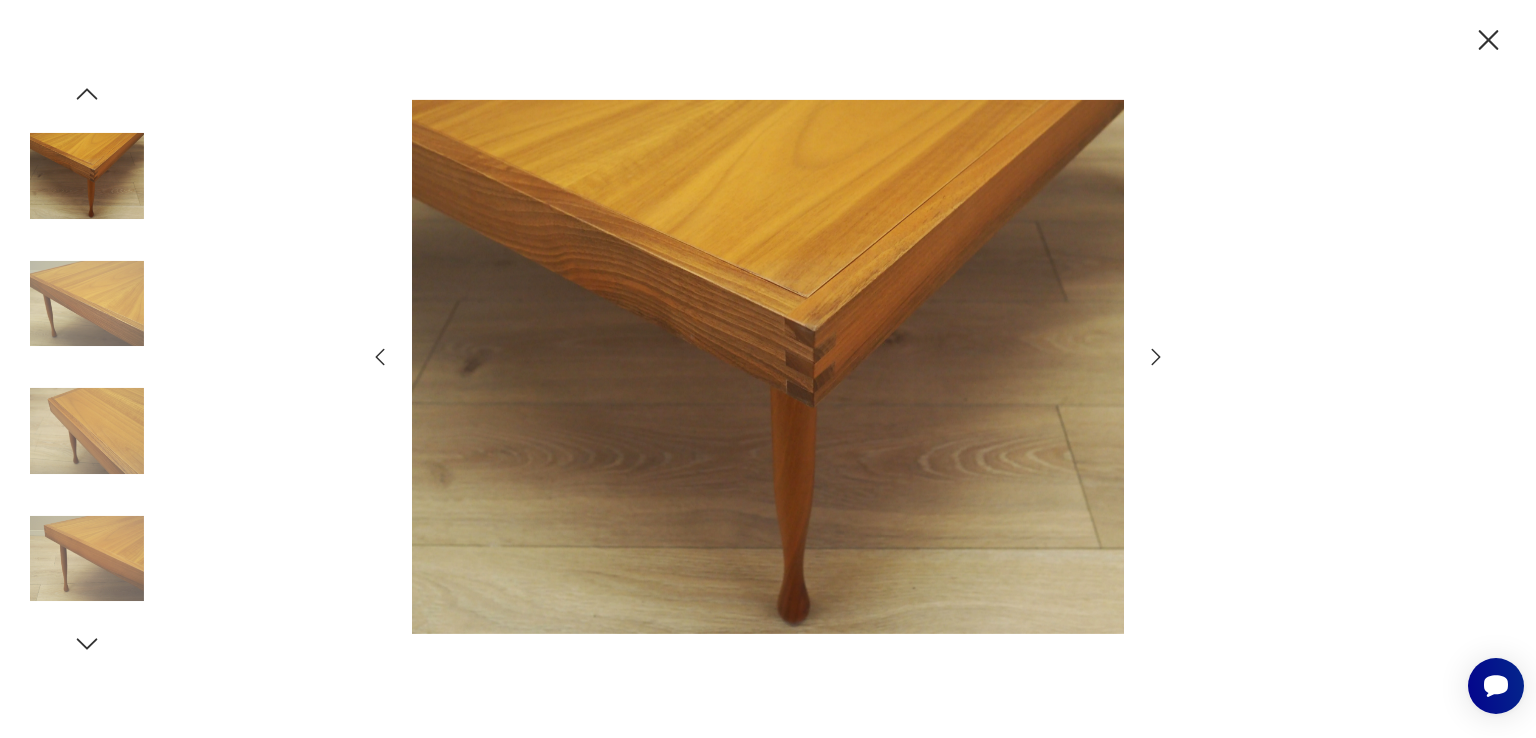 click 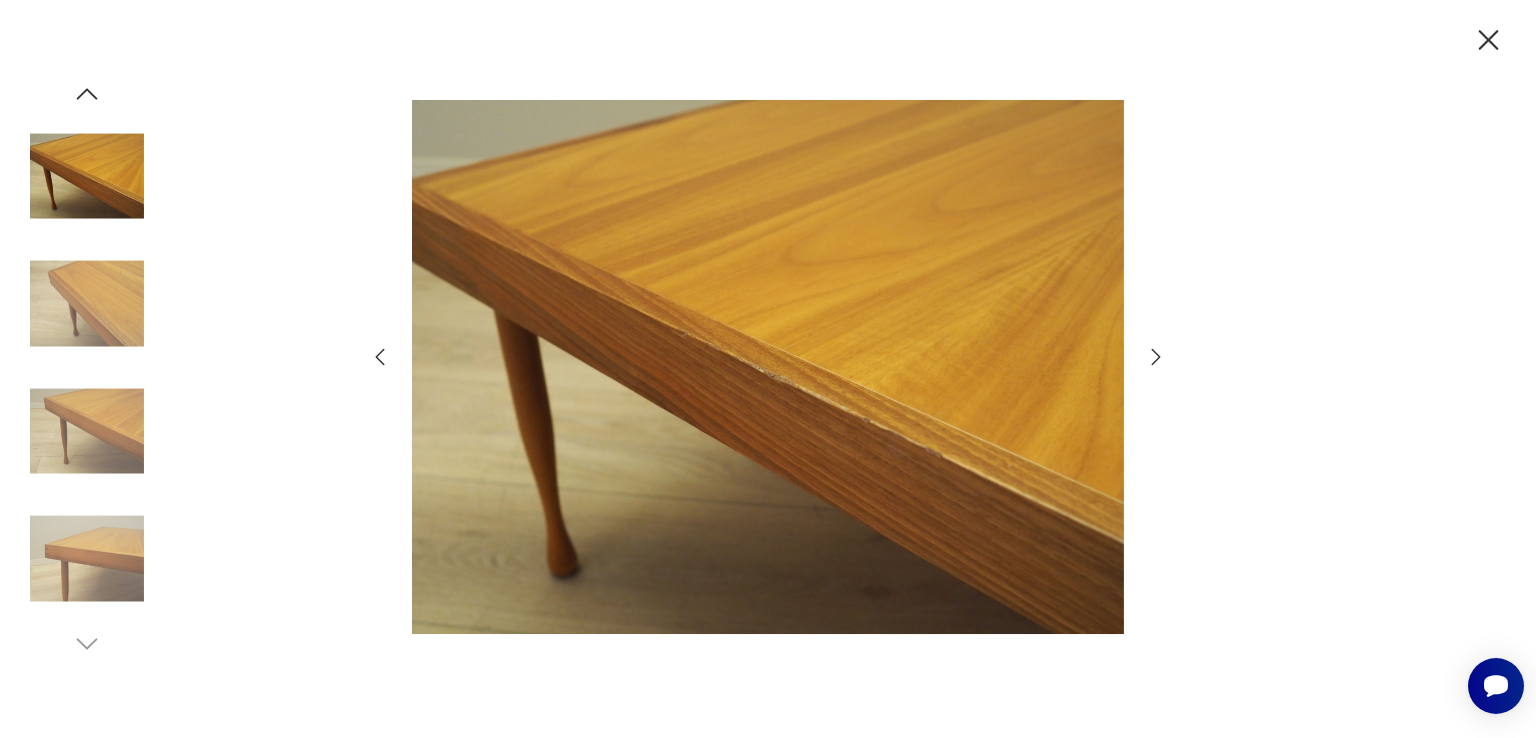 click 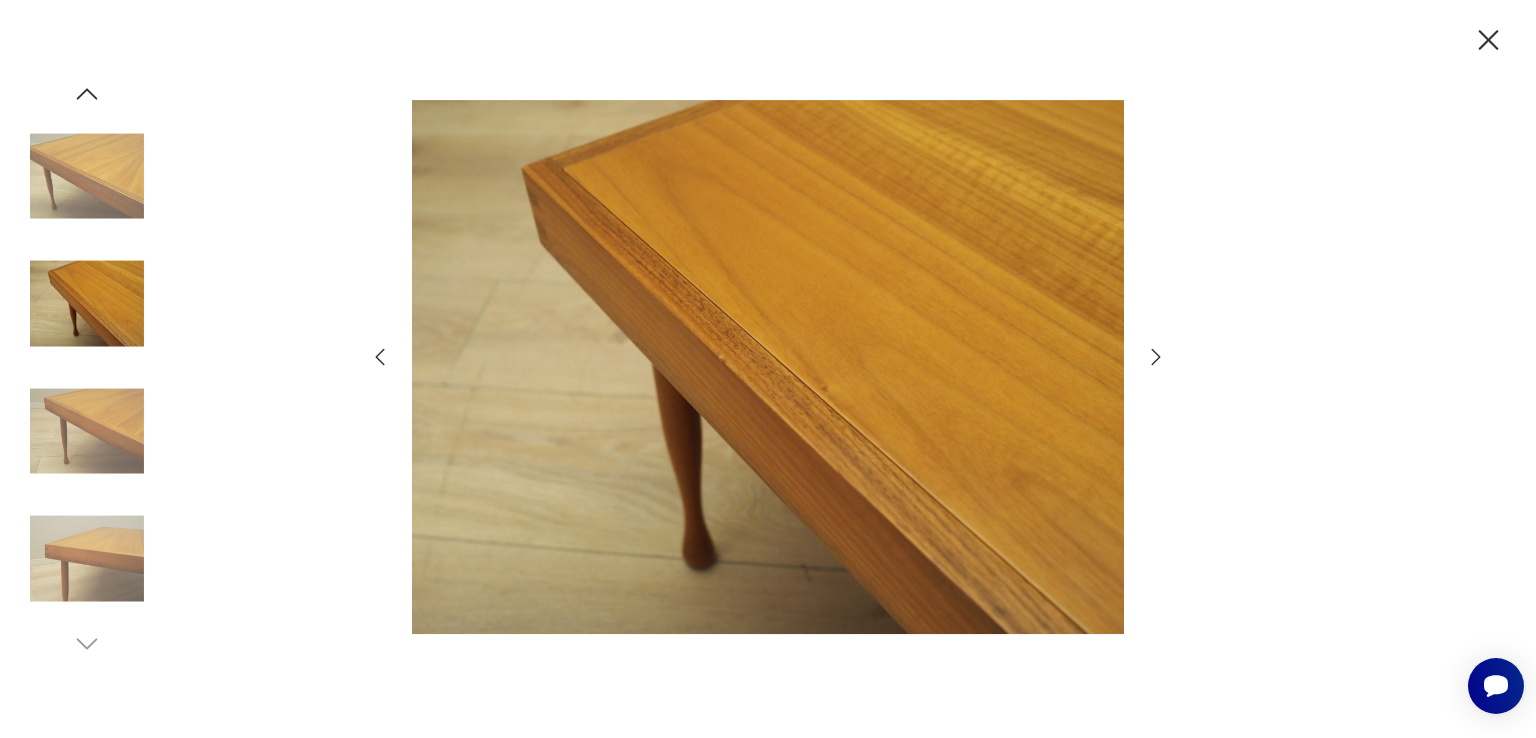 click 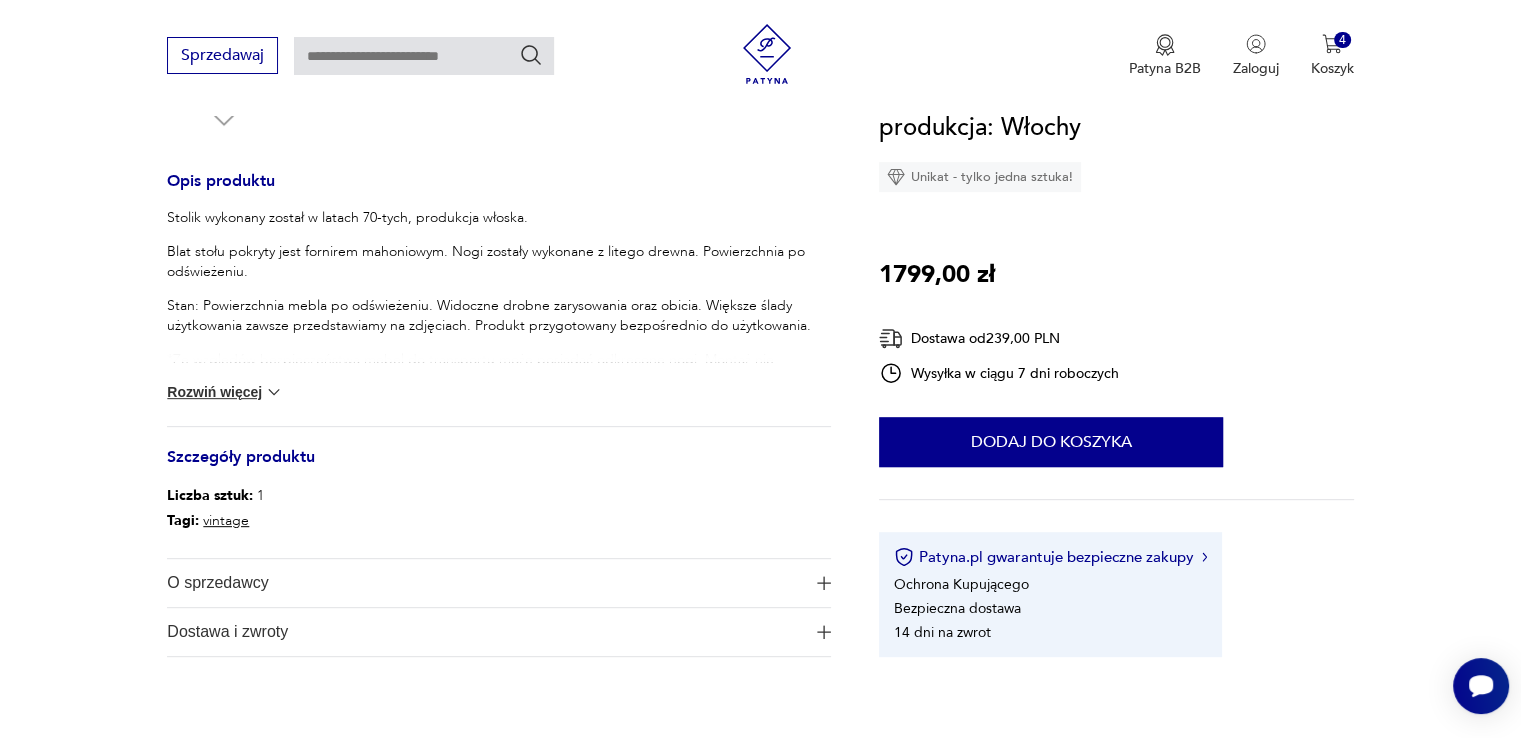 scroll, scrollTop: 800, scrollLeft: 0, axis: vertical 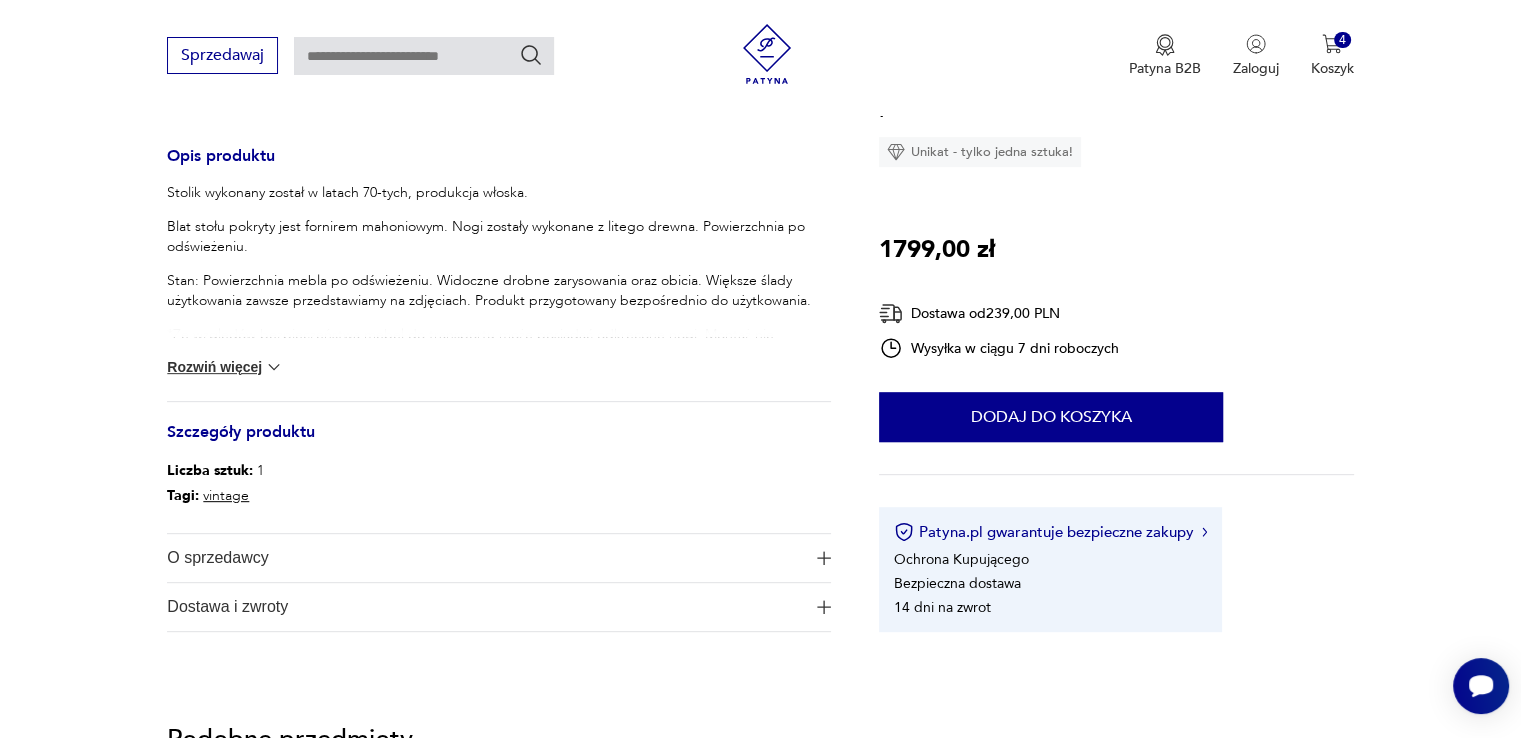 click at bounding box center [274, 367] 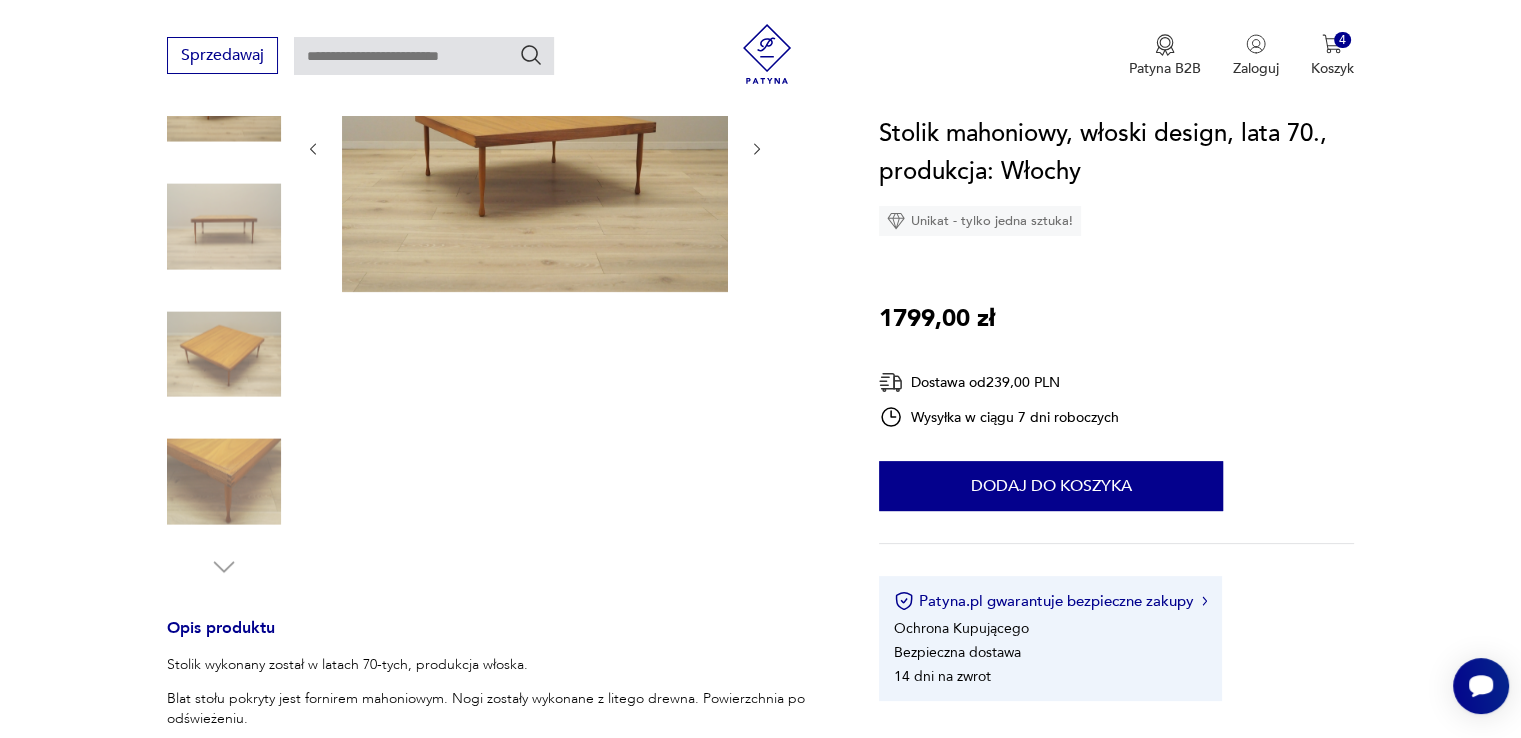 scroll, scrollTop: 100, scrollLeft: 0, axis: vertical 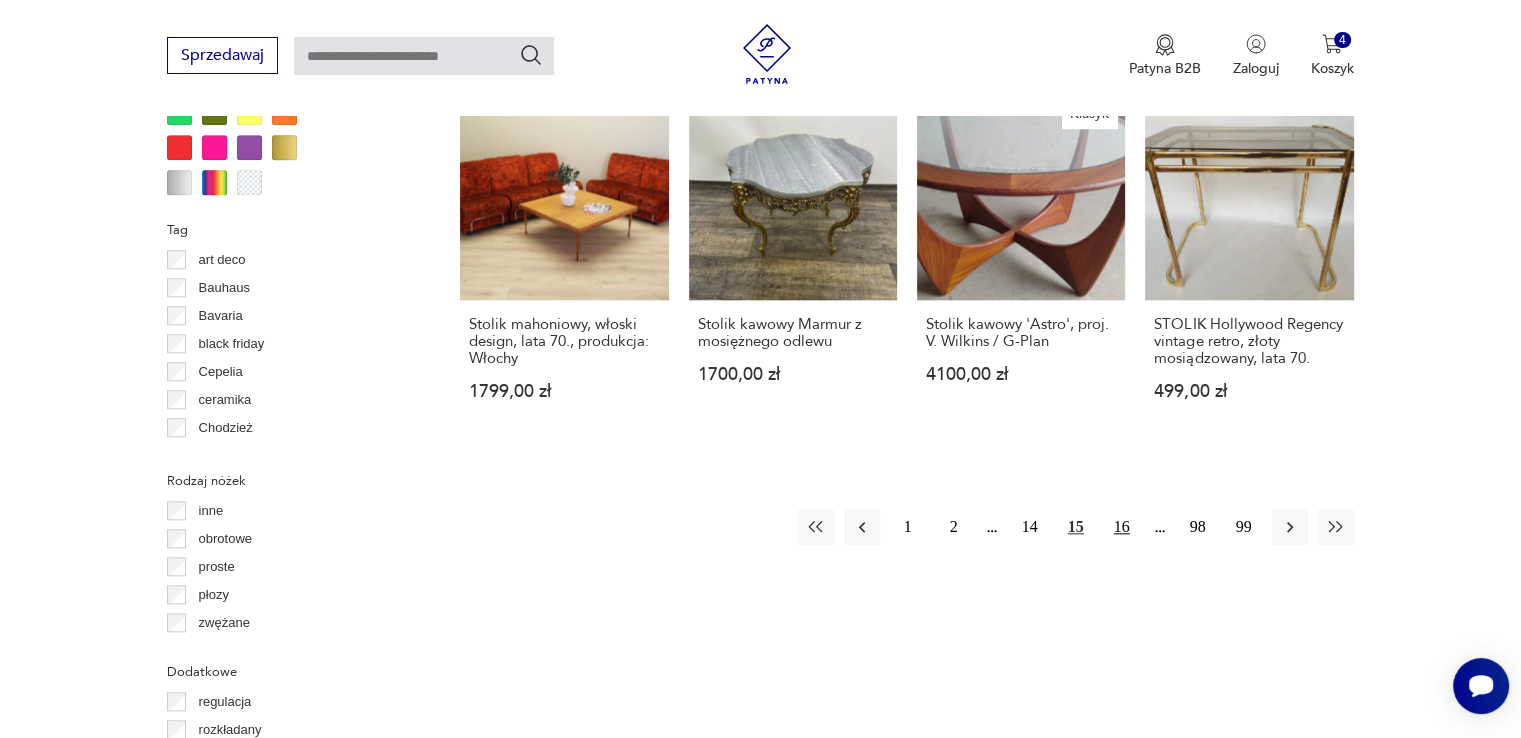 click on "16" at bounding box center [1122, 527] 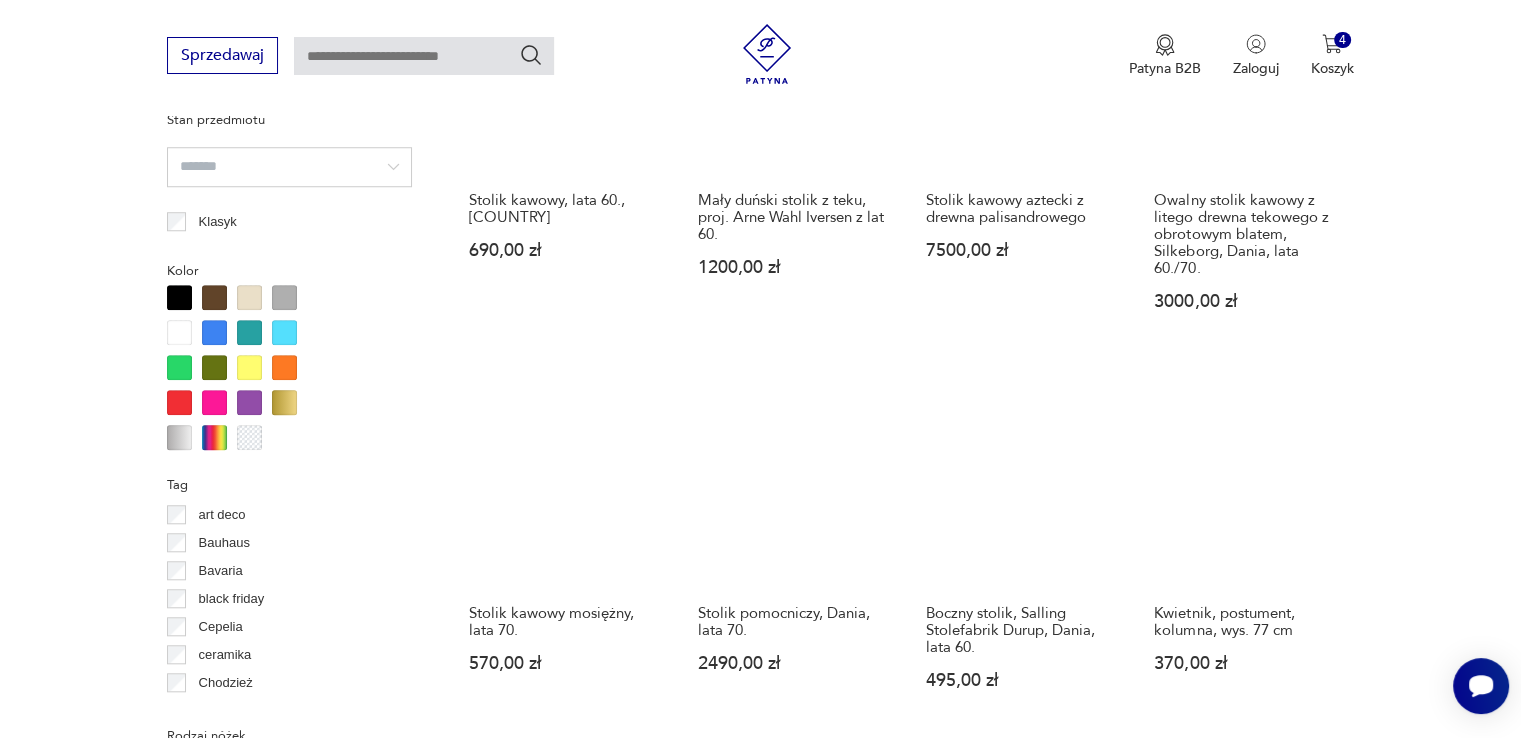 scroll, scrollTop: 1830, scrollLeft: 0, axis: vertical 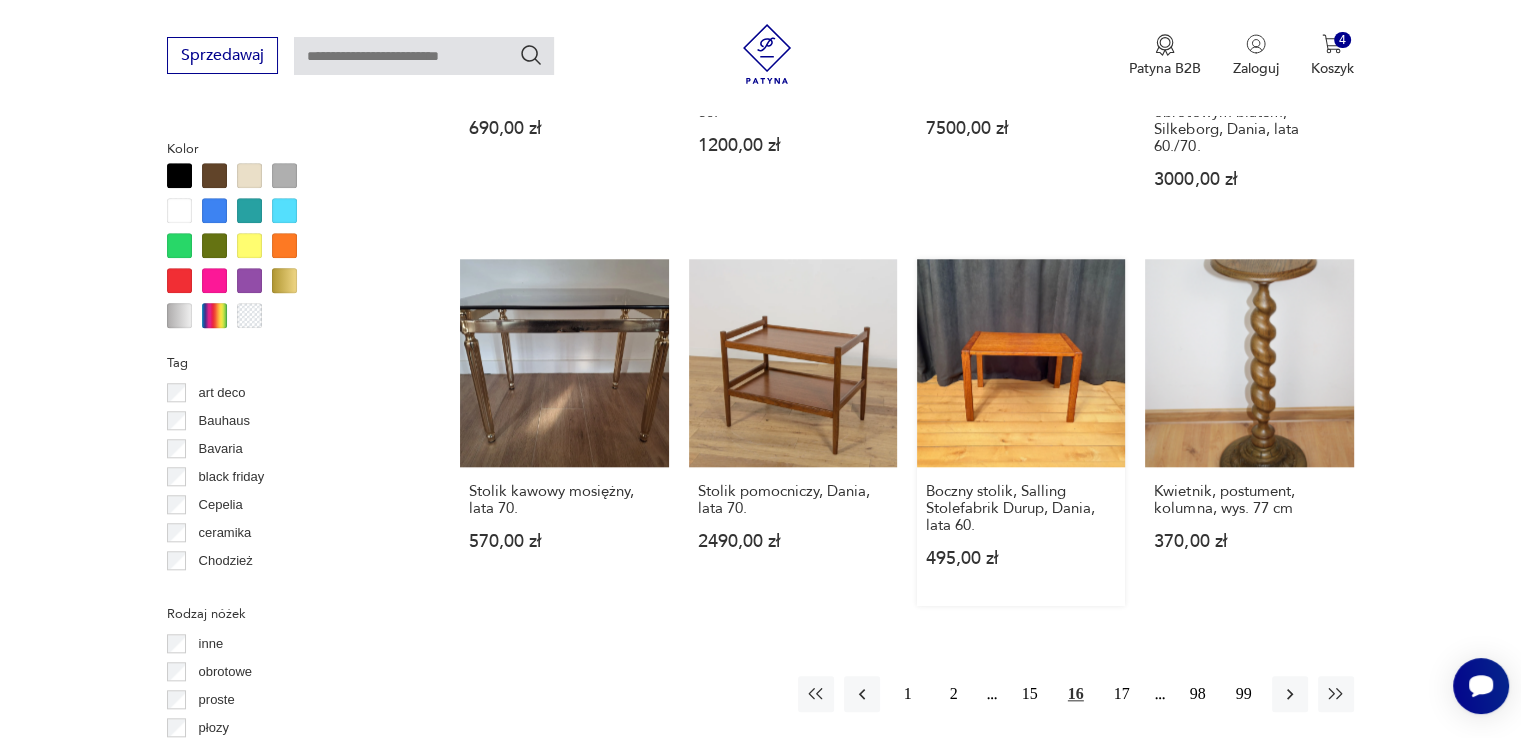 click on "Boczny stolik, Salling Stolefabrik Durup, Dania, lata 60. 495,00 zł" at bounding box center [1021, 432] 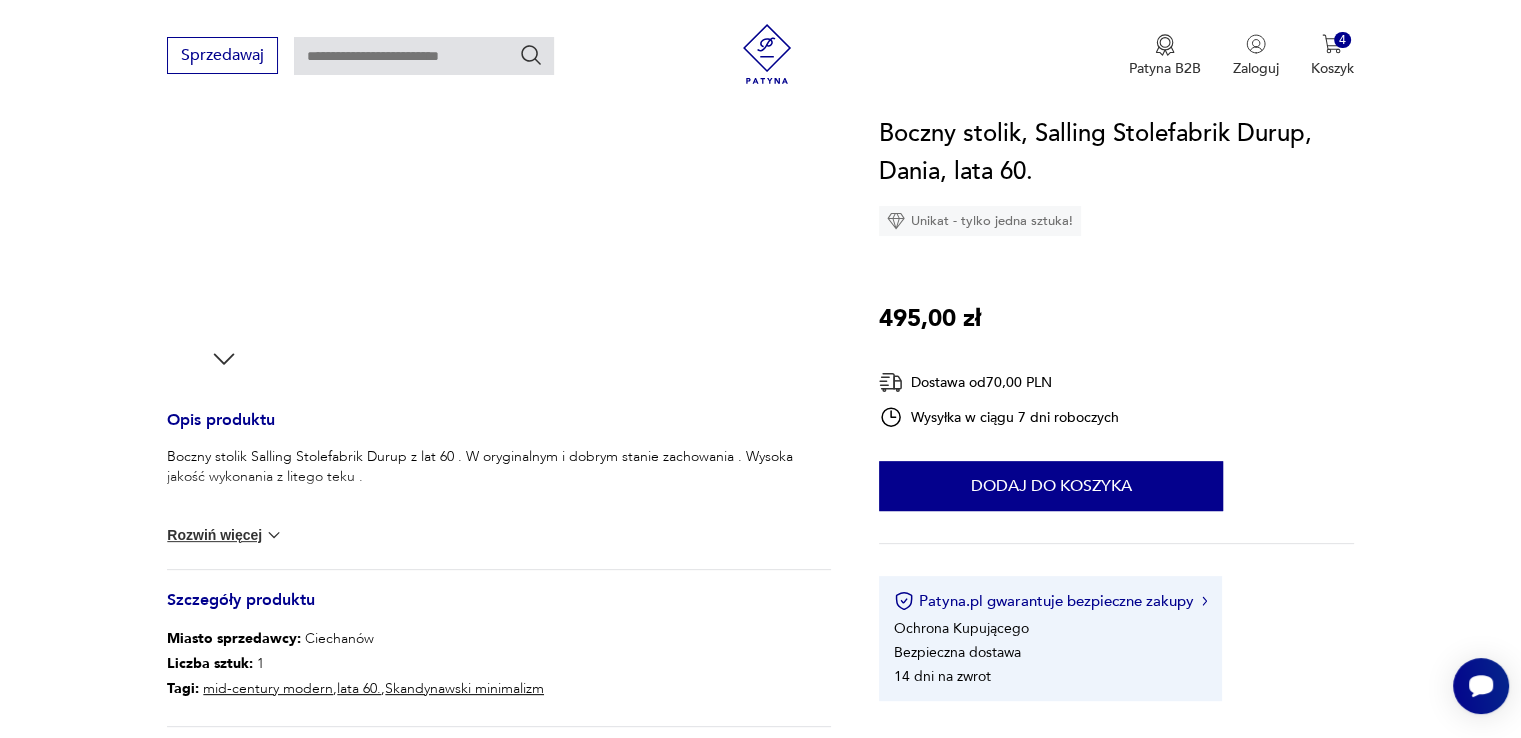 scroll, scrollTop: 800, scrollLeft: 0, axis: vertical 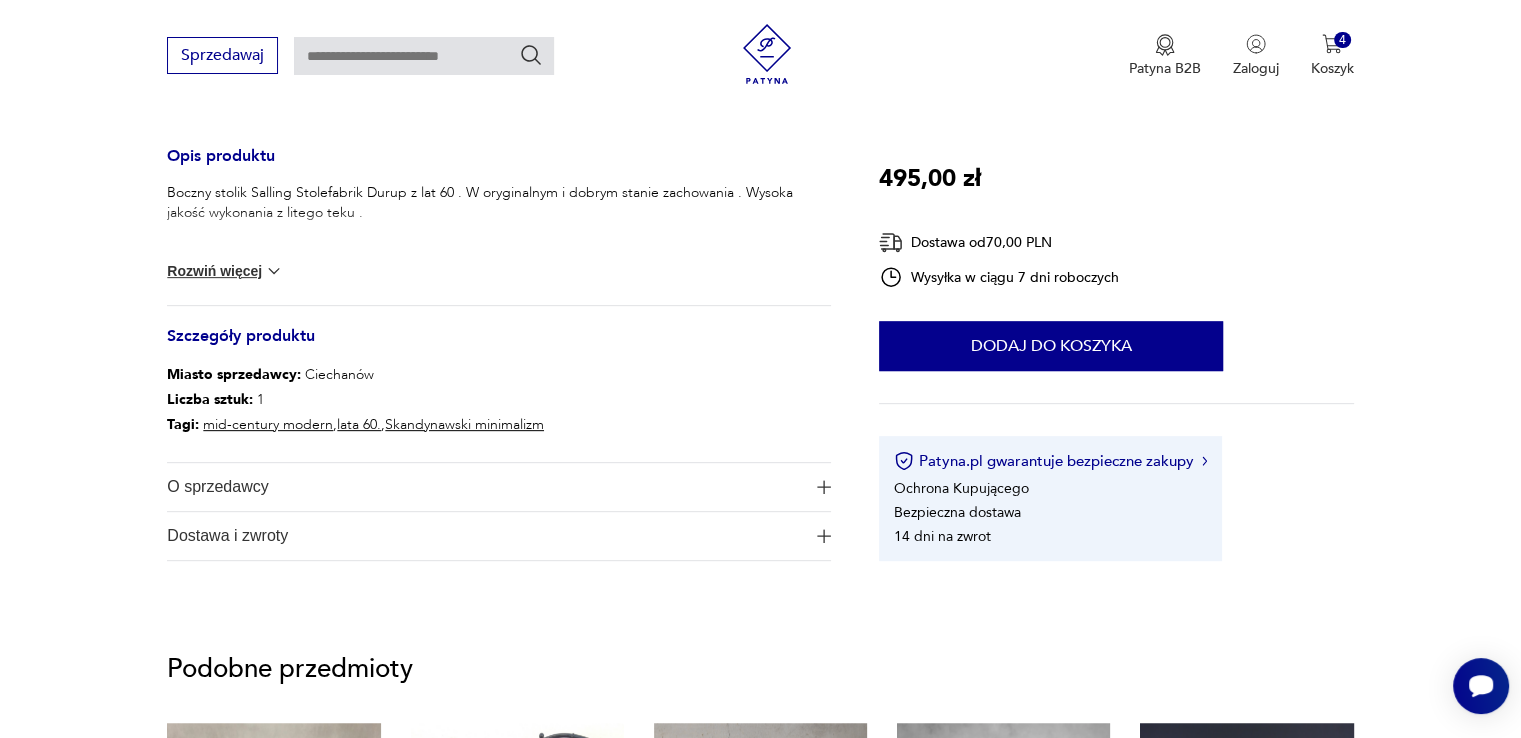click on "Rozwiń więcej" at bounding box center (225, 271) 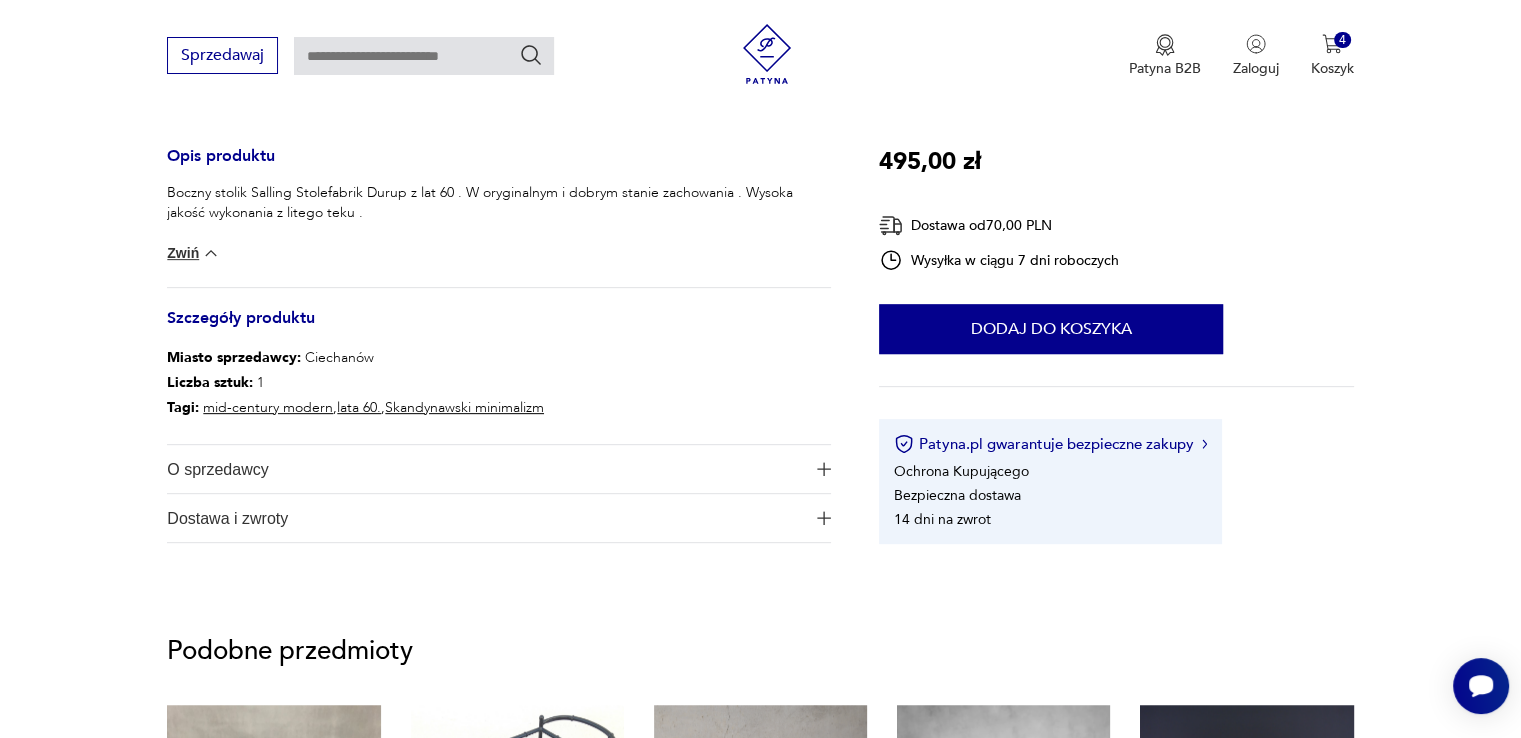 click at bounding box center (211, 253) 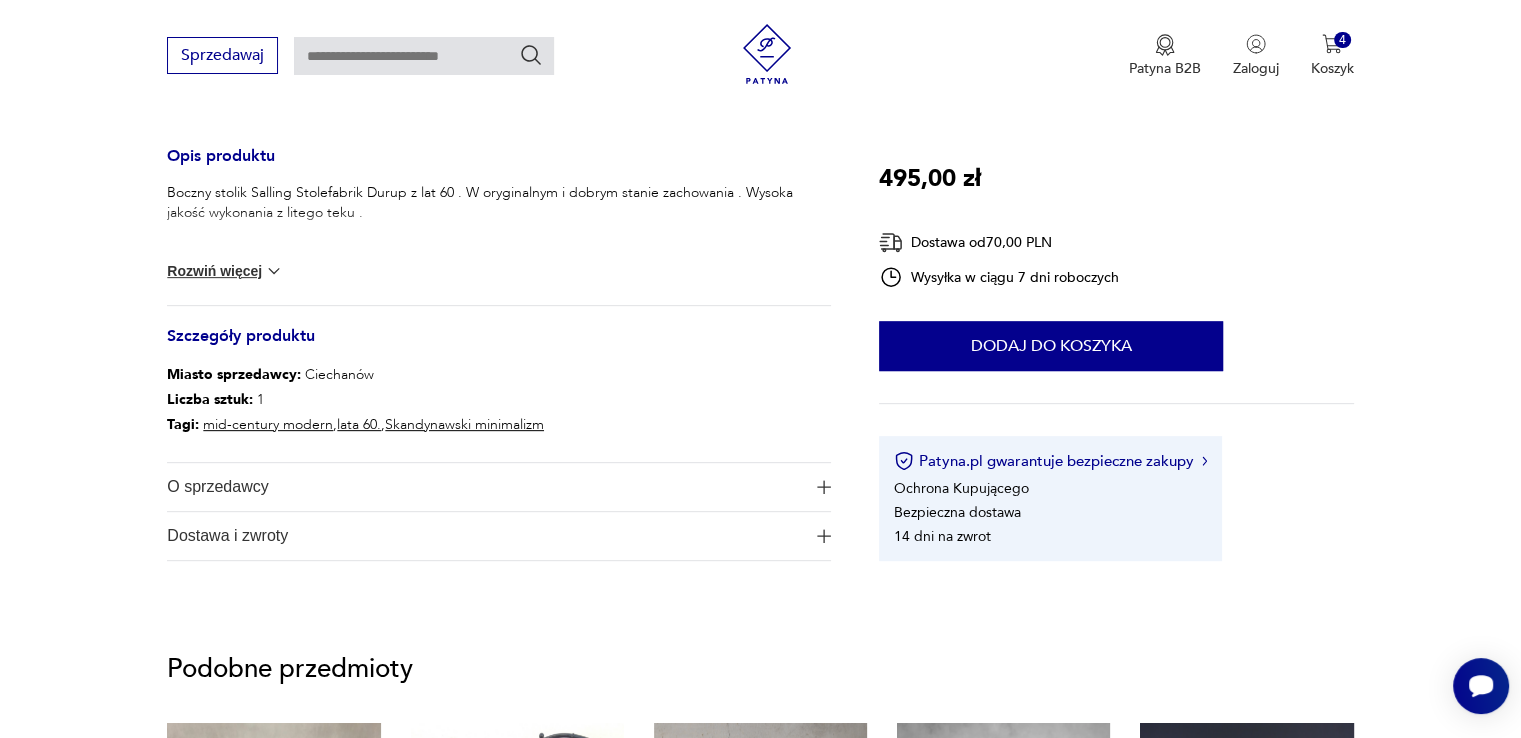 scroll, scrollTop: 100, scrollLeft: 0, axis: vertical 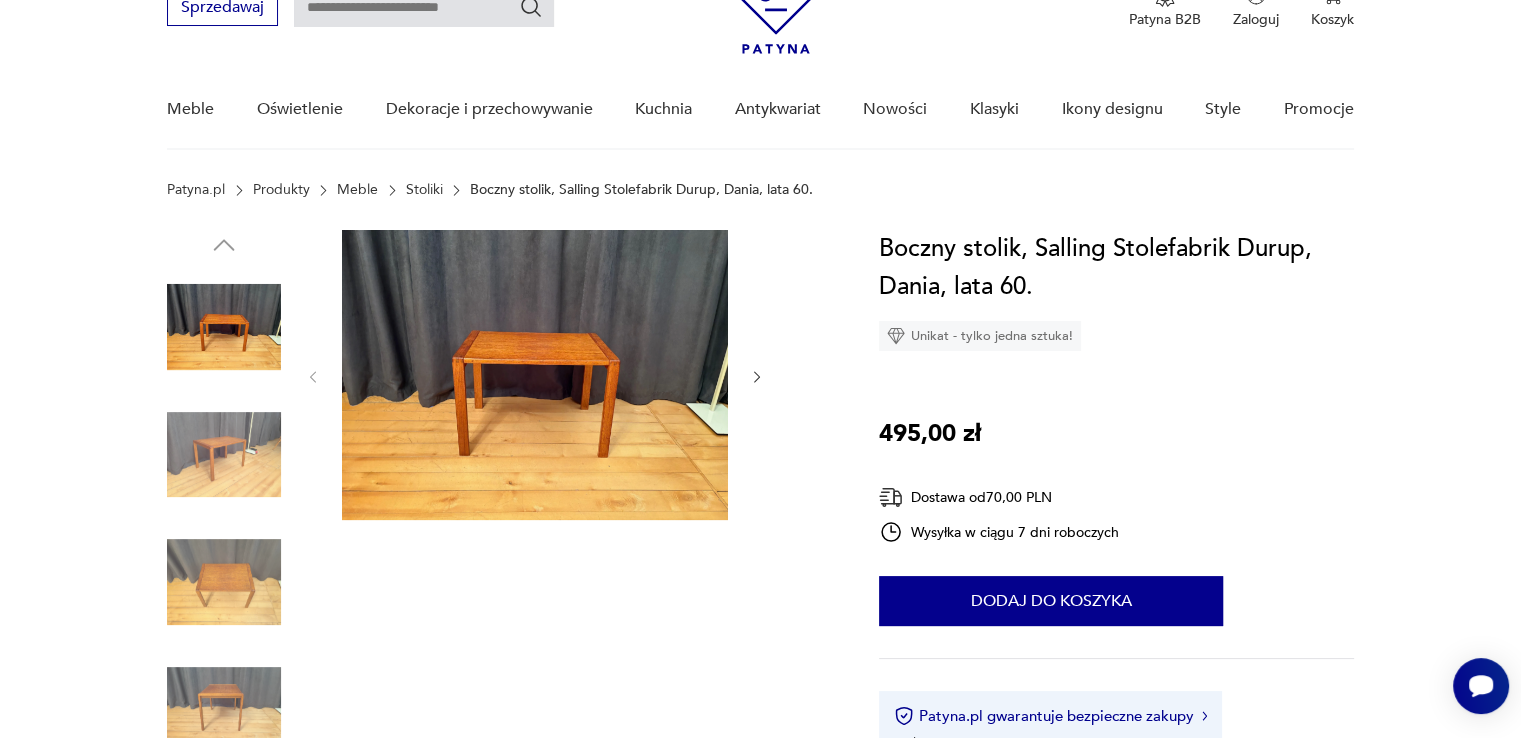 click at bounding box center [224, 582] 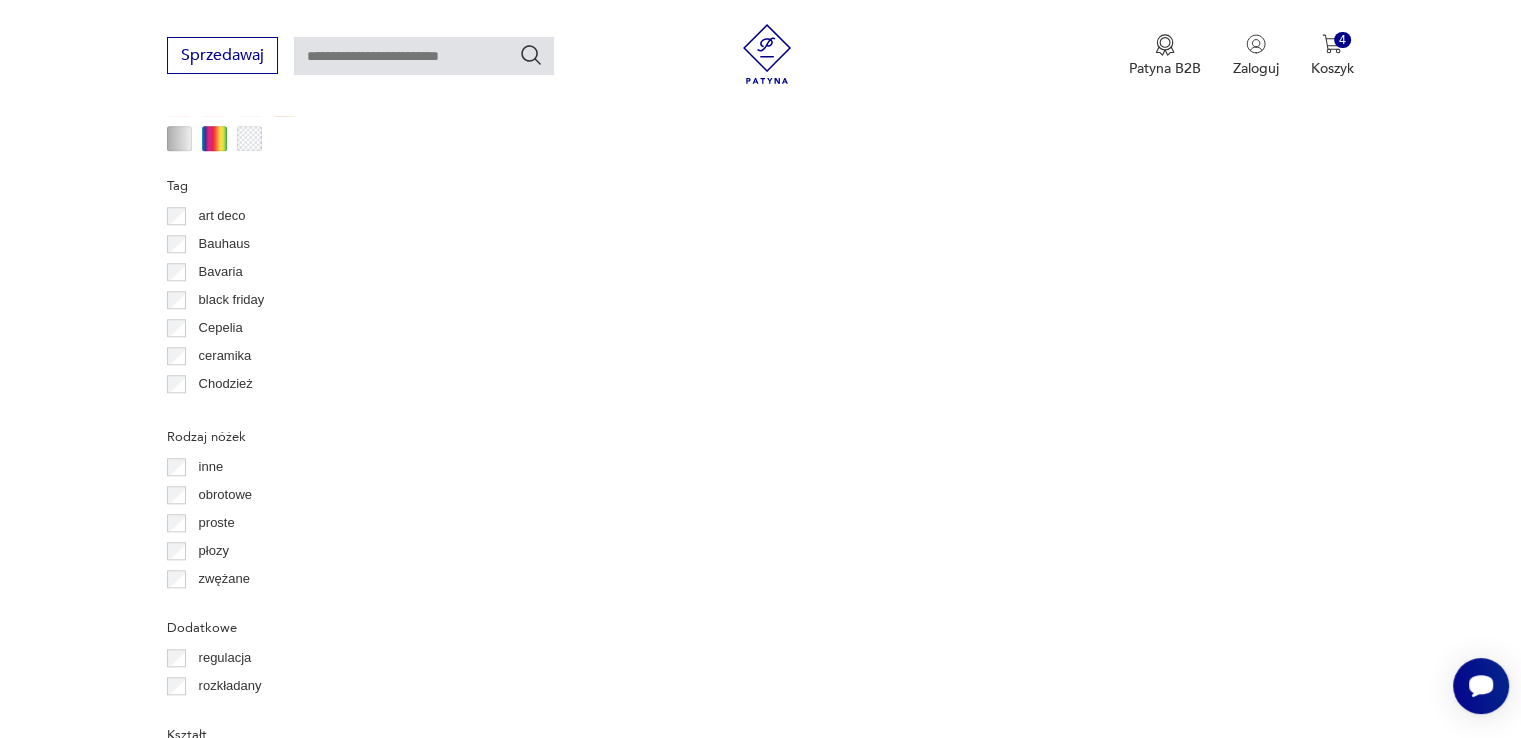 scroll, scrollTop: 2007, scrollLeft: 0, axis: vertical 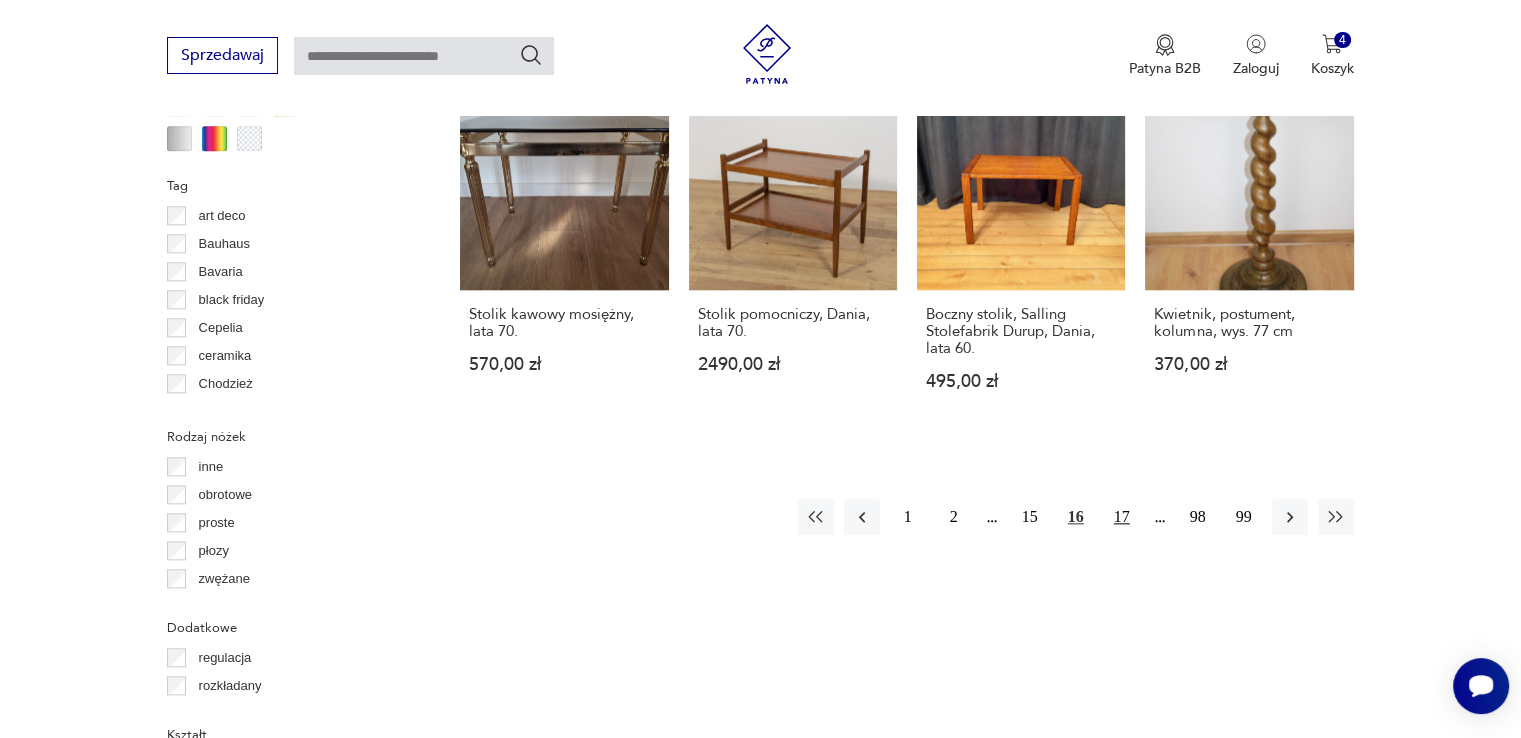 click on "17" at bounding box center (1122, 517) 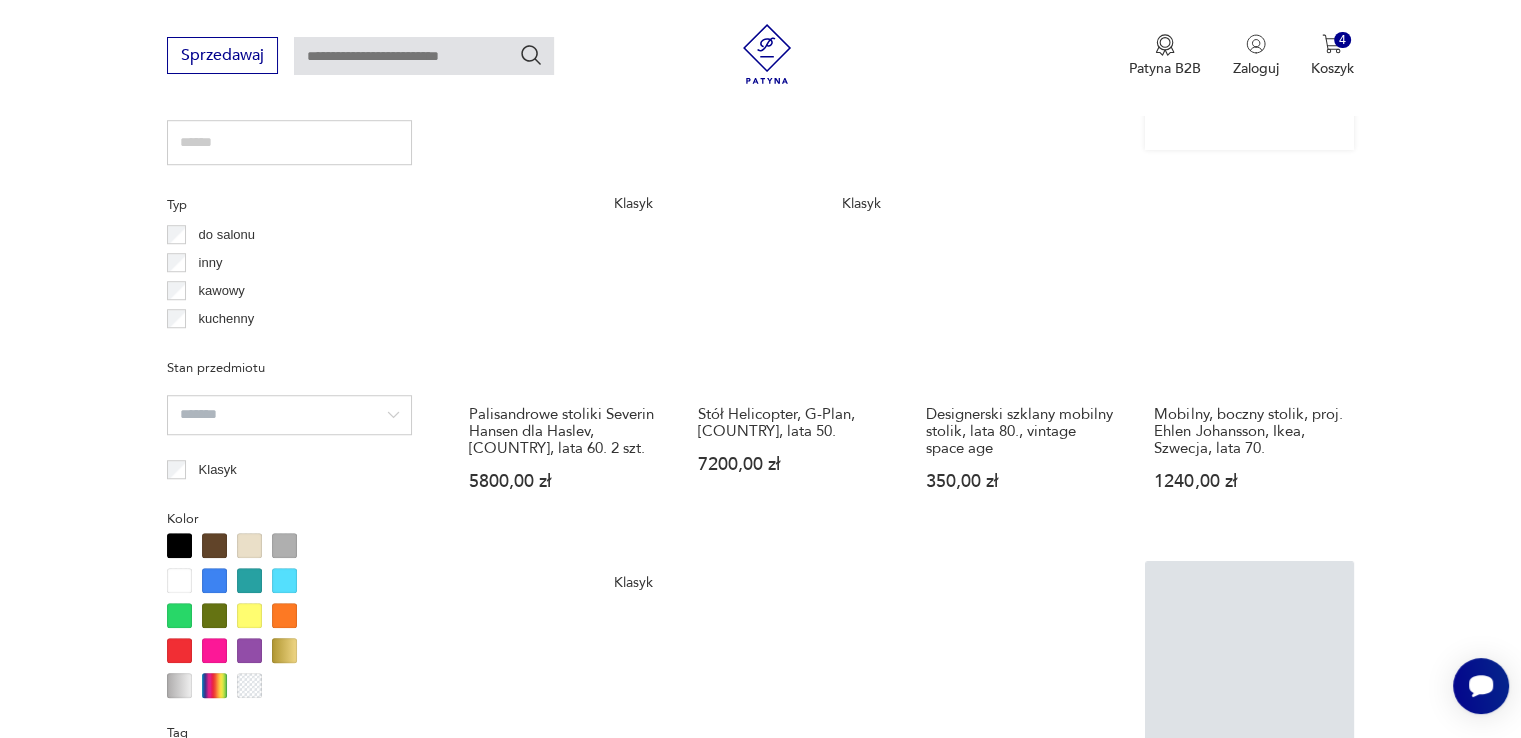 scroll, scrollTop: 1730, scrollLeft: 0, axis: vertical 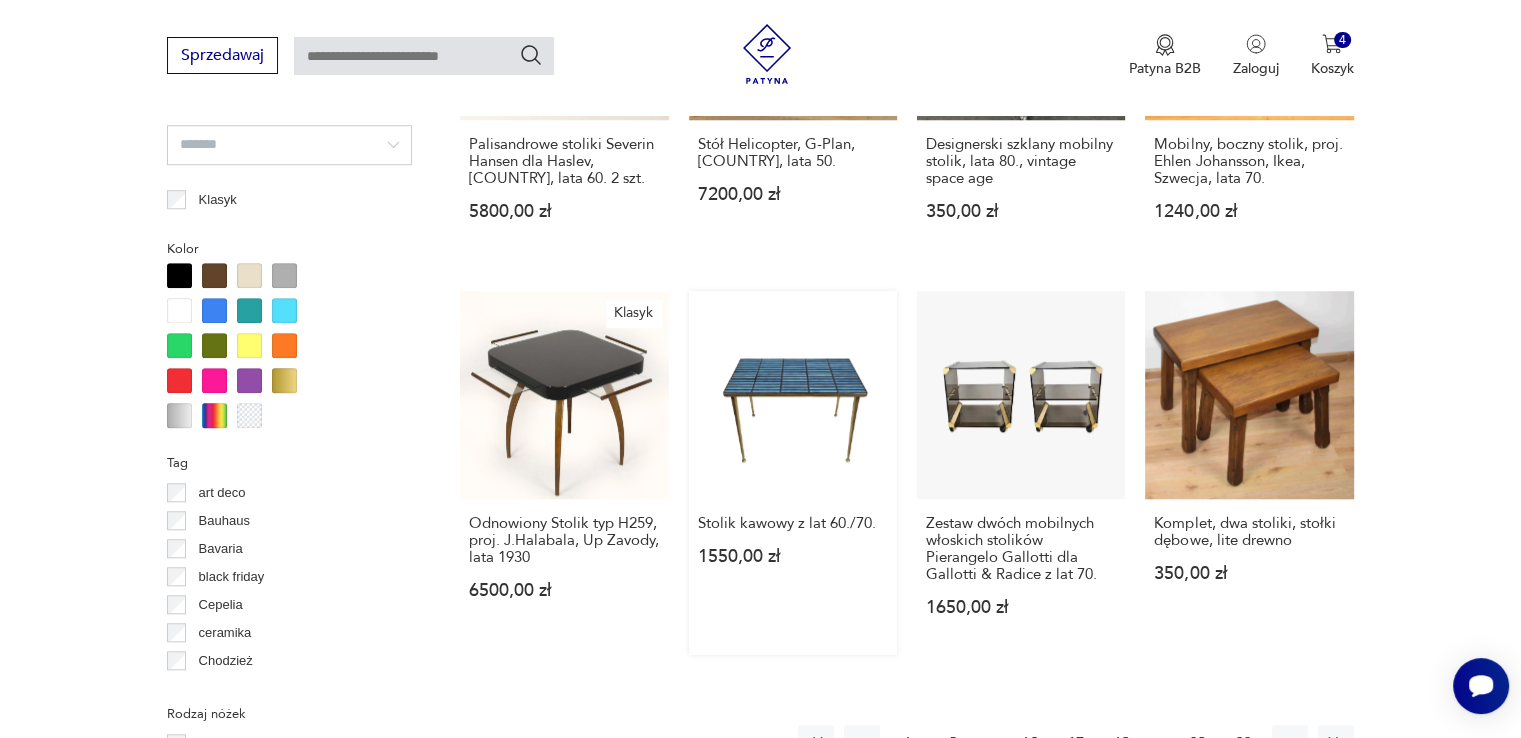 click on "Stolik kawowy z lat 60./70. 1550,00 zł" at bounding box center [793, 473] 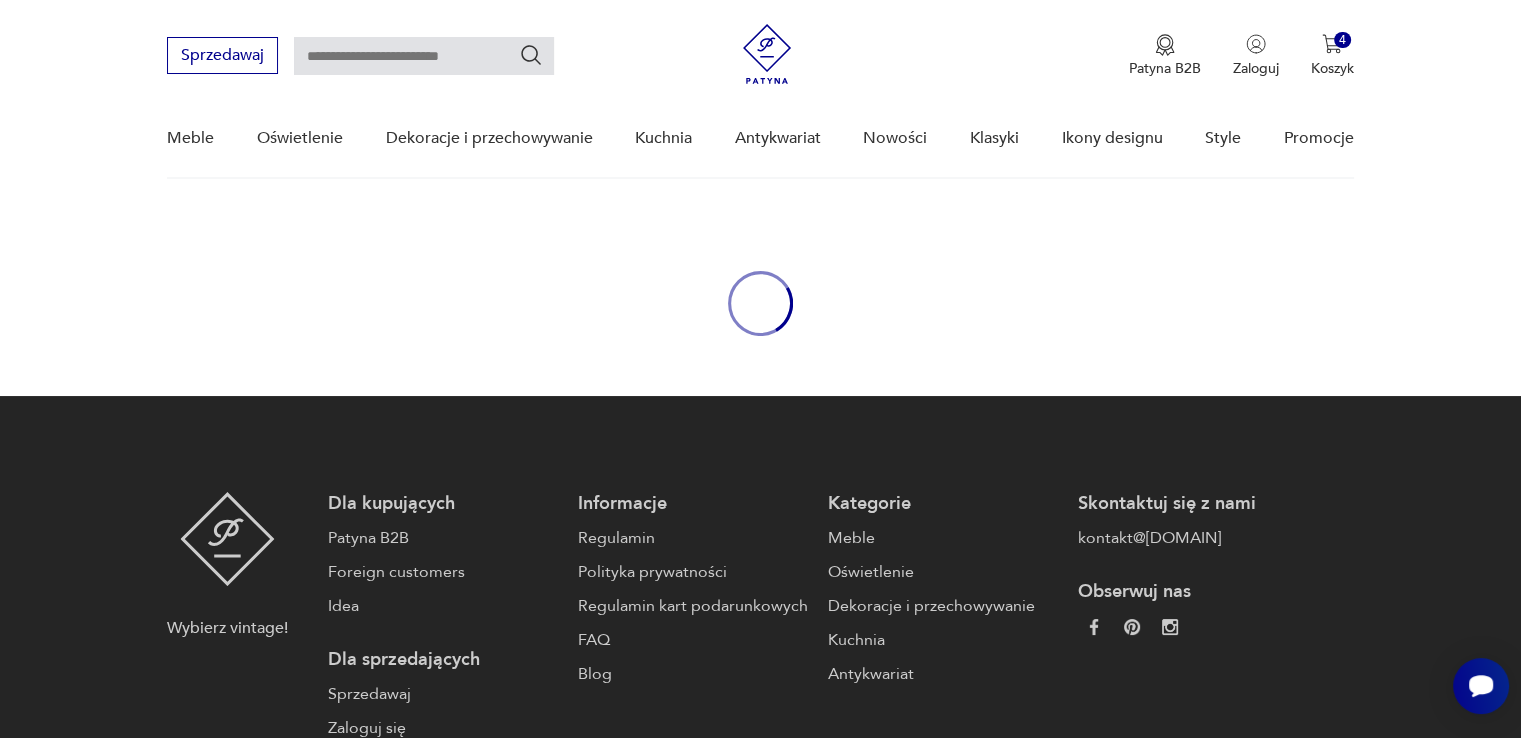 scroll, scrollTop: 0, scrollLeft: 0, axis: both 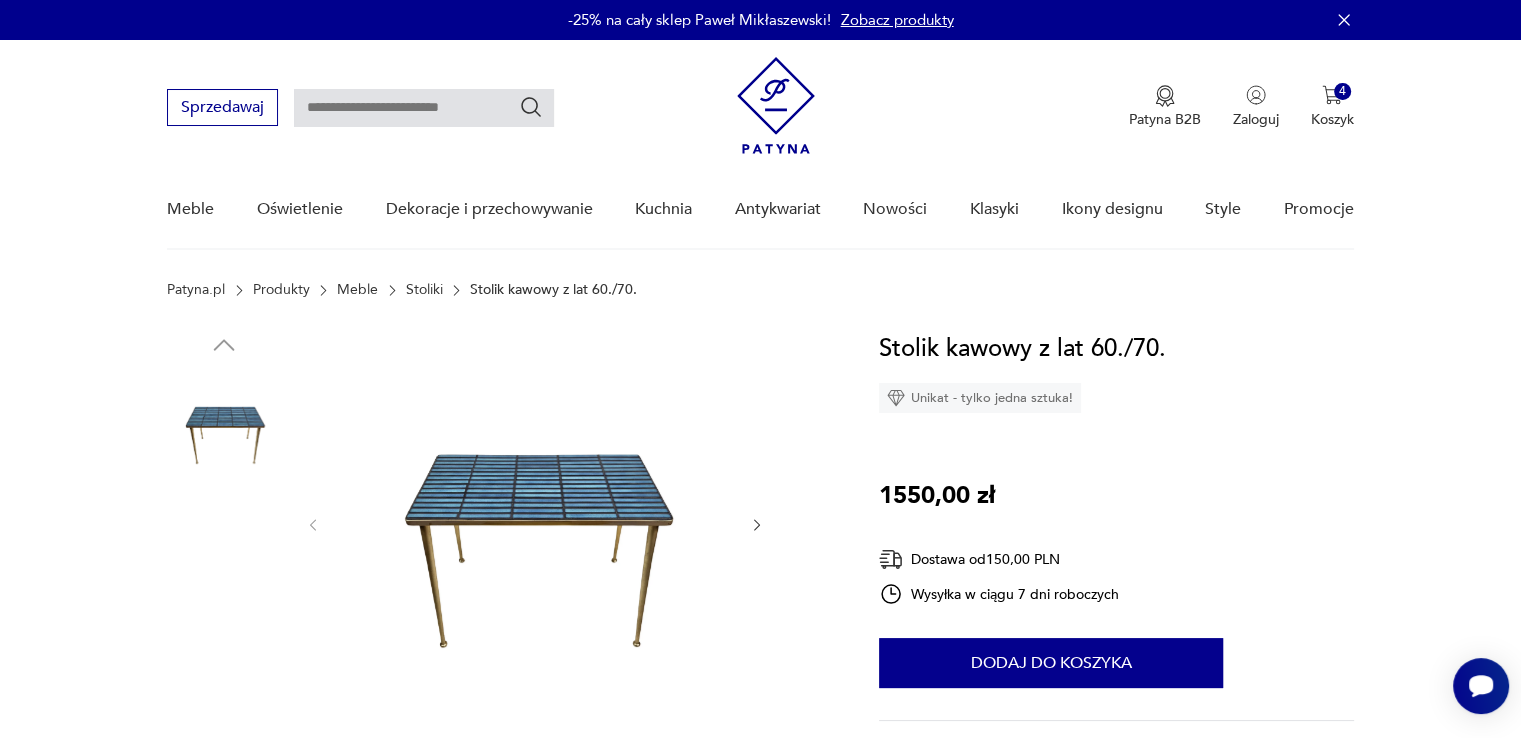 click at bounding box center (535, 523) 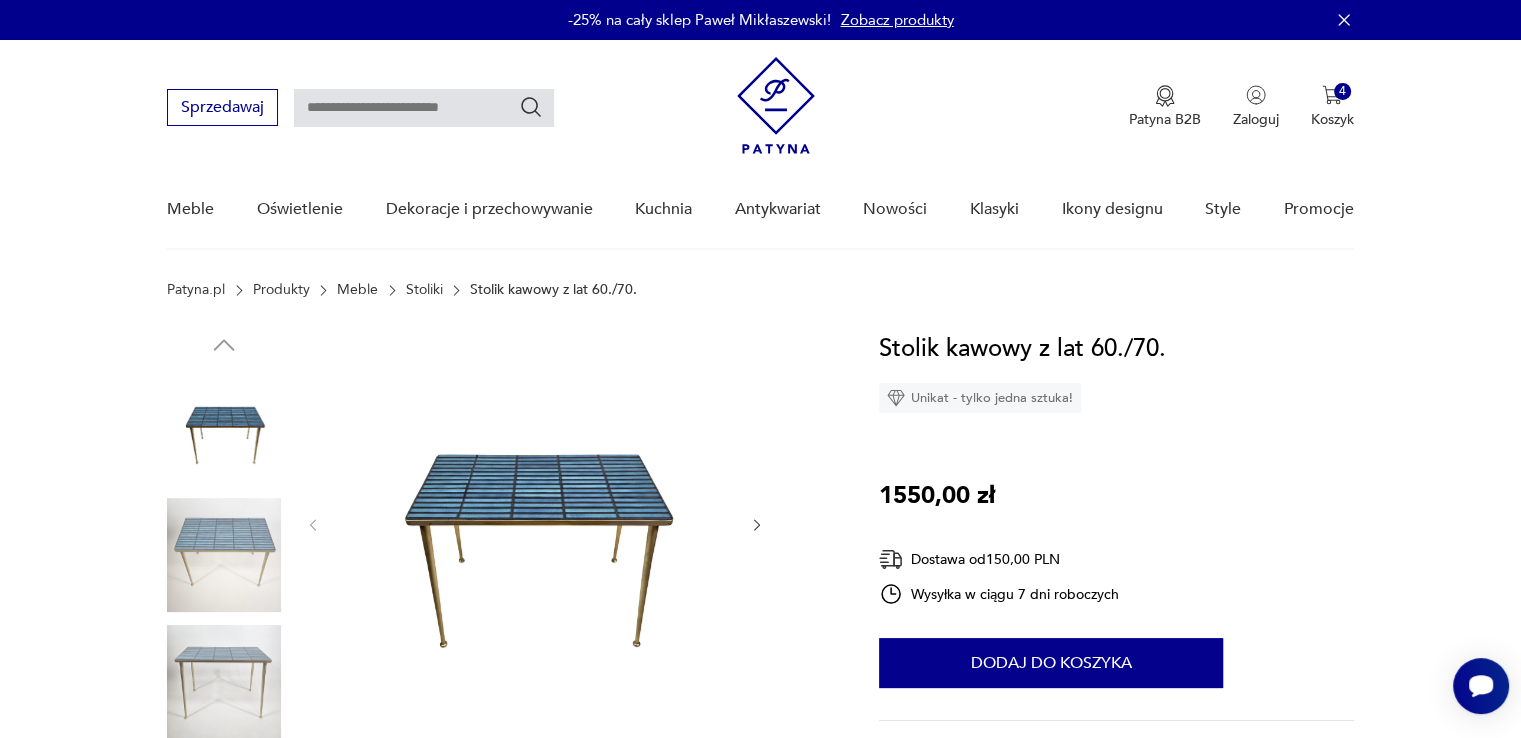 click at bounding box center (0, 0) 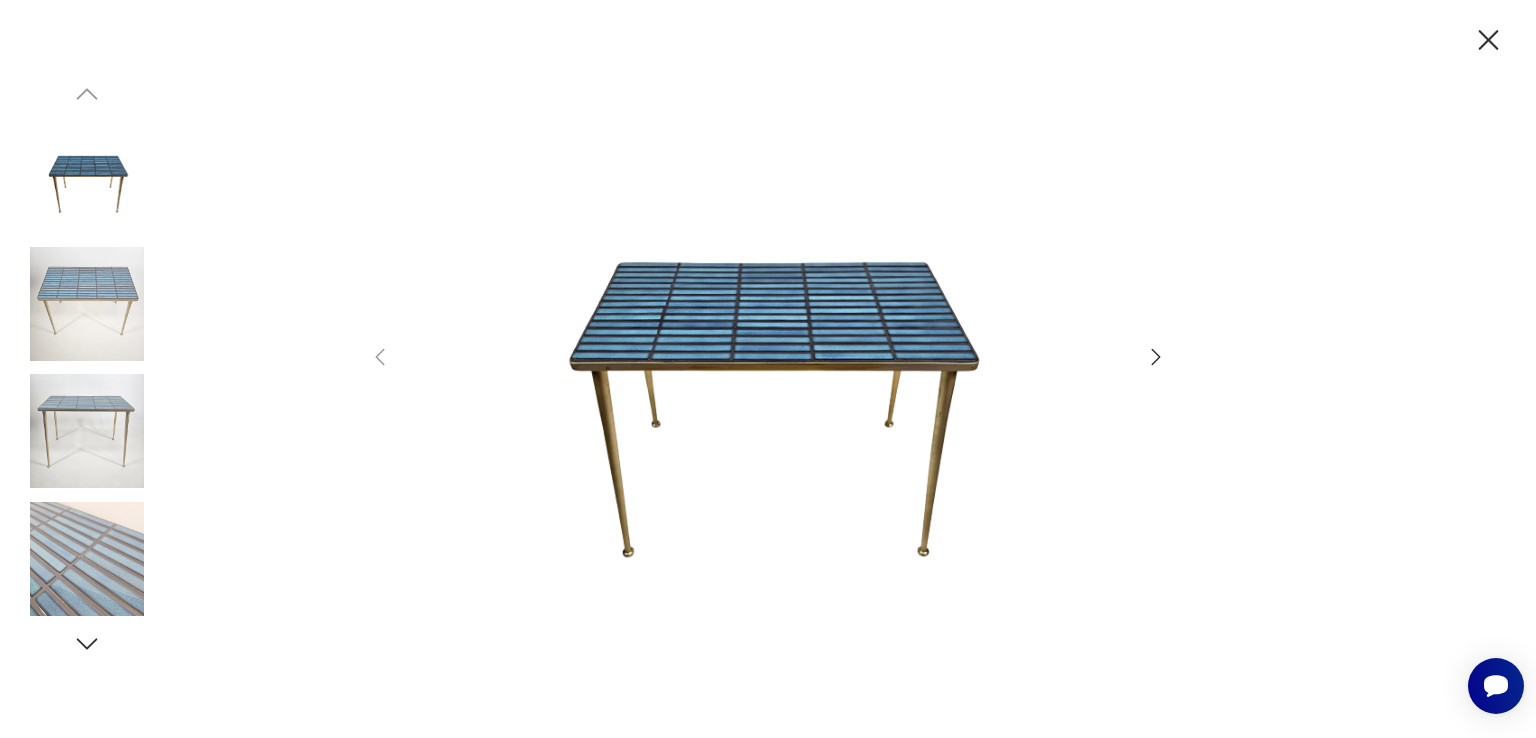 click 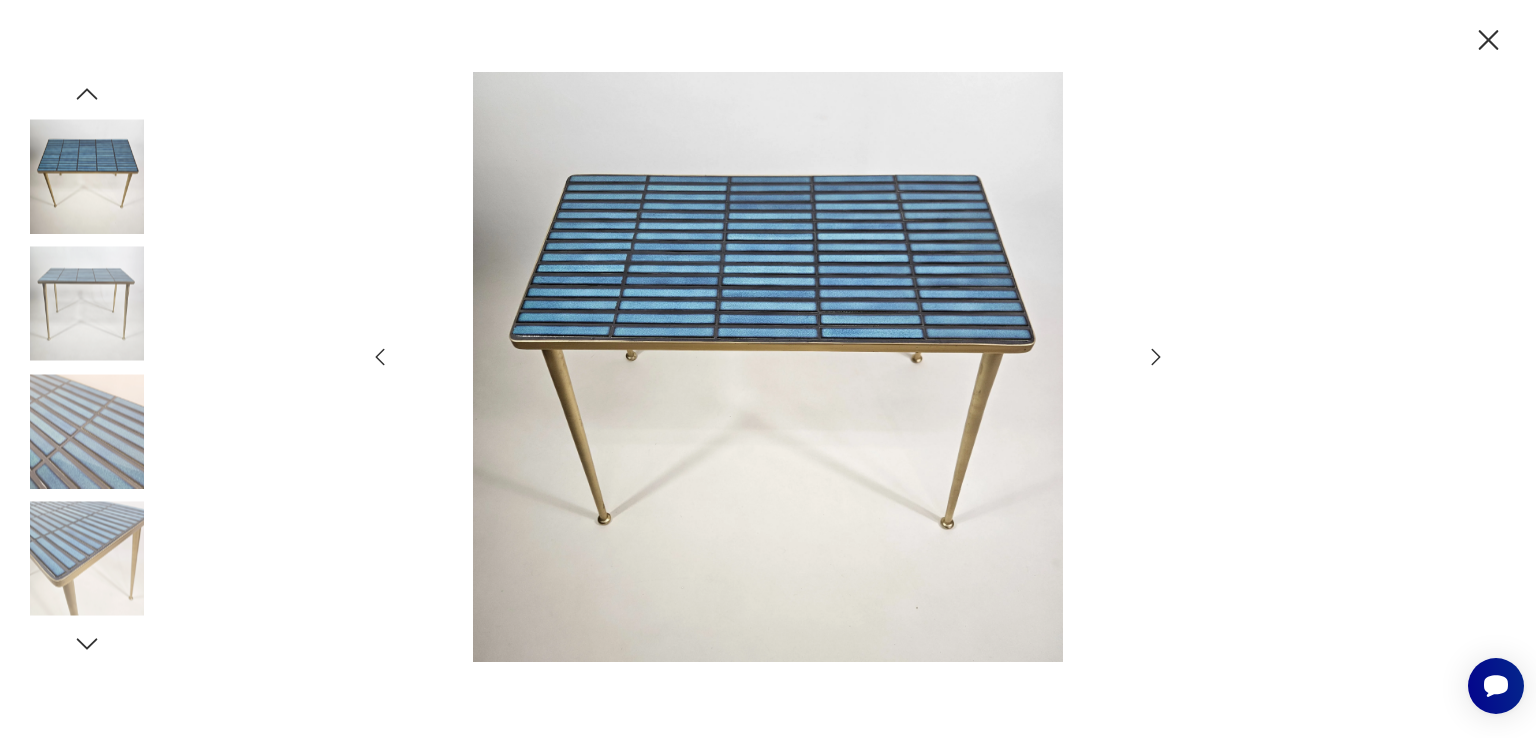 click 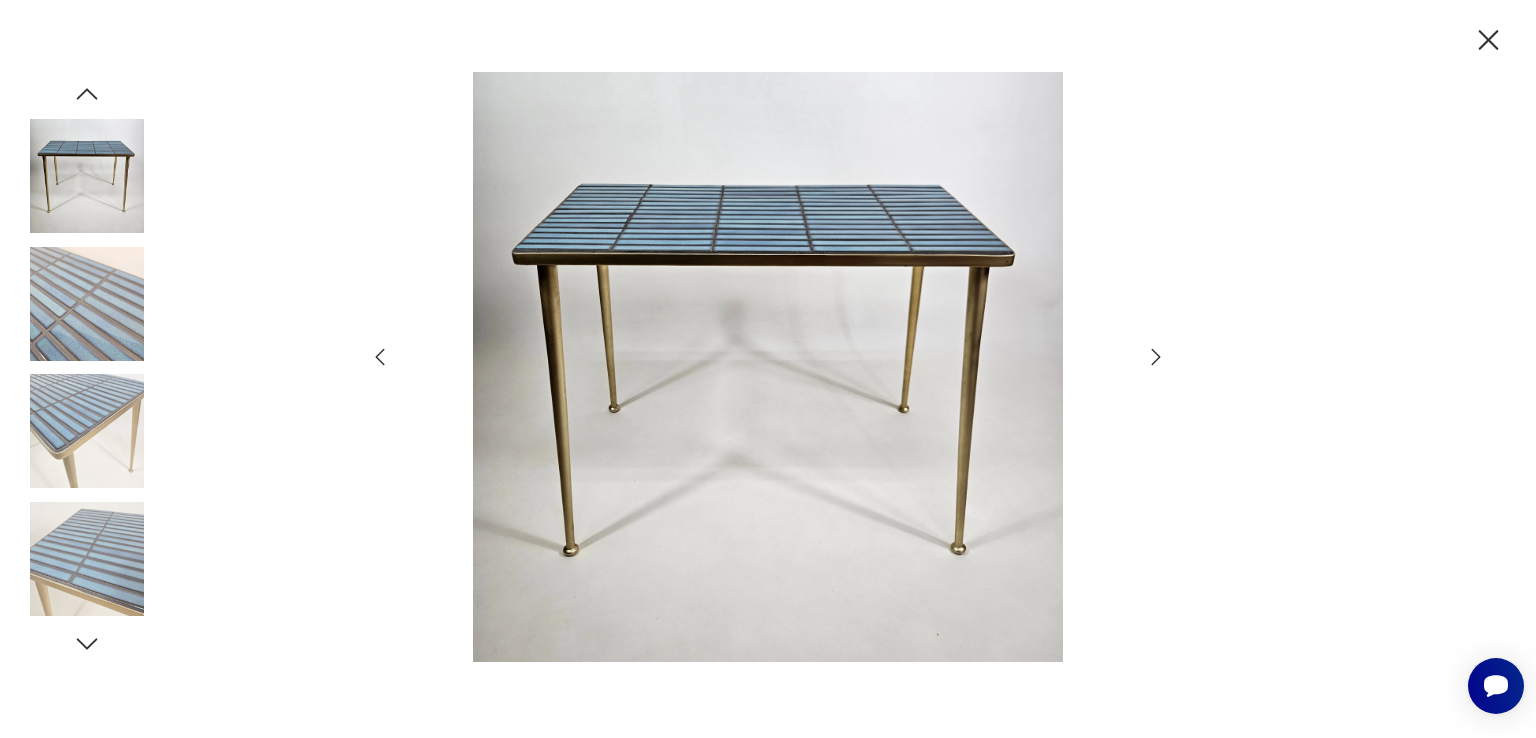 click 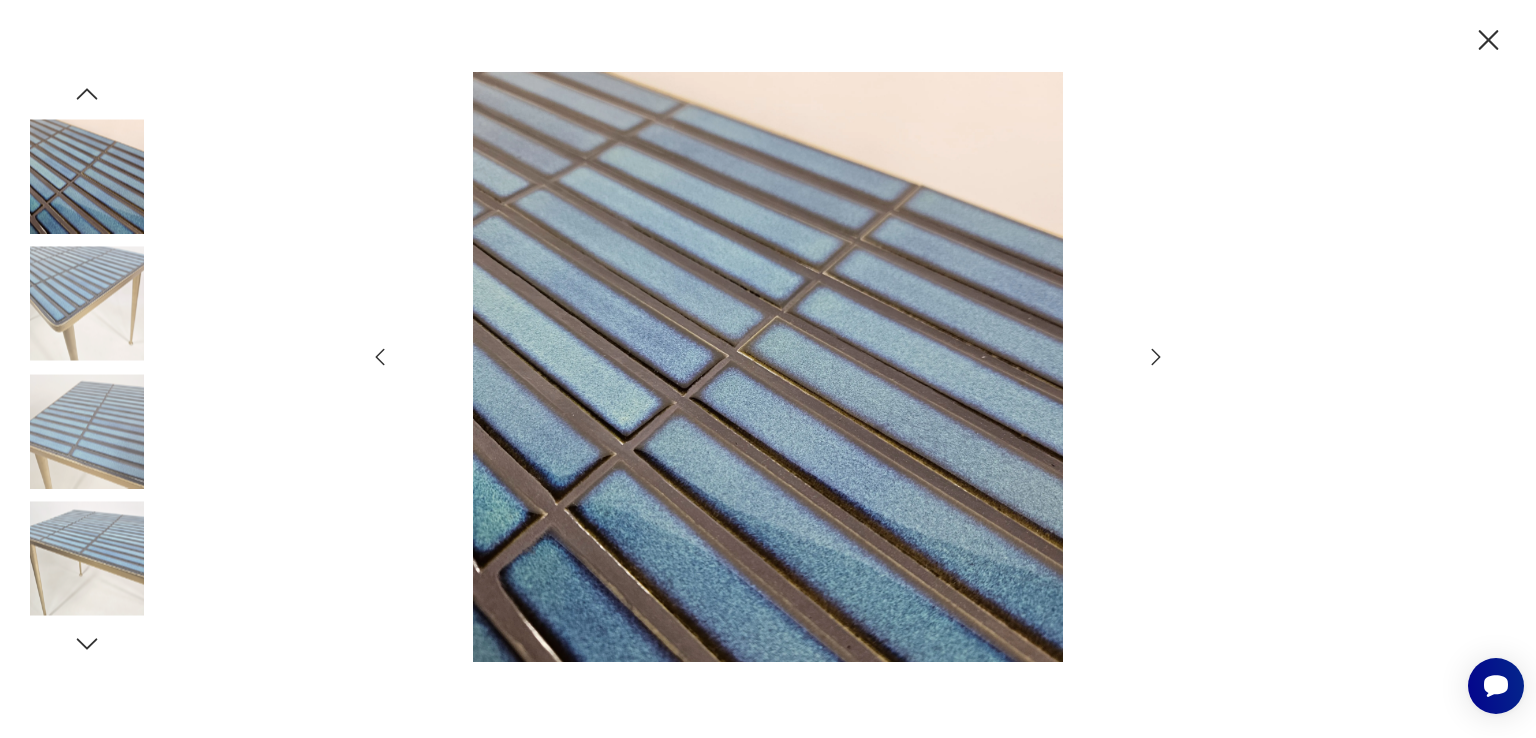 click 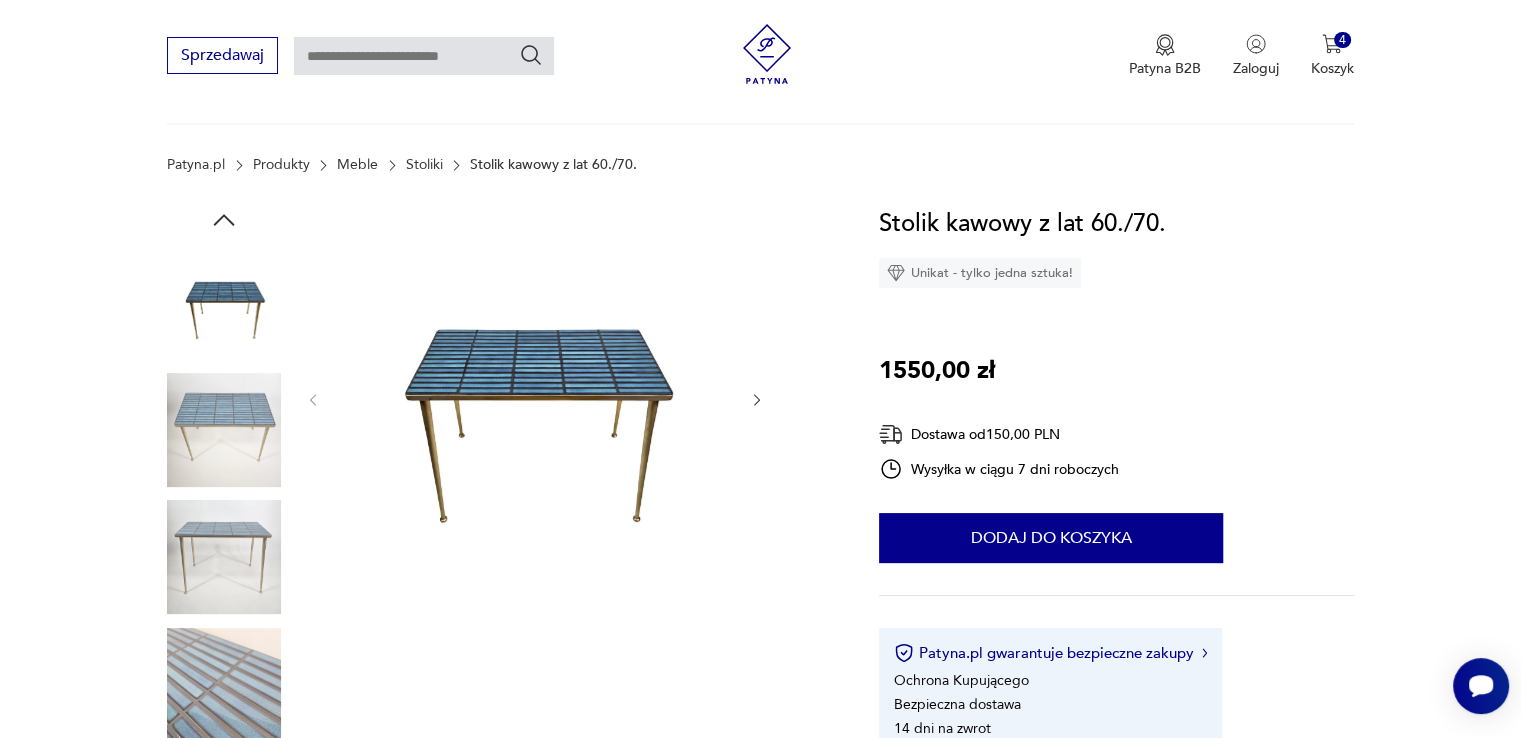 scroll, scrollTop: 500, scrollLeft: 0, axis: vertical 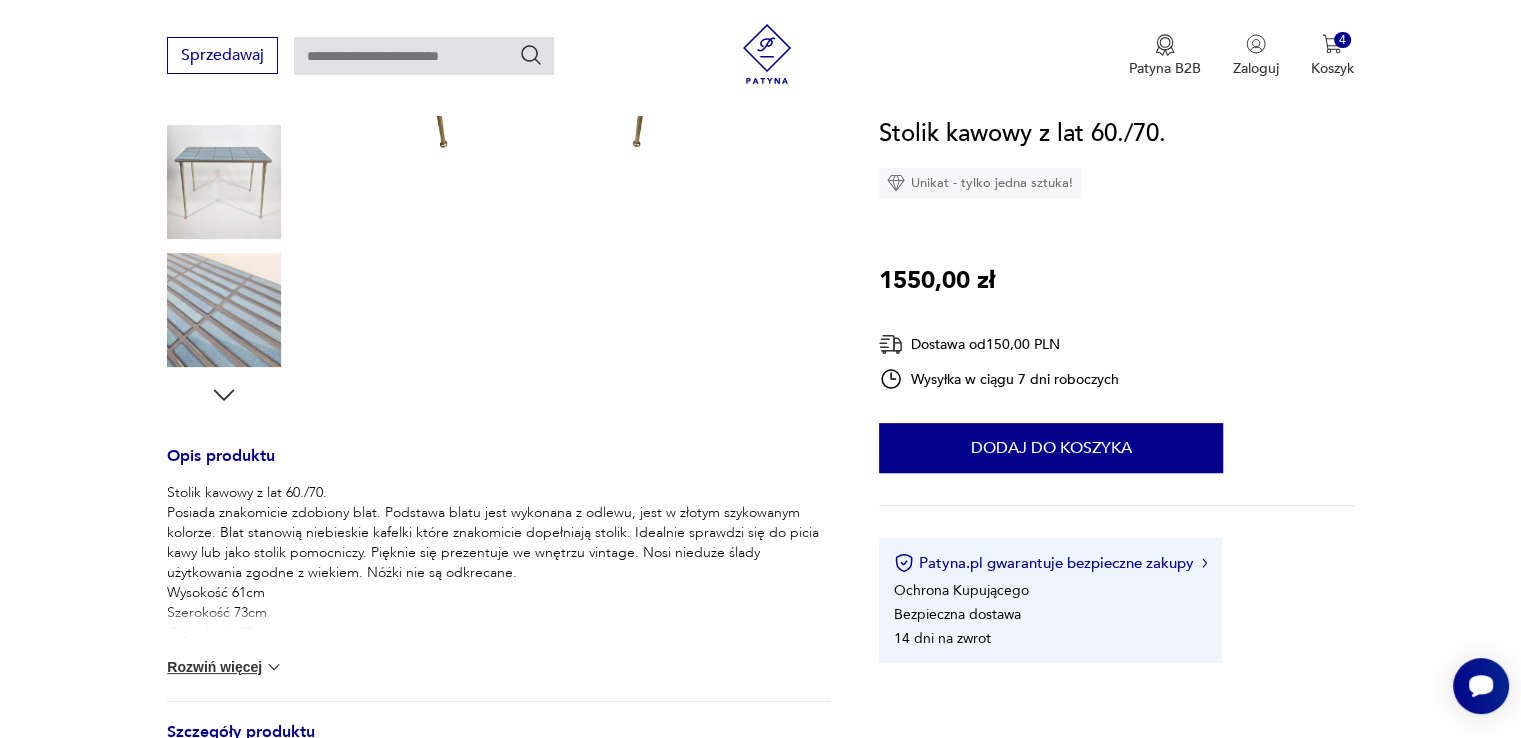 click on "Rozwiń więcej" at bounding box center [225, 667] 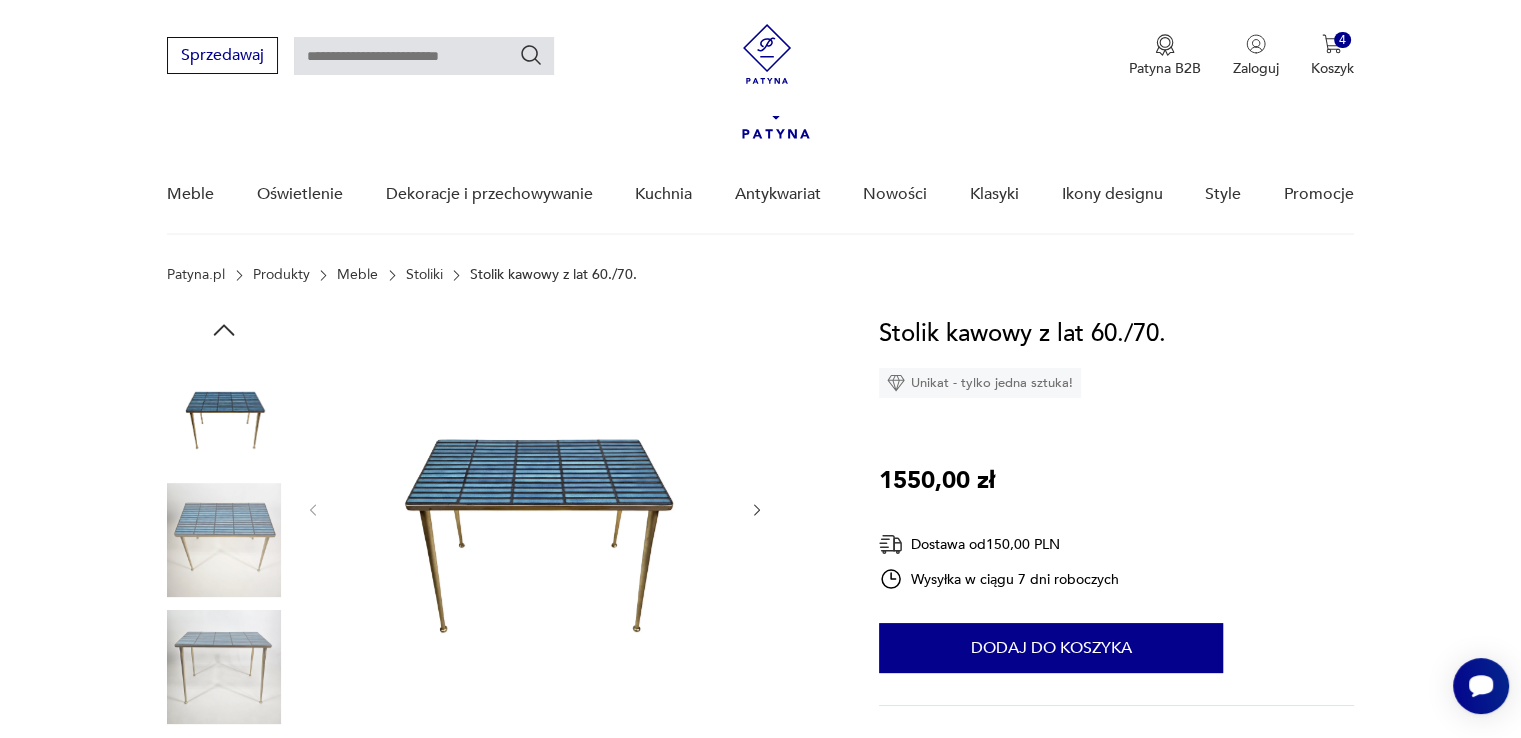 scroll, scrollTop: 0, scrollLeft: 0, axis: both 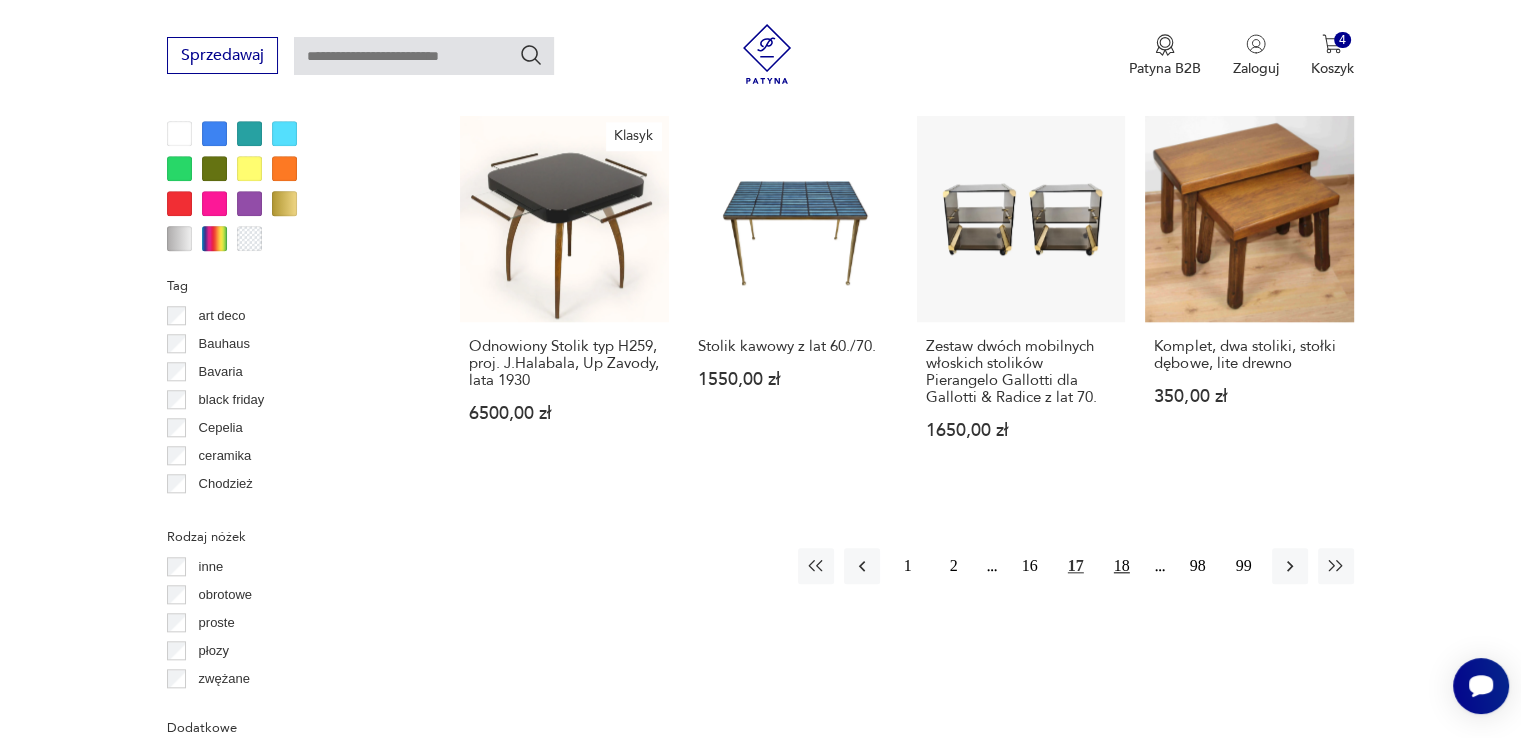 click on "18" at bounding box center [1122, 566] 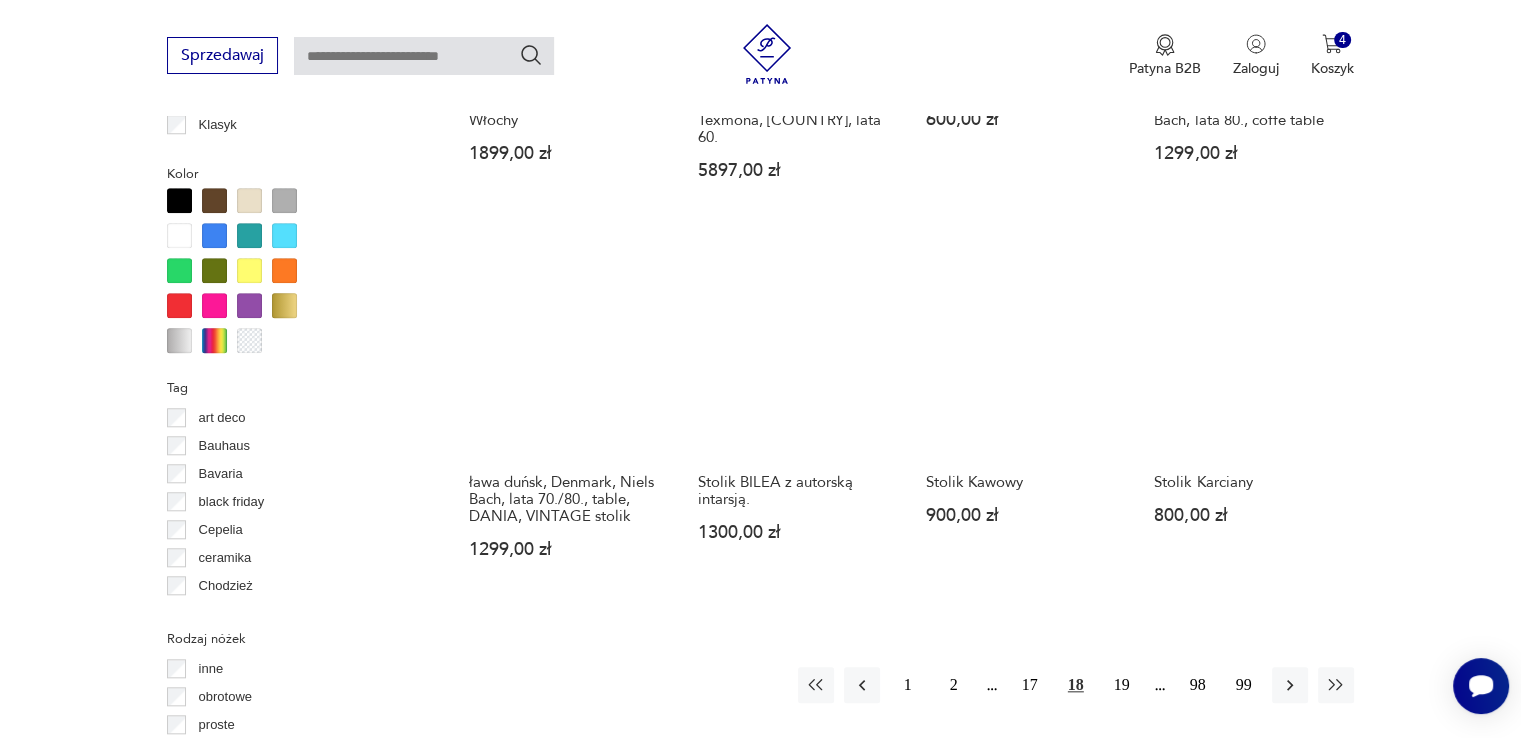 scroll, scrollTop: 2030, scrollLeft: 0, axis: vertical 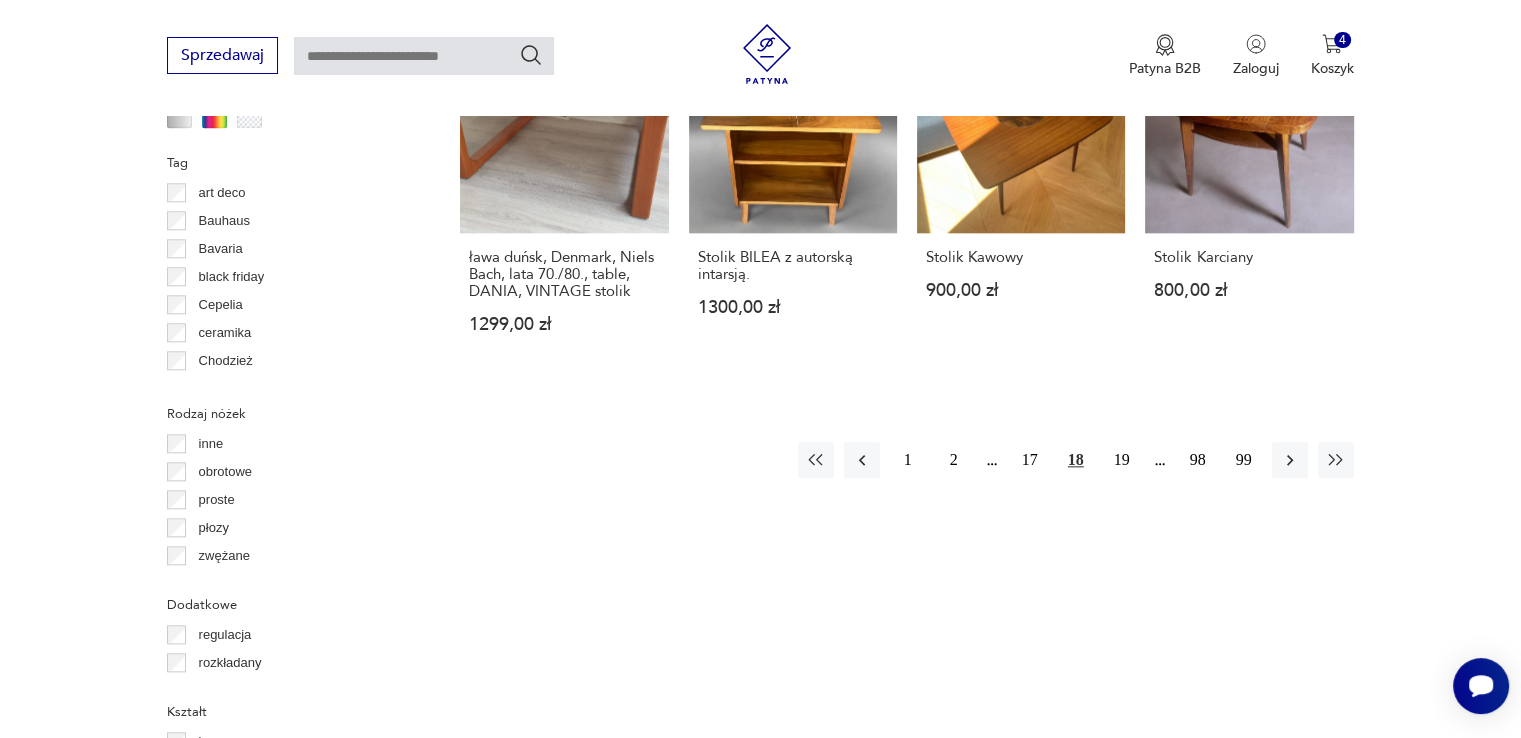 drag, startPoint x: 1112, startPoint y: 460, endPoint x: 1080, endPoint y: 455, distance: 32.38827 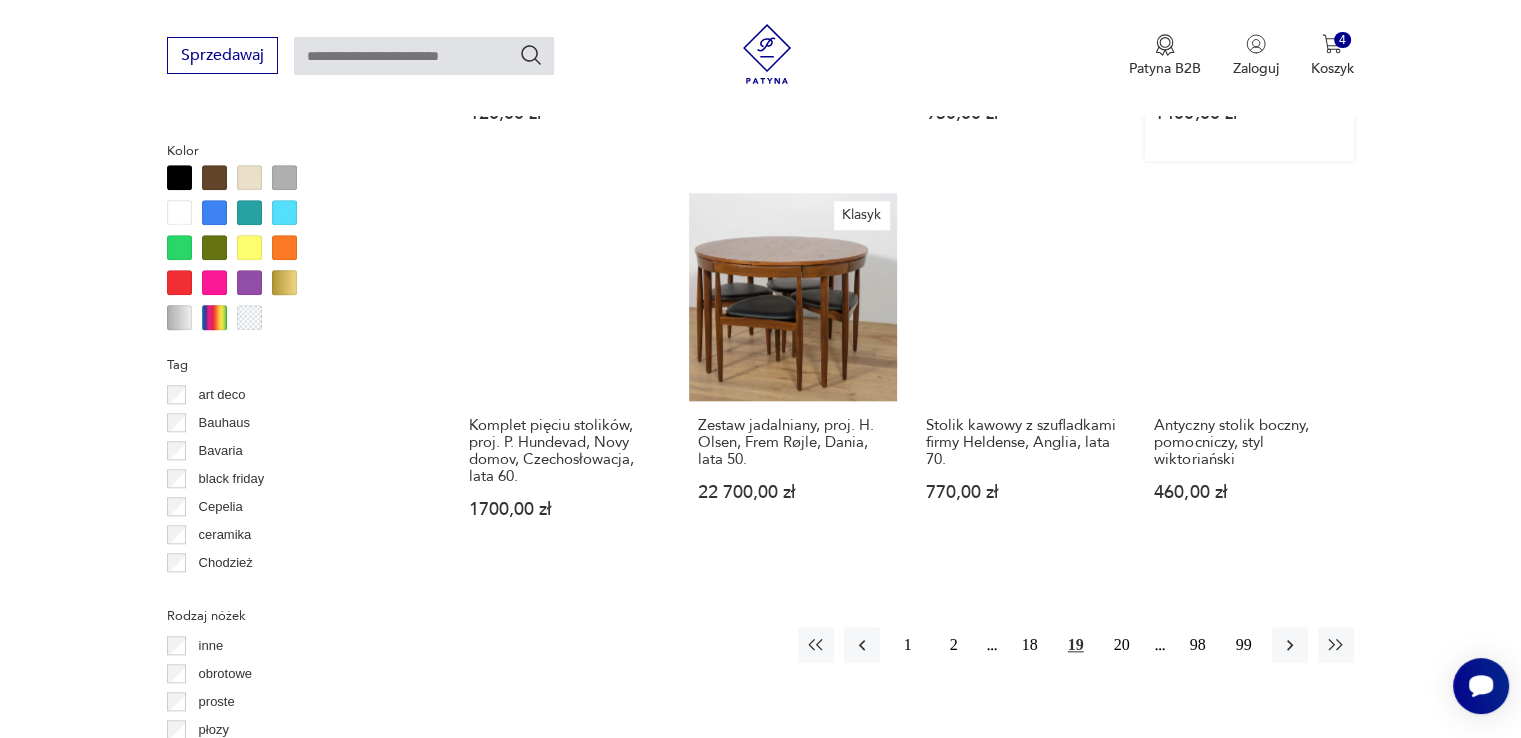 scroll, scrollTop: 2030, scrollLeft: 0, axis: vertical 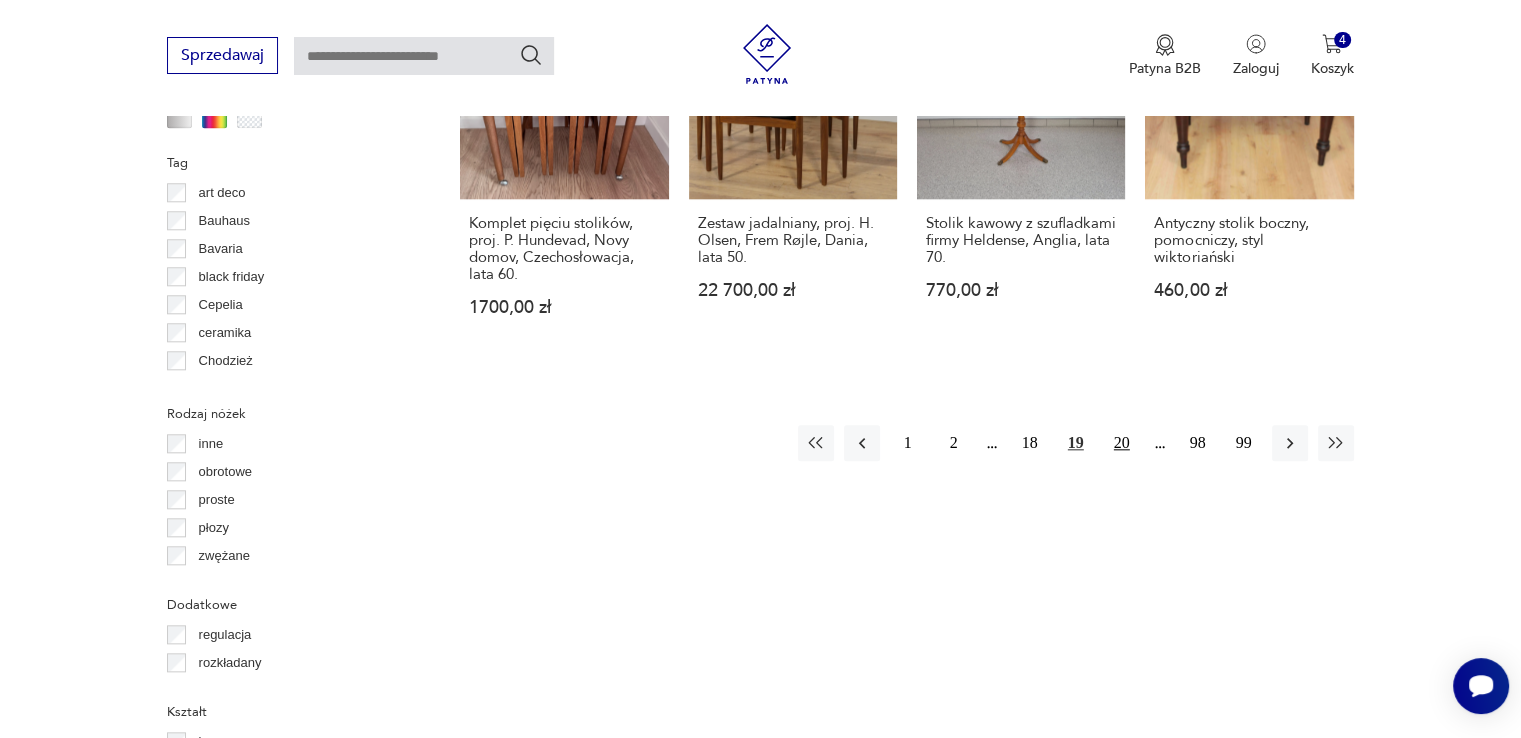 click on "20" at bounding box center (1122, 443) 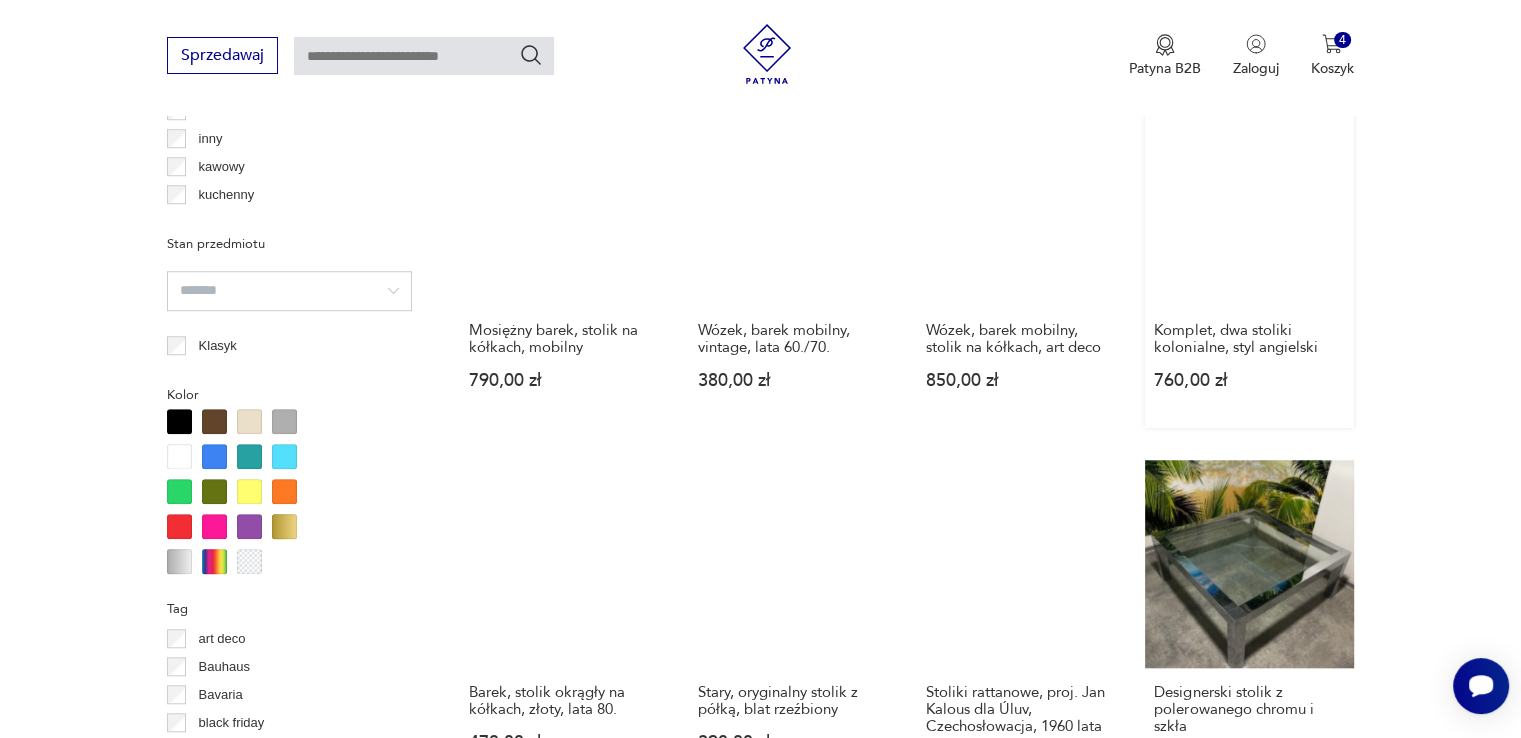 scroll, scrollTop: 1830, scrollLeft: 0, axis: vertical 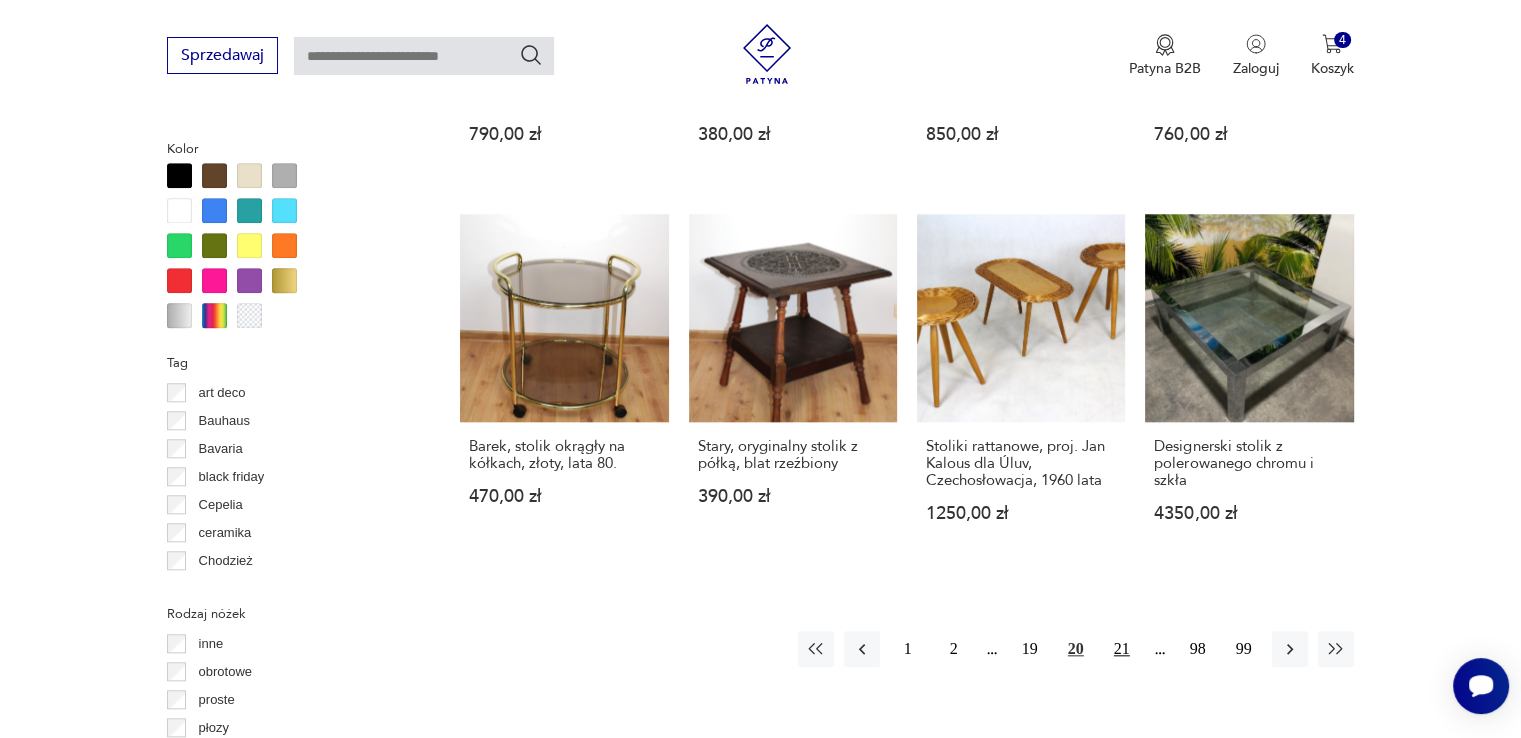 click on "21" at bounding box center [1122, 649] 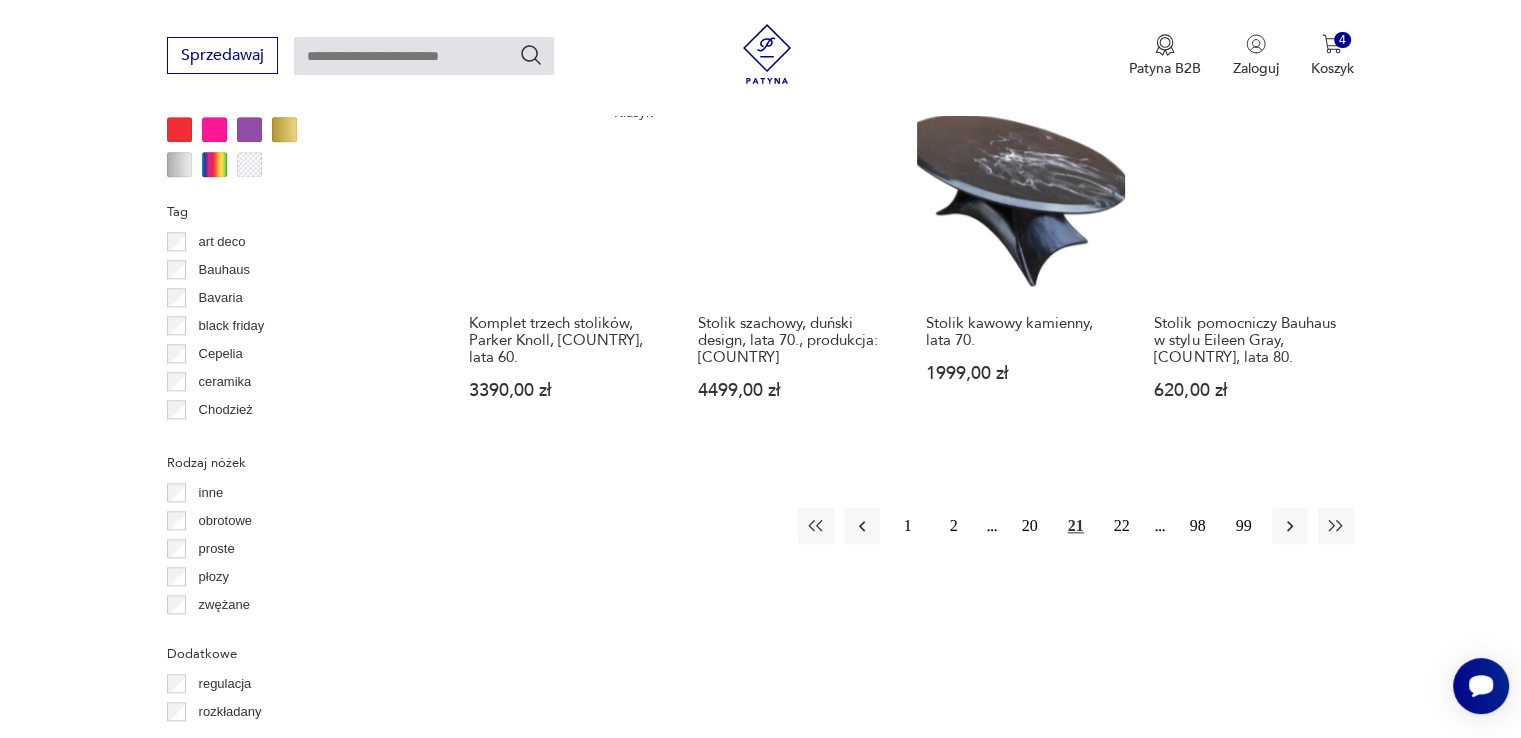 scroll, scrollTop: 2130, scrollLeft: 0, axis: vertical 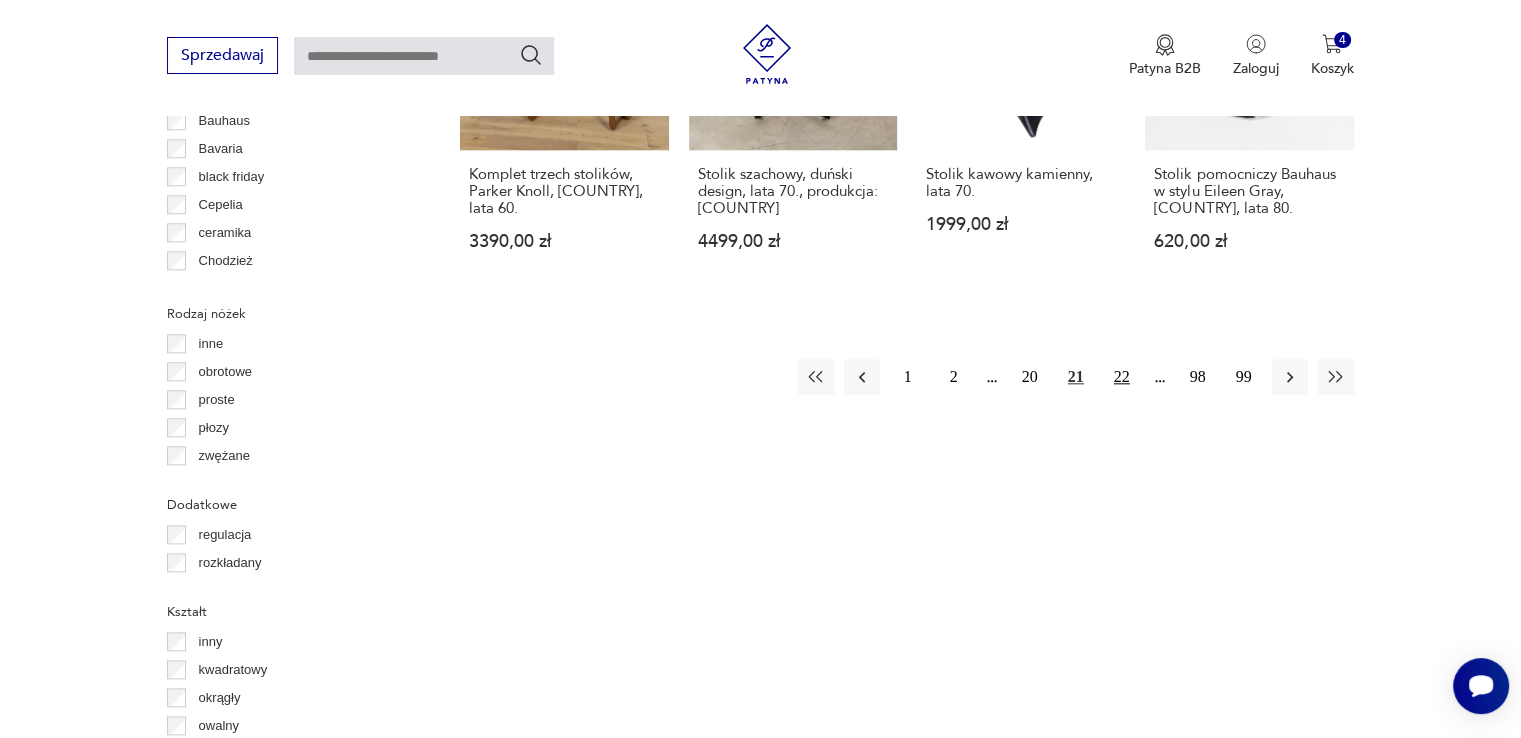 click on "22" at bounding box center (1122, 377) 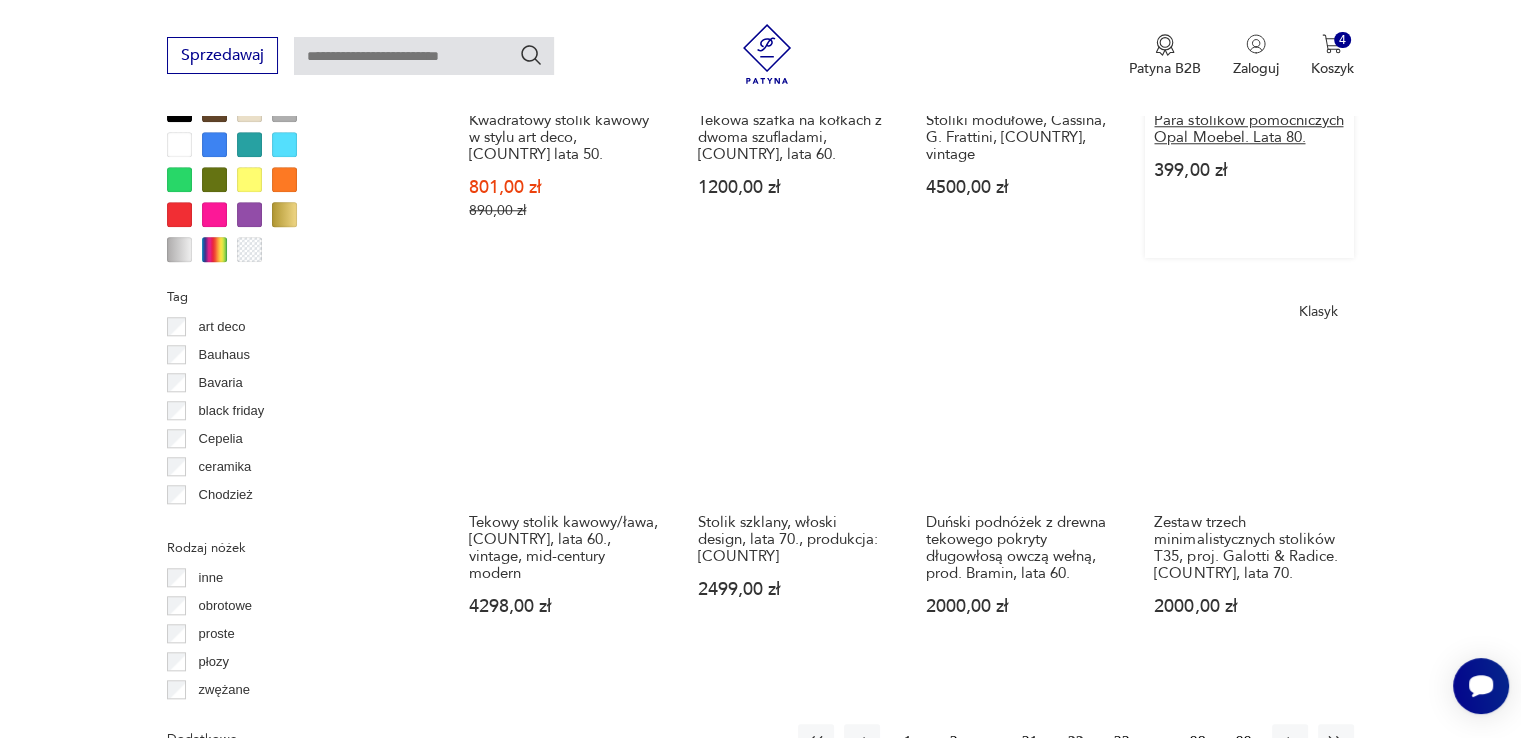 scroll, scrollTop: 1930, scrollLeft: 0, axis: vertical 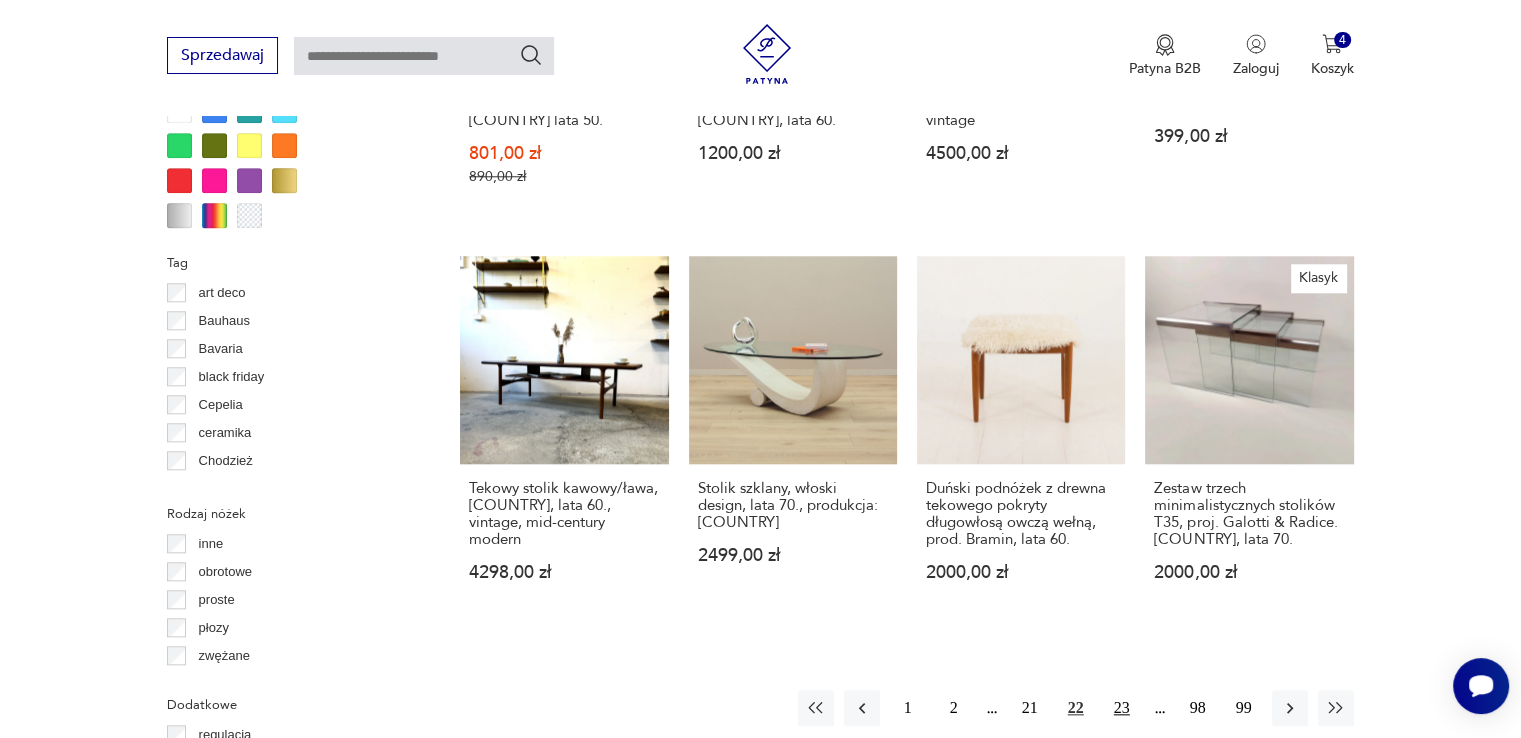 click on "23" at bounding box center (1122, 708) 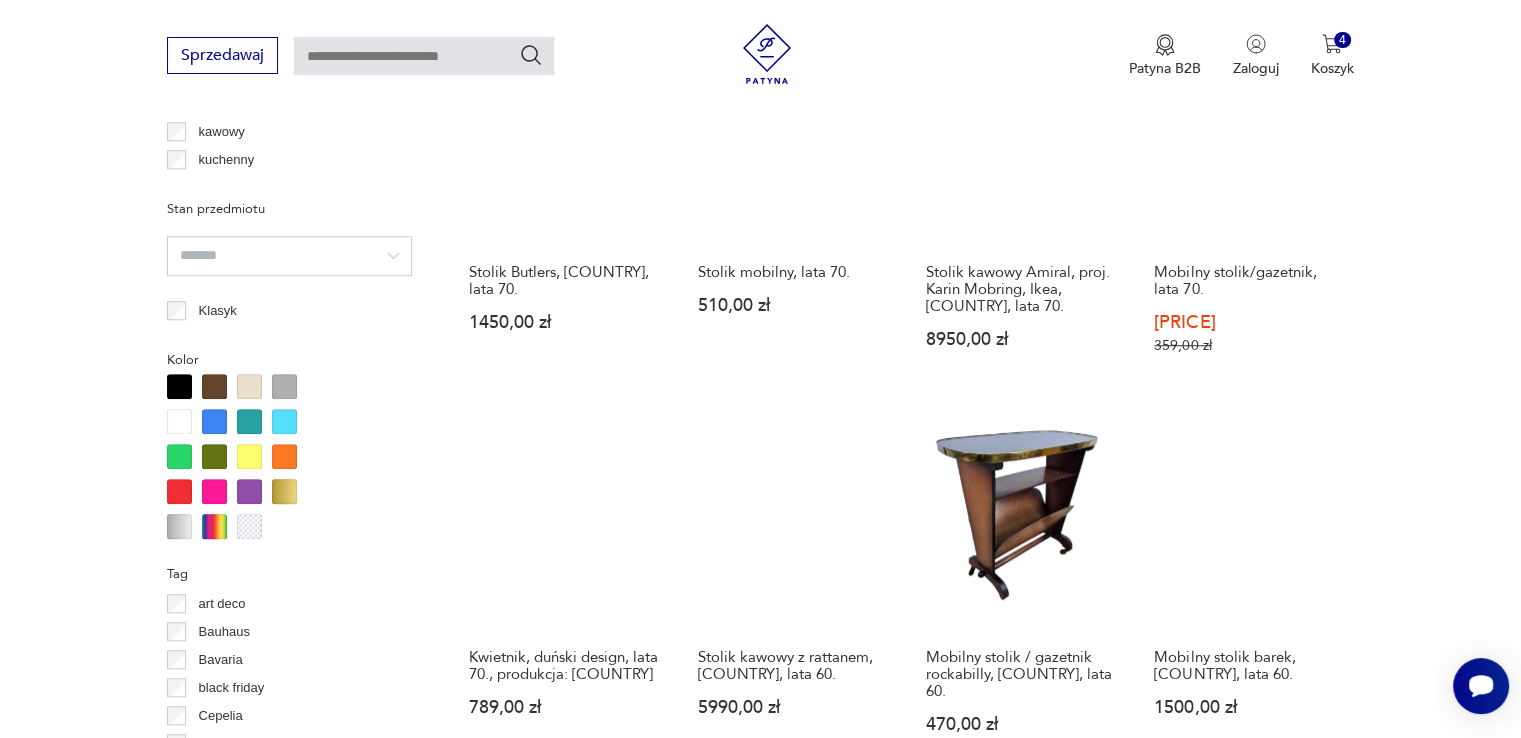 scroll, scrollTop: 1730, scrollLeft: 0, axis: vertical 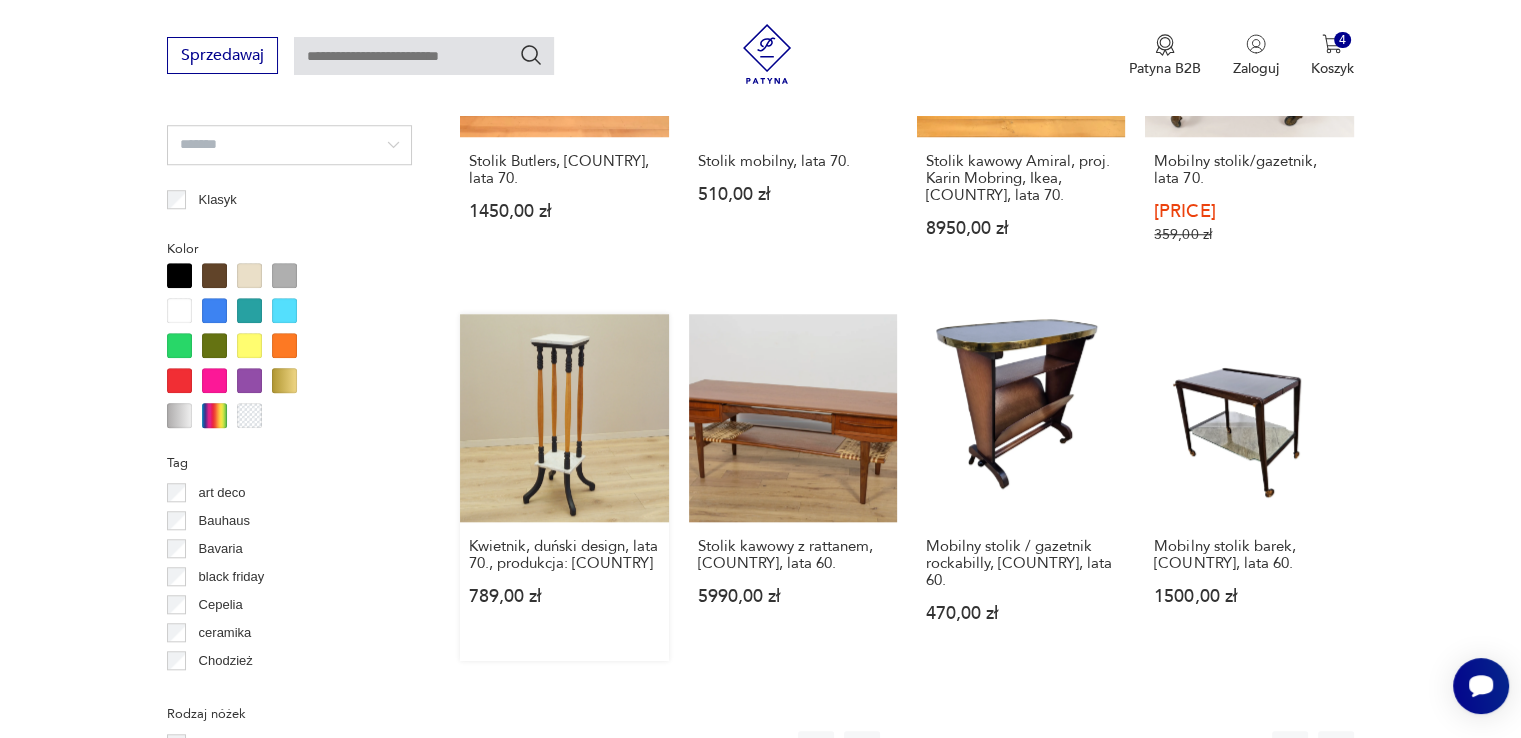 click on "Kwietnik, duński design, lata 70., produkcja: Dania 789,00 zł" at bounding box center [564, 487] 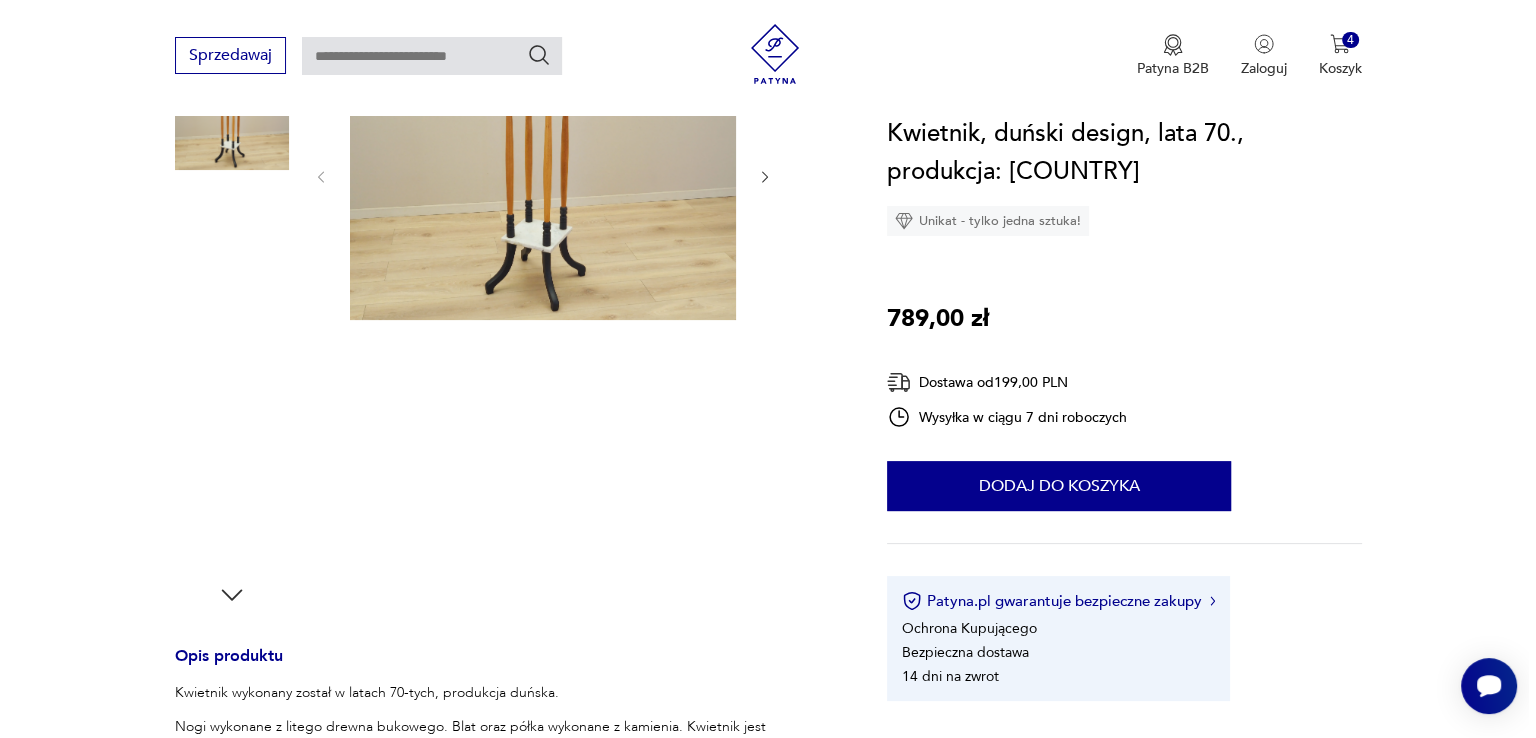scroll, scrollTop: 0, scrollLeft: 0, axis: both 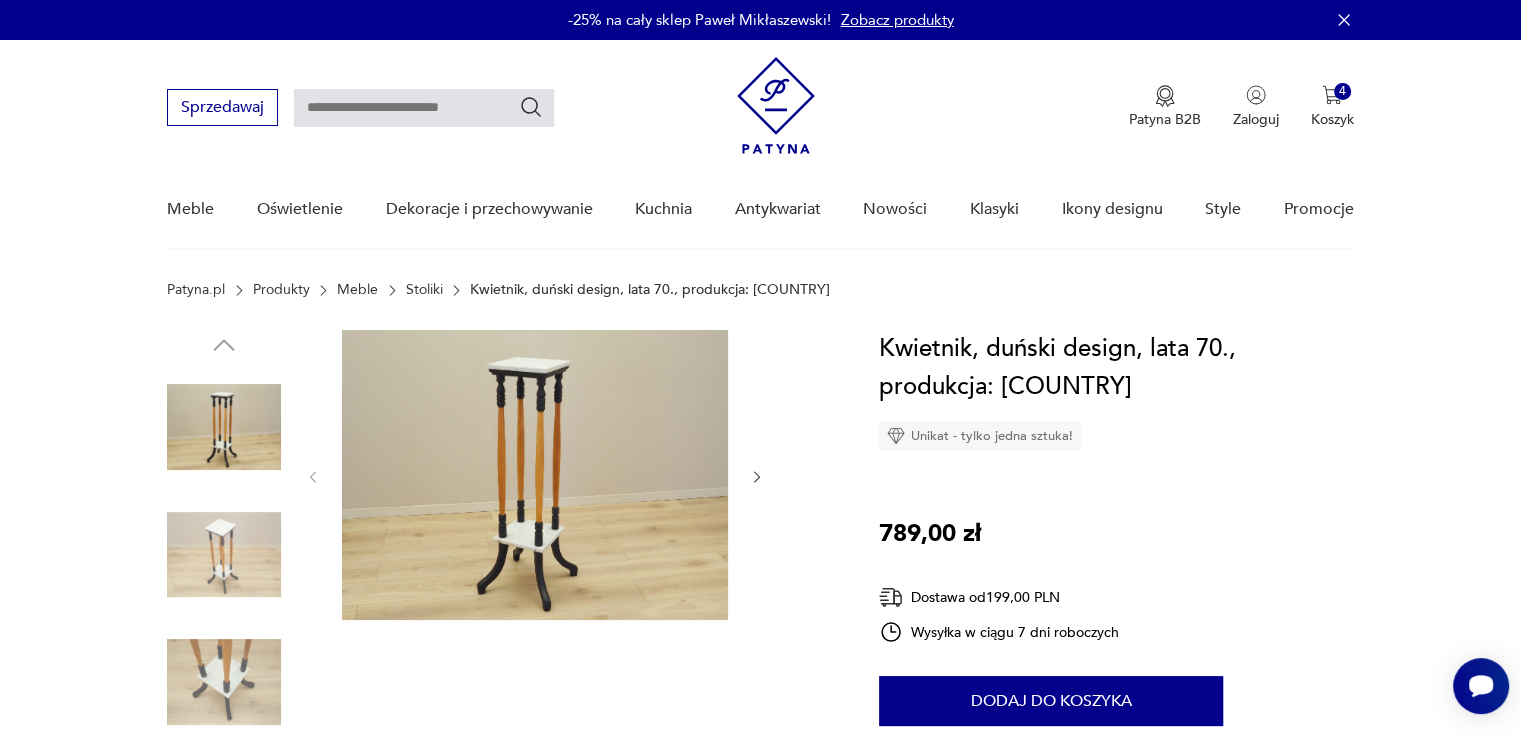 click at bounding box center [224, 427] 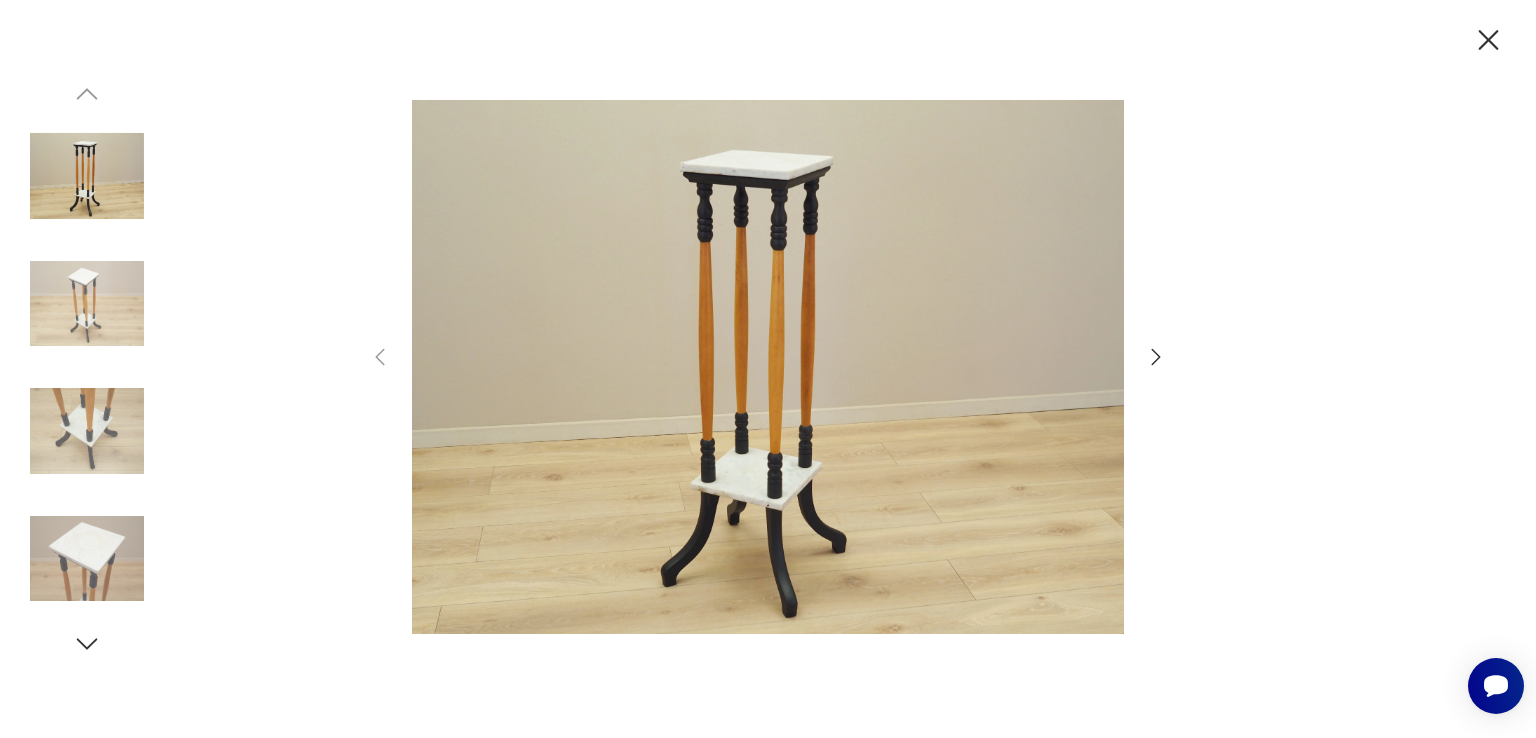 click 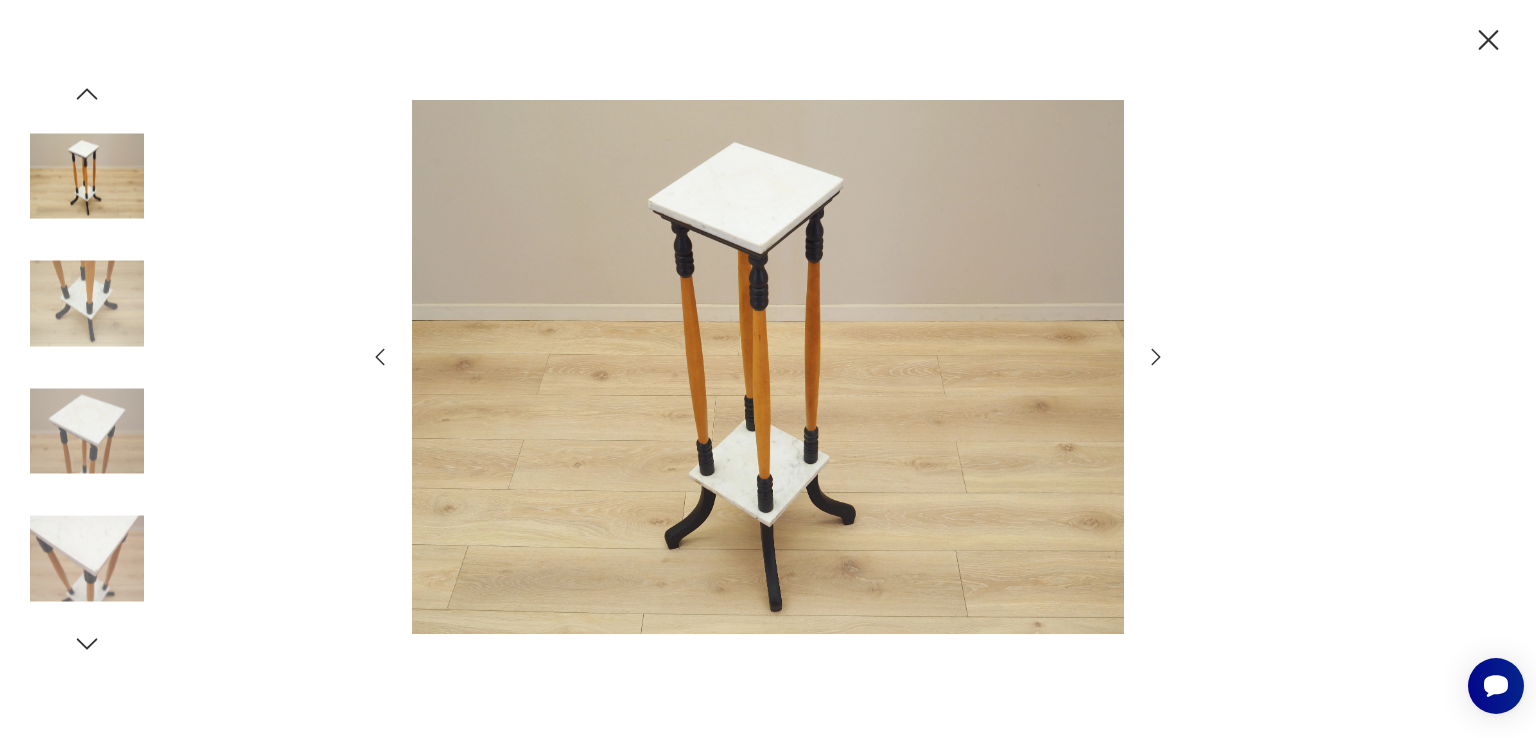 click 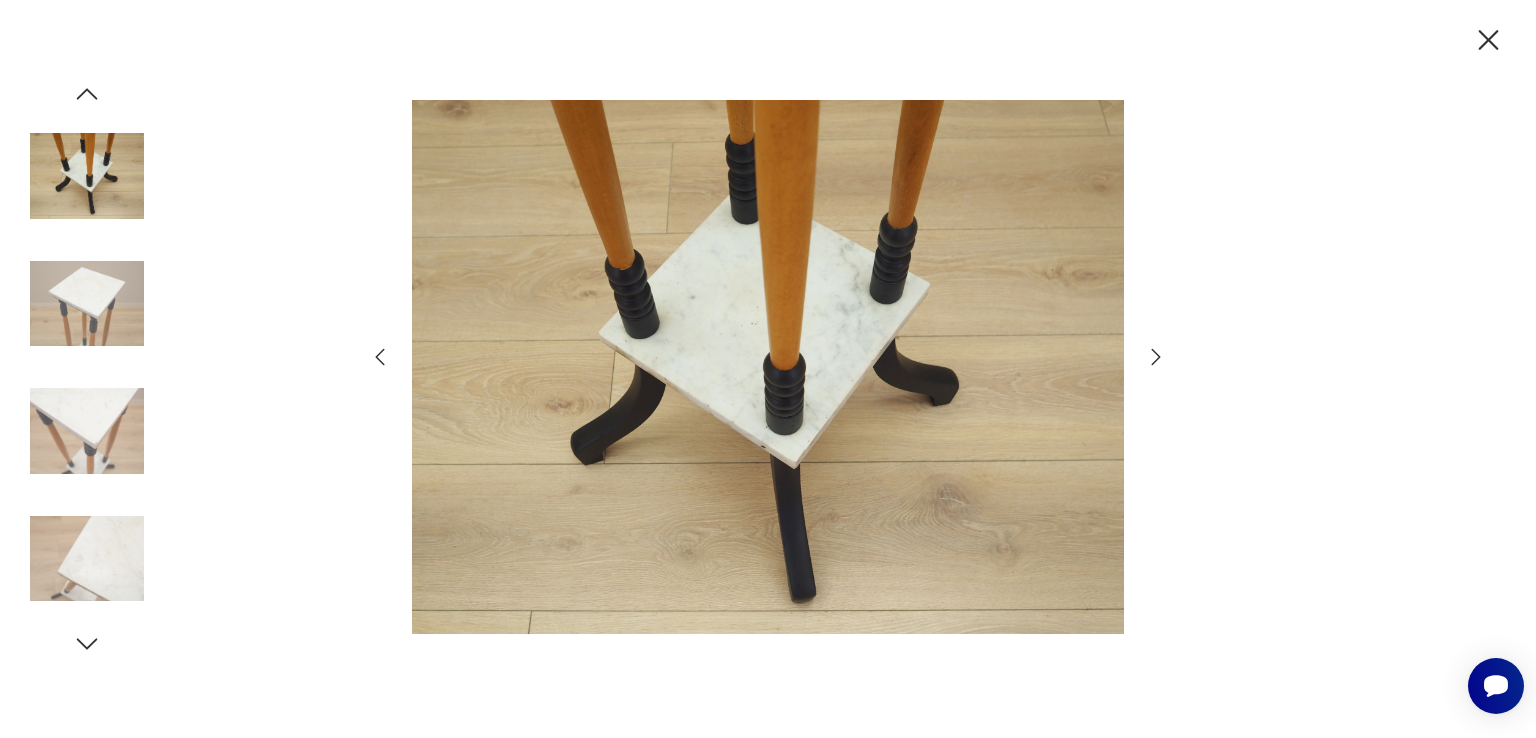 click 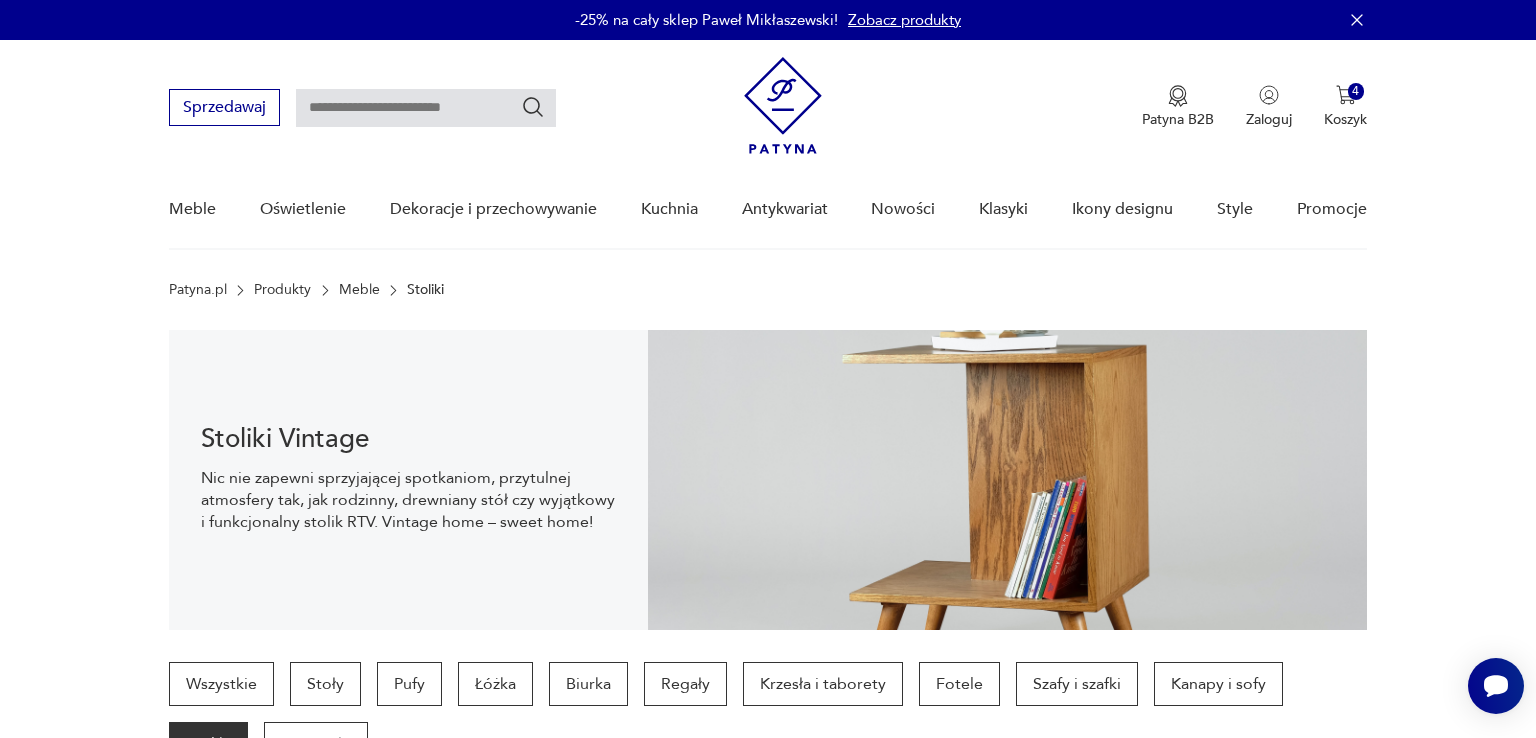 scroll, scrollTop: 1907, scrollLeft: 0, axis: vertical 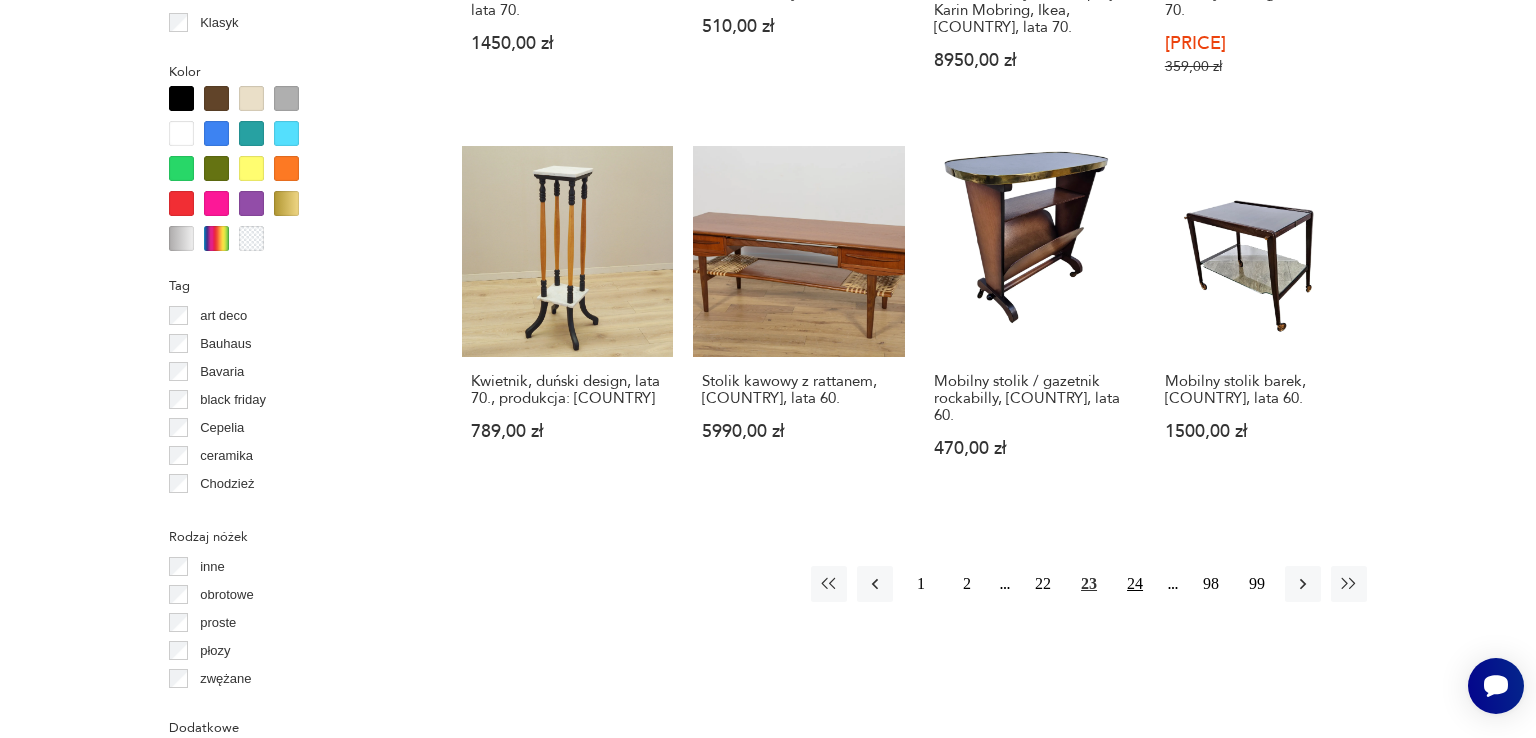 click on "24" at bounding box center [1135, 584] 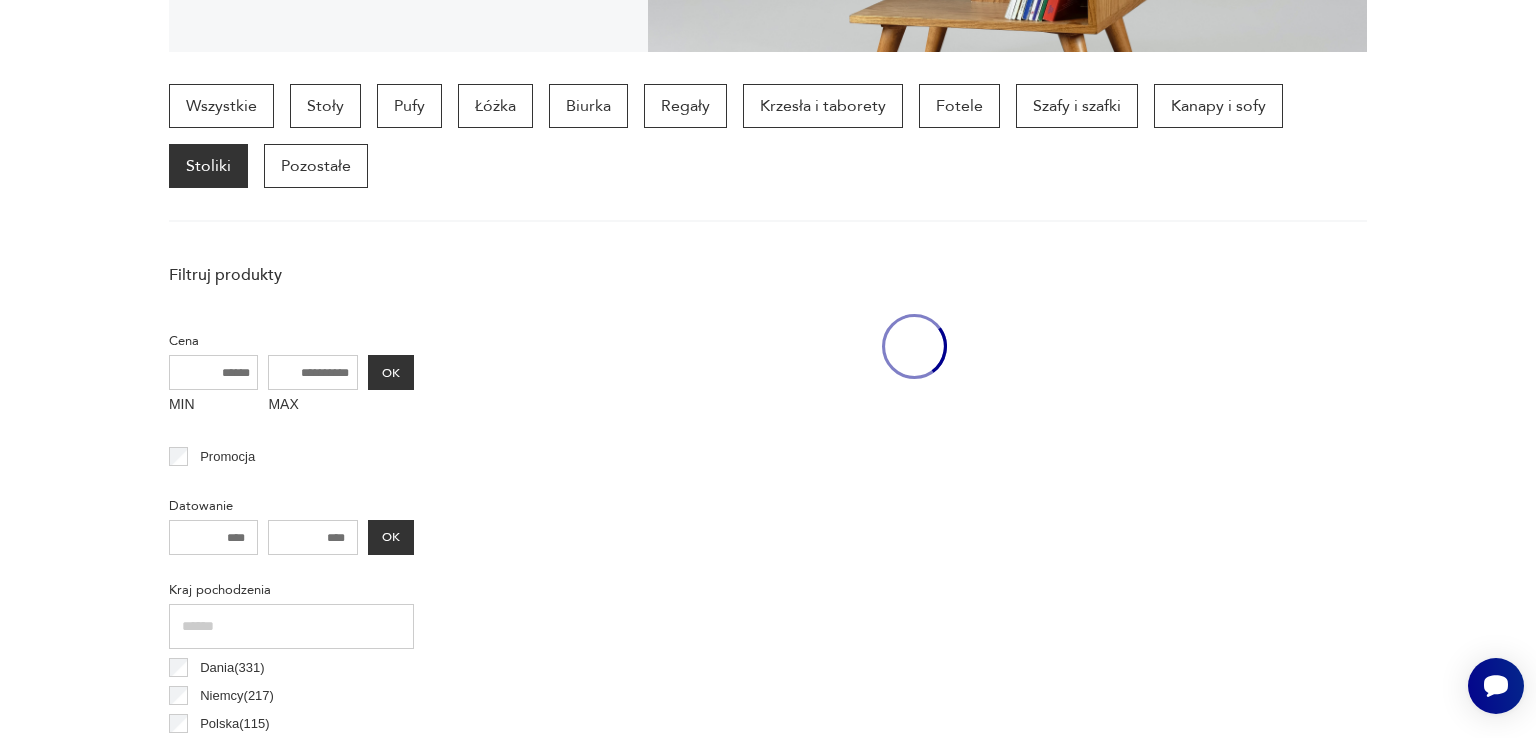 scroll, scrollTop: 530, scrollLeft: 0, axis: vertical 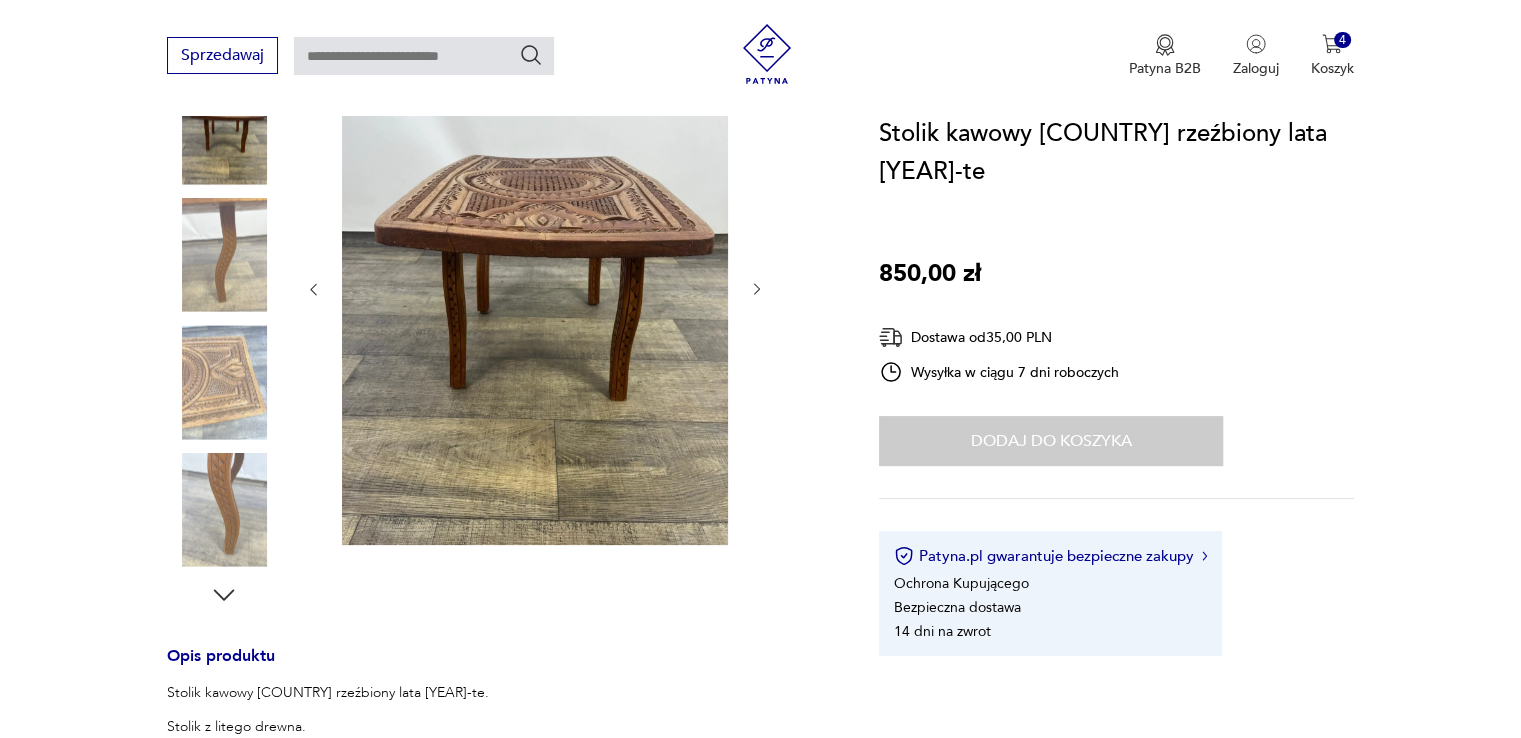 click at bounding box center (224, 382) 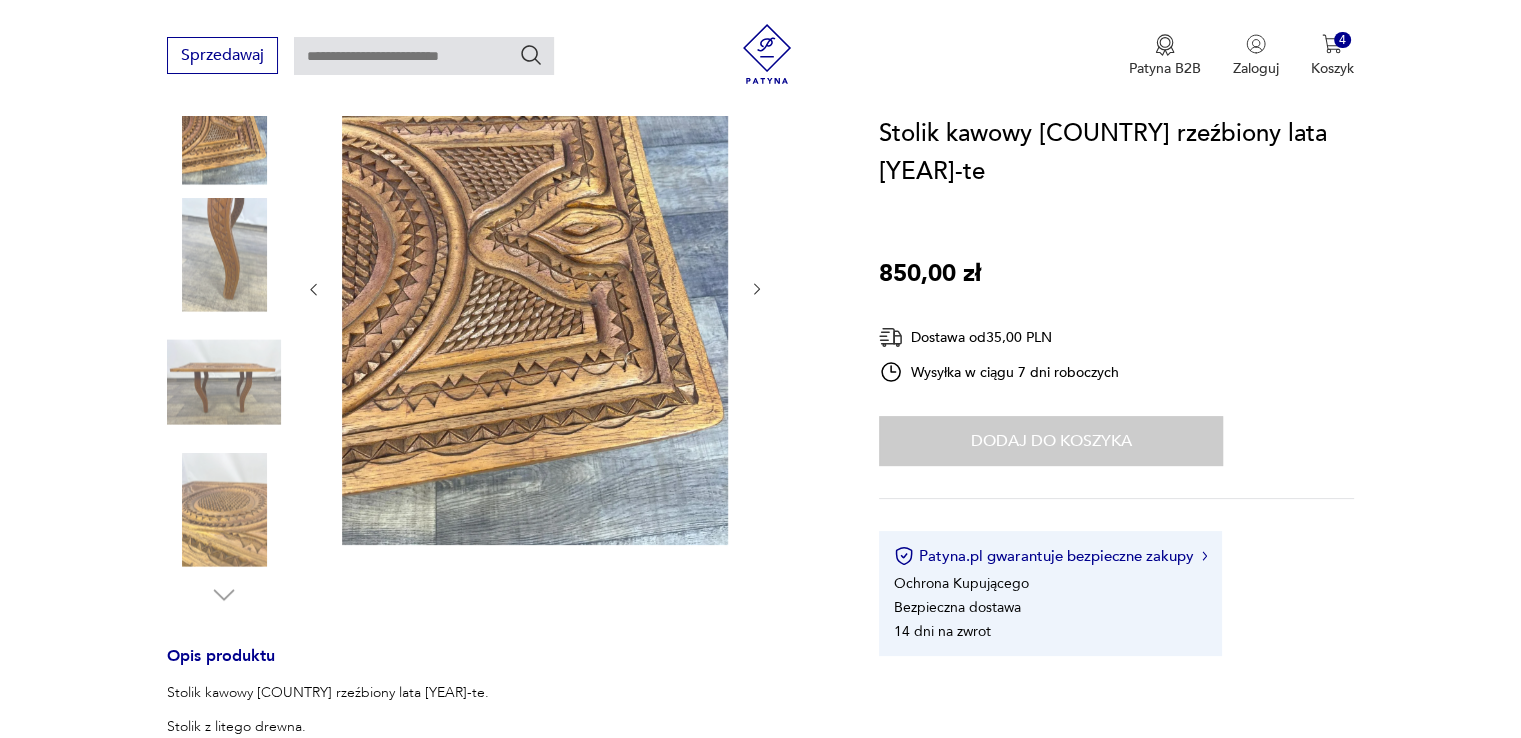 scroll, scrollTop: 0, scrollLeft: 0, axis: both 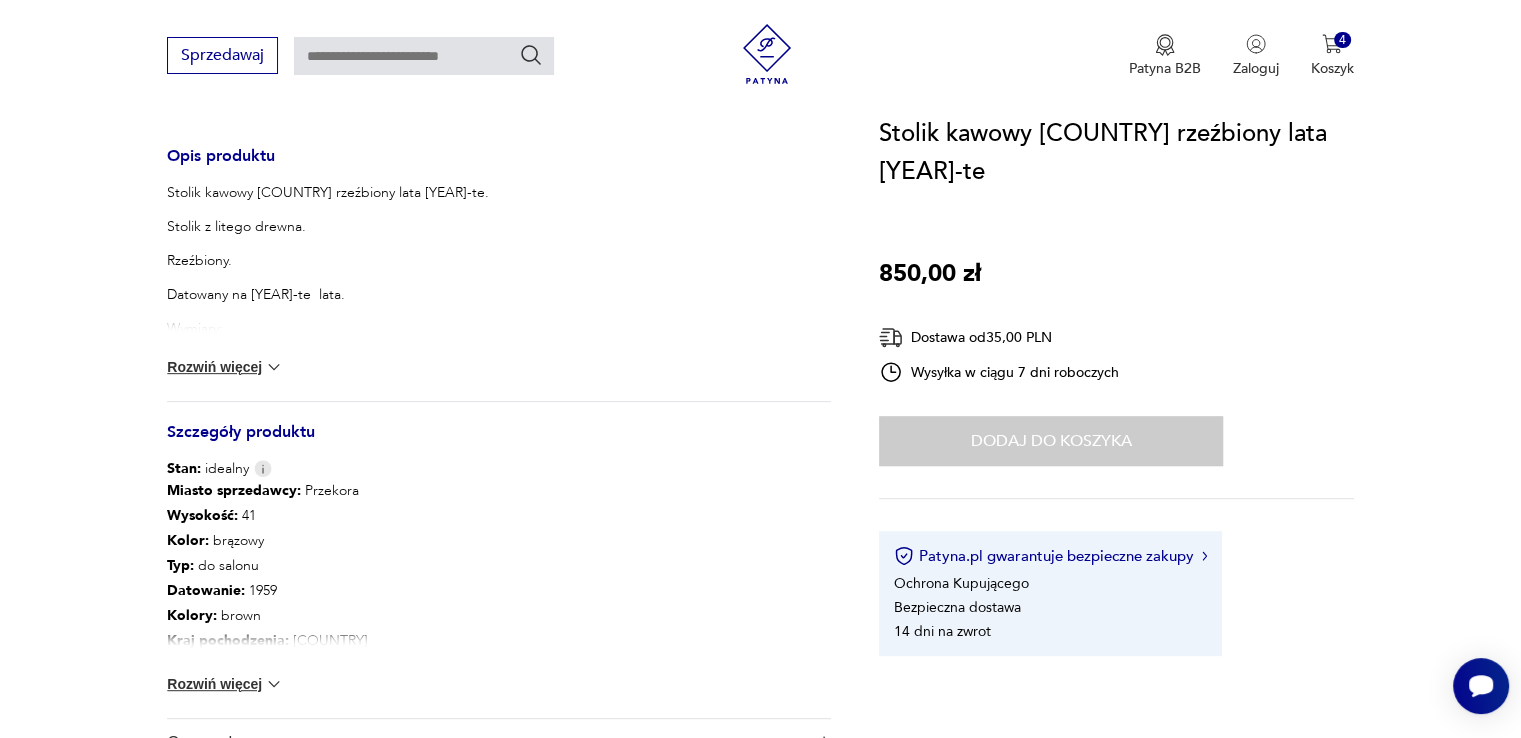 click on "Miasto sprzedawcy :   Przekora" at bounding box center (267, 491) 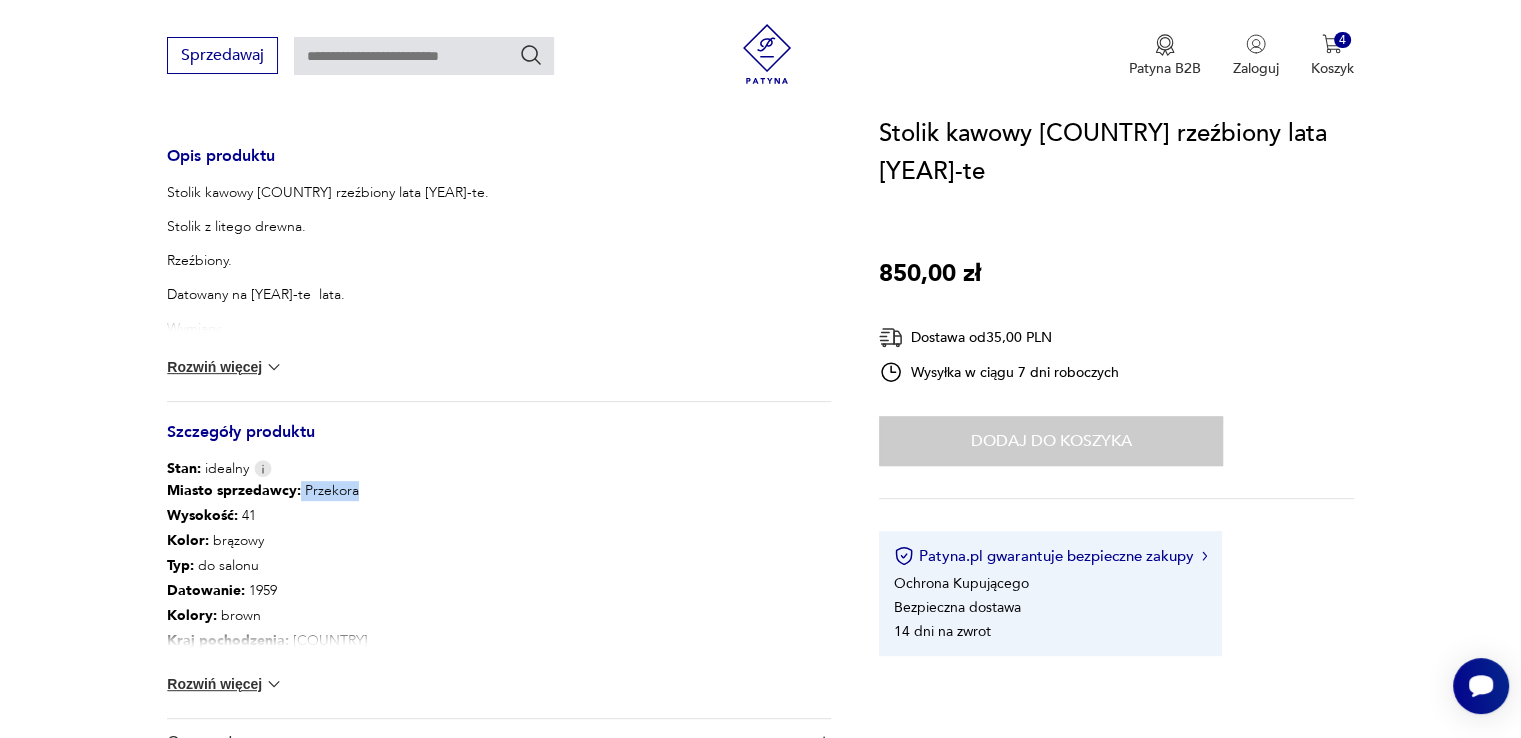 drag, startPoint x: 292, startPoint y: 489, endPoint x: 356, endPoint y: 497, distance: 64.49806 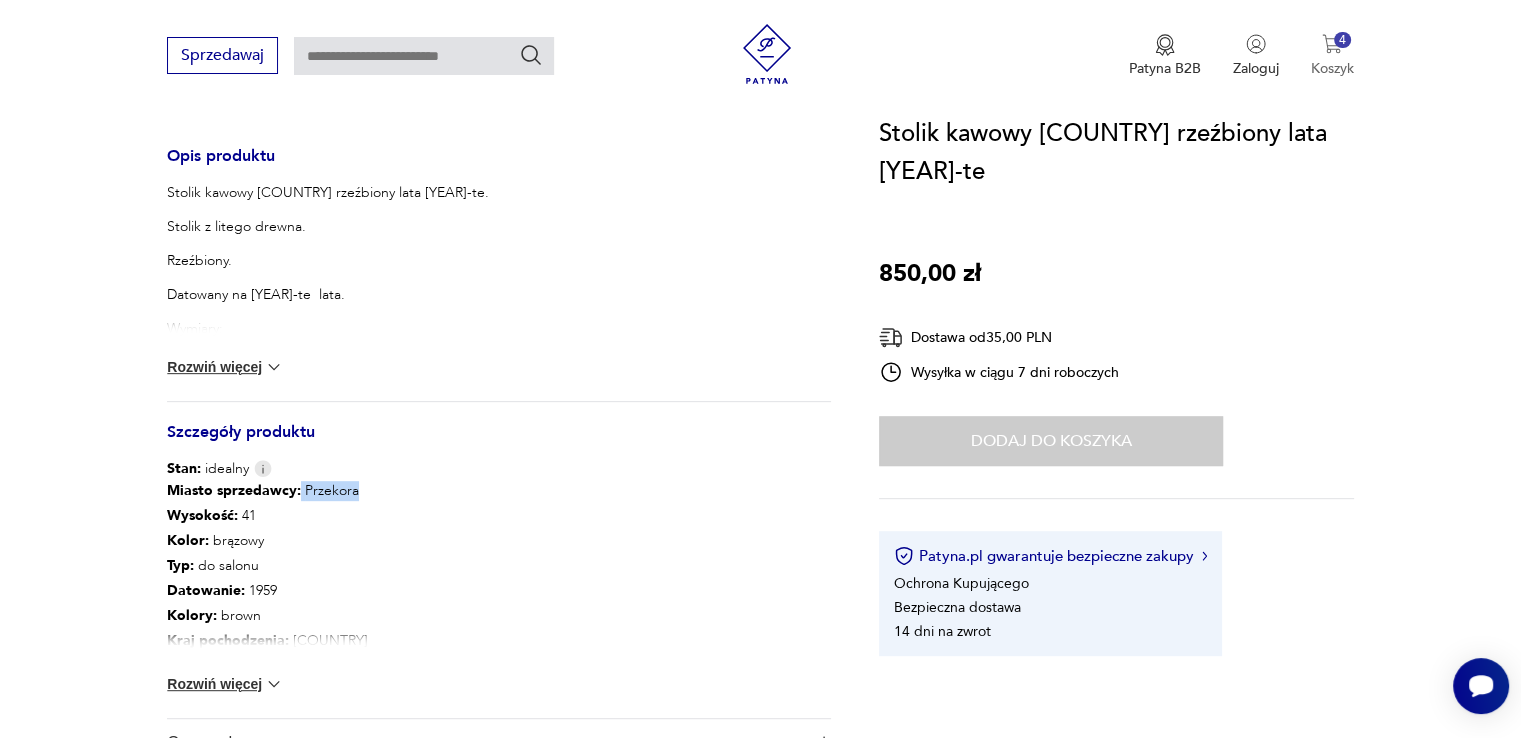 click on "4 Koszyk" at bounding box center [1332, 56] 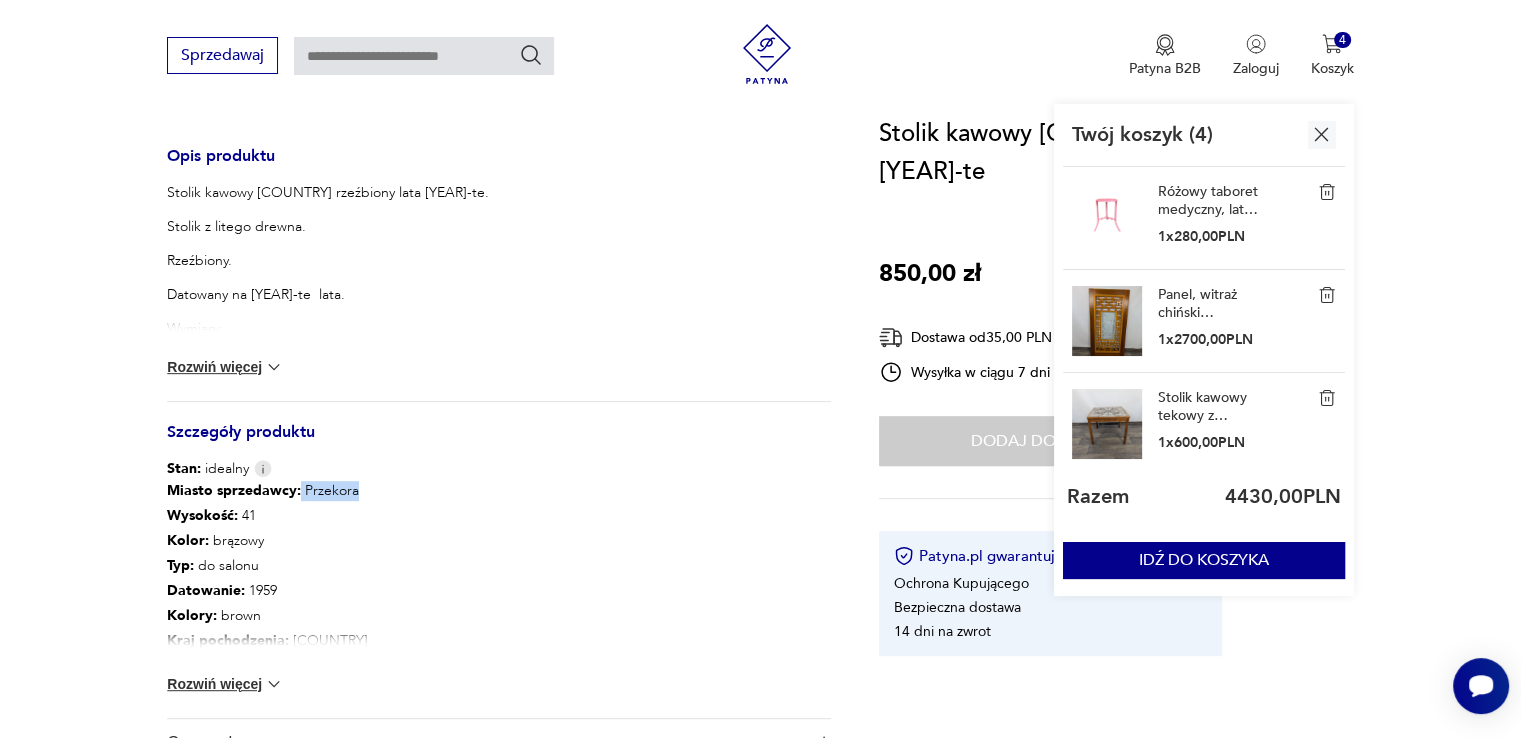 click on "Stolik kawowy tekowy z ceramicznym blatem z lat 60." at bounding box center [1208, 407] 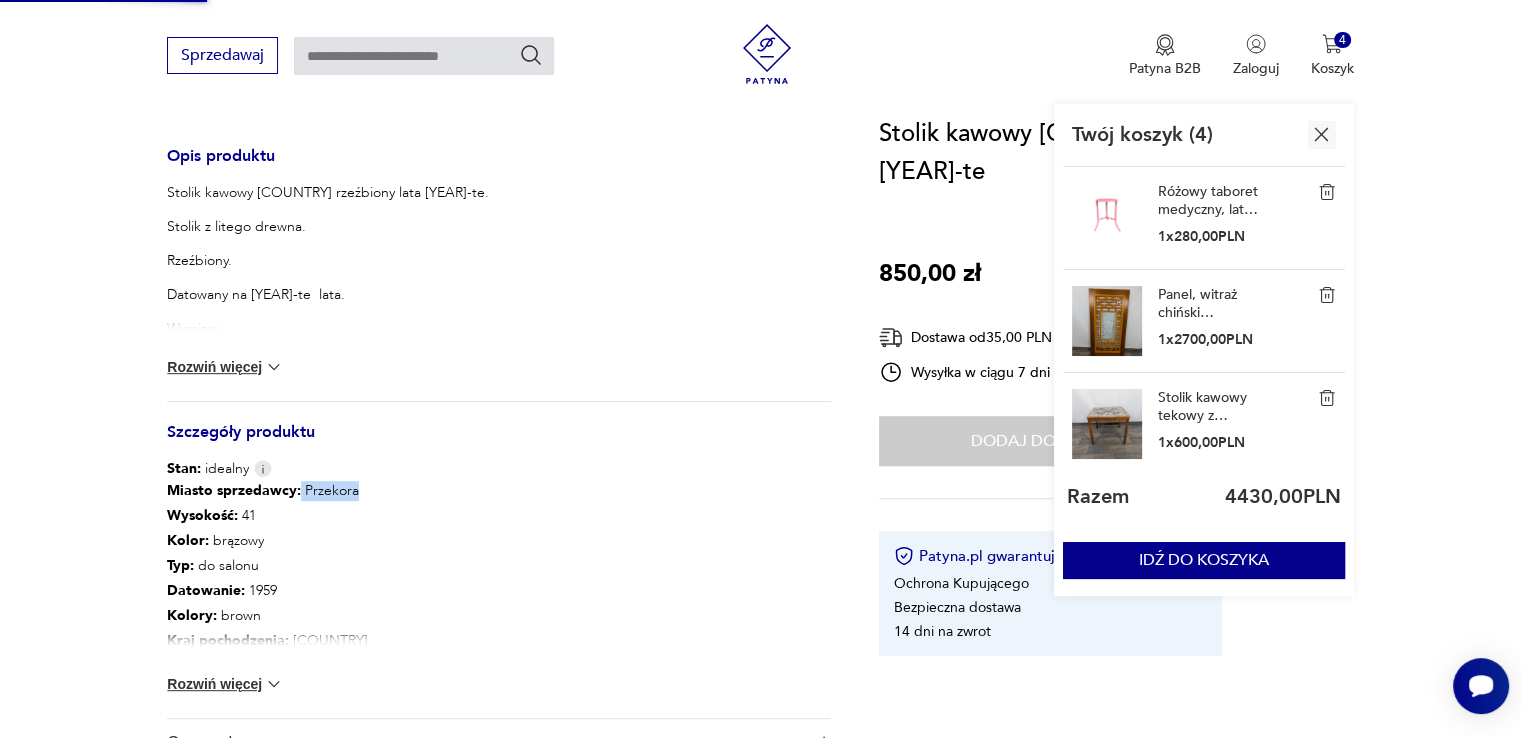 click at bounding box center (1107, 424) 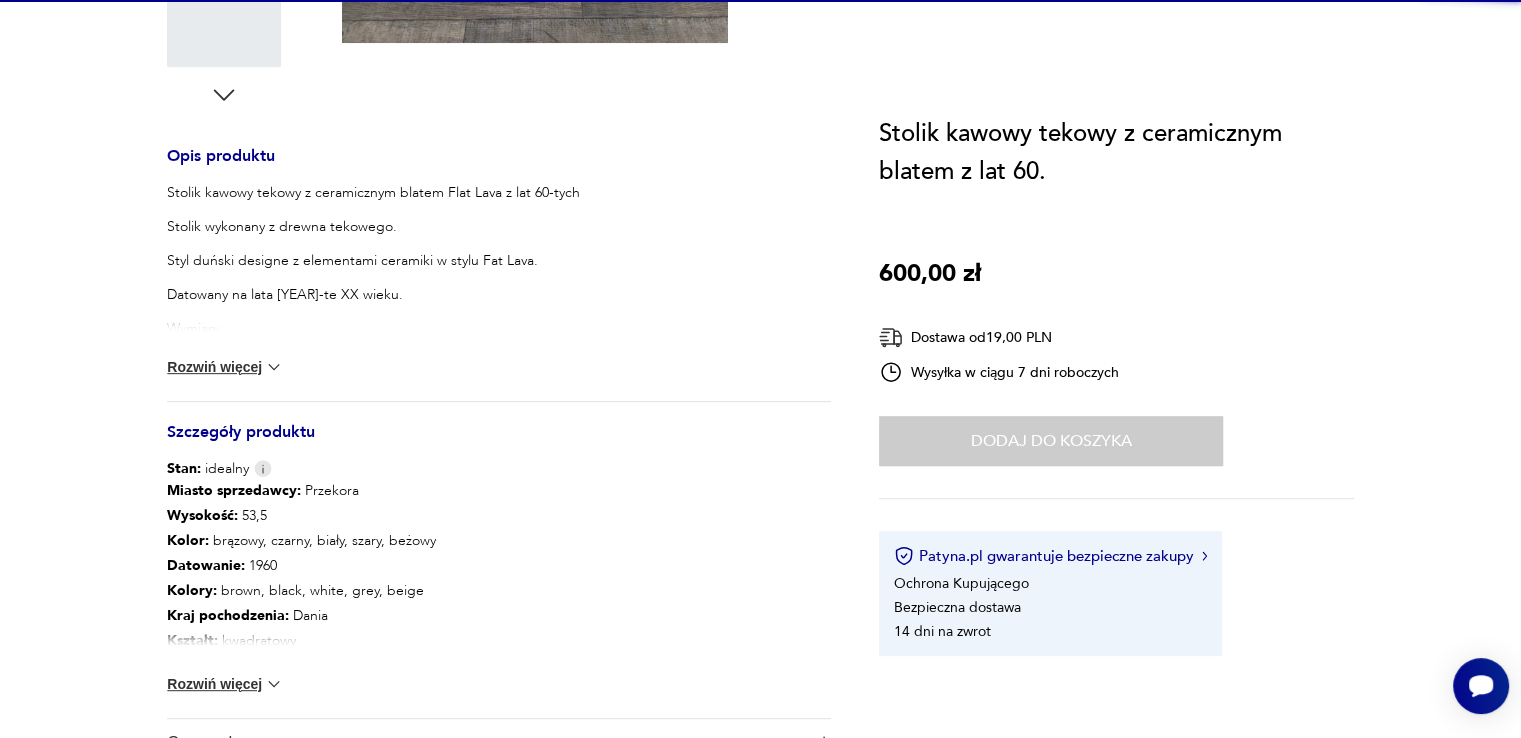 scroll, scrollTop: 0, scrollLeft: 0, axis: both 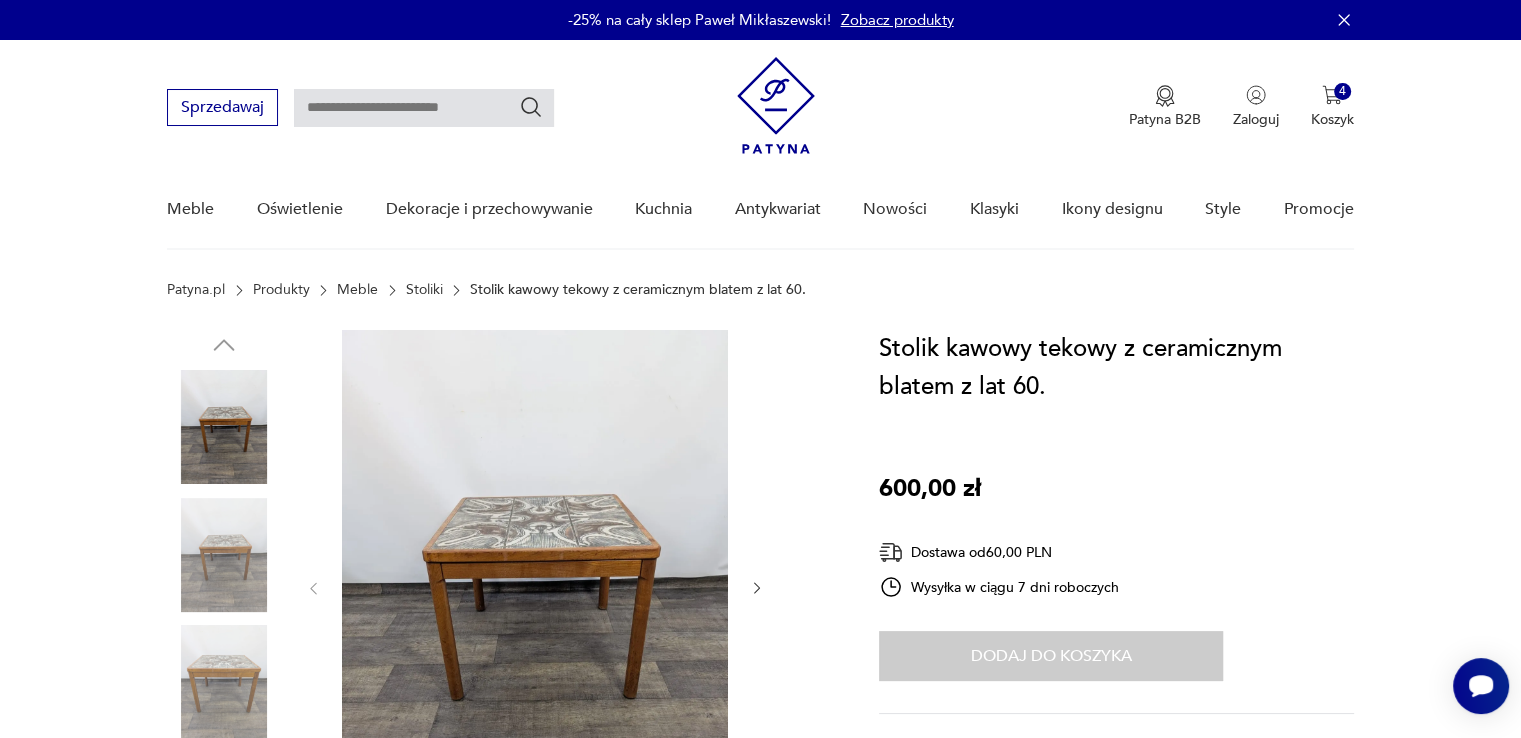 click 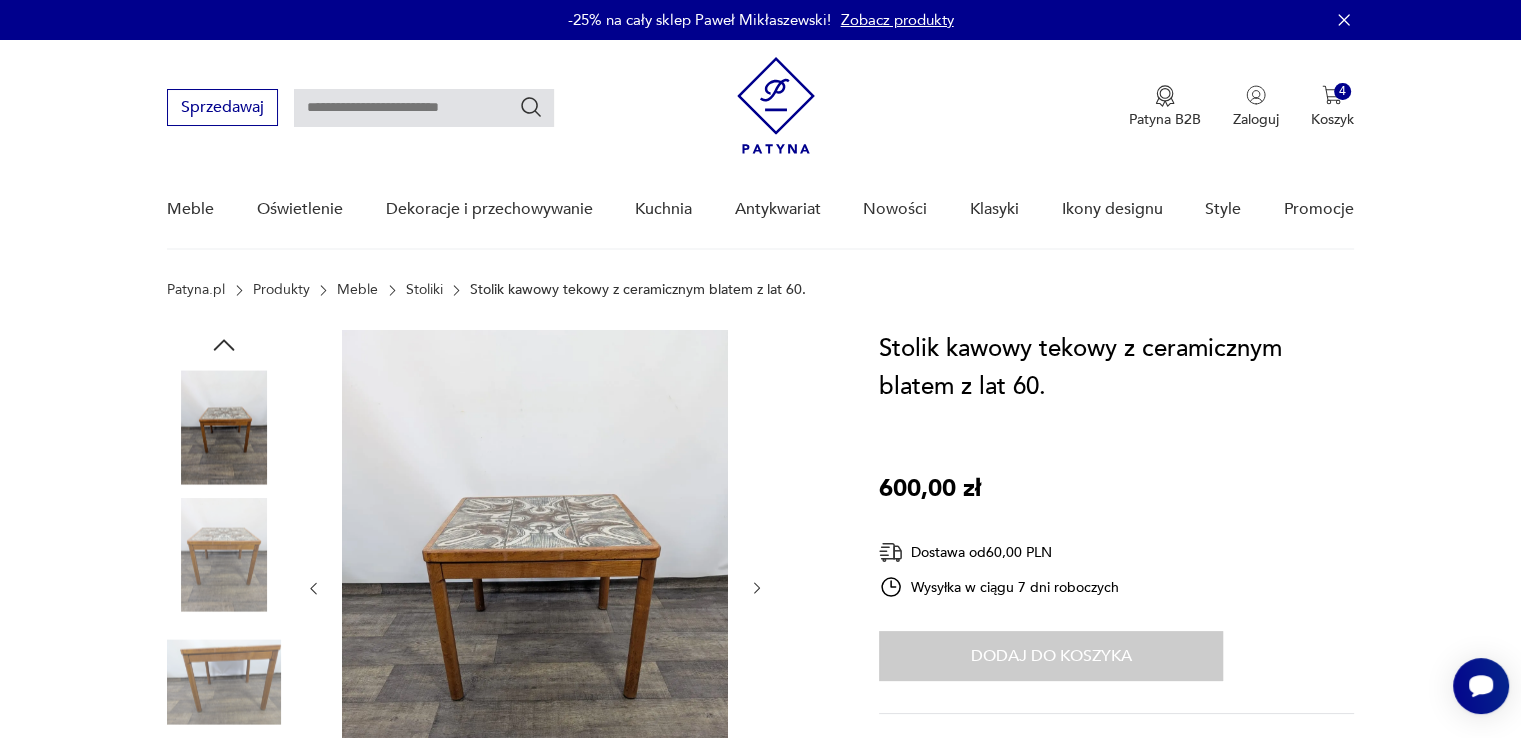 click at bounding box center [535, 586] 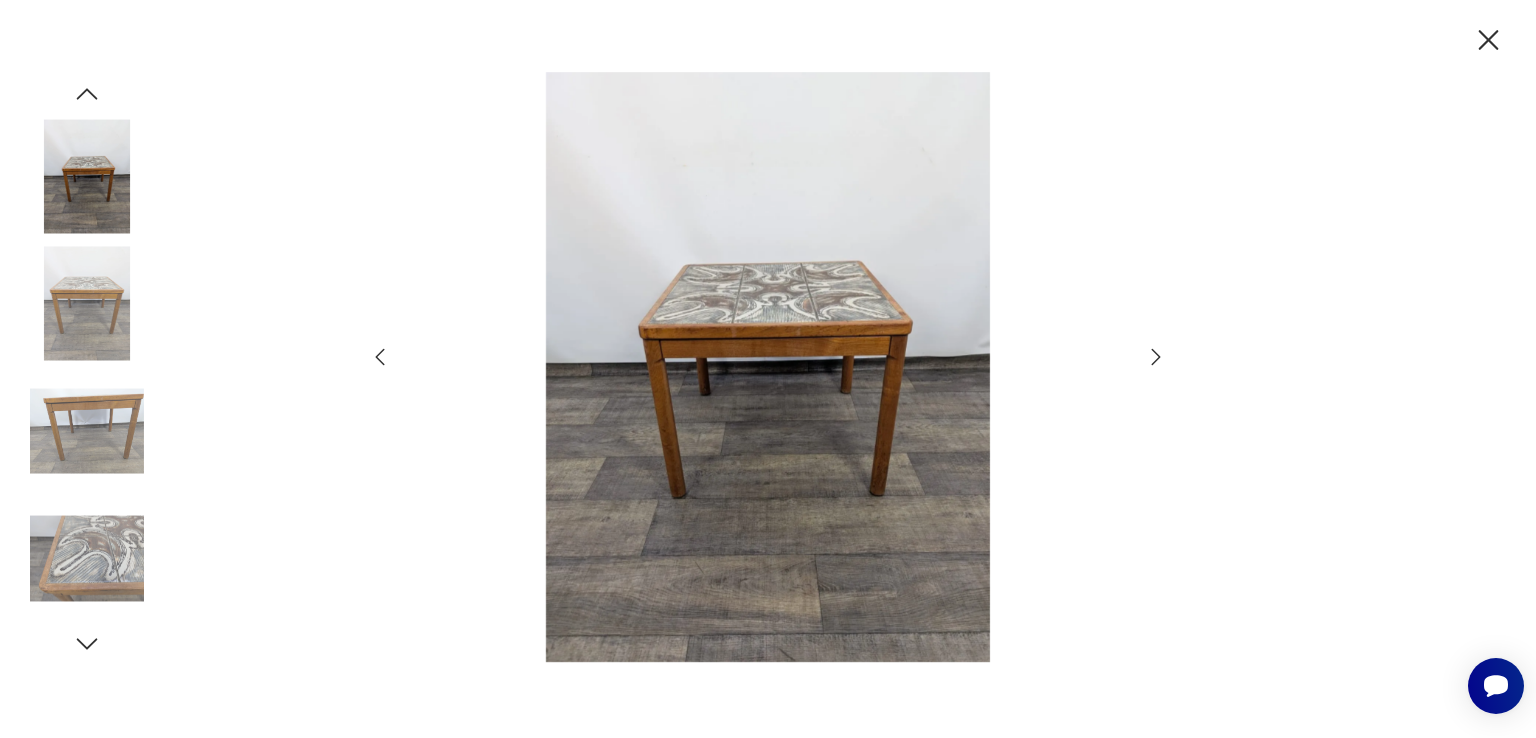 click at bounding box center [768, 367] 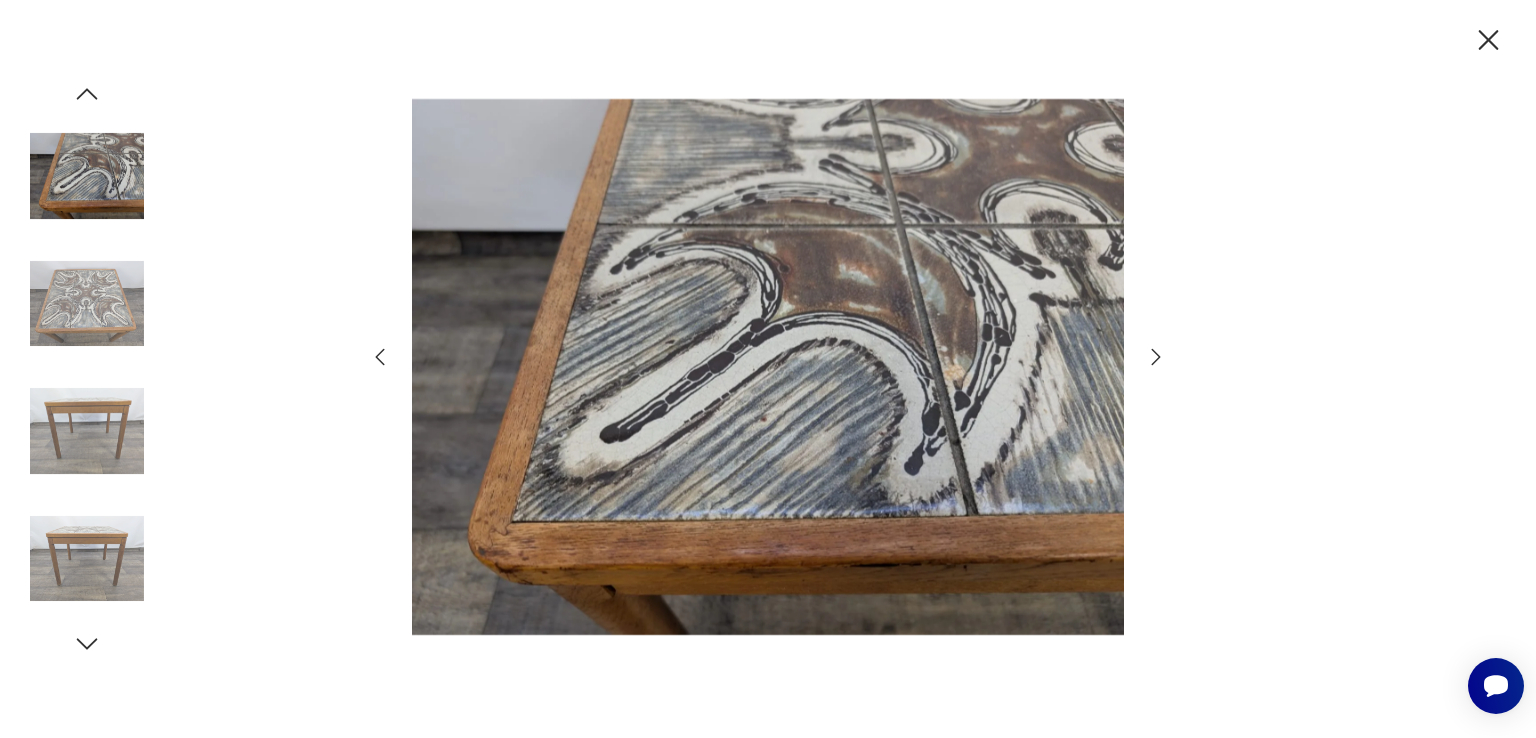 click at bounding box center (87, 431) 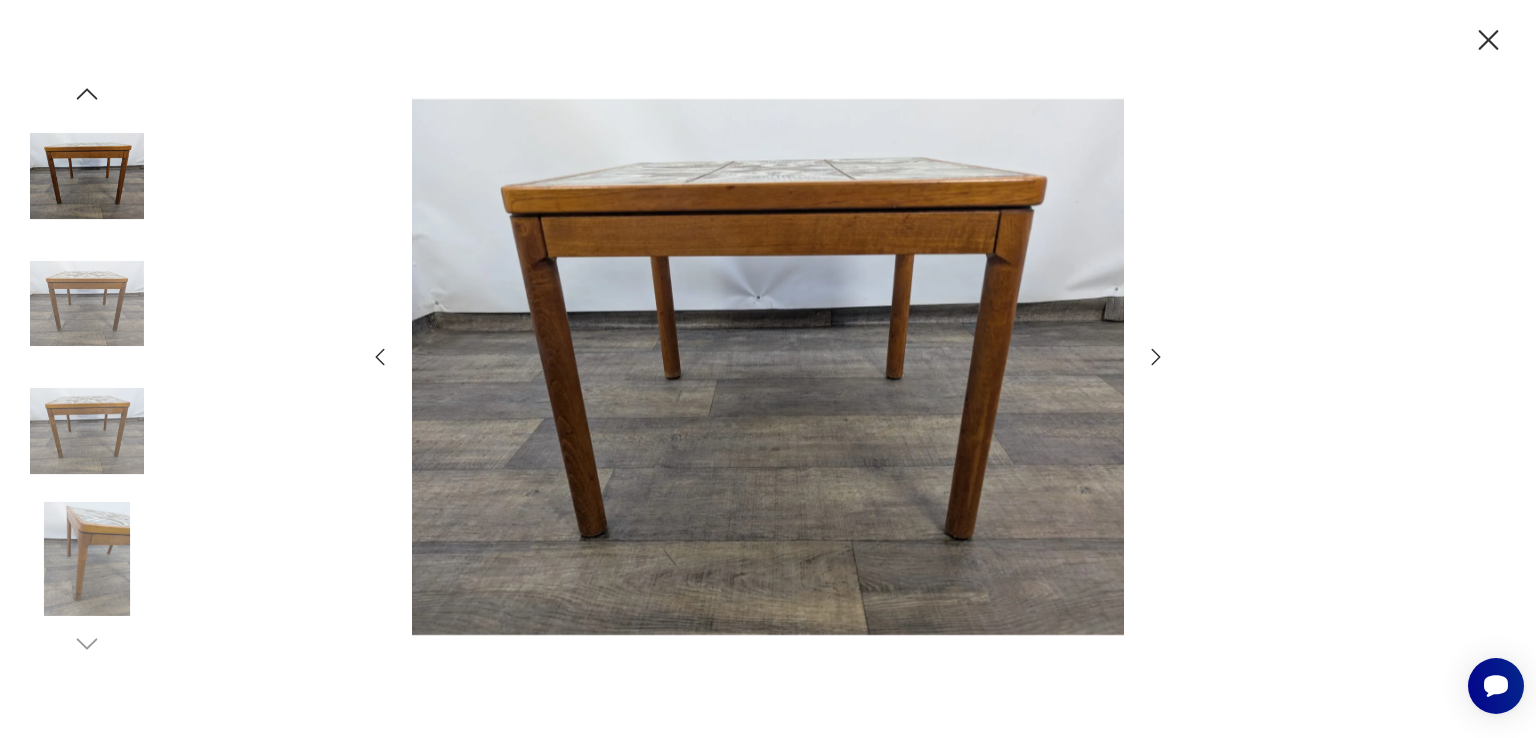 click at bounding box center (87, 304) 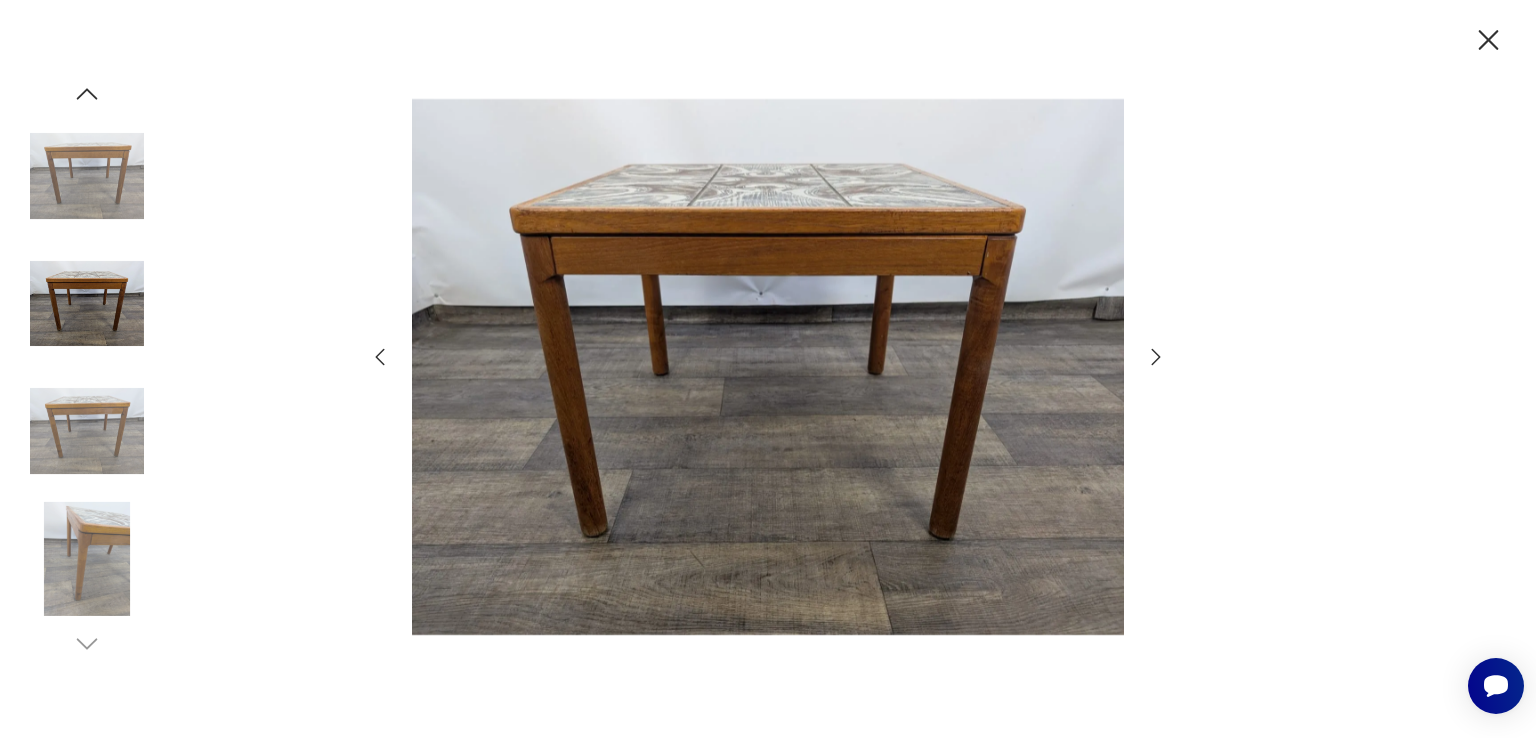 click 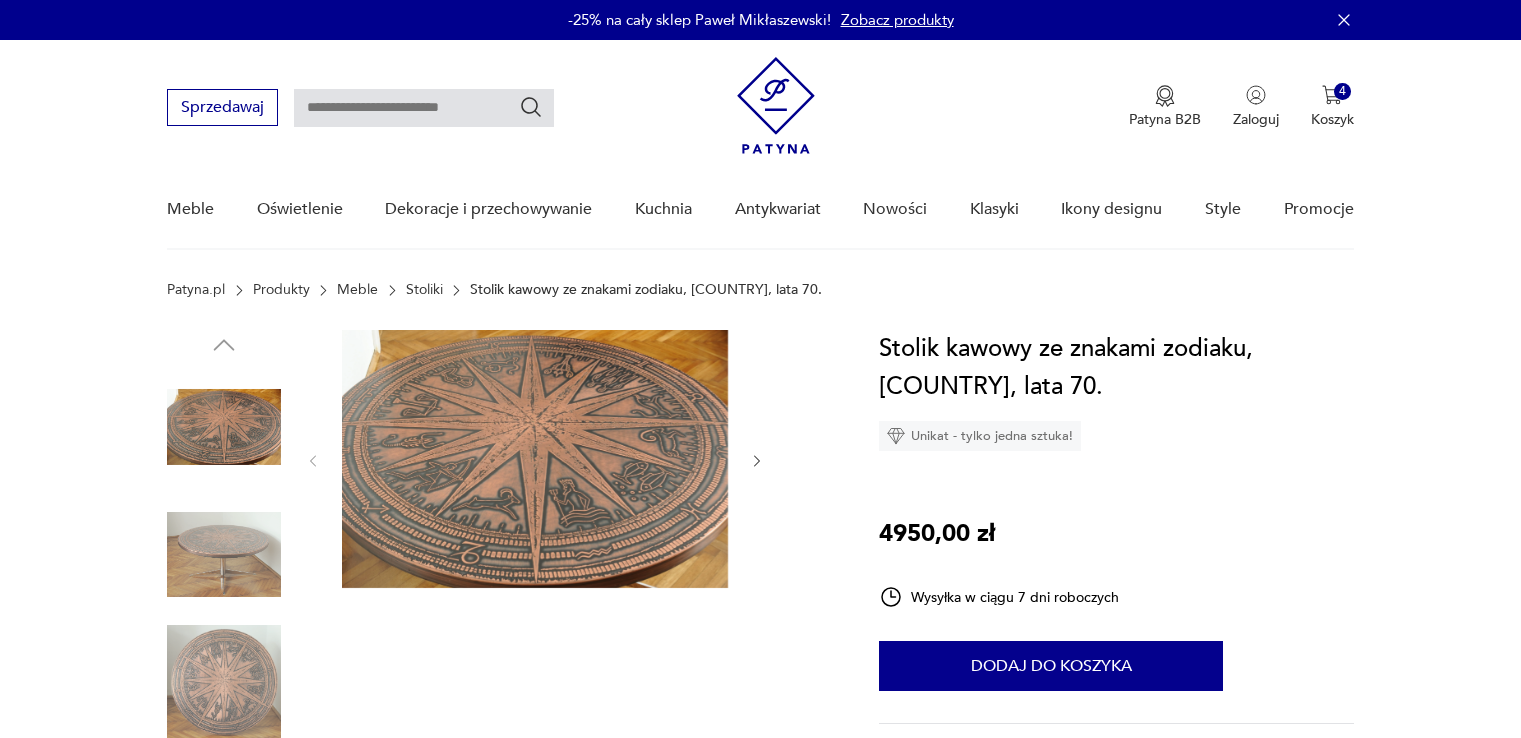 scroll, scrollTop: 0, scrollLeft: 0, axis: both 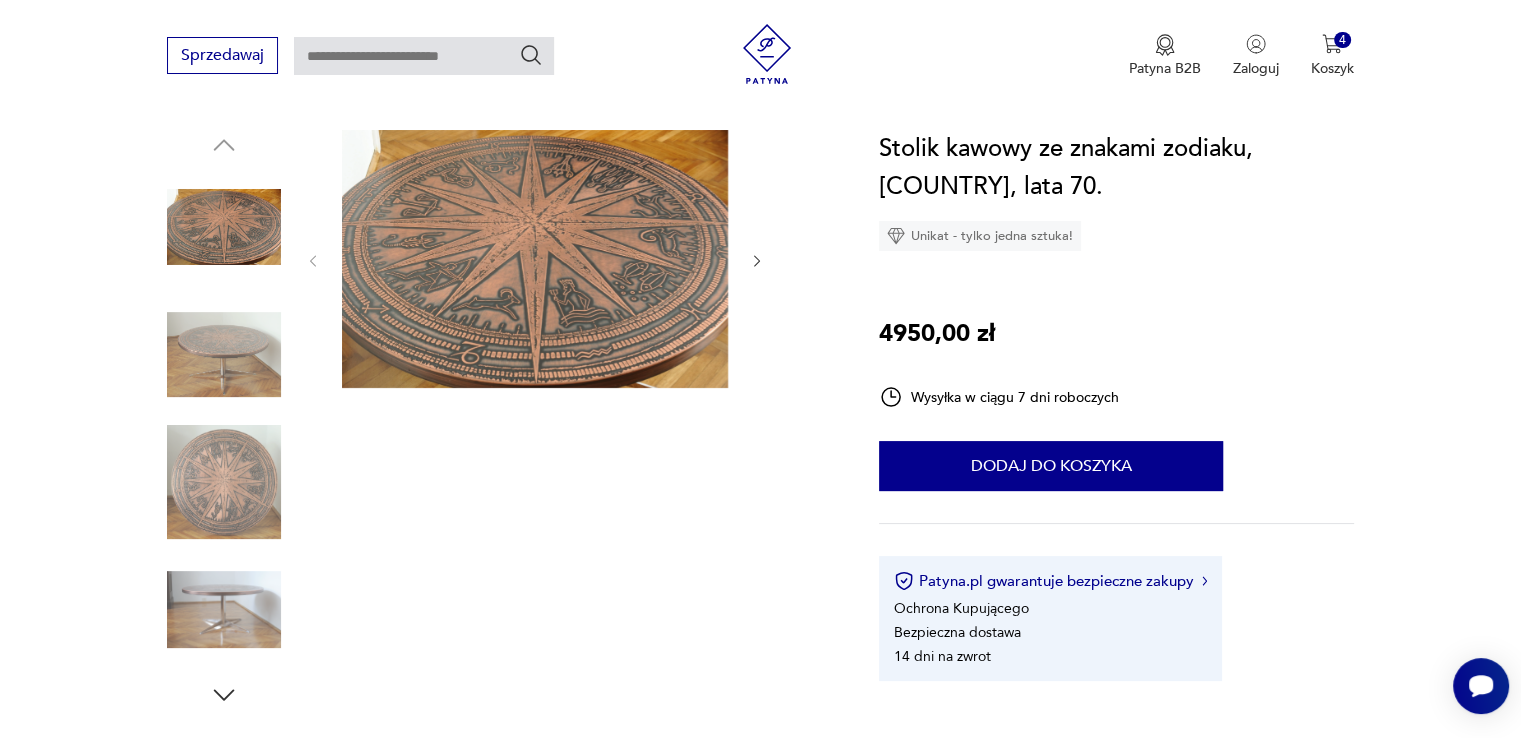 click at bounding box center (224, 355) 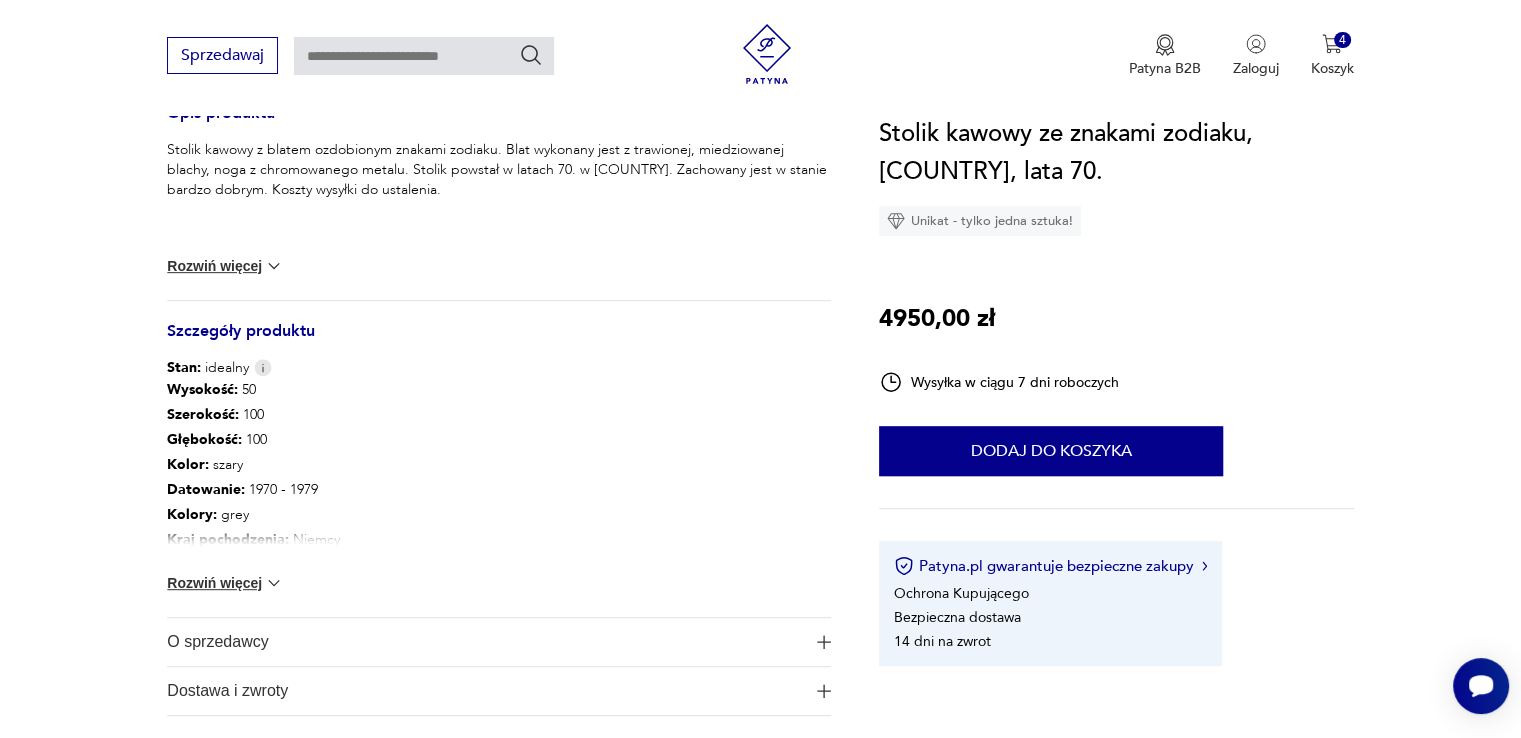scroll, scrollTop: 900, scrollLeft: 0, axis: vertical 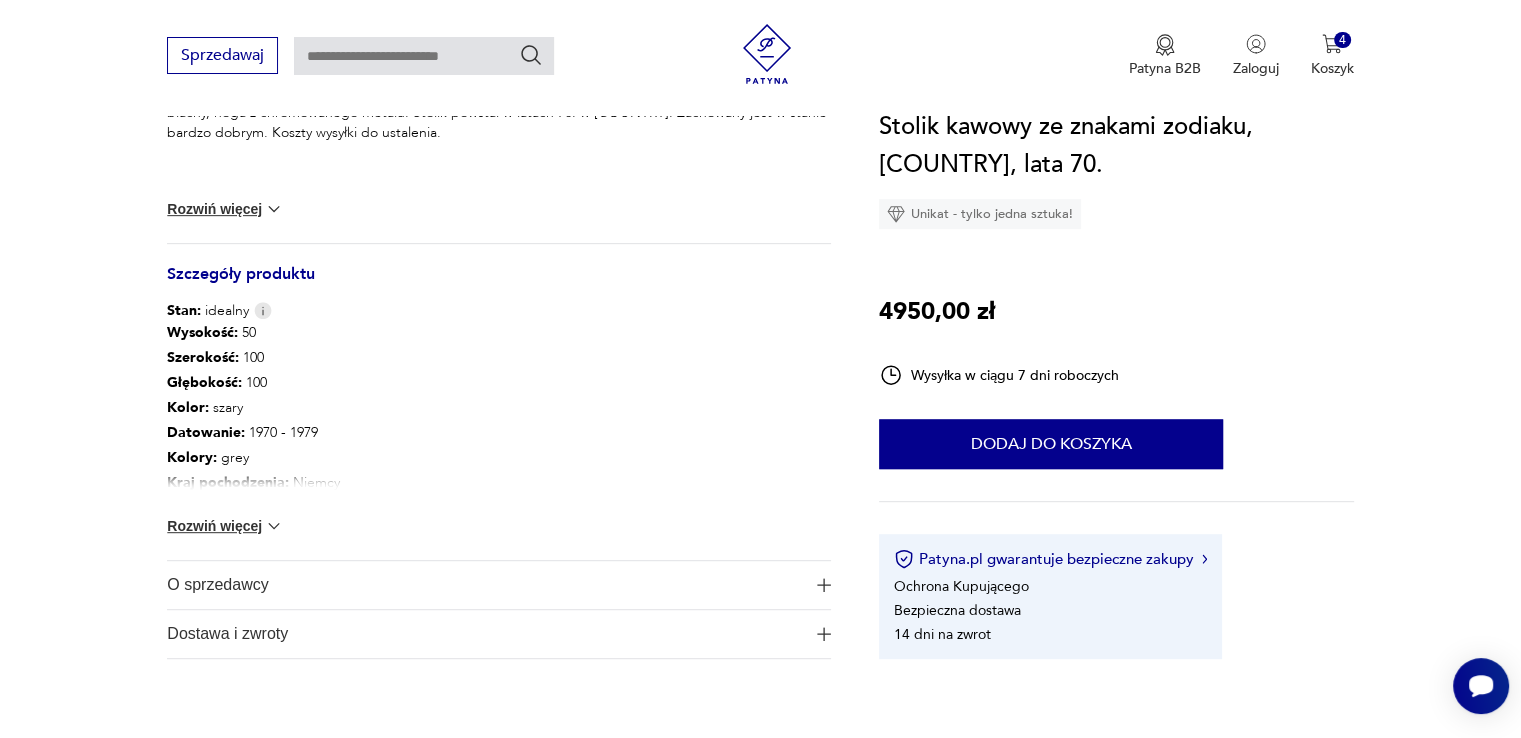 click on "Rozwiń więcej" at bounding box center [225, 526] 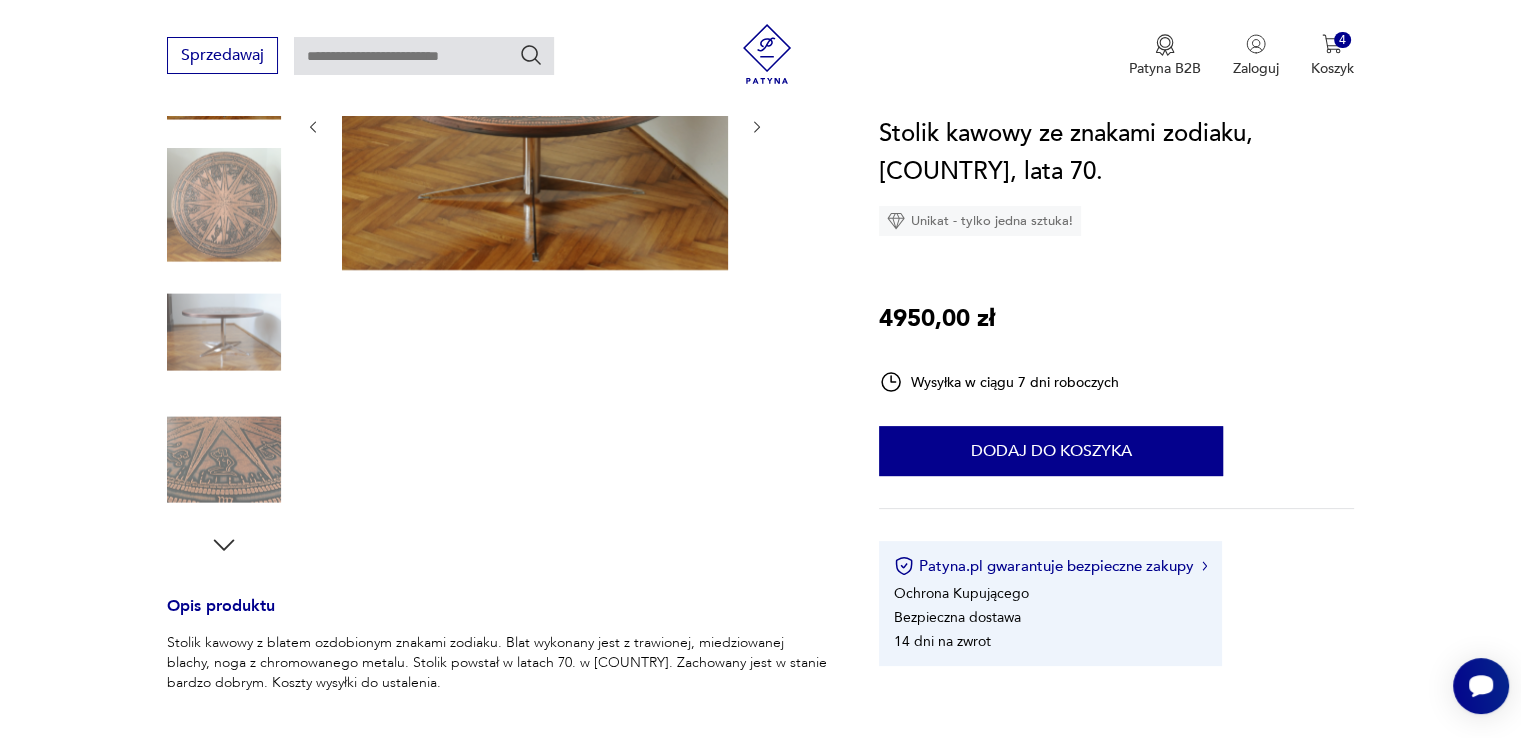 scroll, scrollTop: 200, scrollLeft: 0, axis: vertical 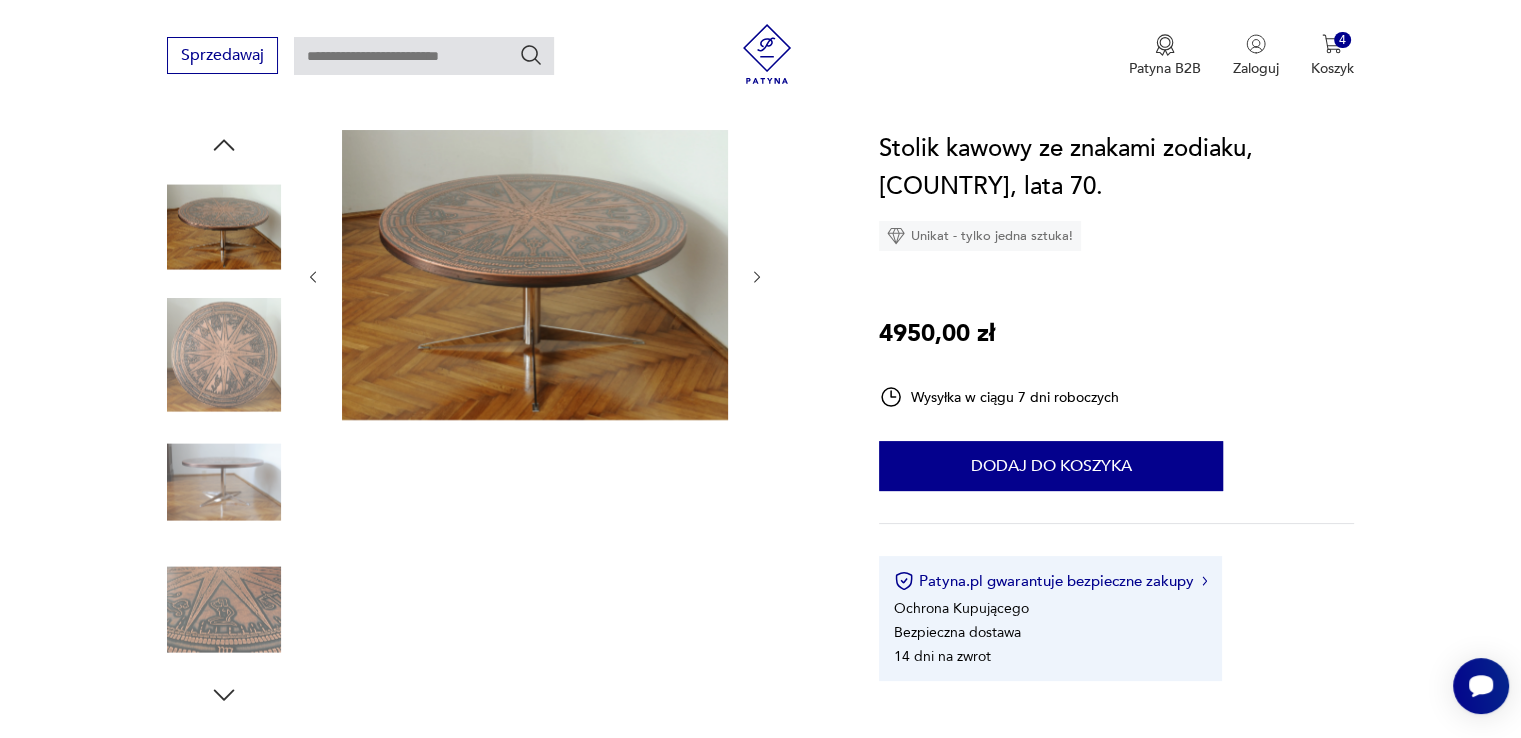 click at bounding box center (224, 610) 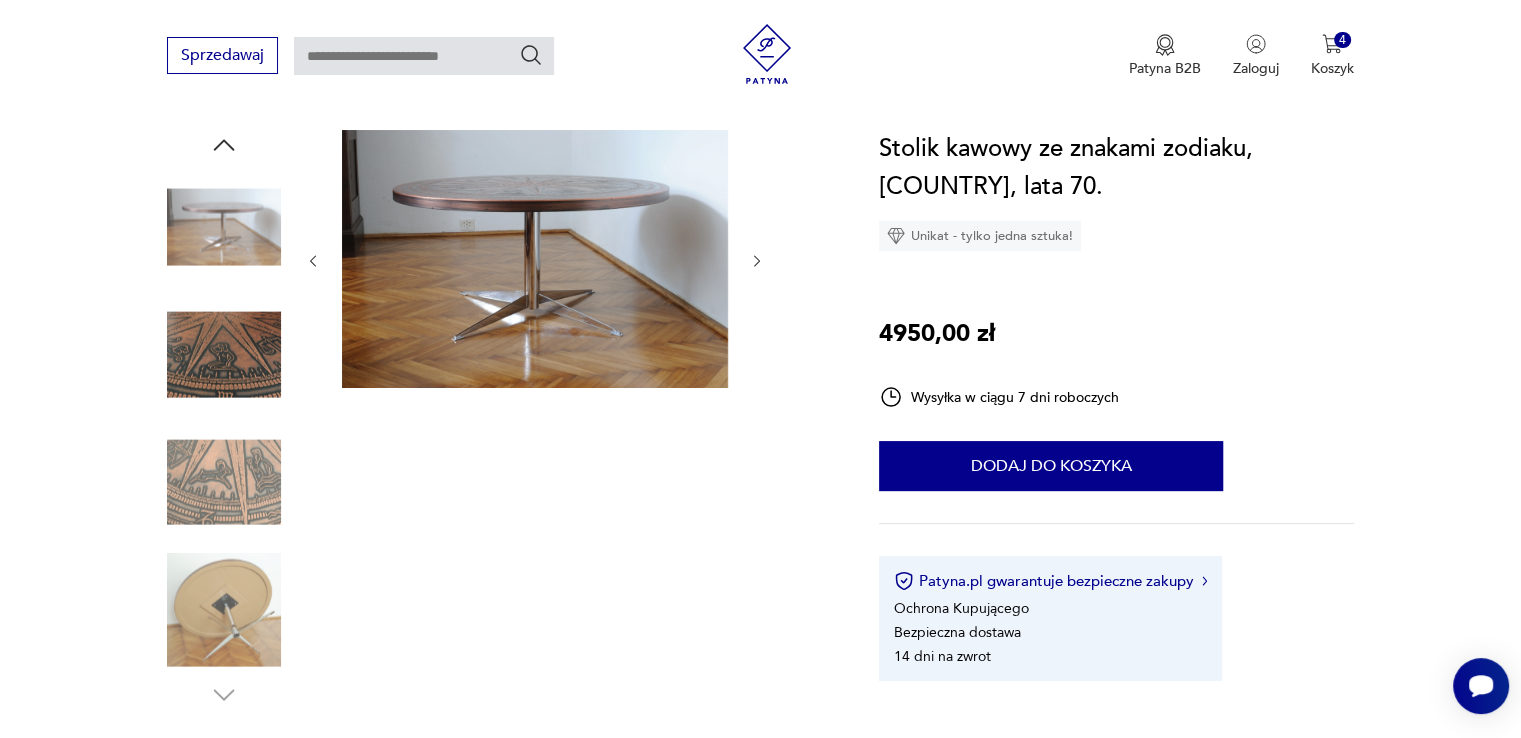 click at bounding box center (224, 610) 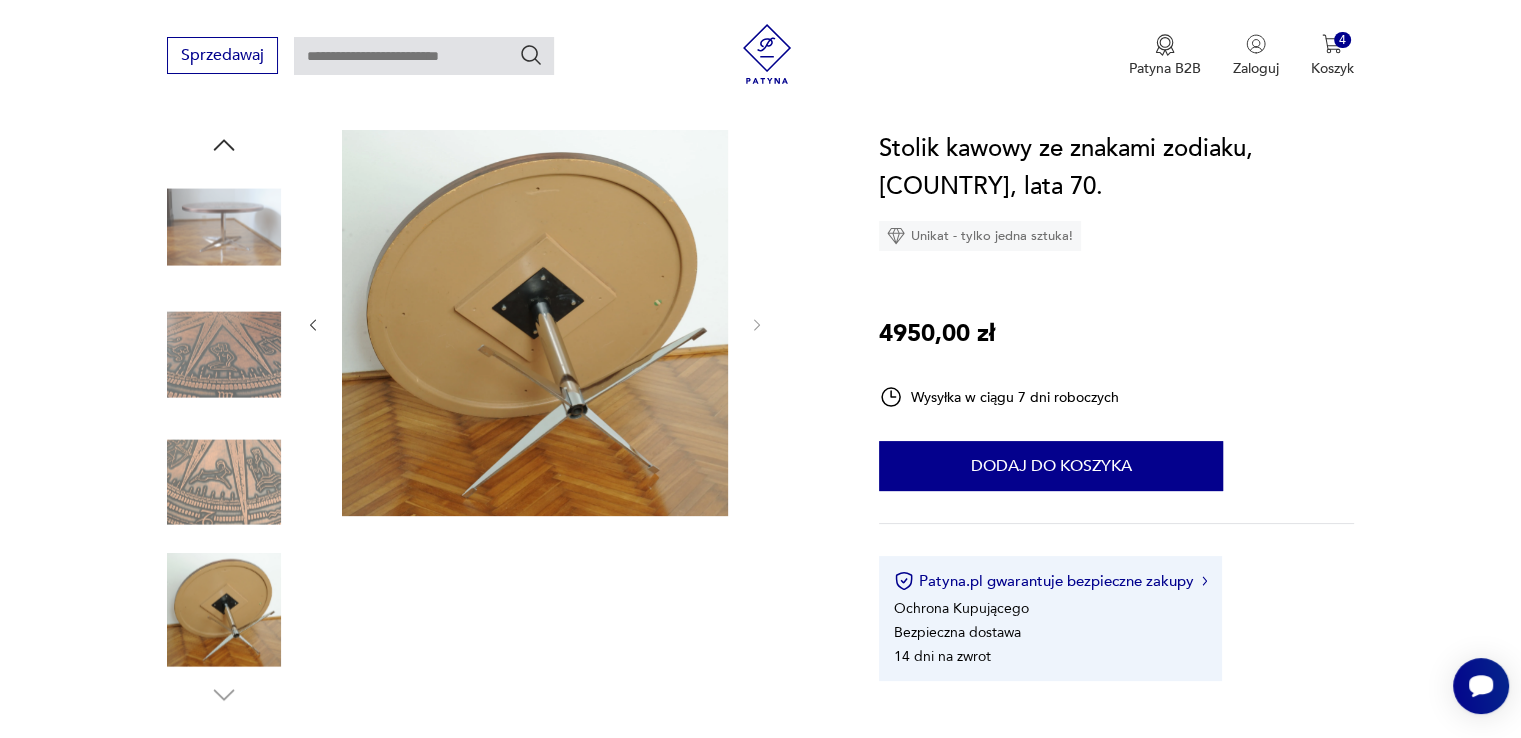click at bounding box center (224, 482) 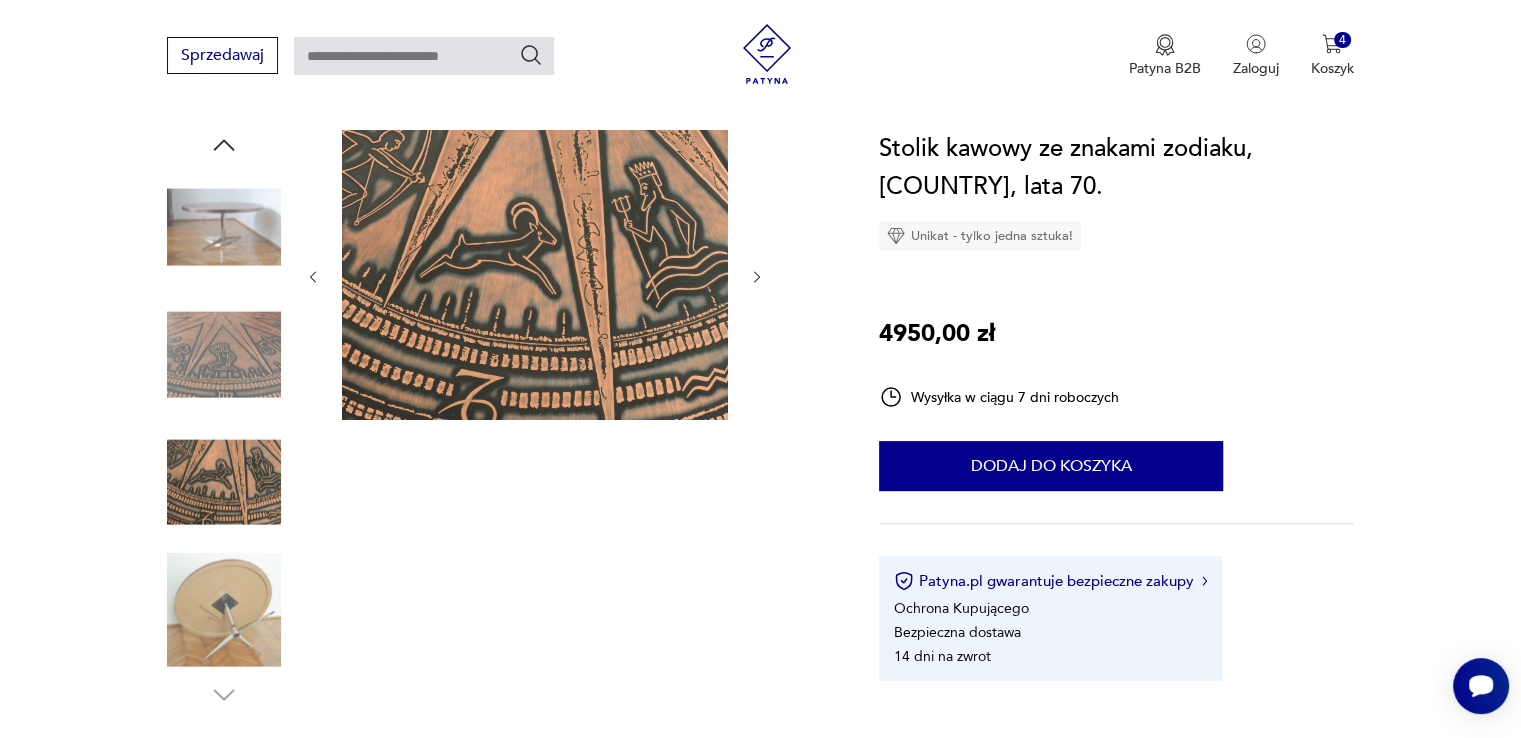 click at bounding box center [224, 355] 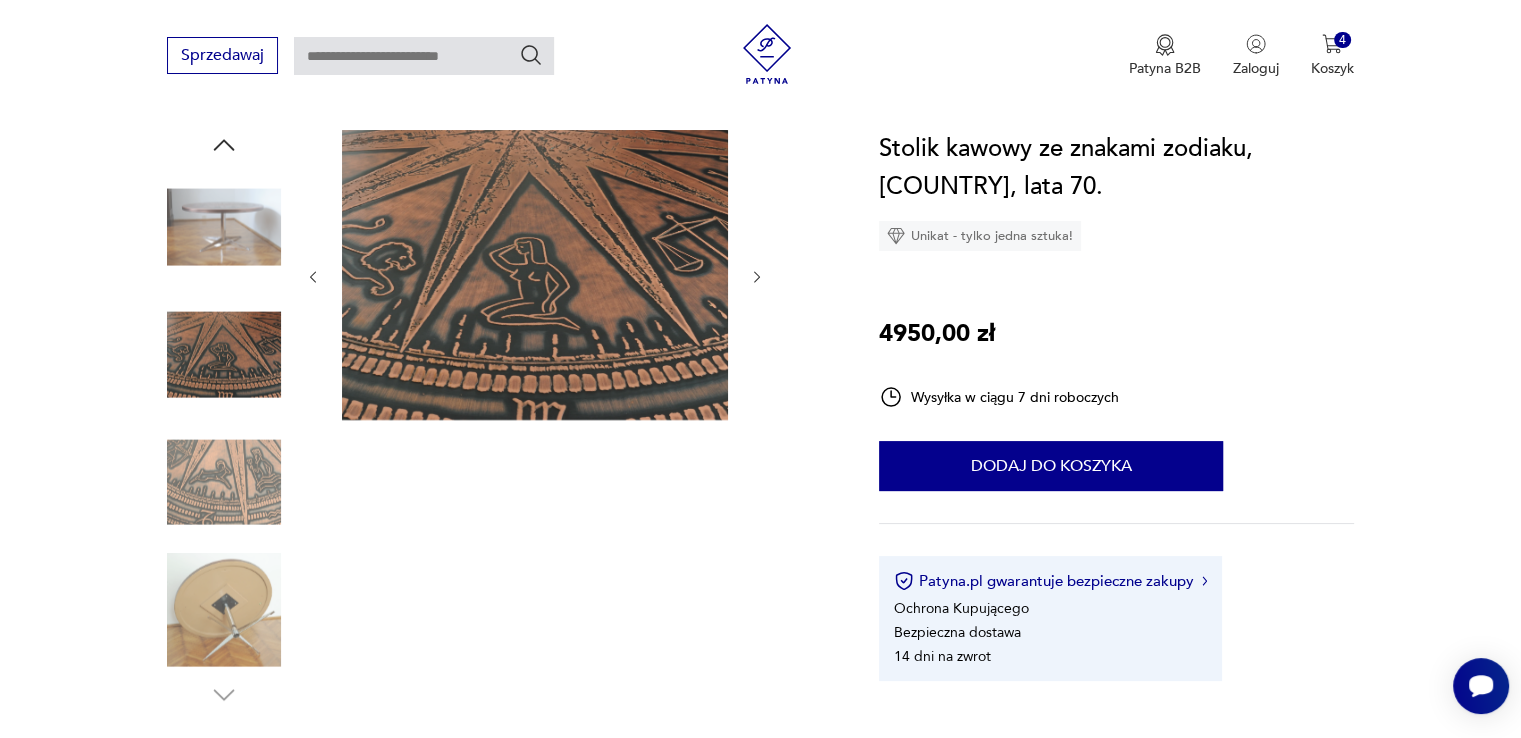 click at bounding box center [224, 227] 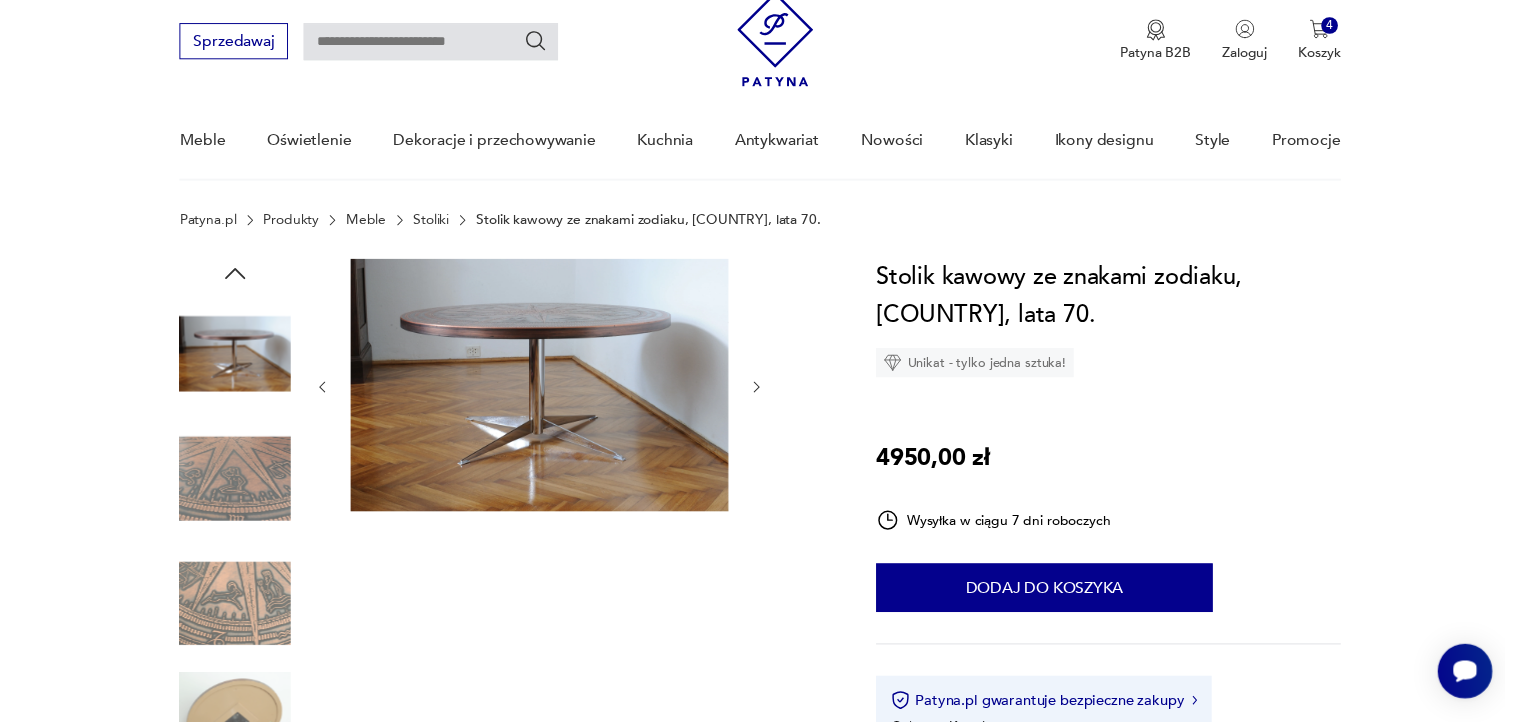 scroll, scrollTop: 0, scrollLeft: 0, axis: both 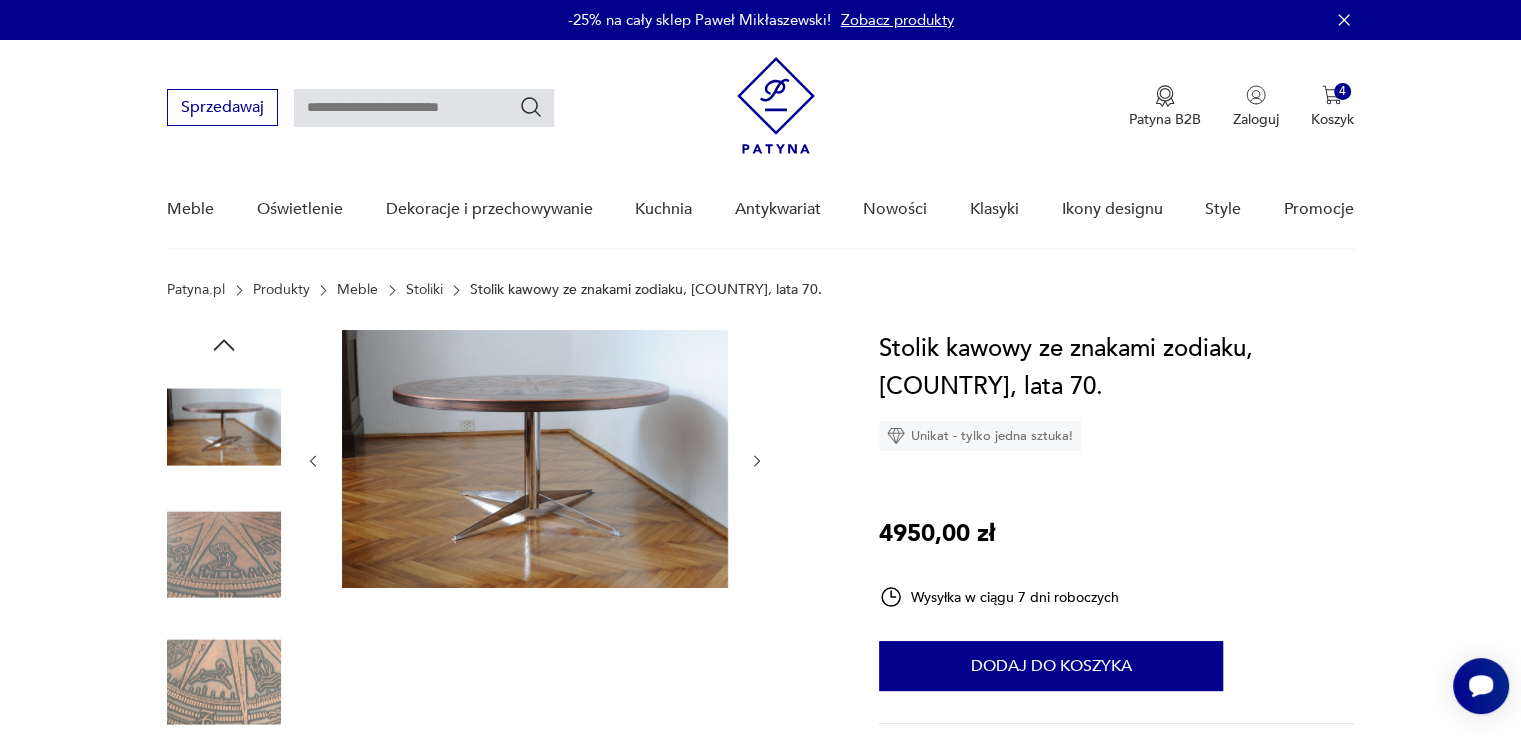 click 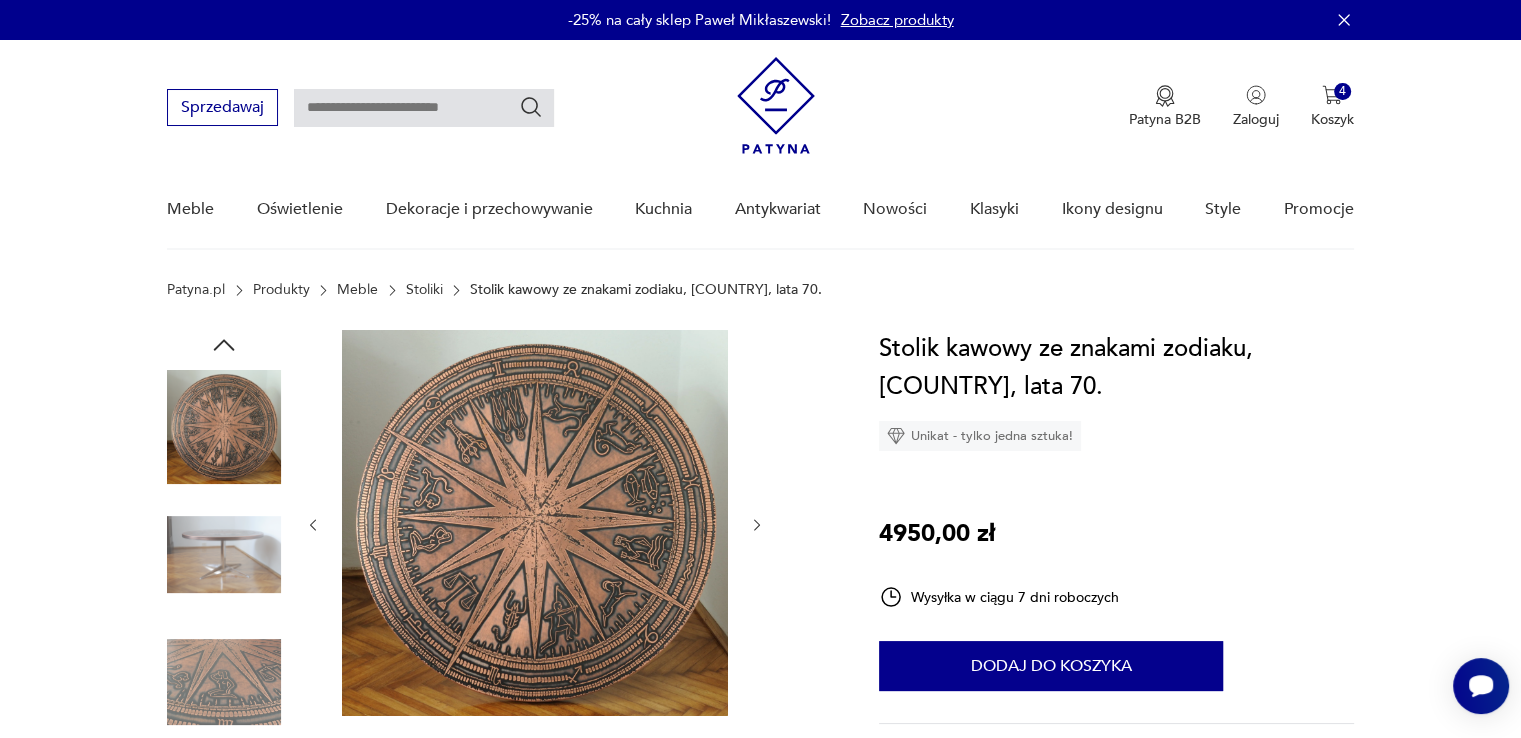 click at bounding box center [224, 427] 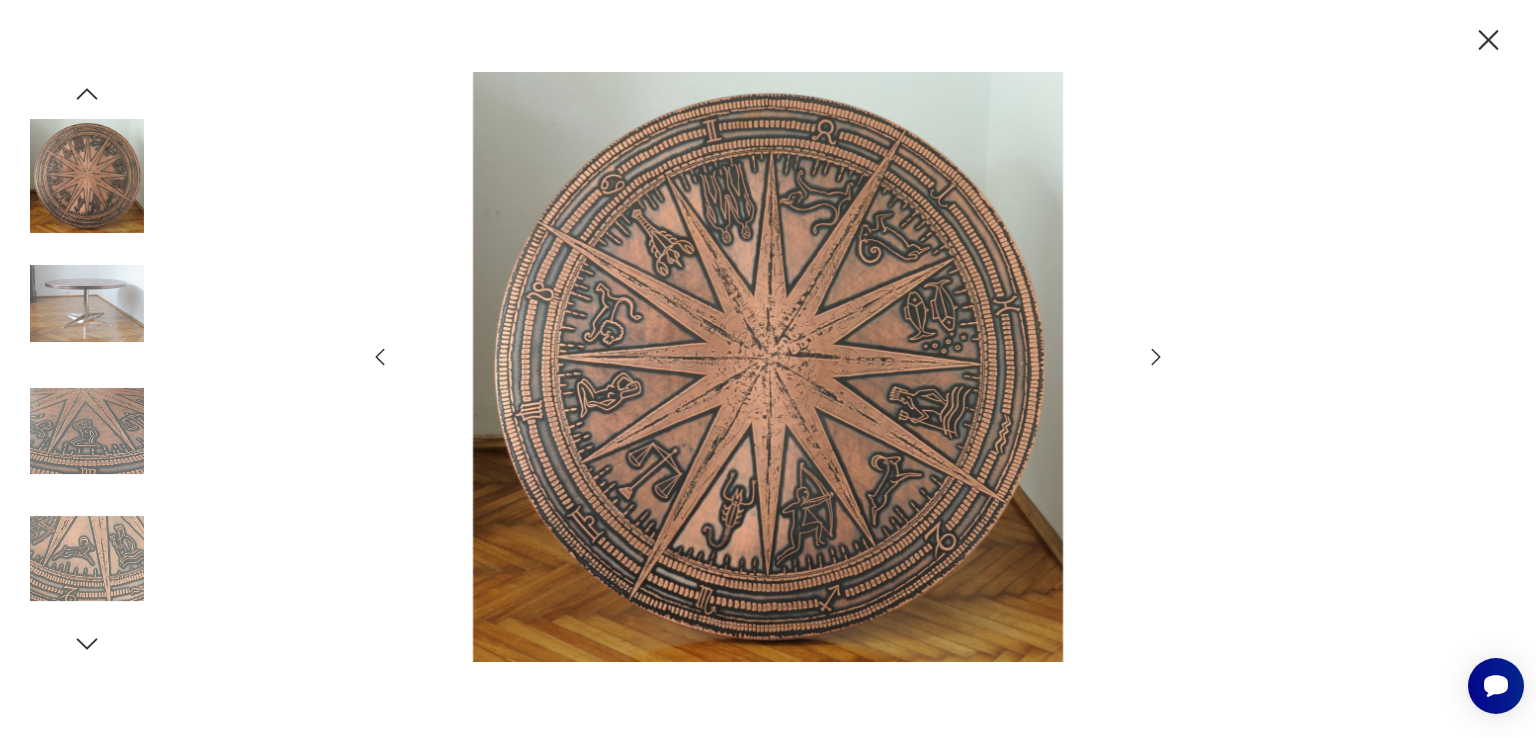 click 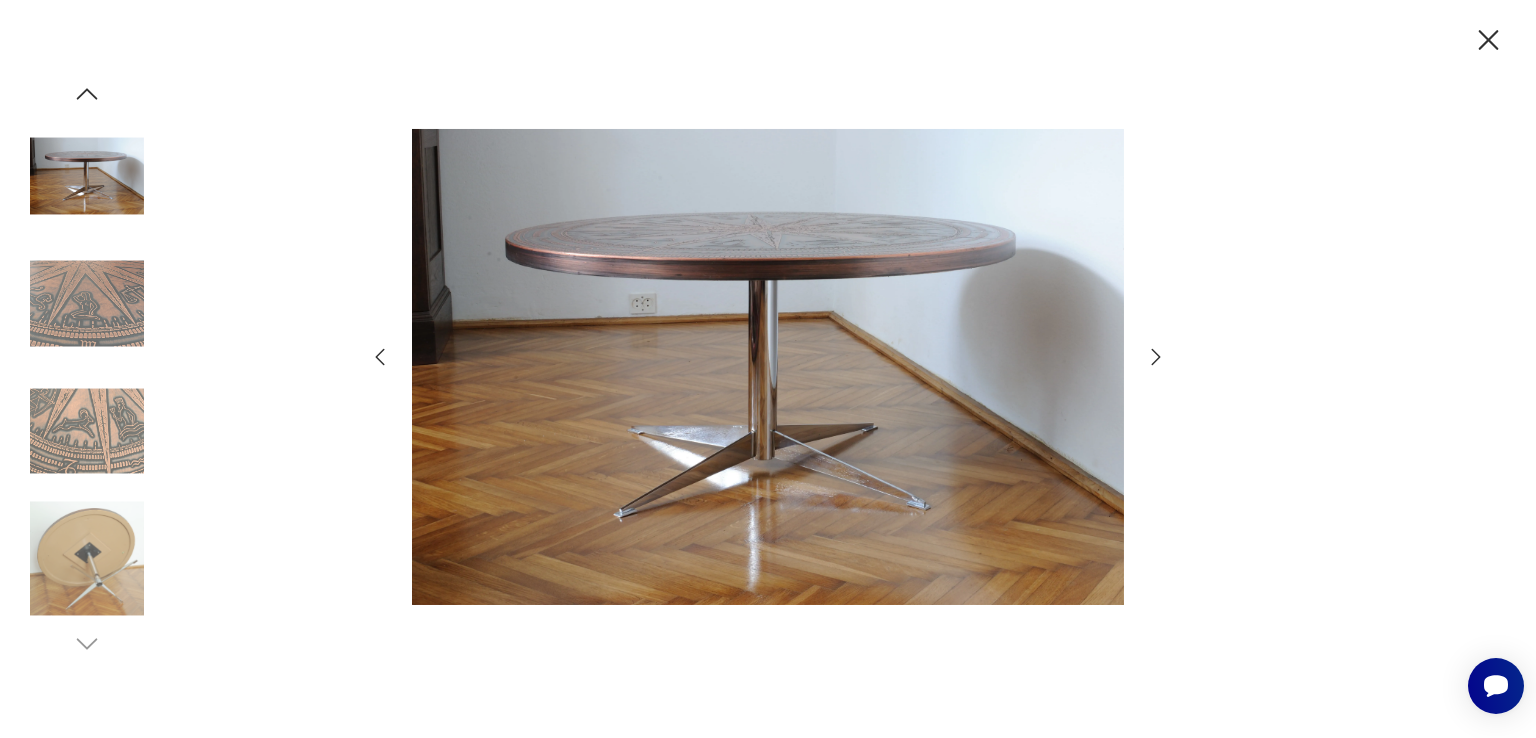 click 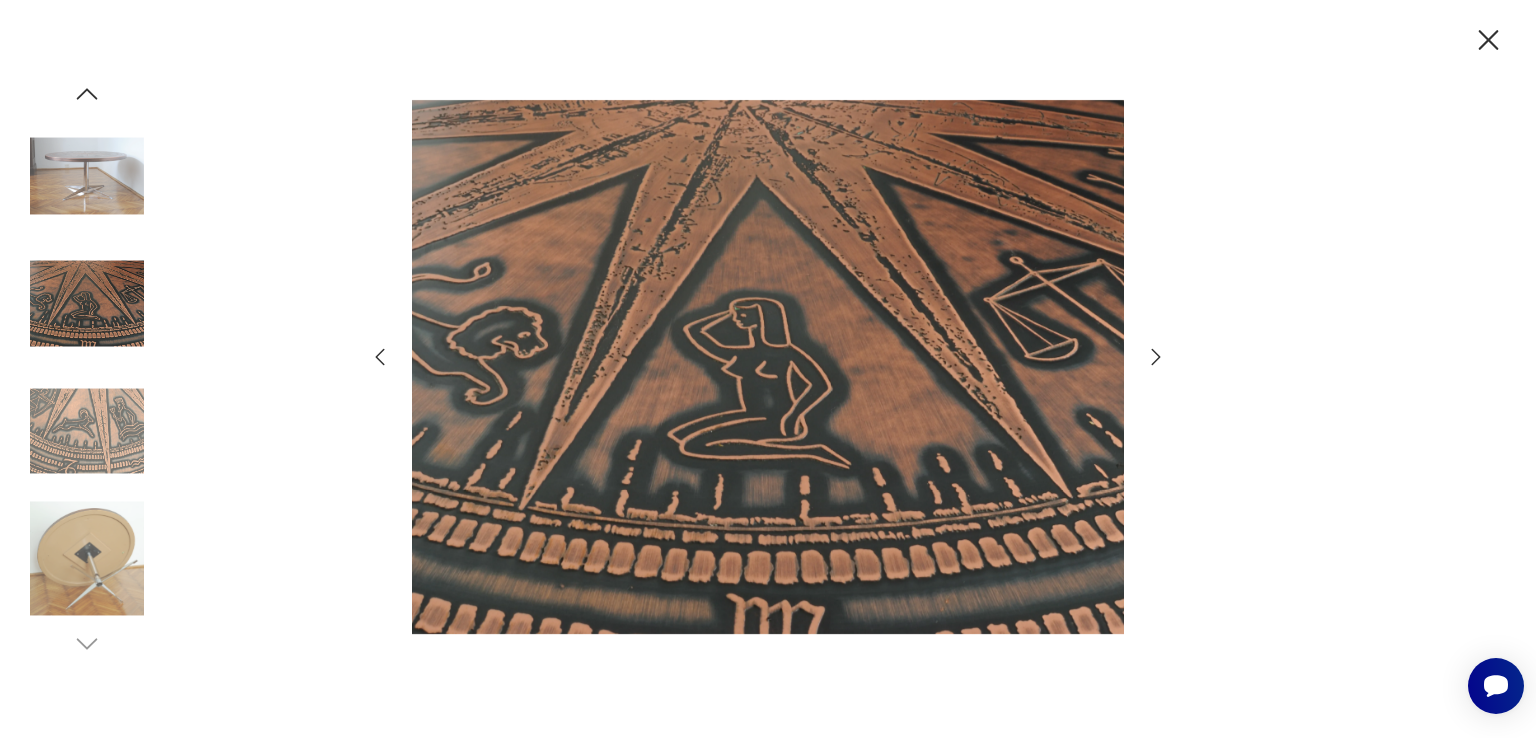click 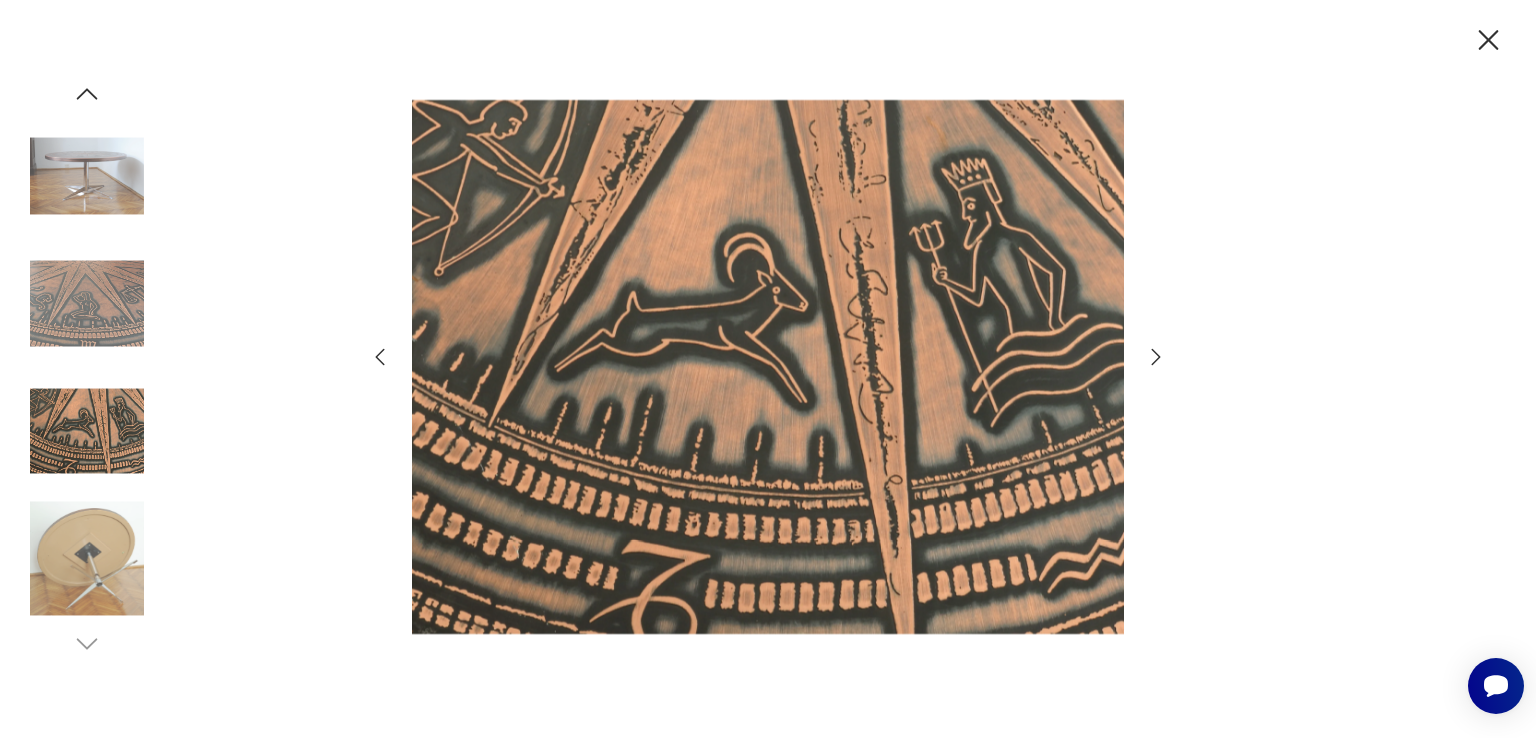 click 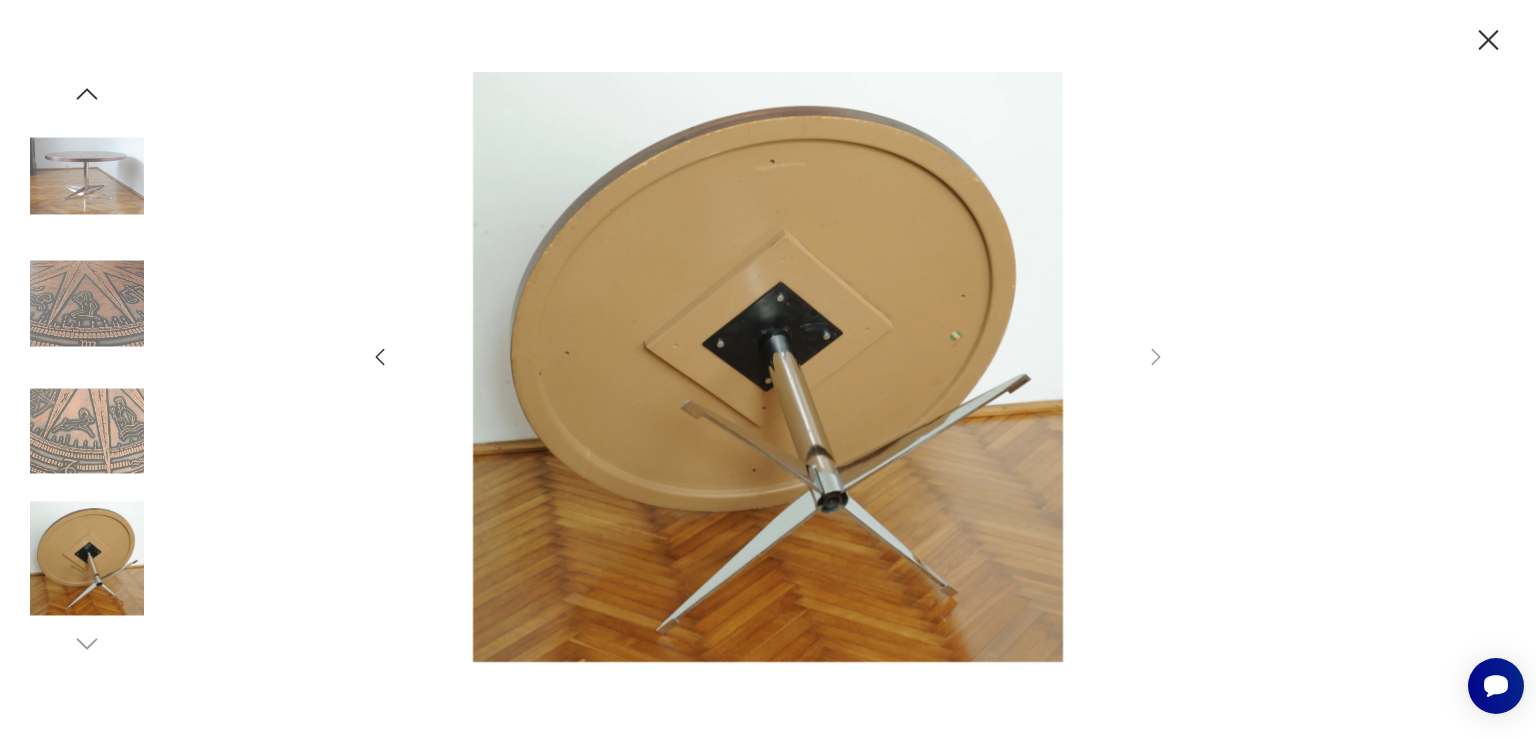 click 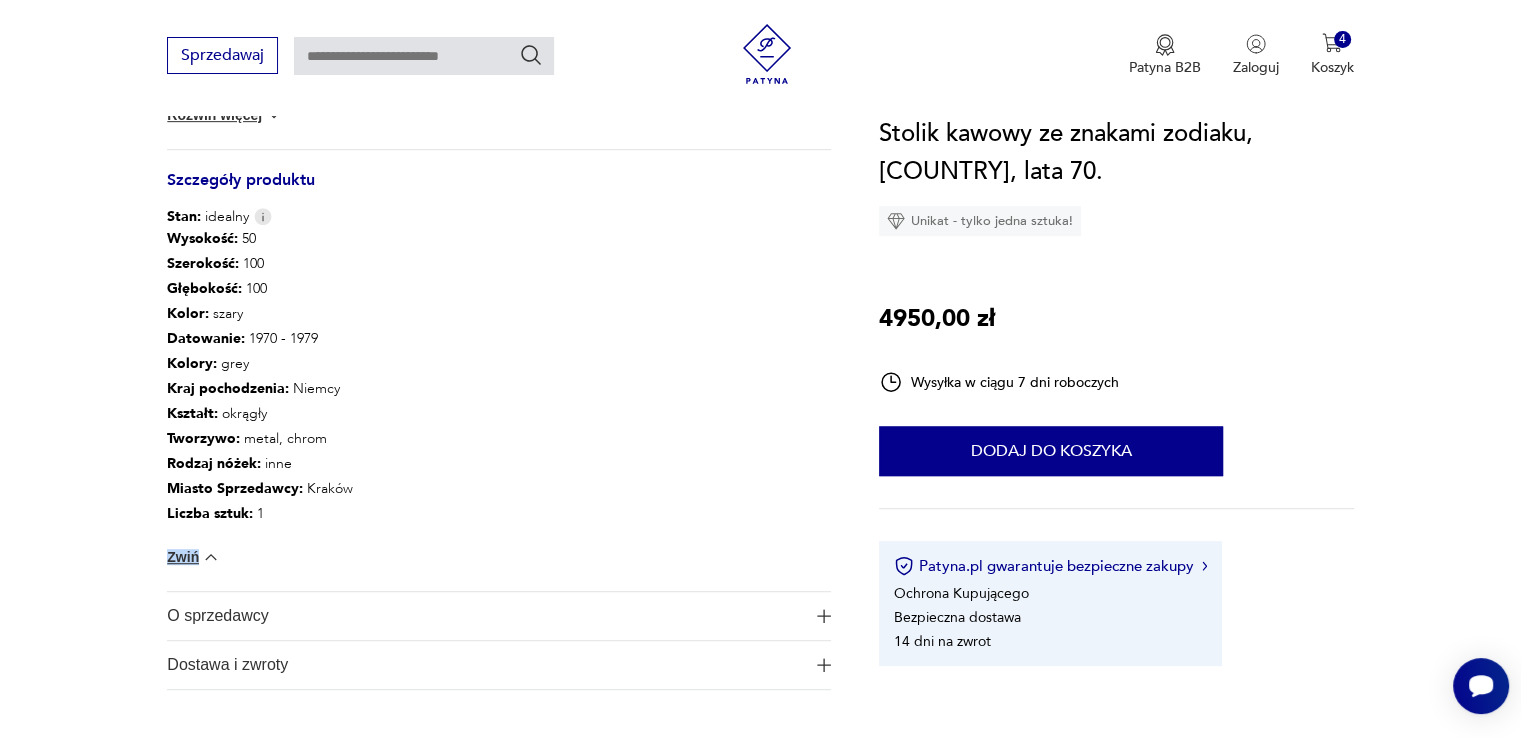 scroll, scrollTop: 1100, scrollLeft: 0, axis: vertical 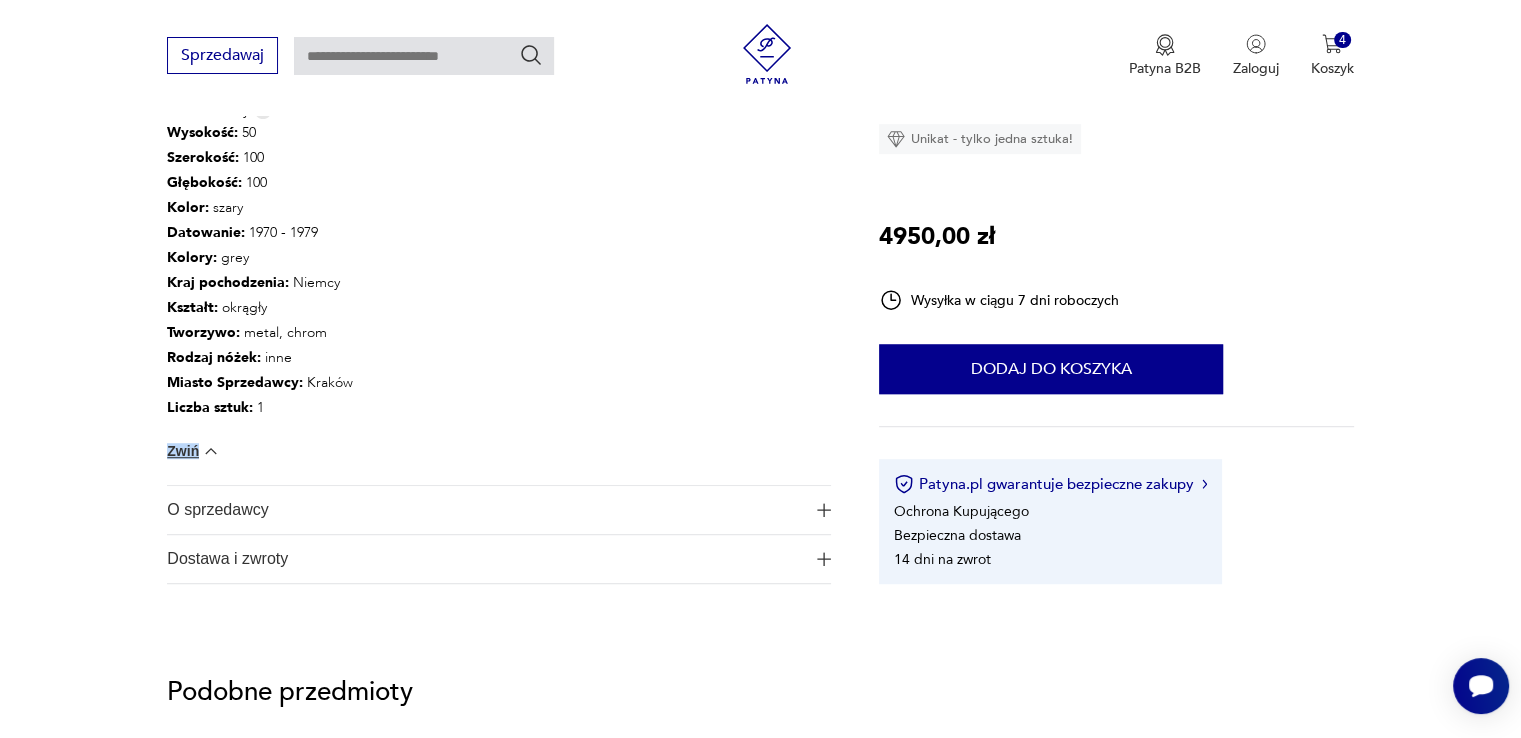 click at bounding box center (824, 510) 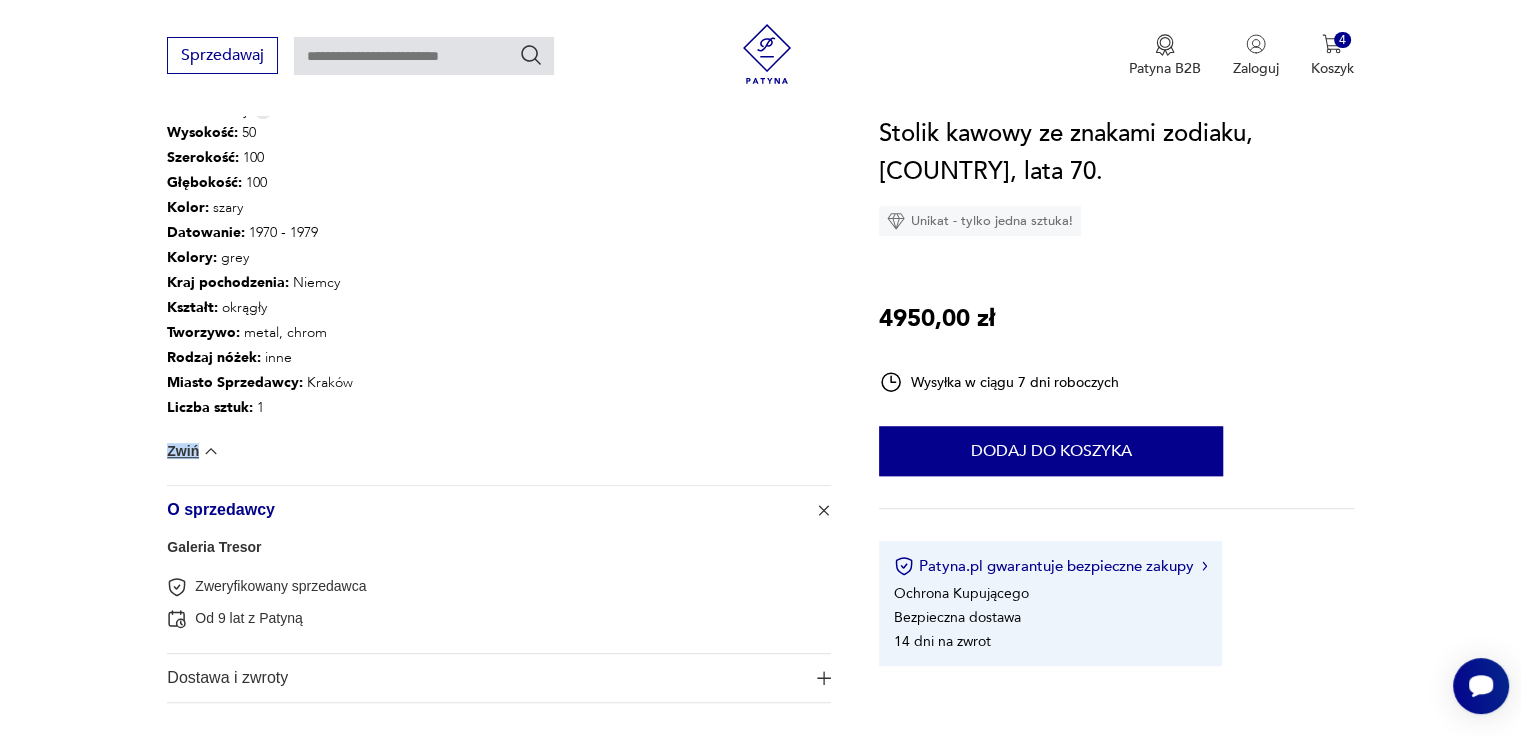 click on "Galeria Tresor" at bounding box center [214, 547] 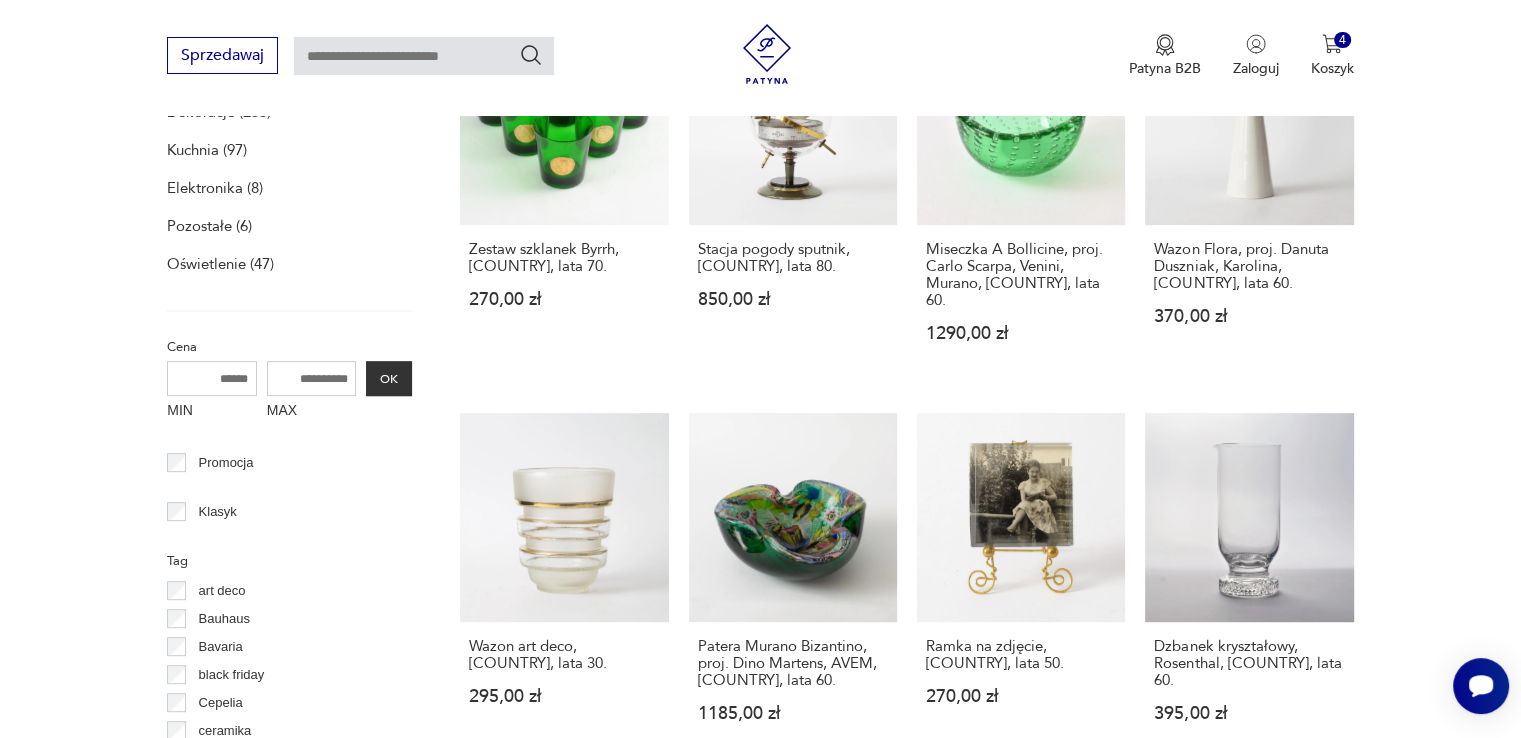 scroll, scrollTop: 812, scrollLeft: 0, axis: vertical 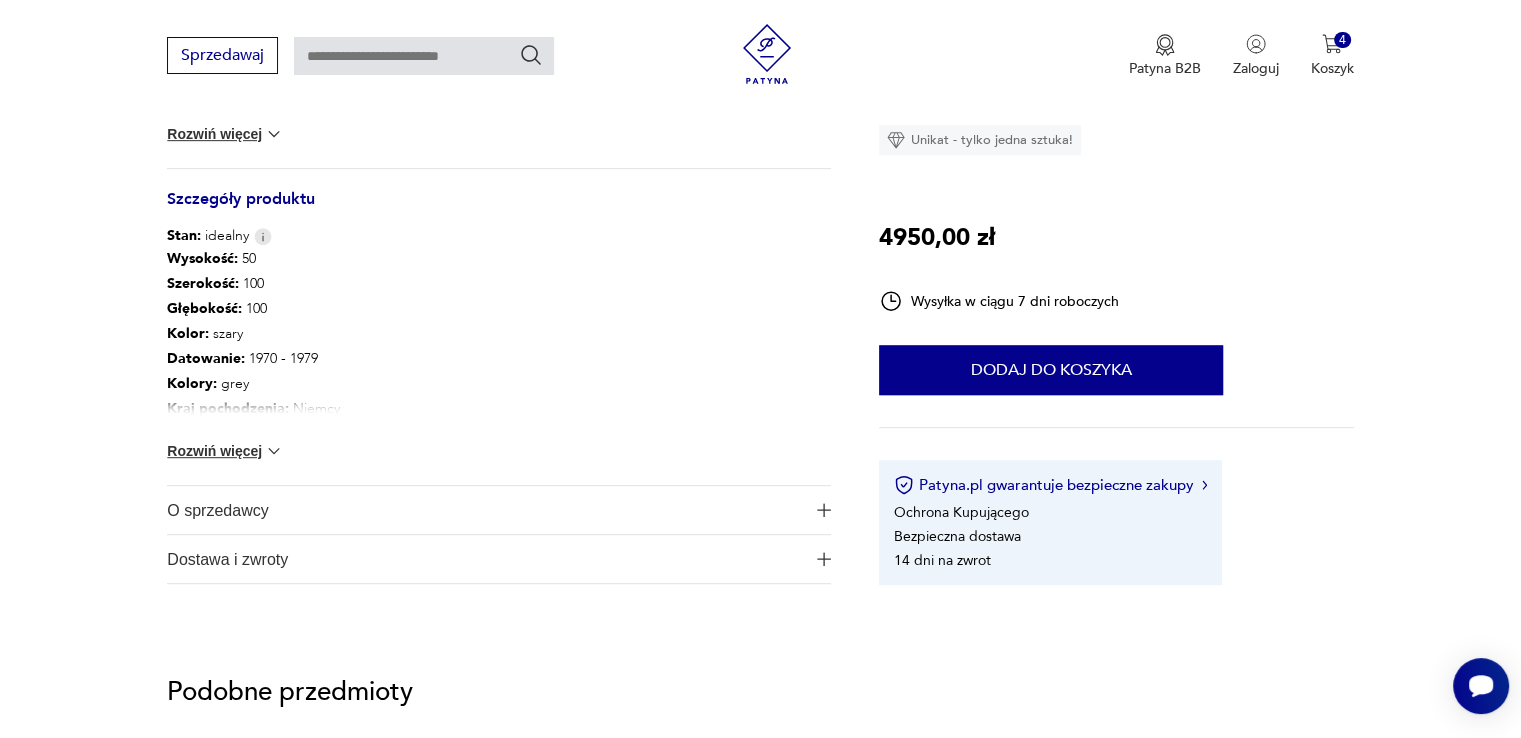 click on "Opis produktu Stolik kawowy z blatem ozdobionym znakami zodiaku. Blat wykonany jest z trawionej, miedziowanej blachy, noga z chromowanego metalu. Stolik powstał w latach 70. w Niemczech. Zachowany jest w stanie bardzo dobrym. Koszty wysyłki do ustalenia. Rozwiń więcej Szczegóły produktu Stan:   idealny Wysokość :   50 Szerokość :   100 Głębokość :   100 Kolor:   szary Datowanie :   1970 - 1979 Kolory :   grey Kraj pochodzenia :   Niemcy Kształt :   okrągły Tworzywo :   metal, chrom Rodzaj nóżek :   inne Miasto Sprzedawcy :   Kraków Liczba sztuk:   1 Rozwiń więcej O sprzedawcy Galeria Tresor Zweryfikowany sprzedawca Od 9 lat z Patyną Dostawa i zwroty Dostępne formy dostawy: Odbior osobisty   0,00 PLN Zwroty: Jeśli z jakiegokolwiek powodu chcesz zwrócić zamówiony przedmiot, masz na to   14 dni od momentu otrzymania przesyłki. Stolik kawowy ze znakami zodiaku, Niemcy, lata 70. Unikat - tylko jedna sztuka! 4950,00 zł Wysyłka w ciągu 7 dni roboczych 1 Dodaj do koszyka Stan:   :" at bounding box center [760, -7] 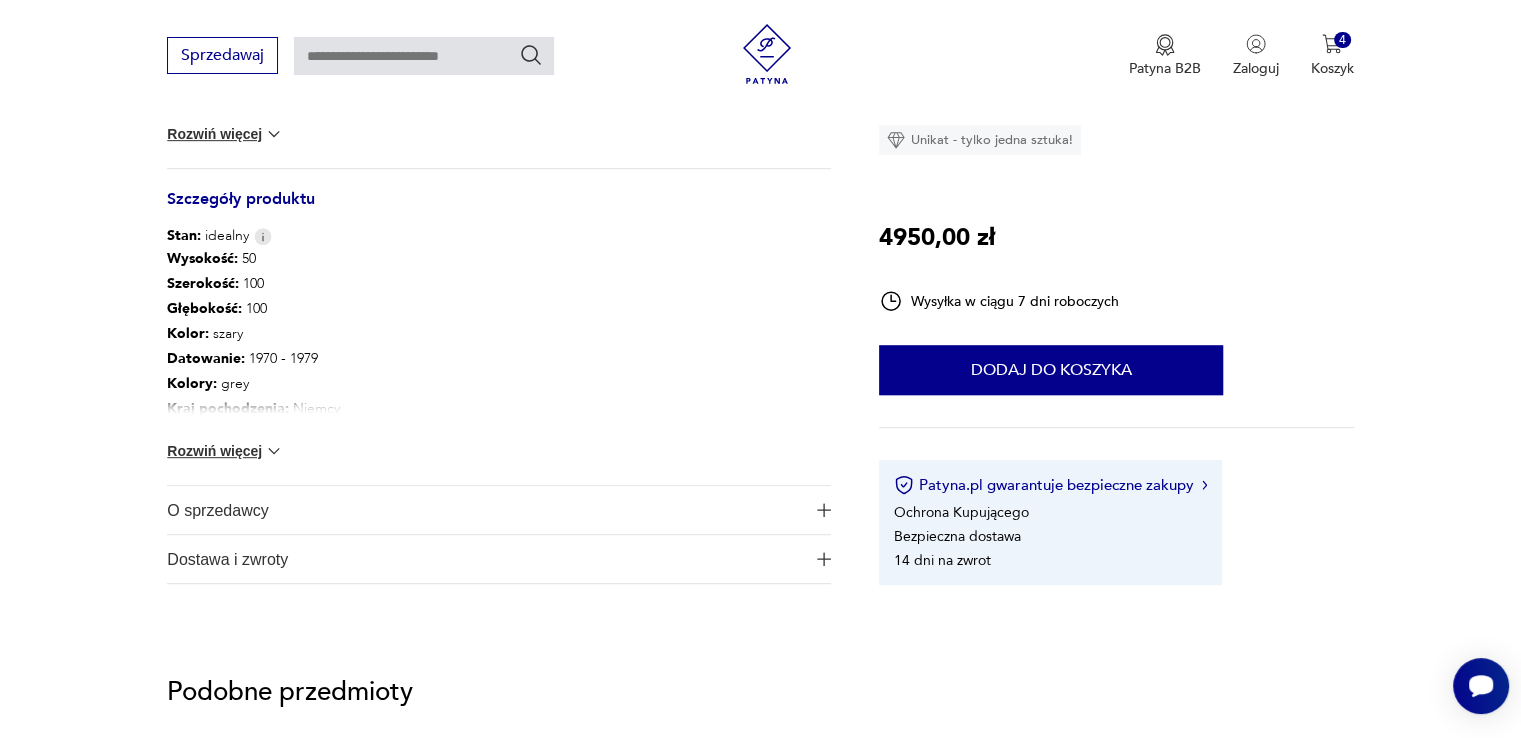click on "O sprzedawcy" at bounding box center [499, 510] 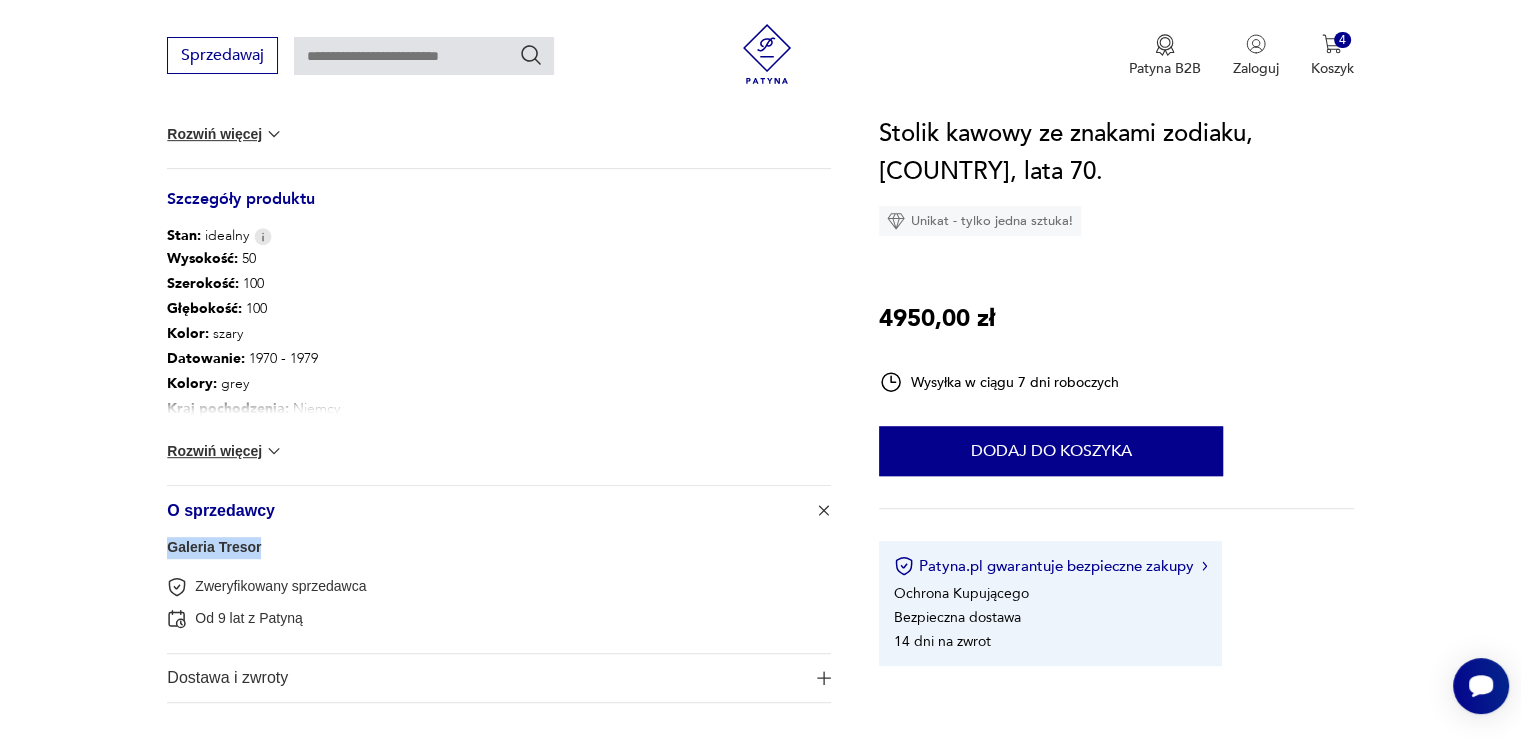 drag, startPoint x: 160, startPoint y: 547, endPoint x: 260, endPoint y: 545, distance: 100.02 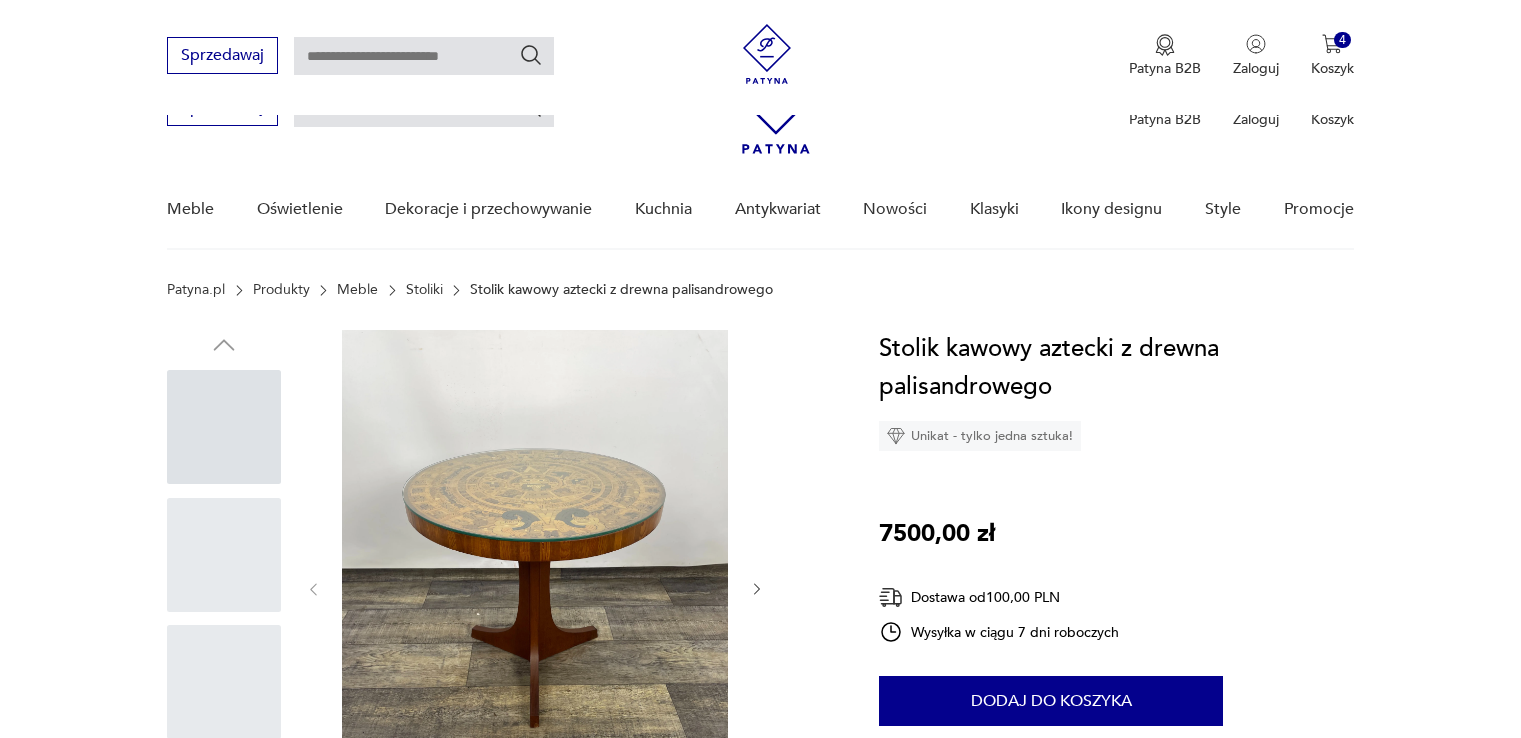 scroll, scrollTop: 665, scrollLeft: 0, axis: vertical 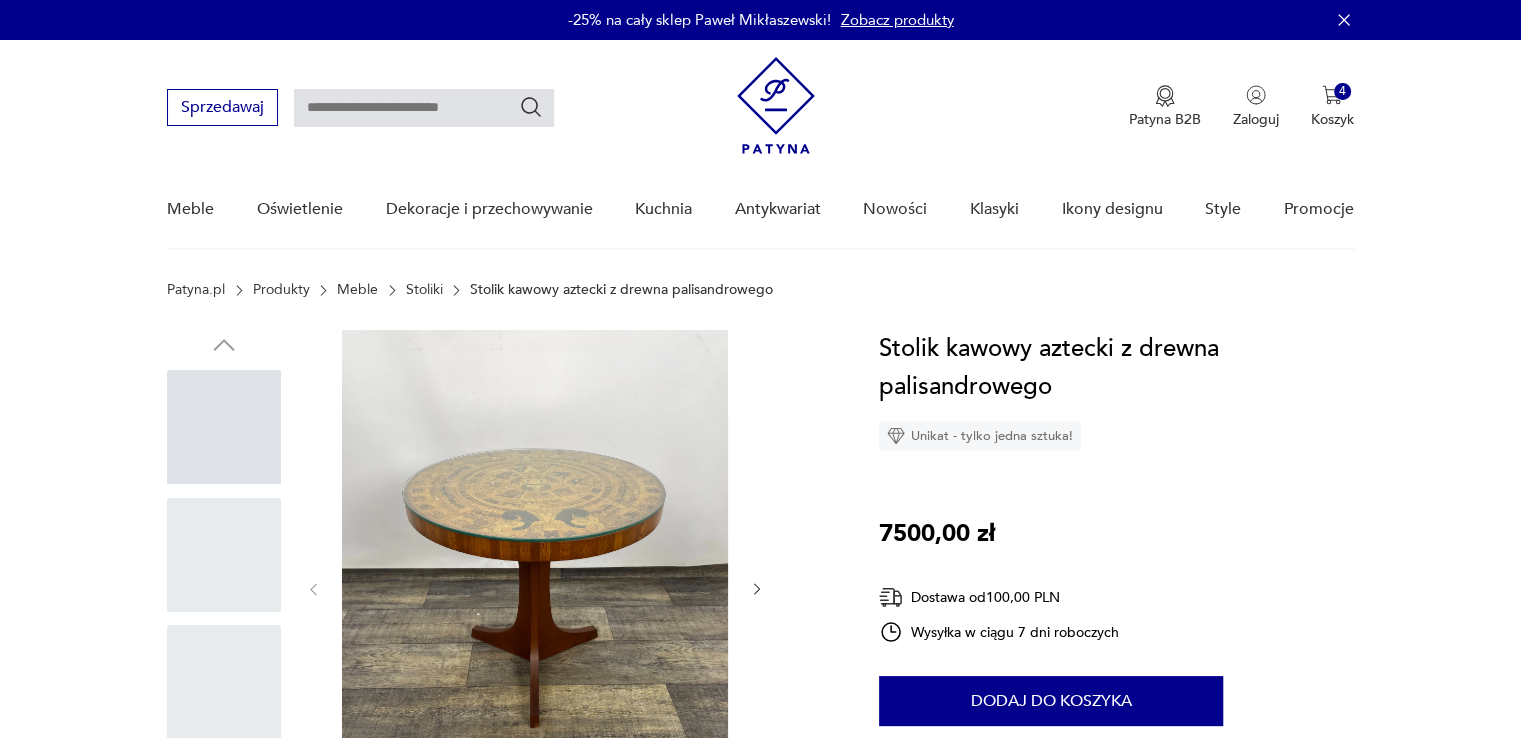 click at bounding box center (535, 587) 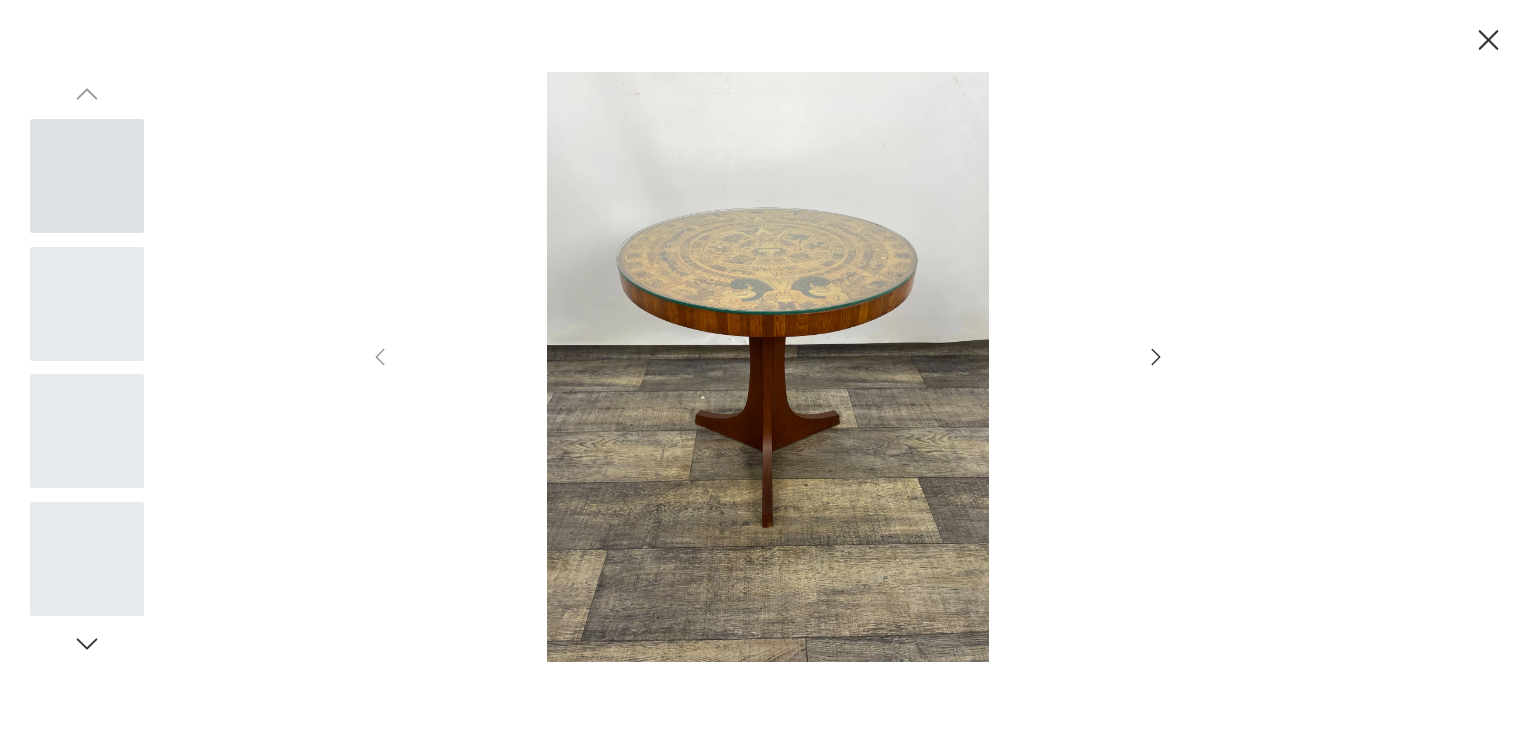 click at bounding box center [768, 367] 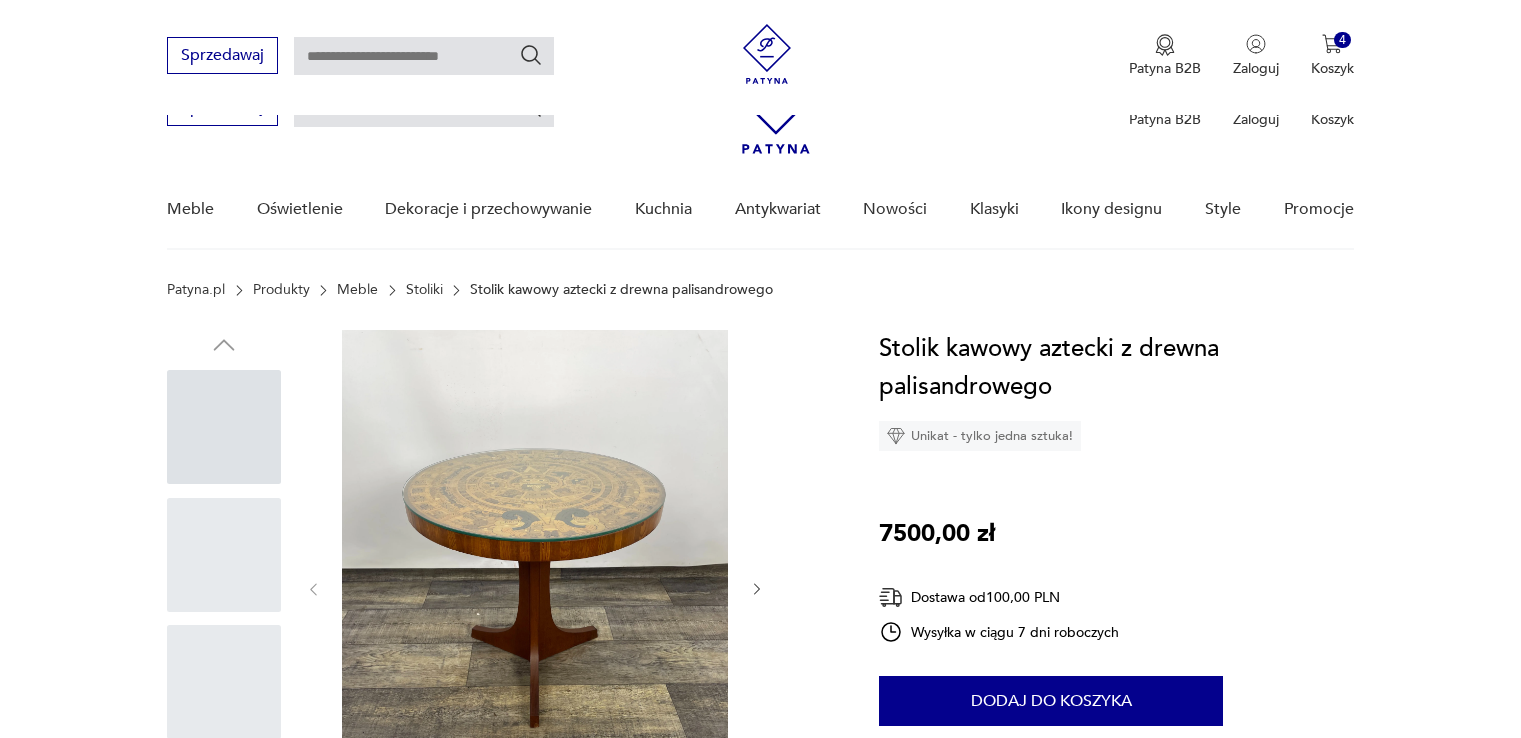 scroll, scrollTop: 700, scrollLeft: 0, axis: vertical 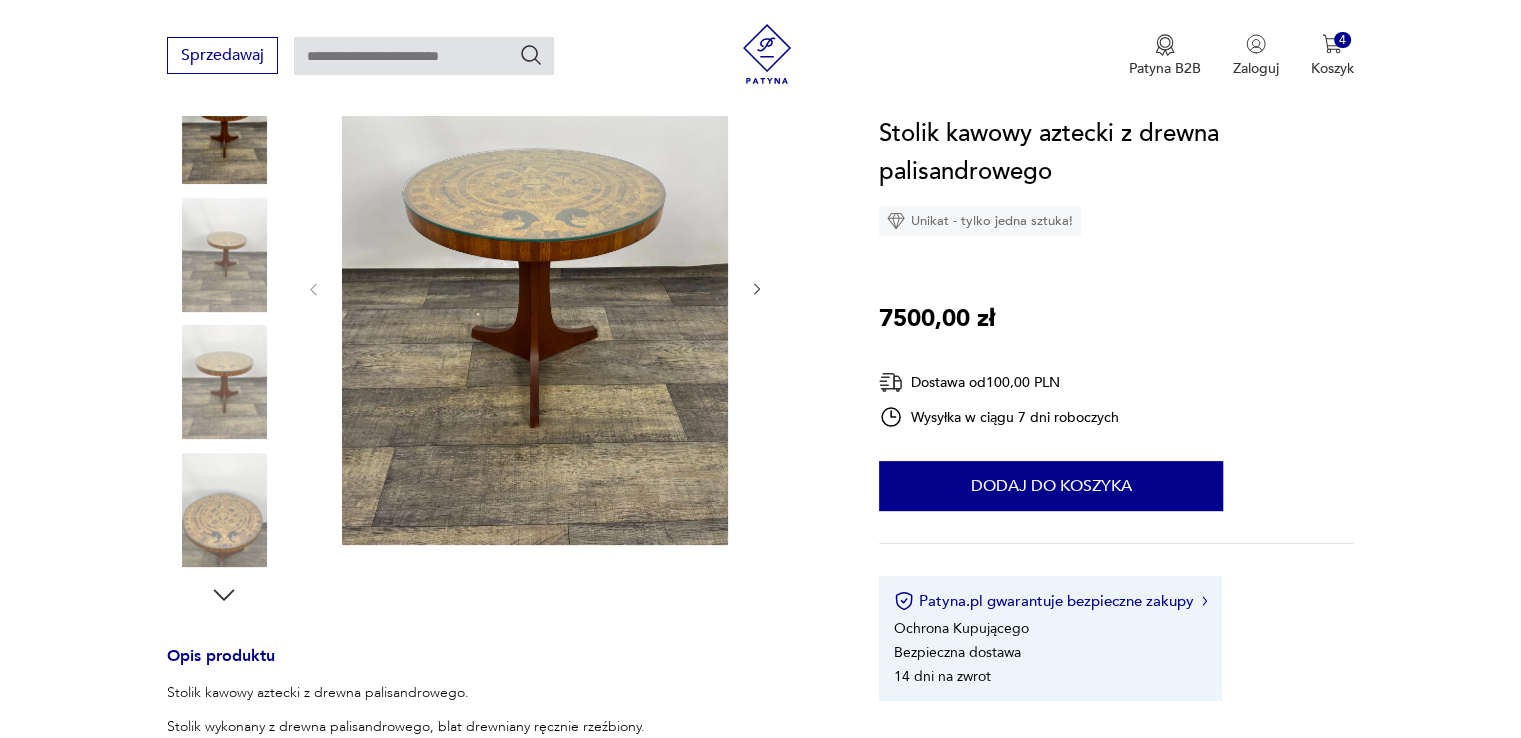 click at bounding box center (535, 287) 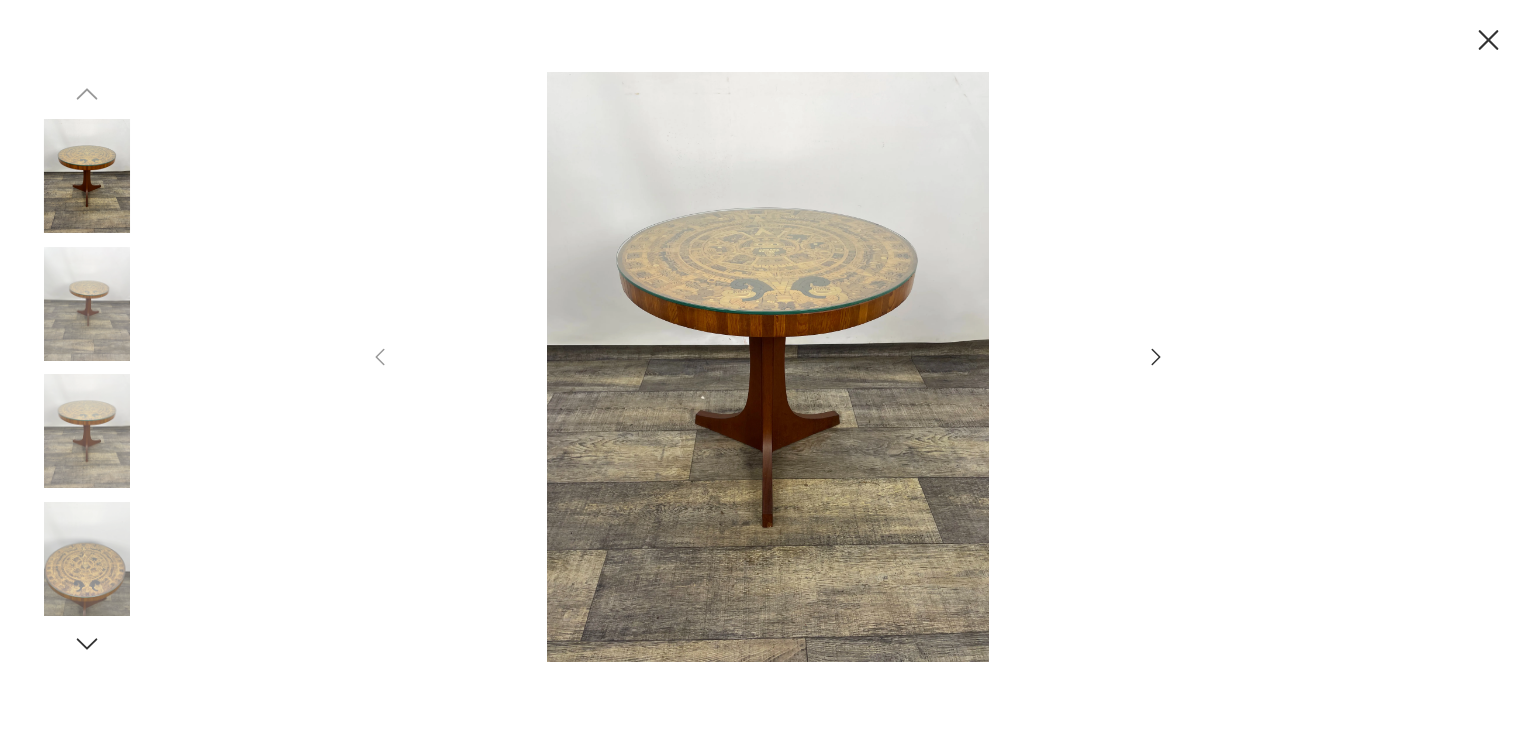 click at bounding box center [768, 367] 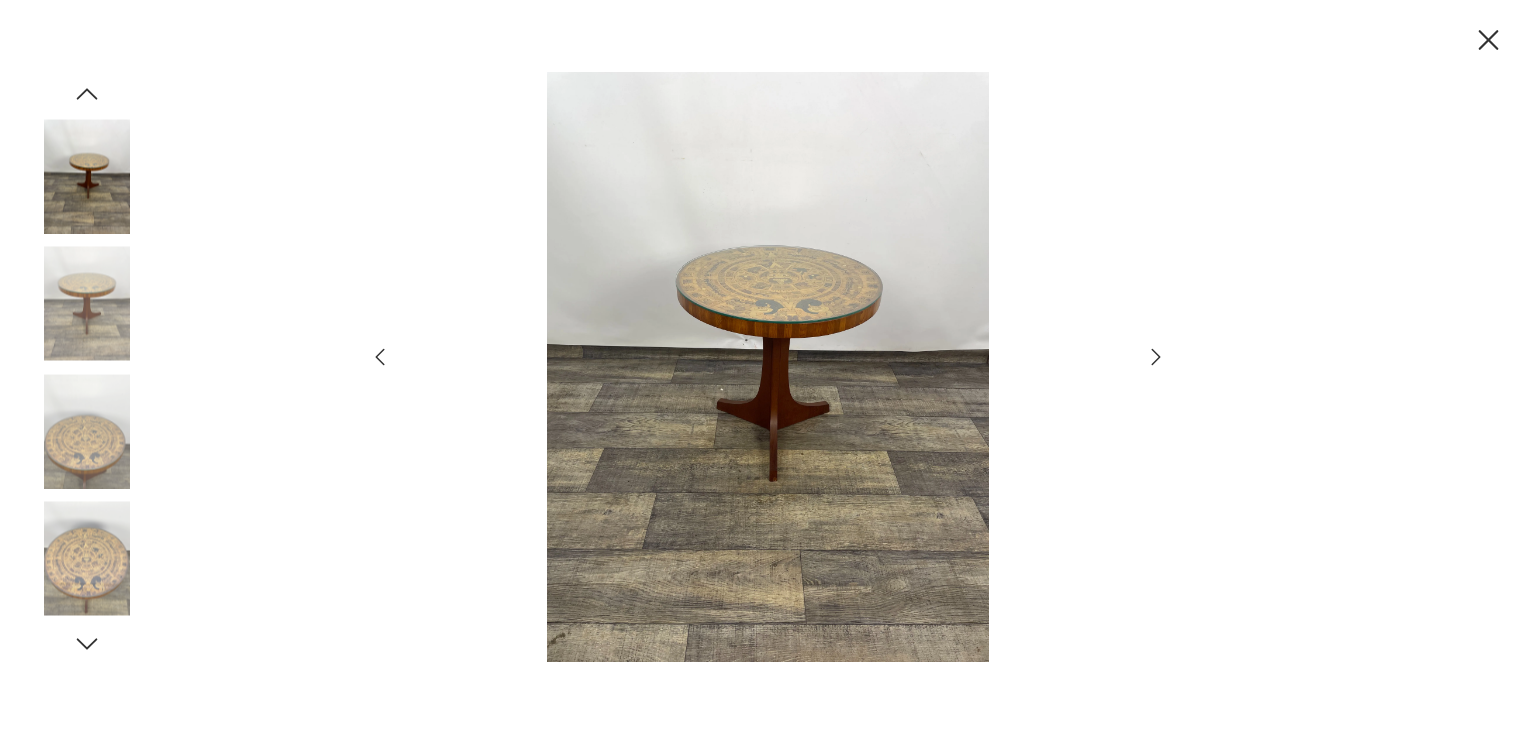 click 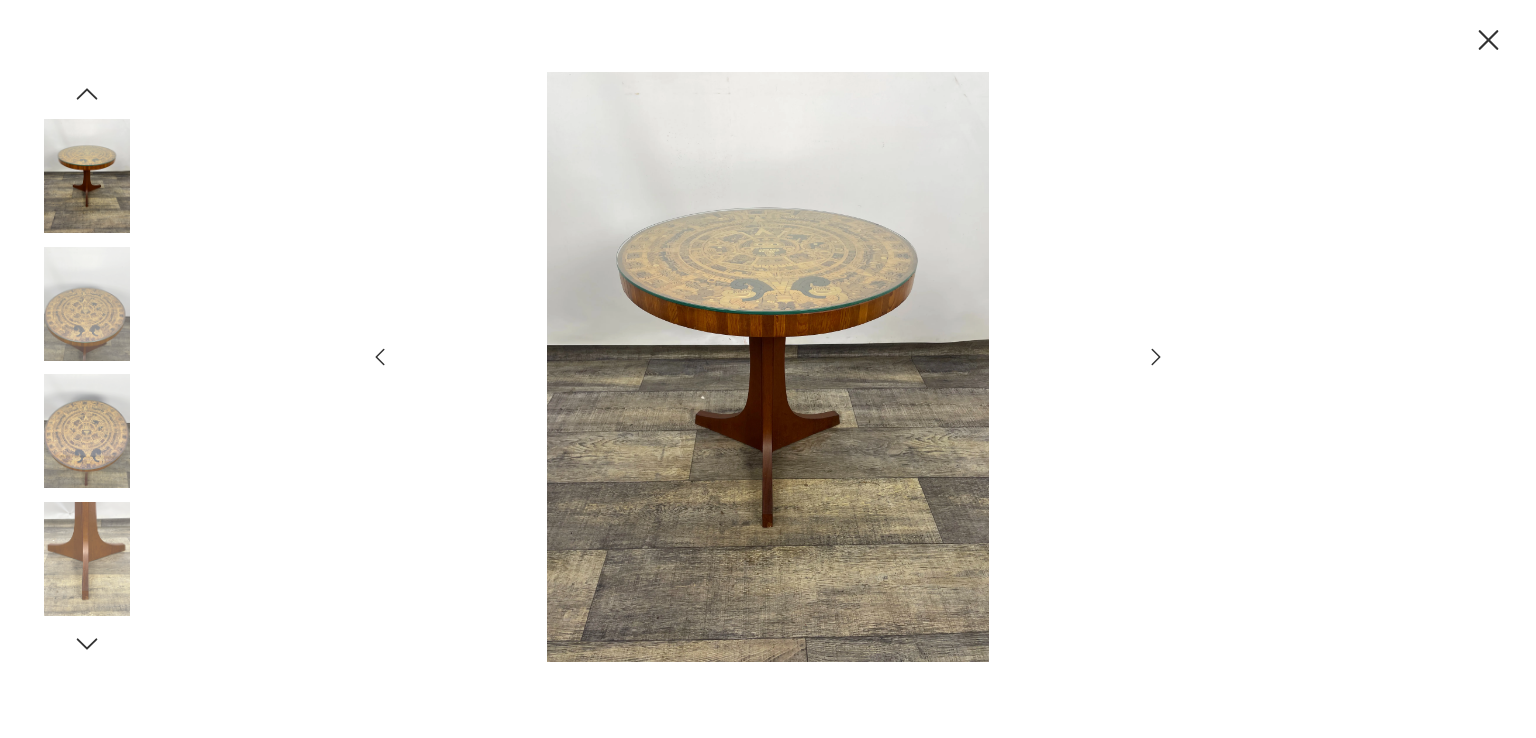 click 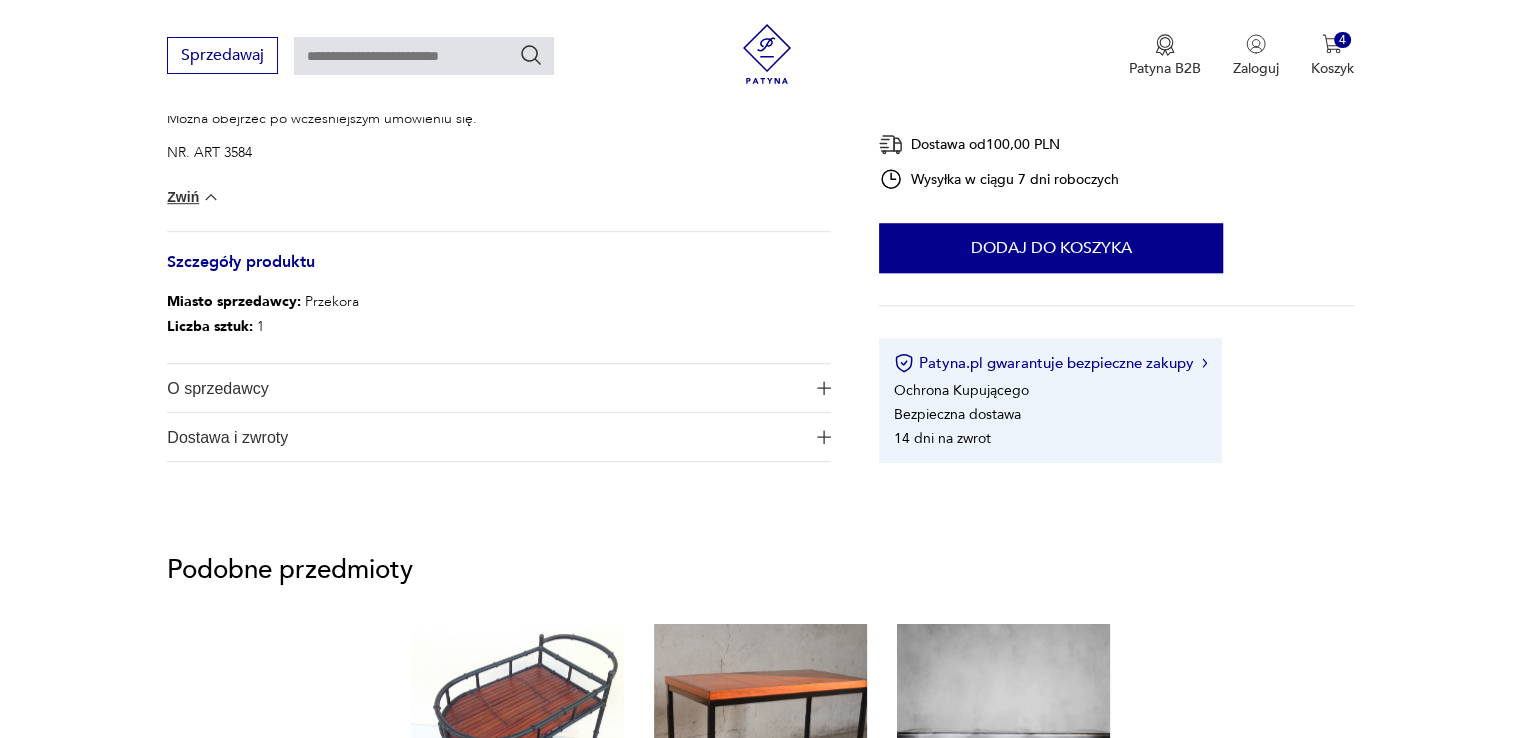 scroll, scrollTop: 1500, scrollLeft: 0, axis: vertical 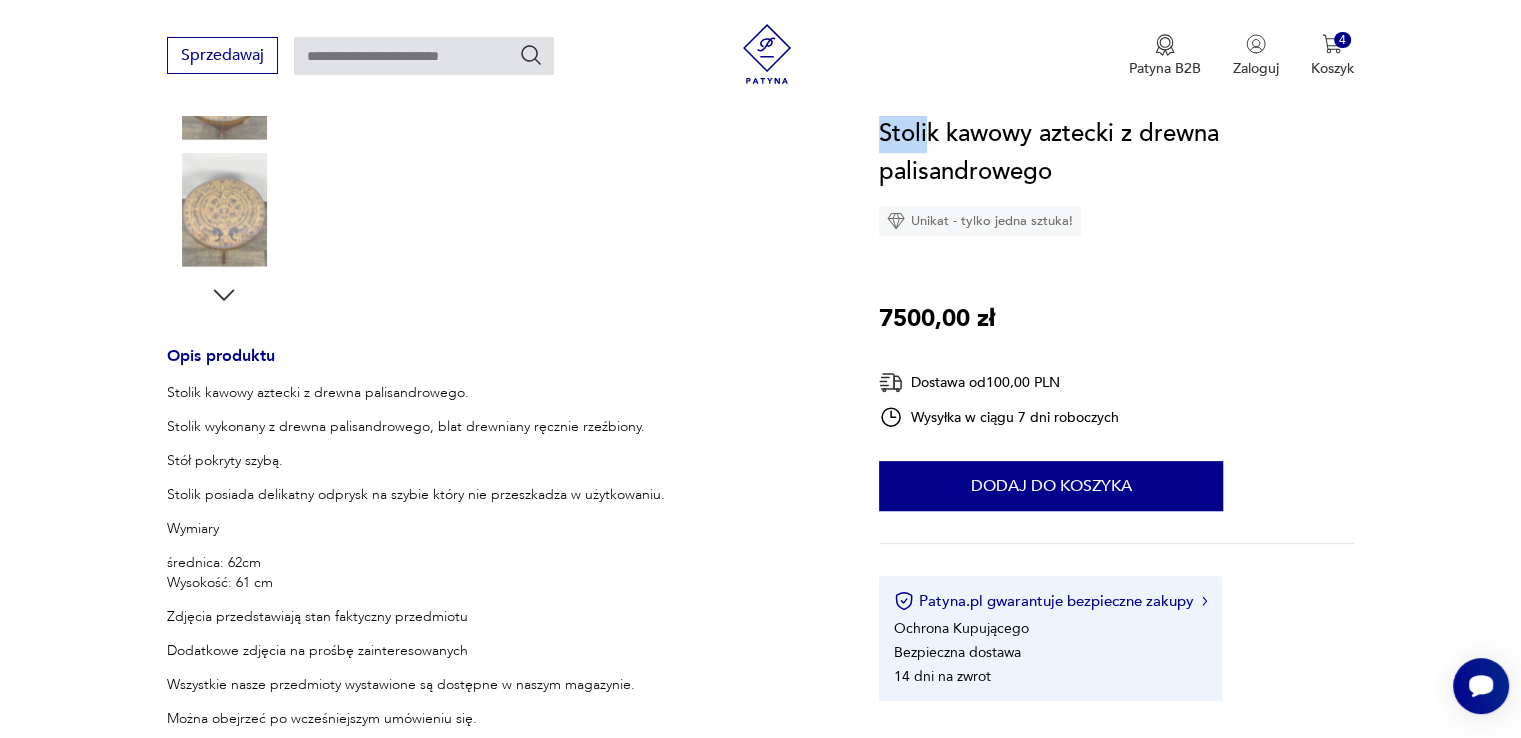 drag, startPoint x: 884, startPoint y: 129, endPoint x: 1034, endPoint y: 152, distance: 151.75308 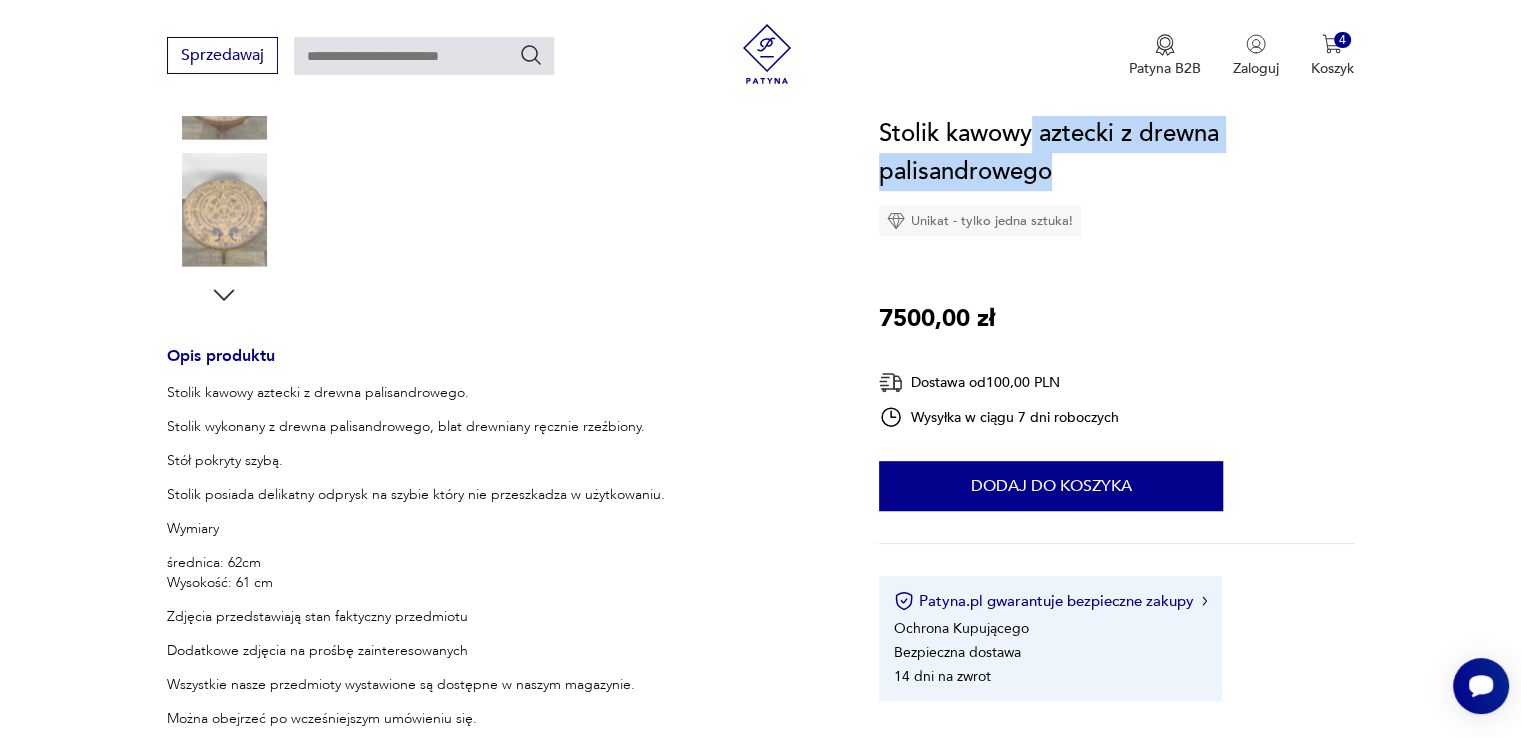 drag, startPoint x: 1034, startPoint y: 152, endPoint x: 986, endPoint y: 163, distance: 49.24429 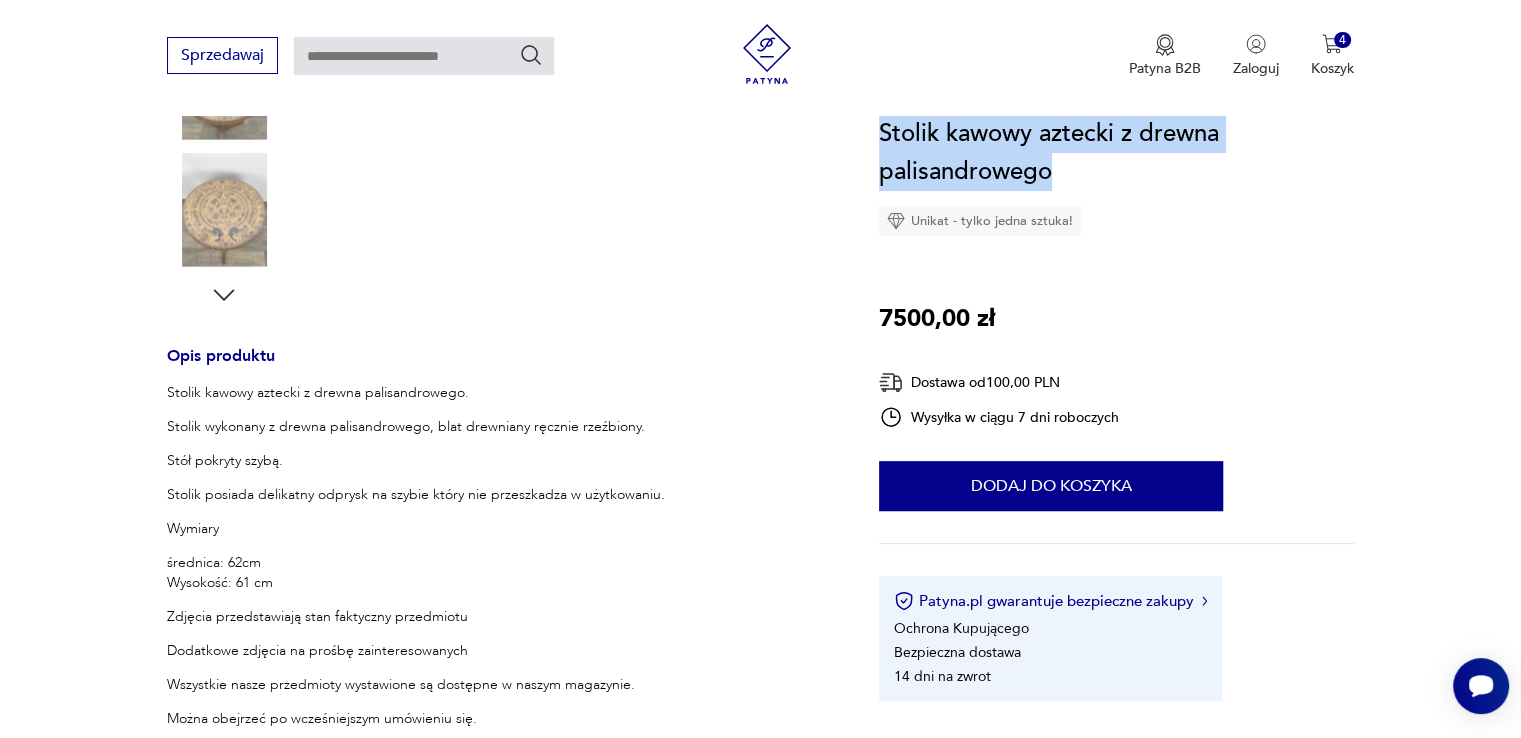 drag, startPoint x: 944, startPoint y: 125, endPoint x: 1086, endPoint y: 161, distance: 146.49232 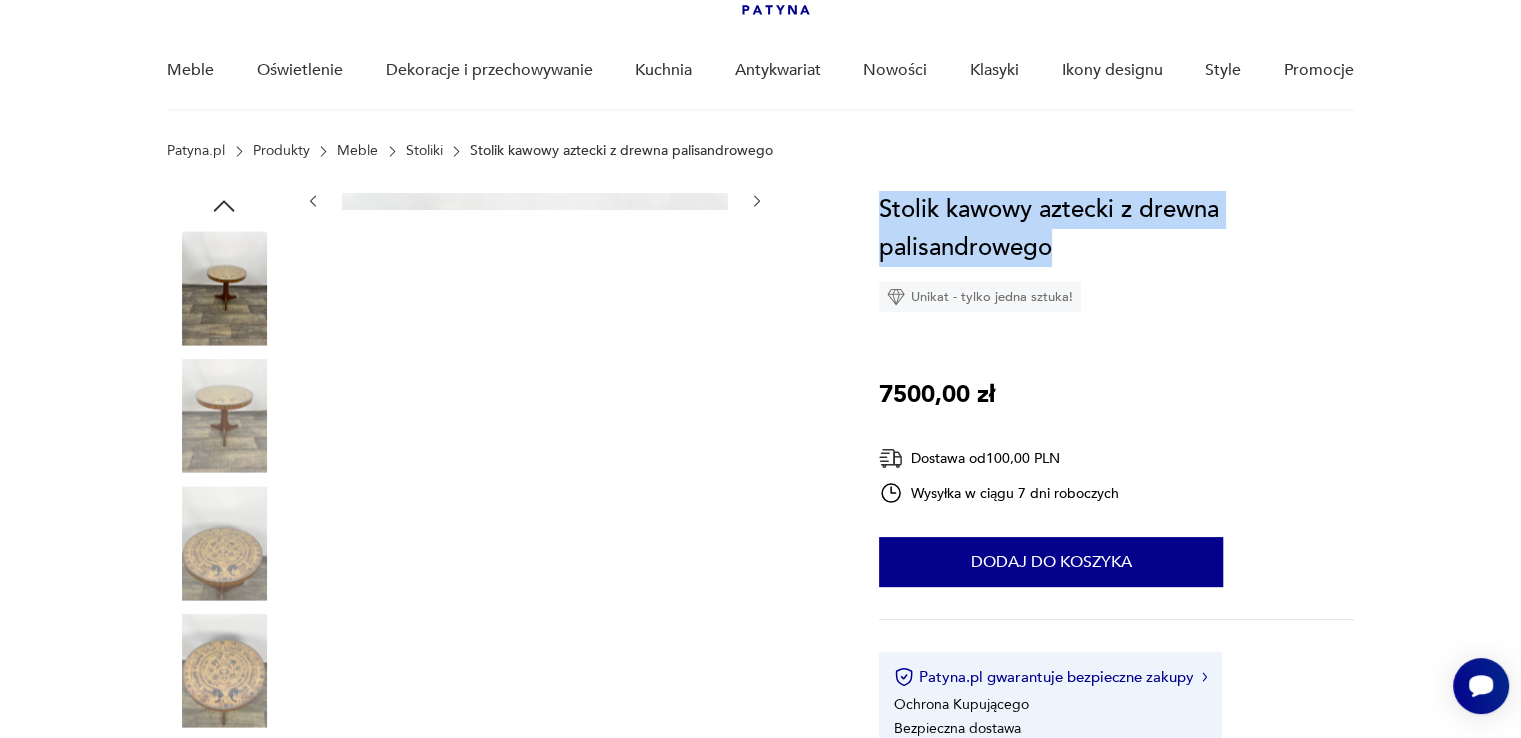 scroll, scrollTop: 0, scrollLeft: 0, axis: both 